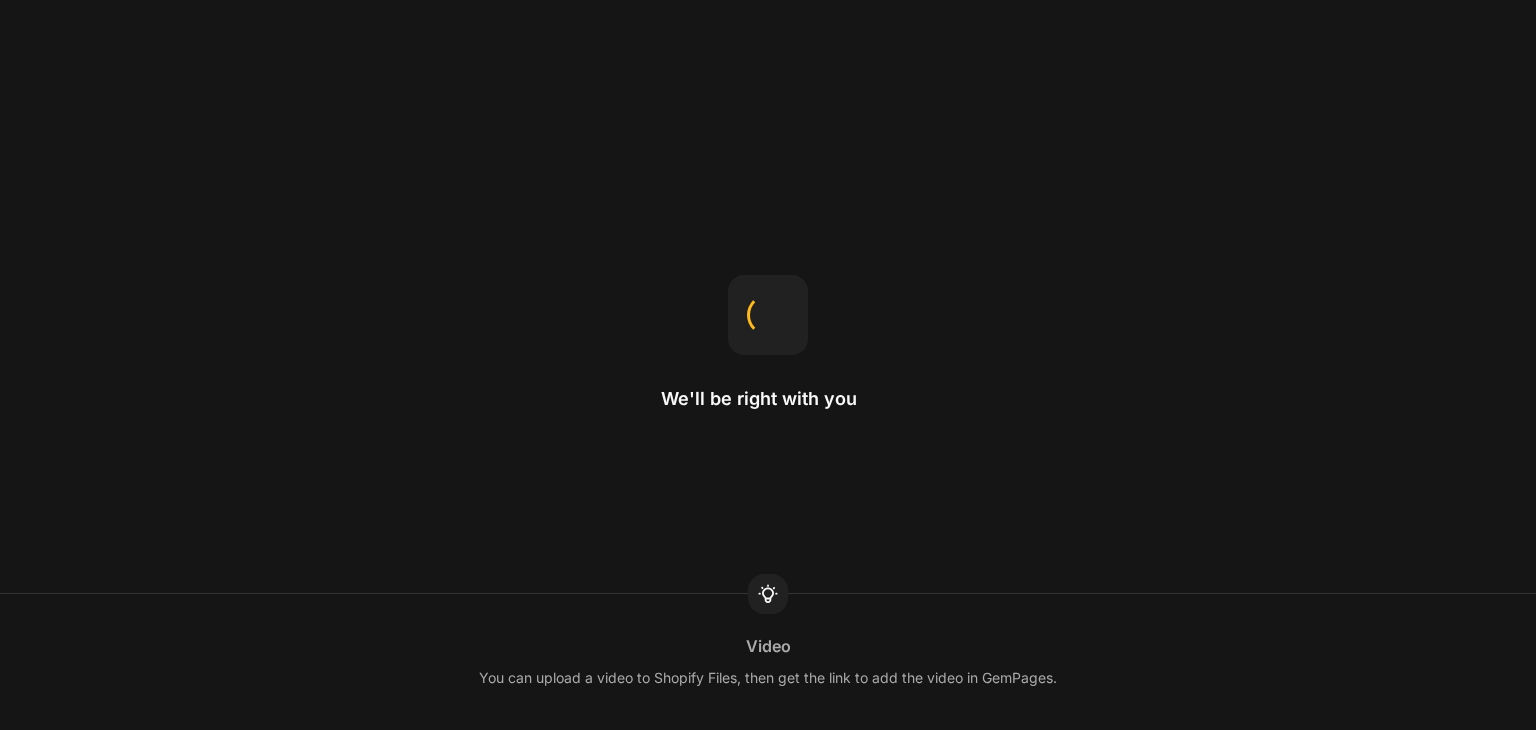 scroll, scrollTop: 0, scrollLeft: 0, axis: both 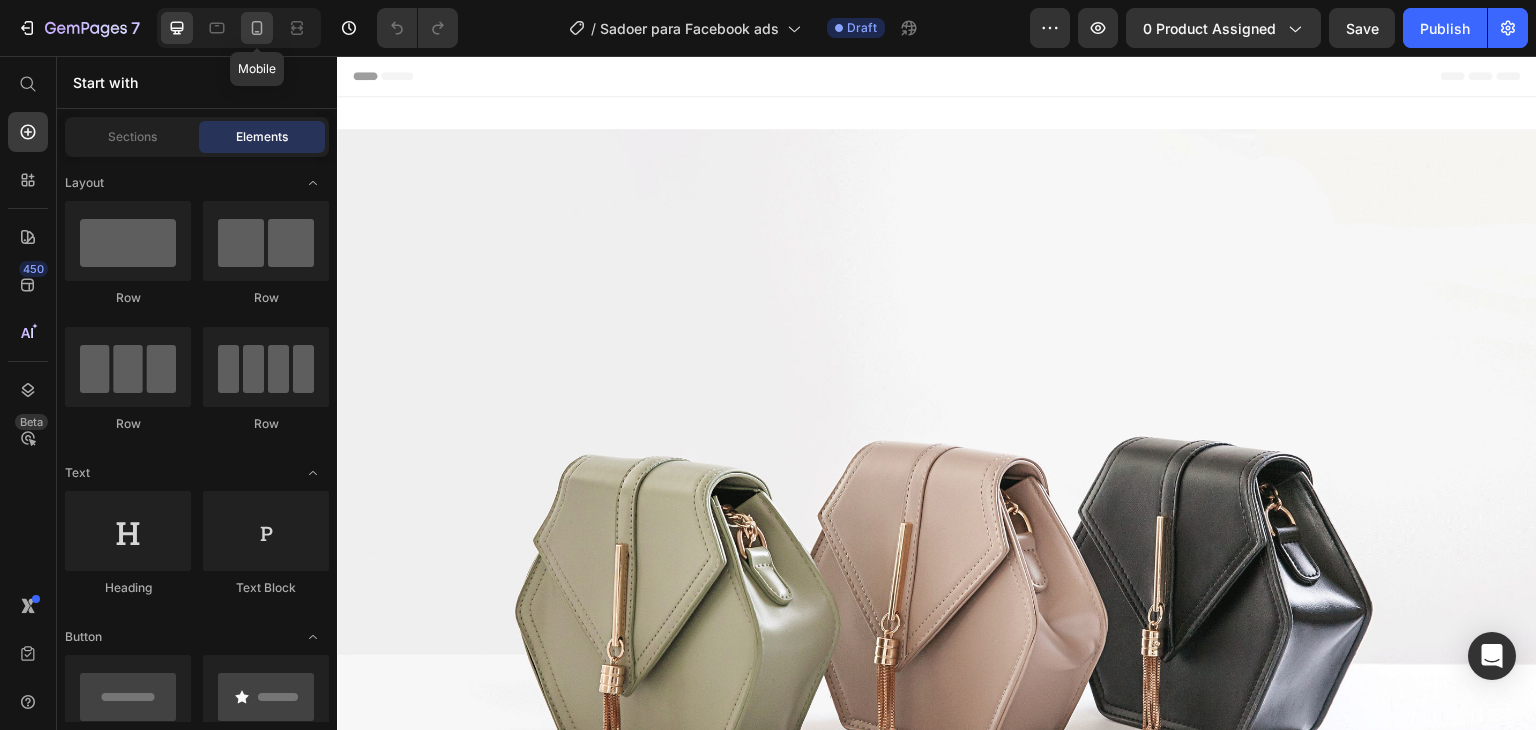 click 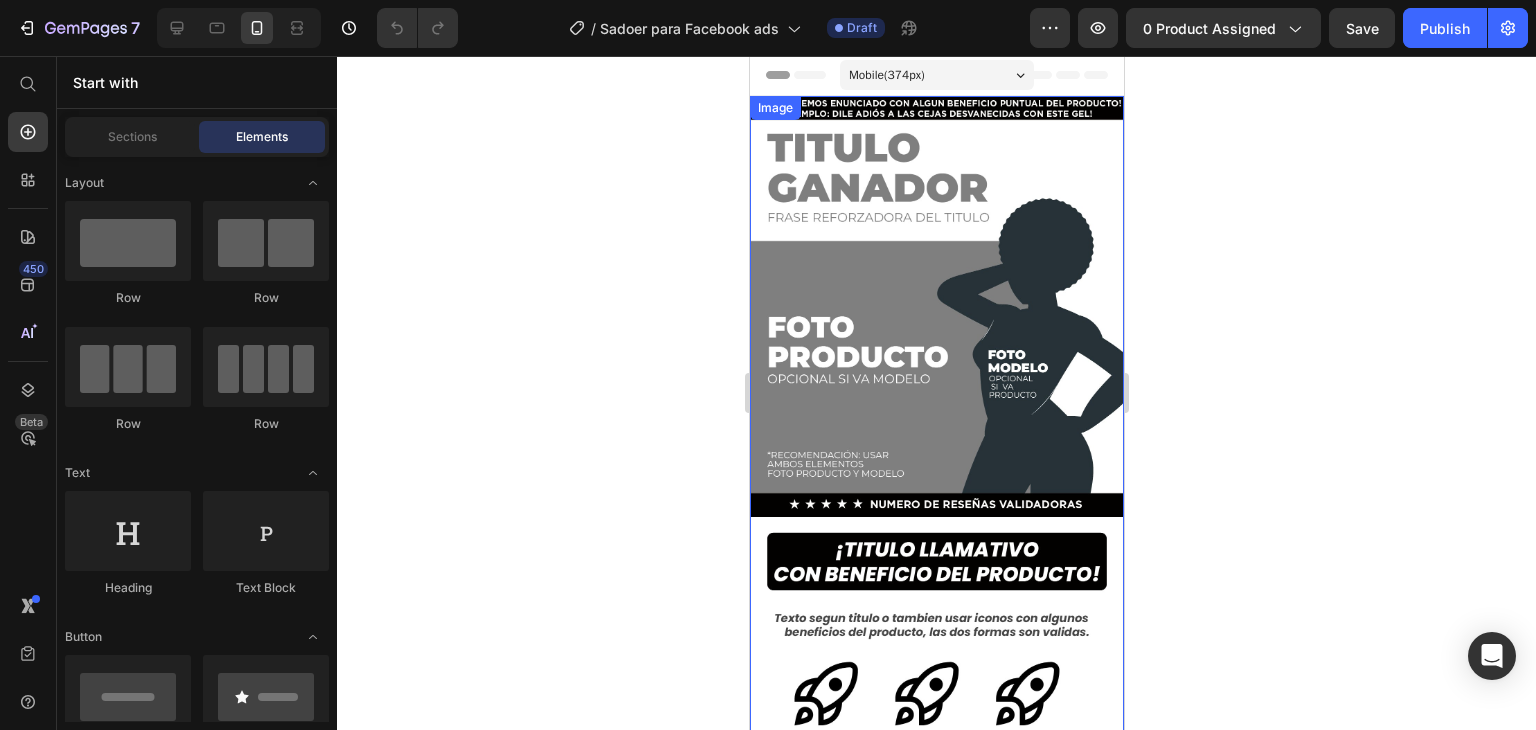 scroll, scrollTop: 0, scrollLeft: 0, axis: both 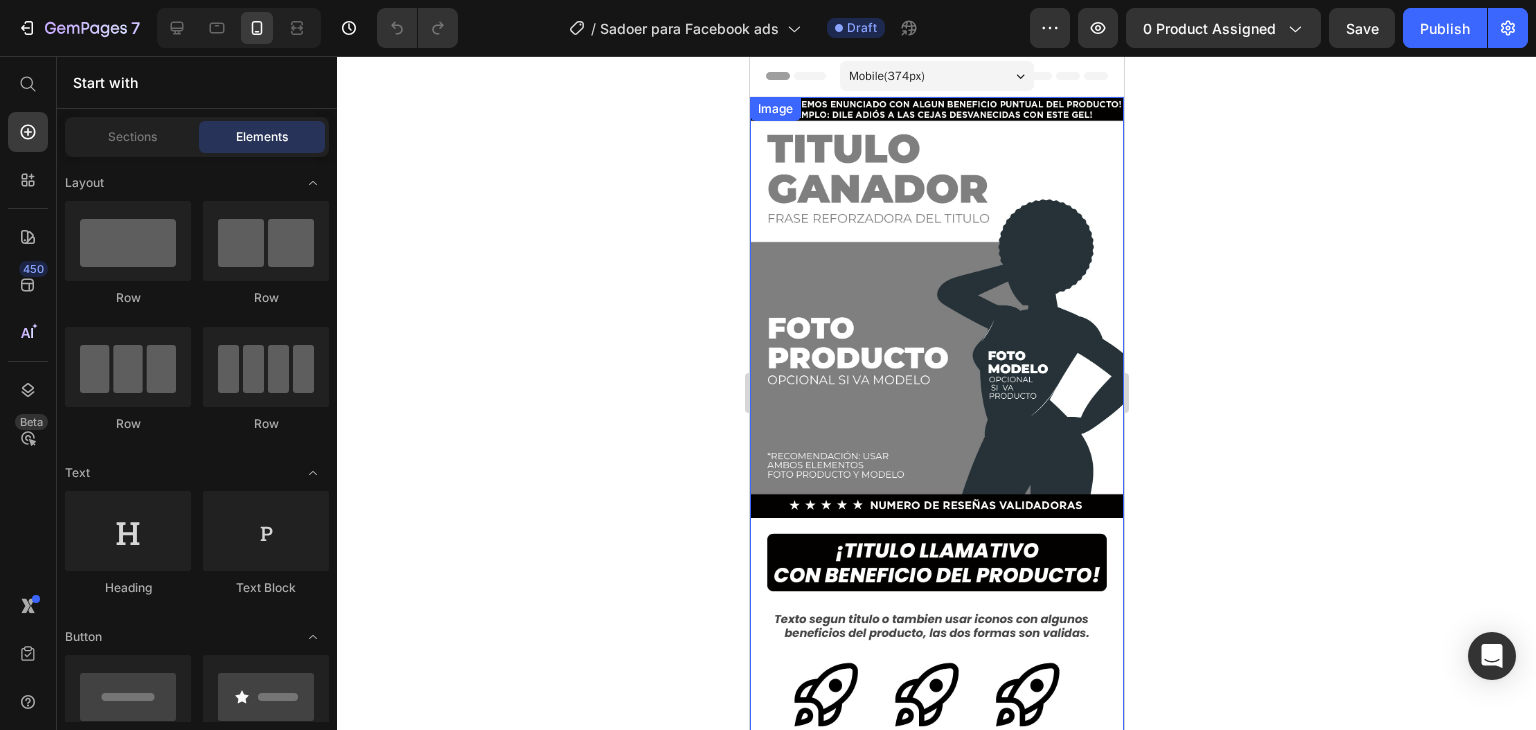 click at bounding box center (936, 430) 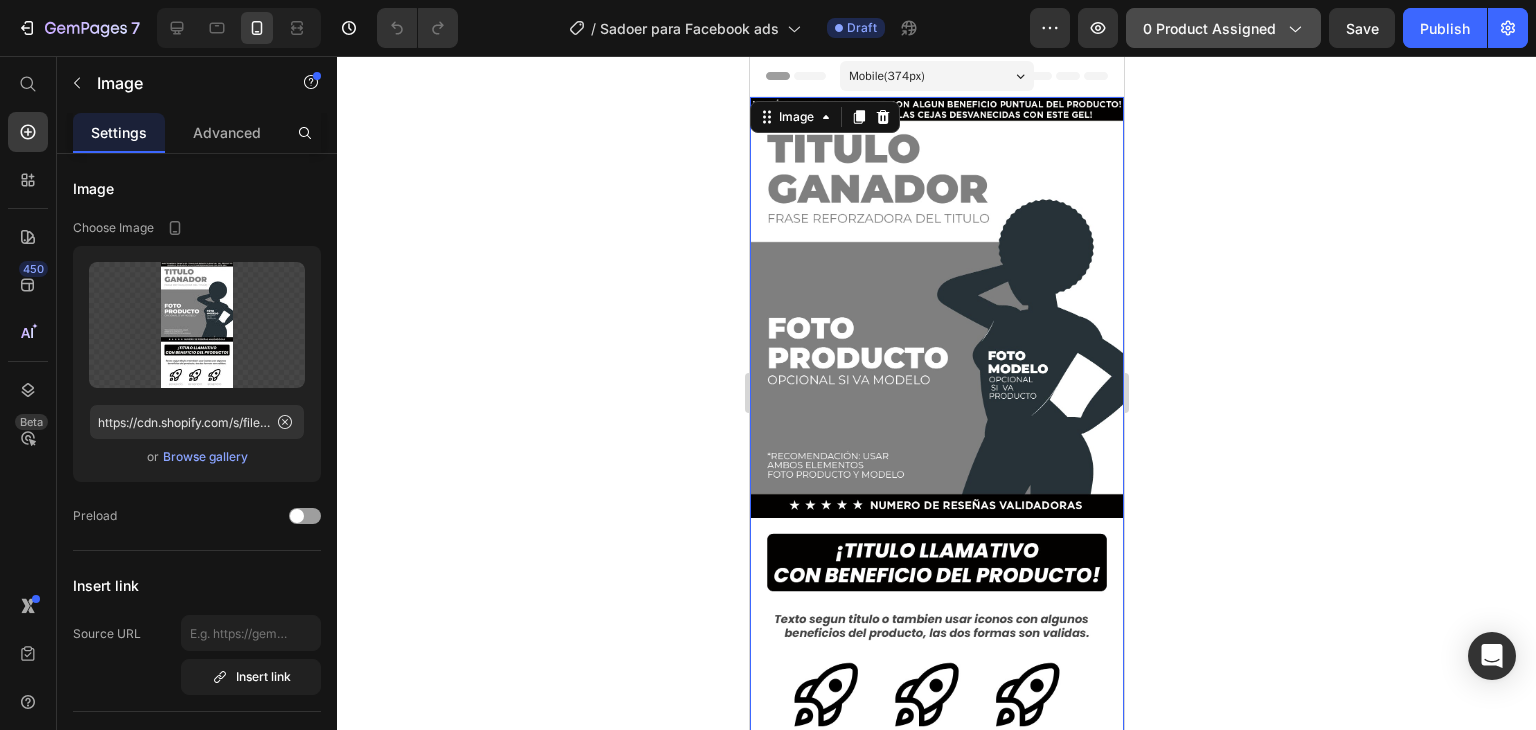 click on "0 product assigned" 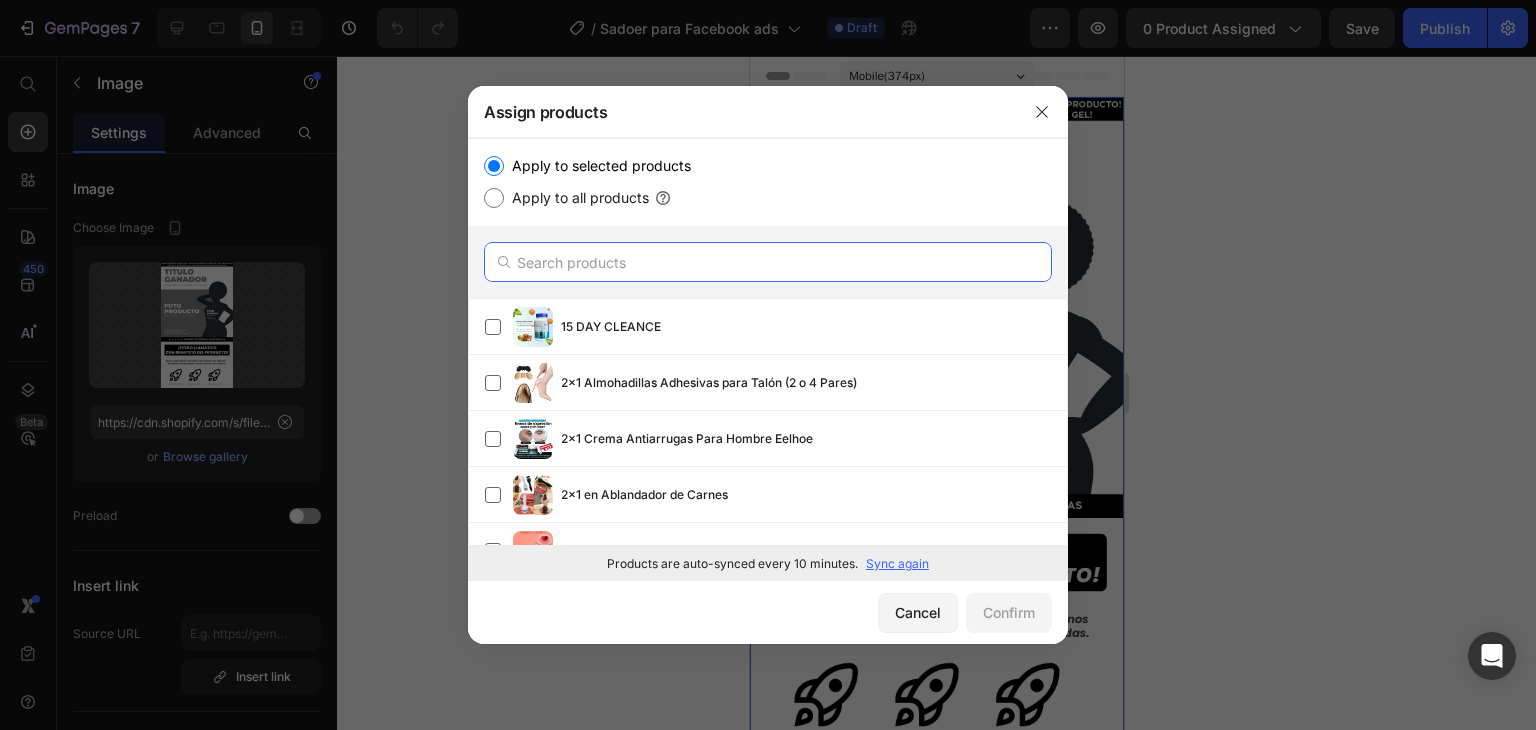 click at bounding box center (768, 262) 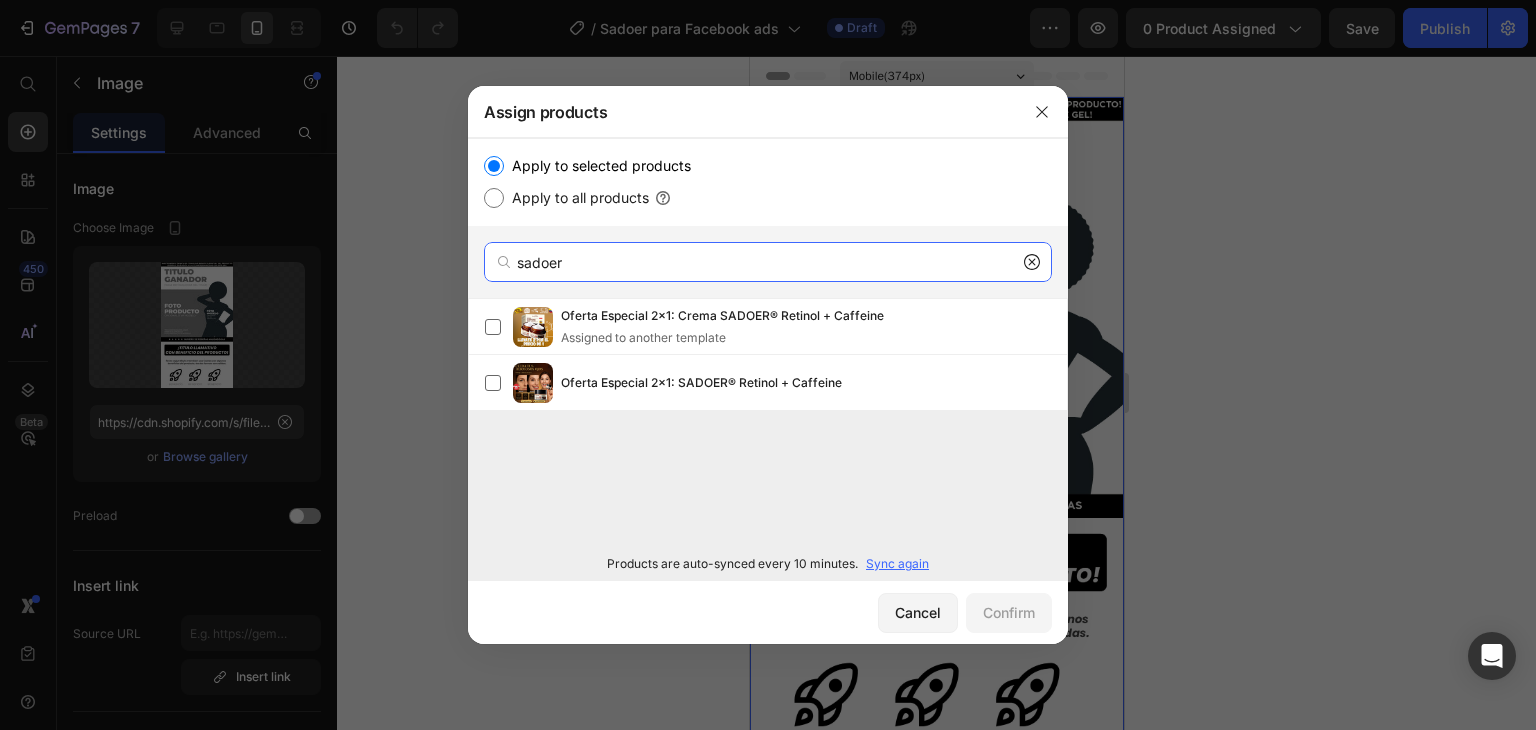 type on "sadoer" 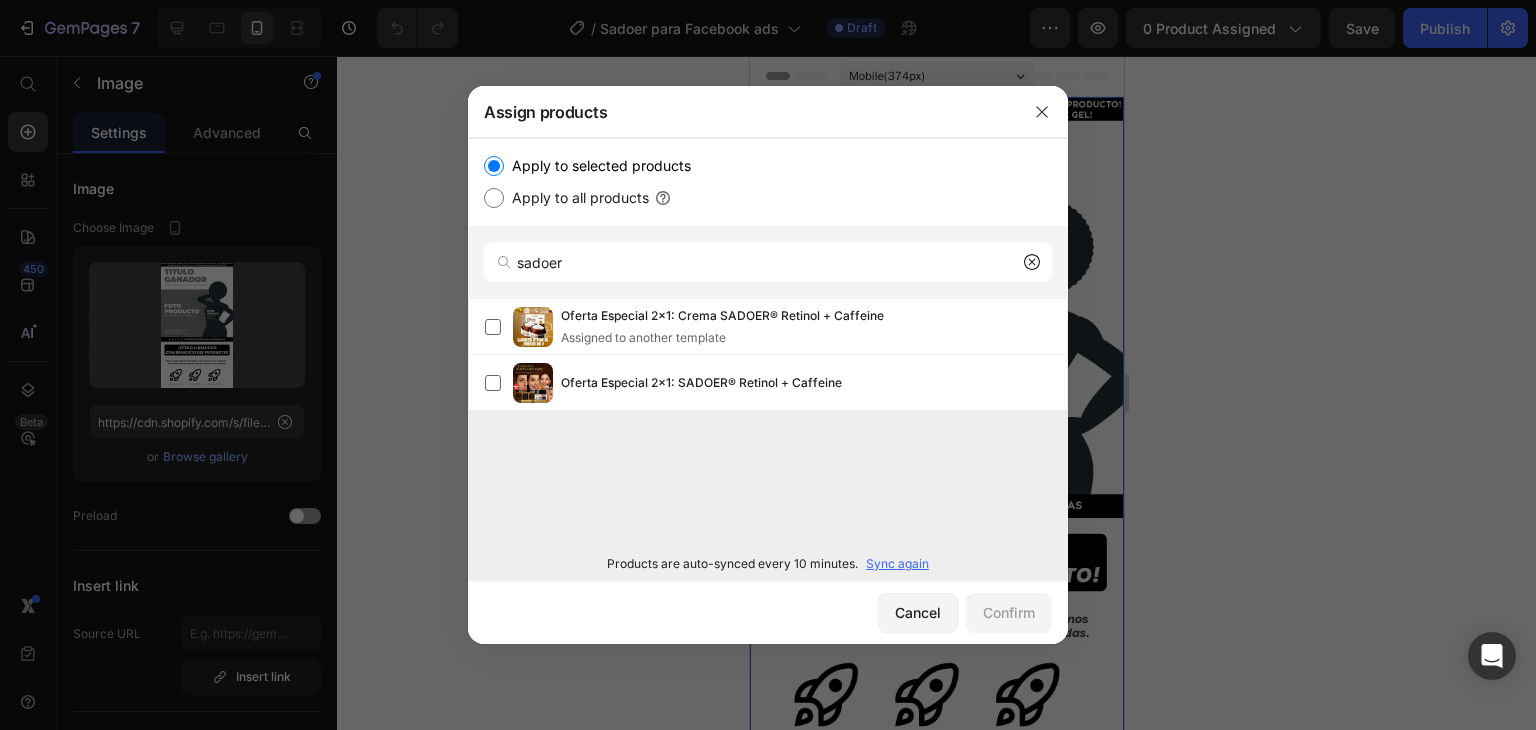 click on "Sync again" at bounding box center (897, 564) 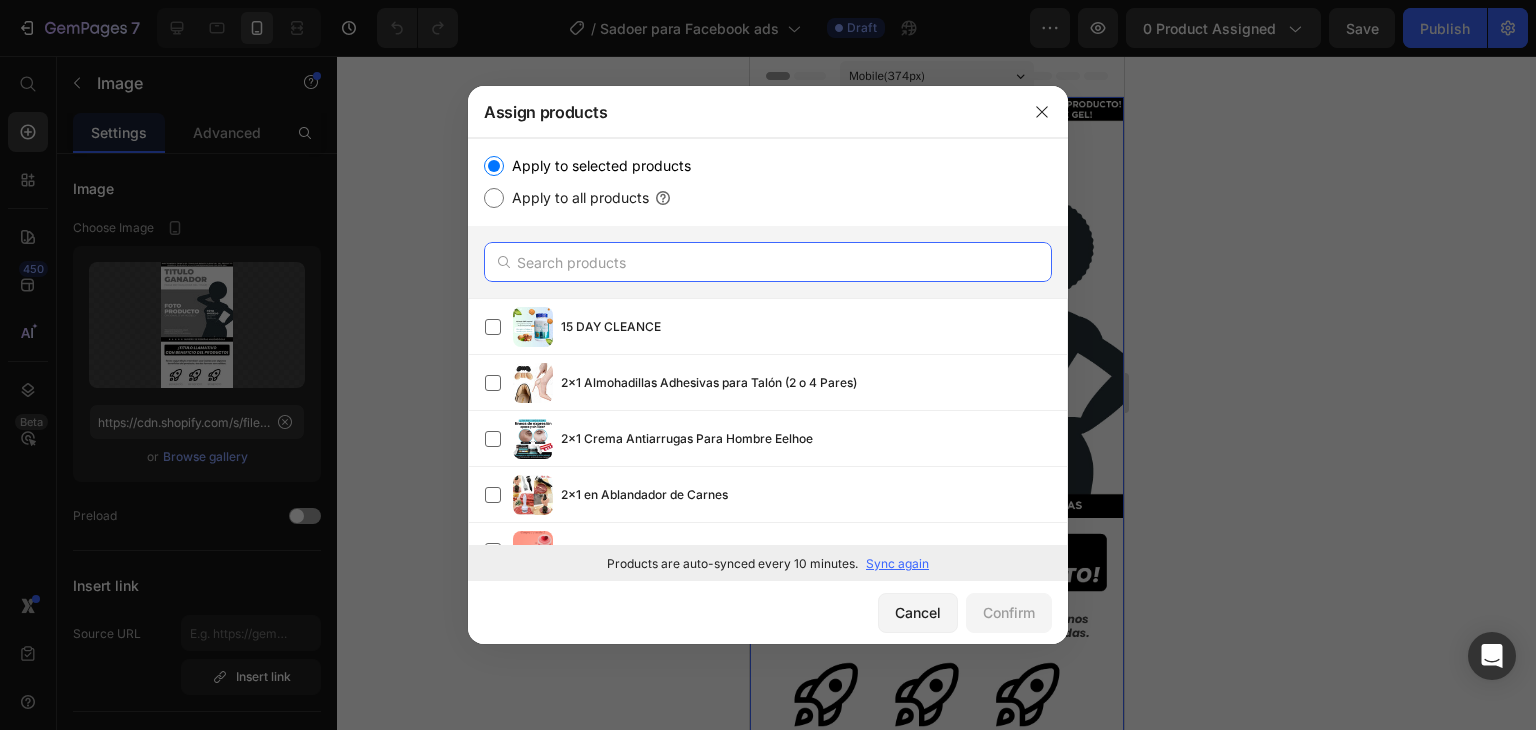 click at bounding box center (768, 262) 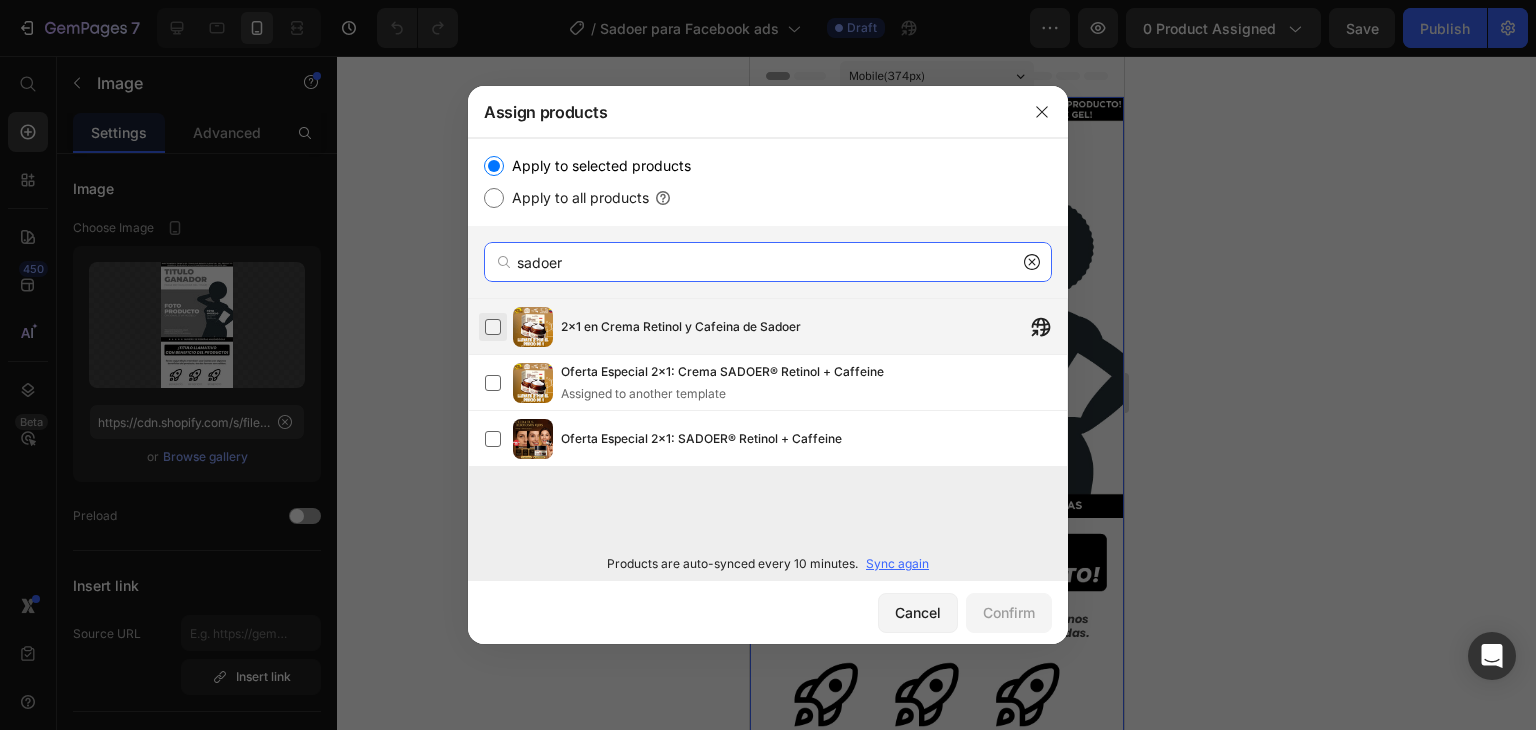 type on "sadoer" 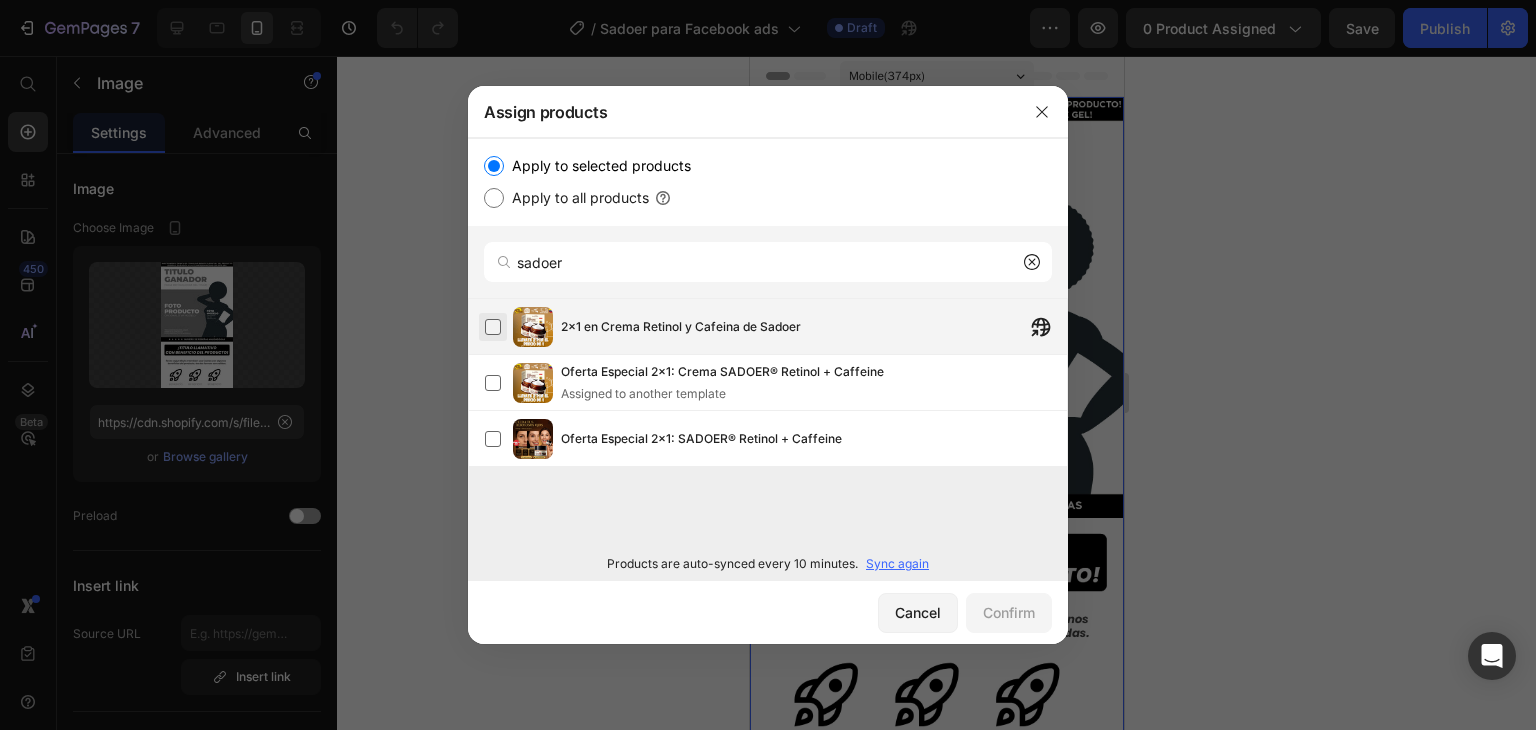 click at bounding box center (493, 327) 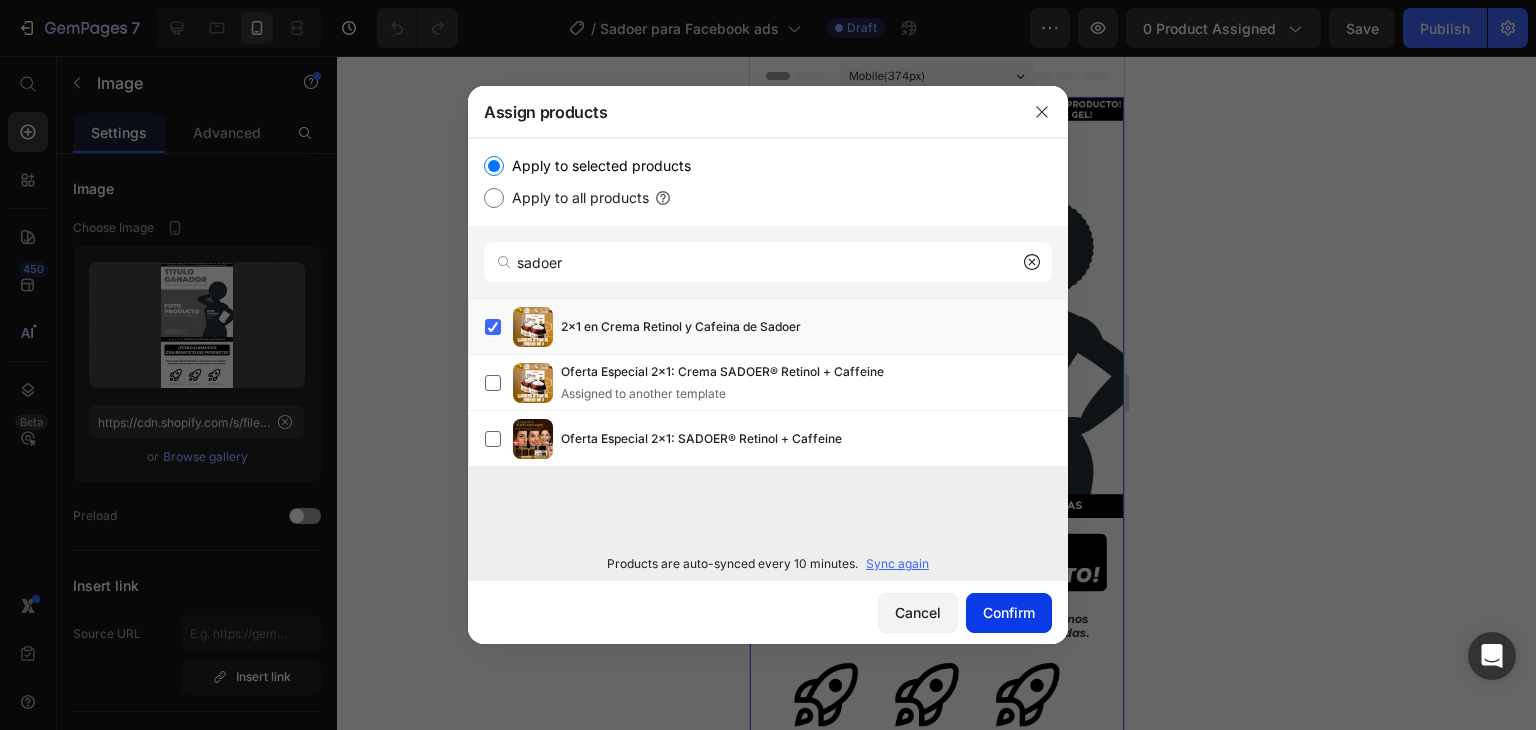 click on "Confirm" at bounding box center (1009, 612) 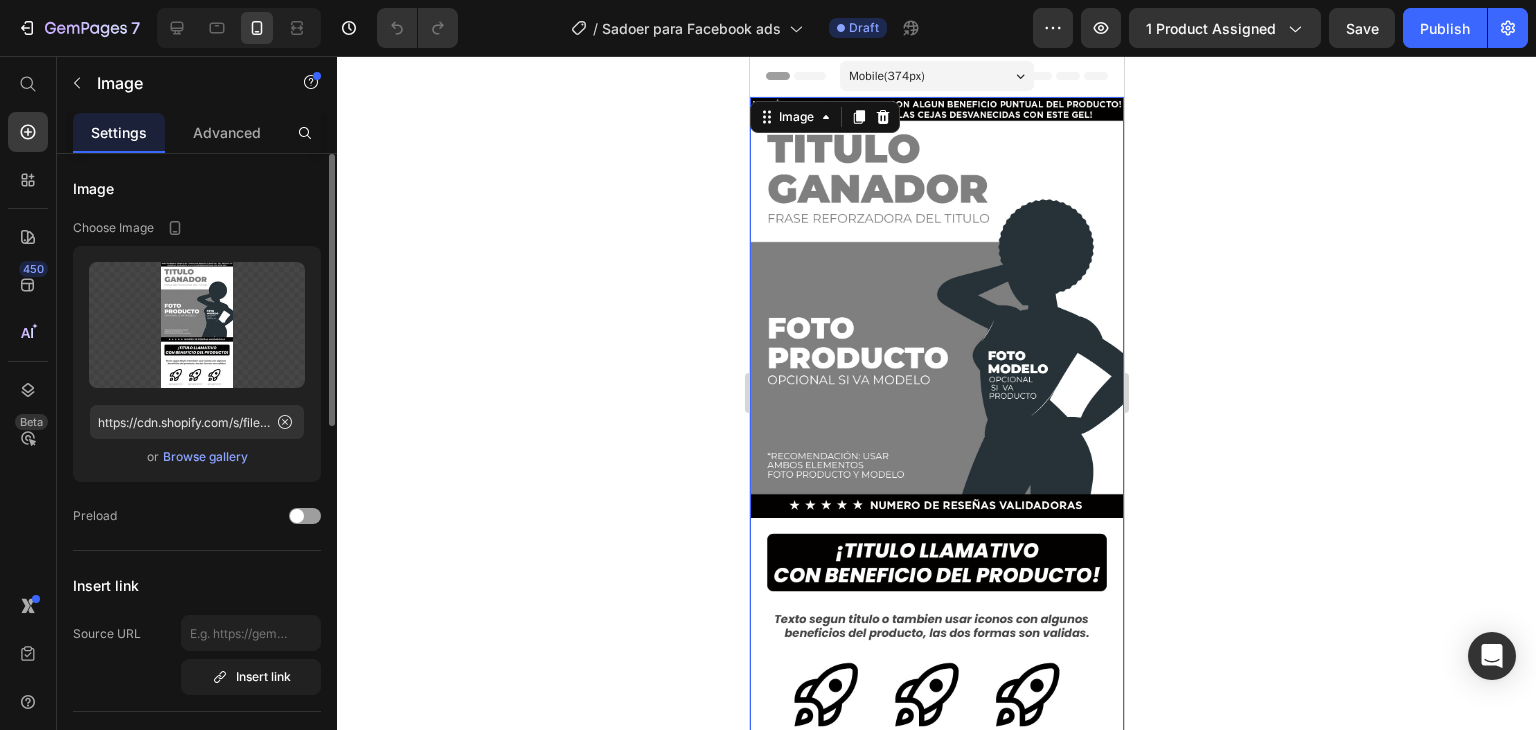 click on "Browse gallery" at bounding box center [205, 457] 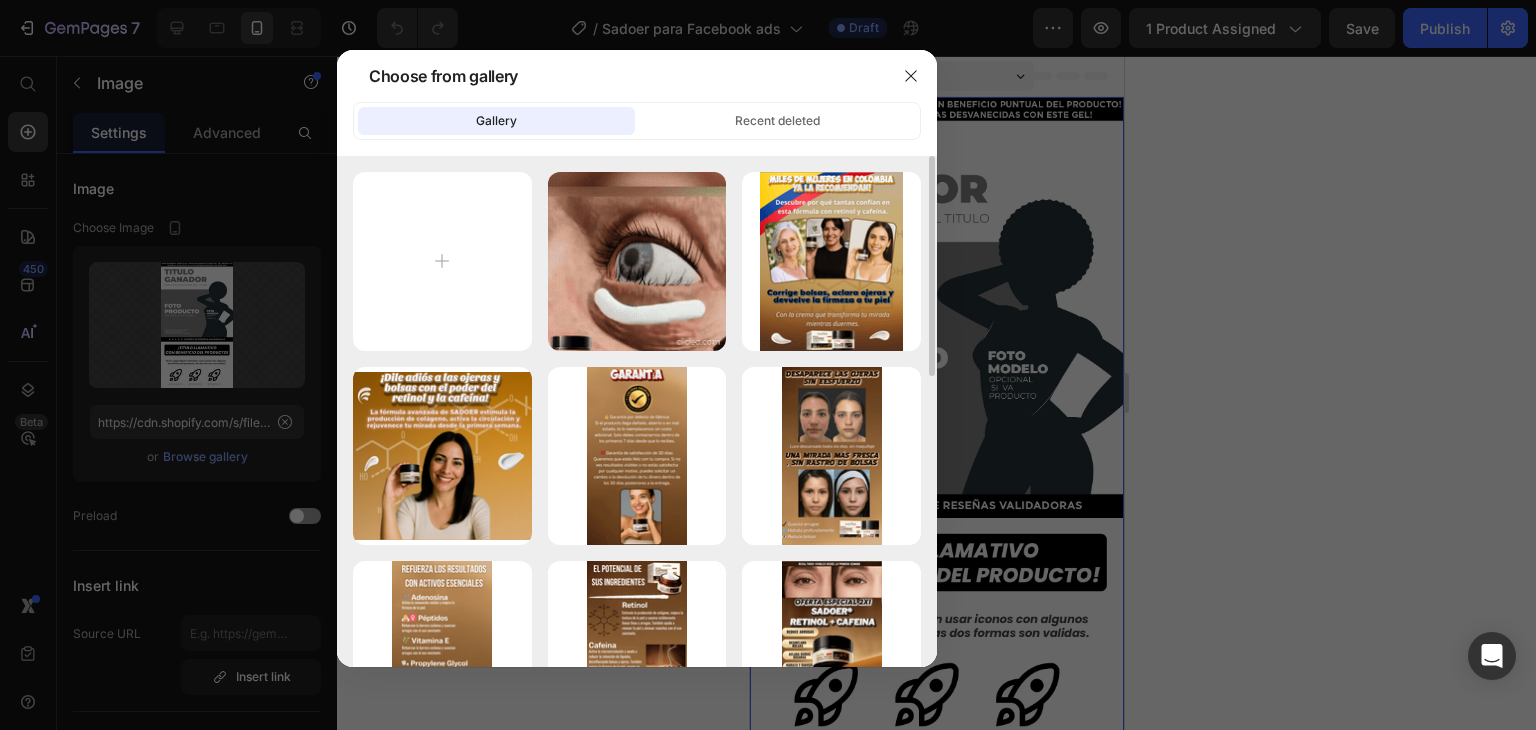 scroll, scrollTop: 100, scrollLeft: 0, axis: vertical 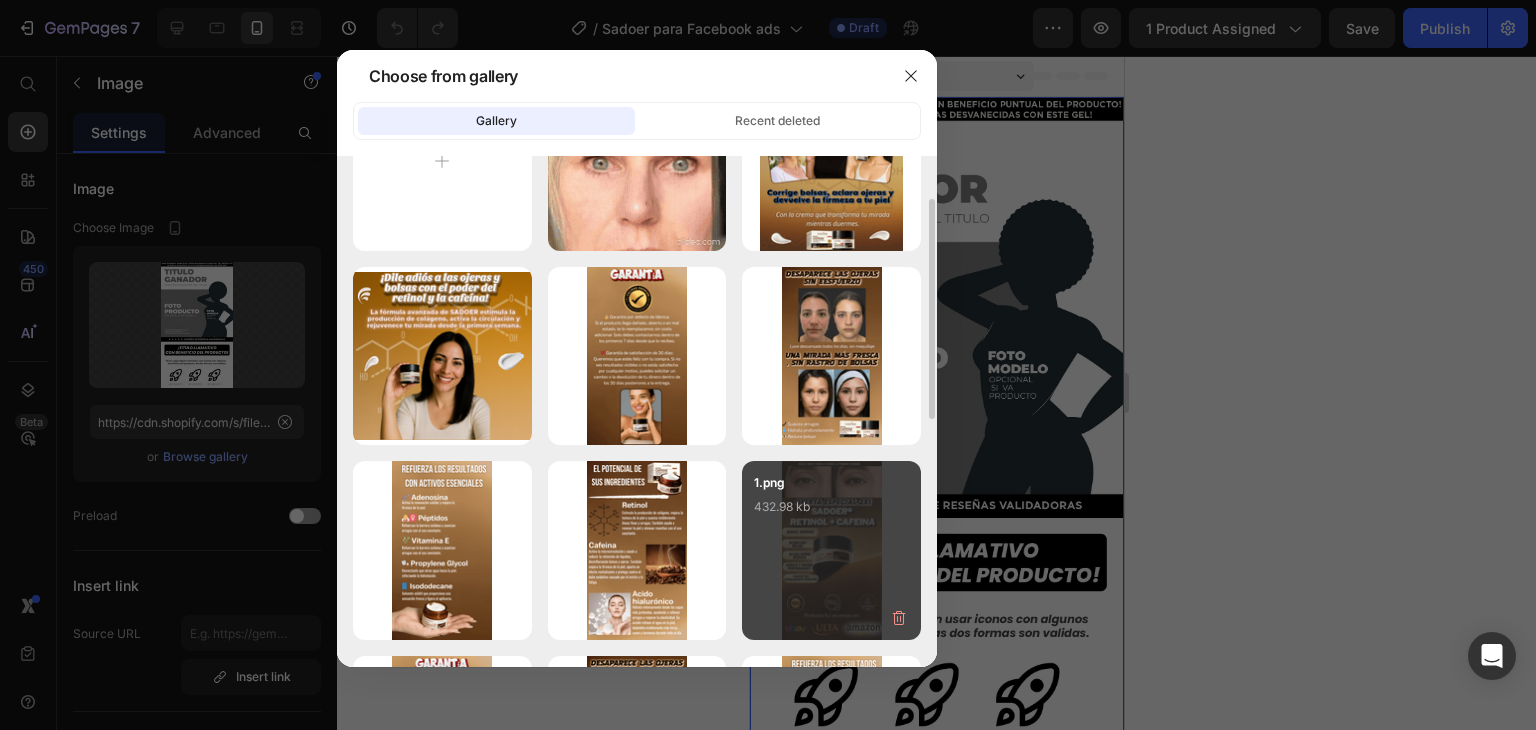 click on "1.png 432.98 kb" at bounding box center [831, 513] 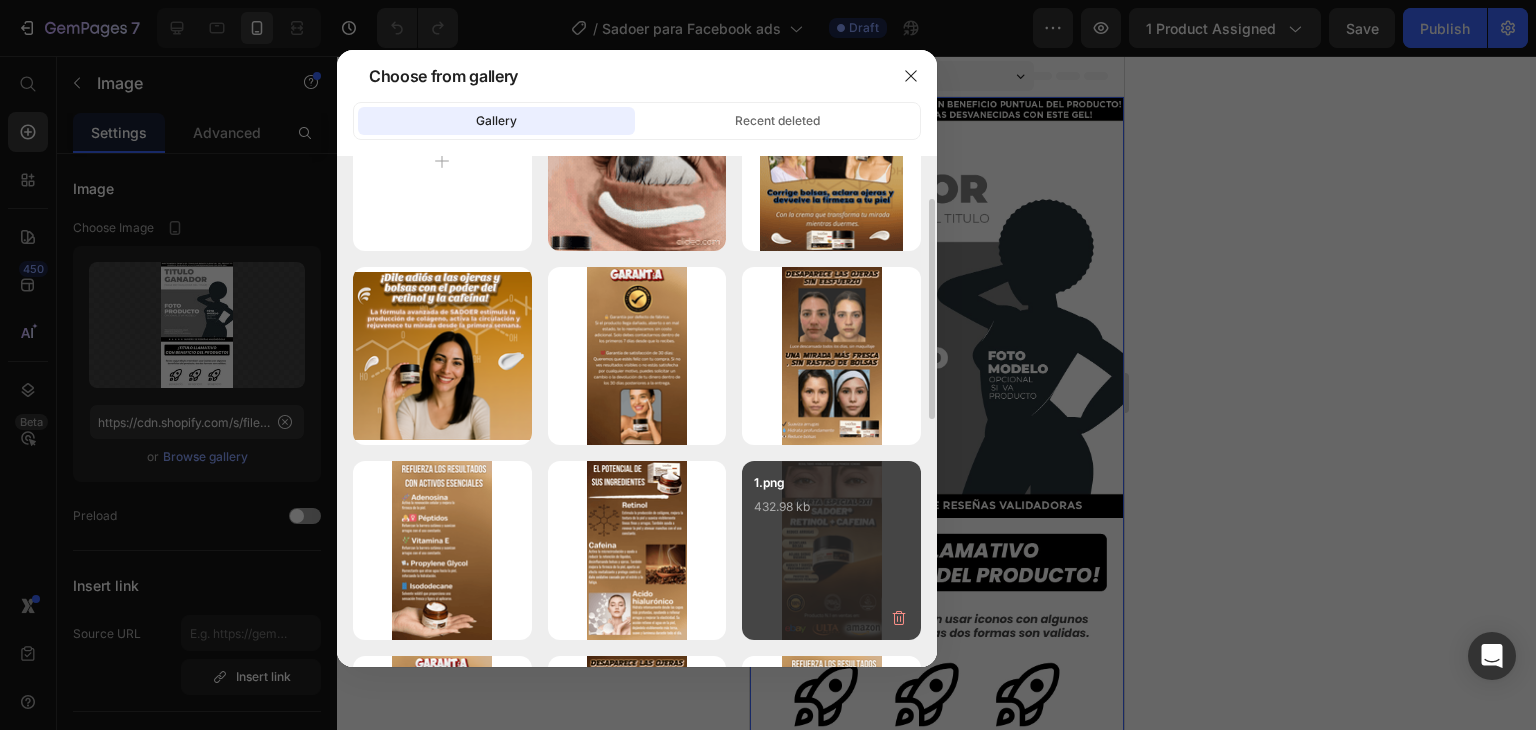 type on "https://cdn.shopify.com/s/files/1/0910/8740/5342/files/gempages_564407716122985483-f34a0a86-8bb1-4f25-be29-e5d9c3d6bfad.png" 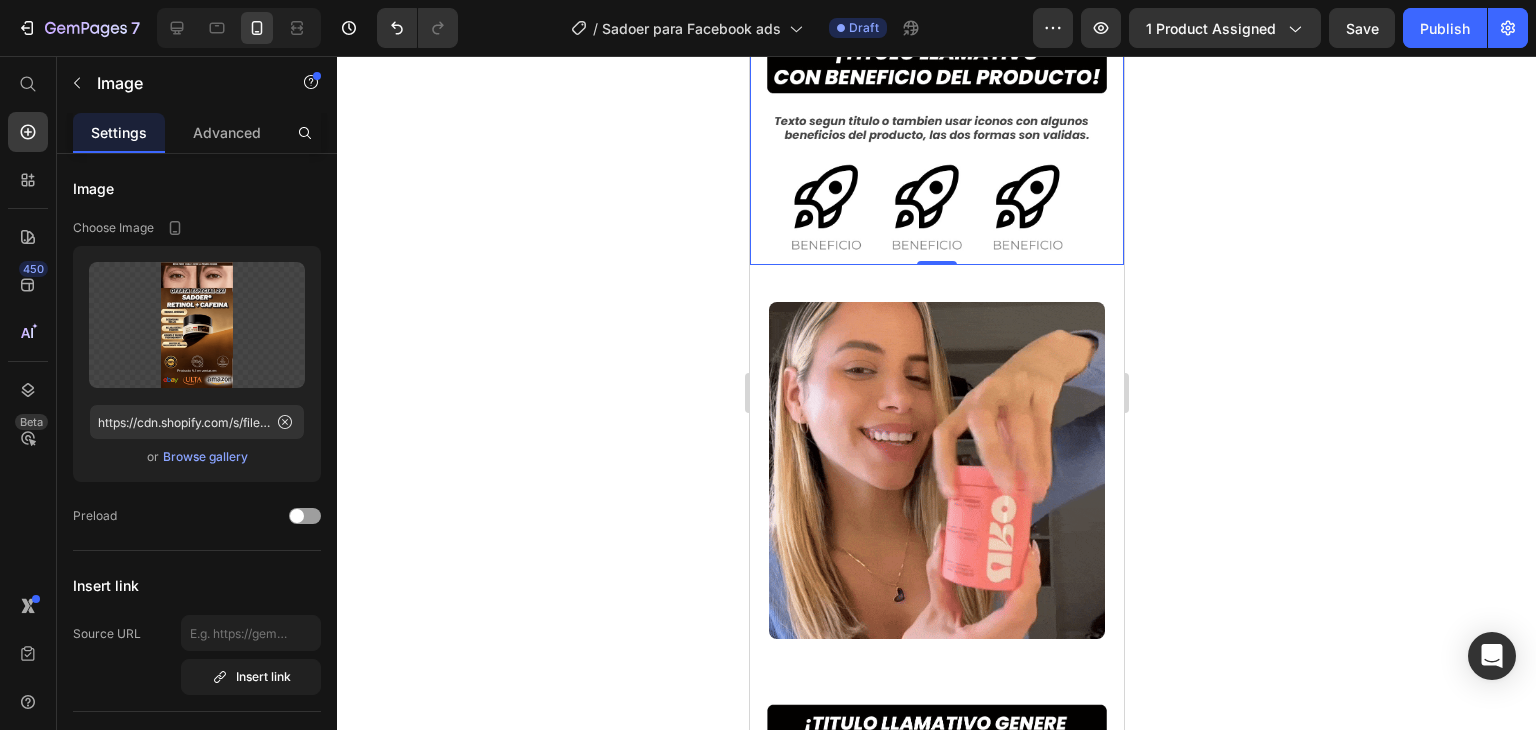 scroll, scrollTop: 500, scrollLeft: 0, axis: vertical 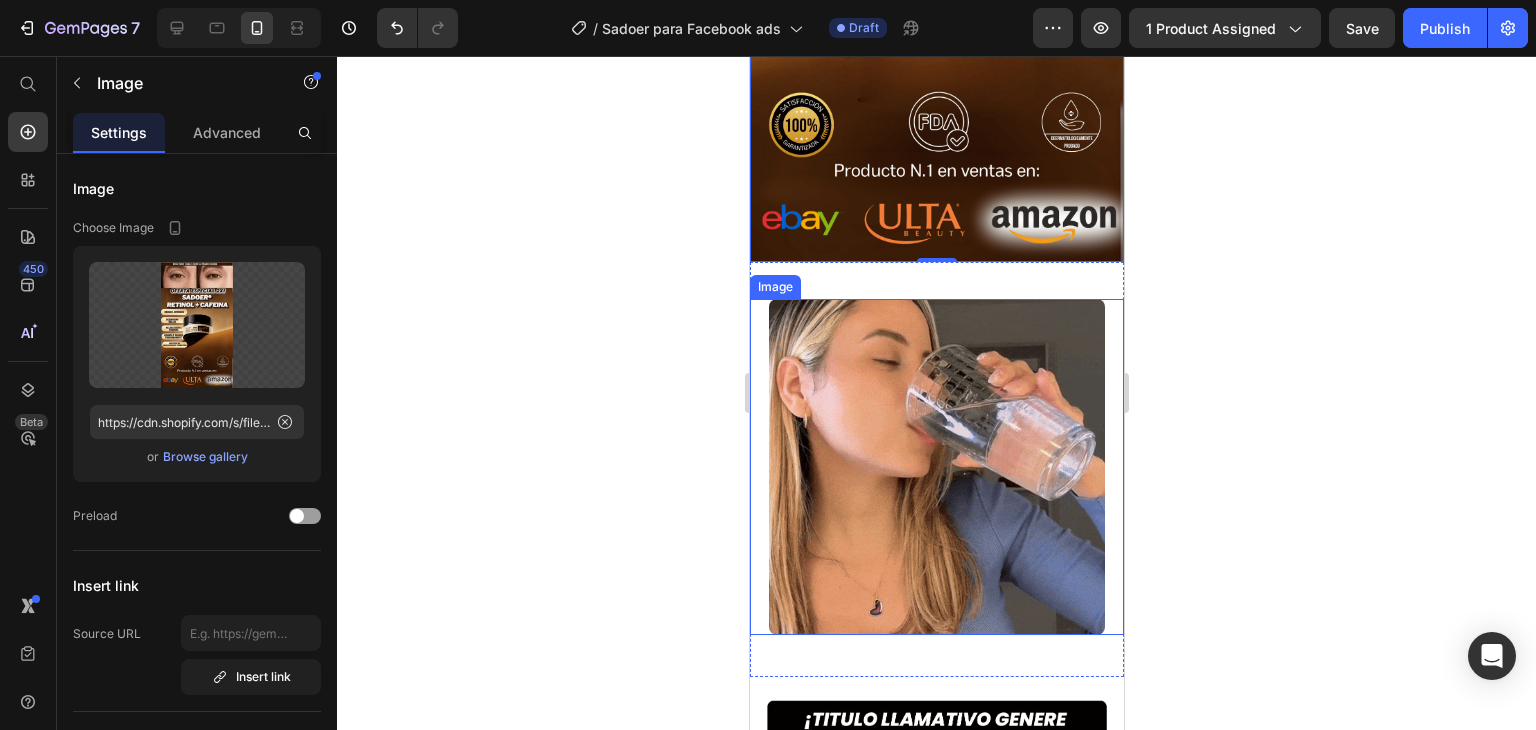 click at bounding box center (936, 467) 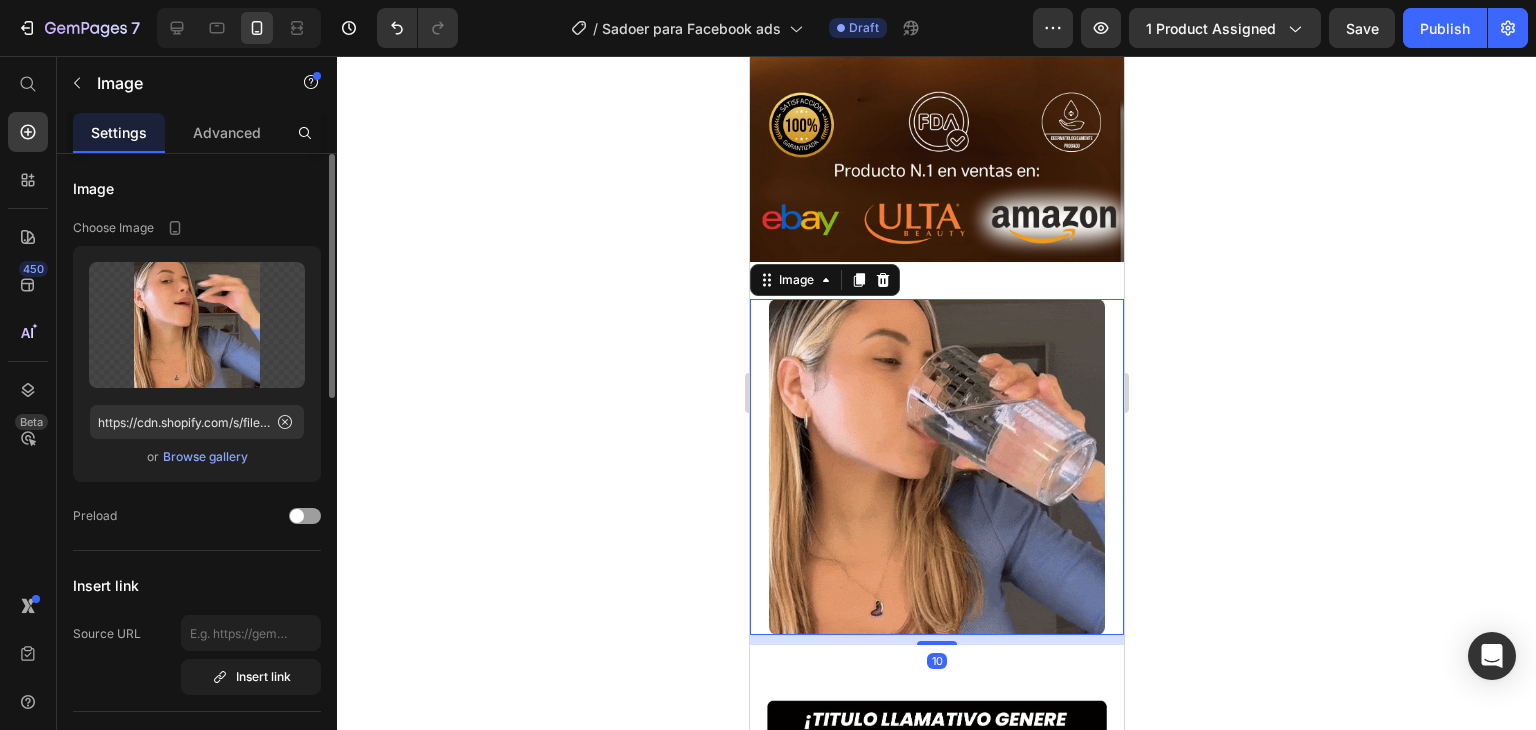 click on "Browse gallery" at bounding box center (205, 457) 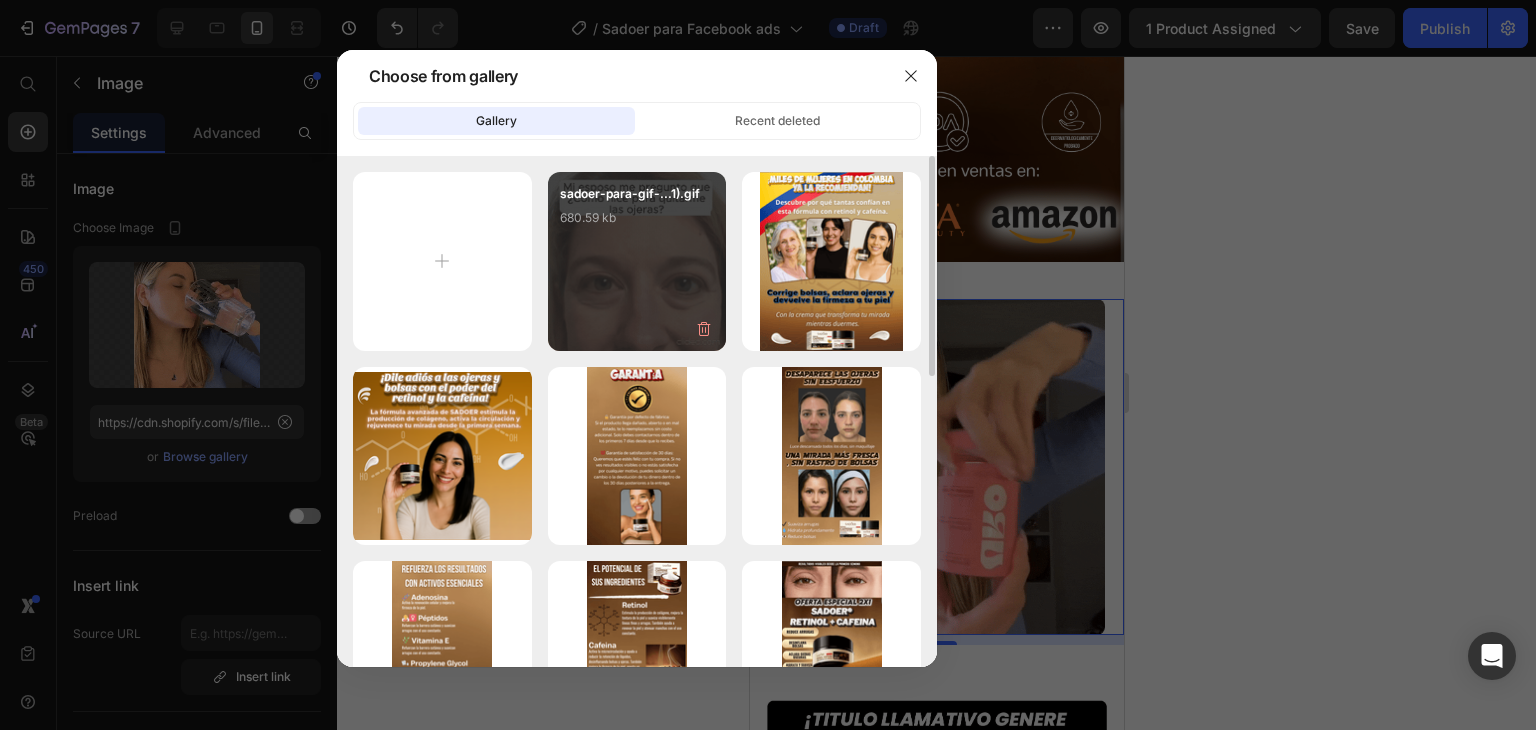 click on "sadoer-para-gif-...1).gif 680.59 kb" at bounding box center (637, 224) 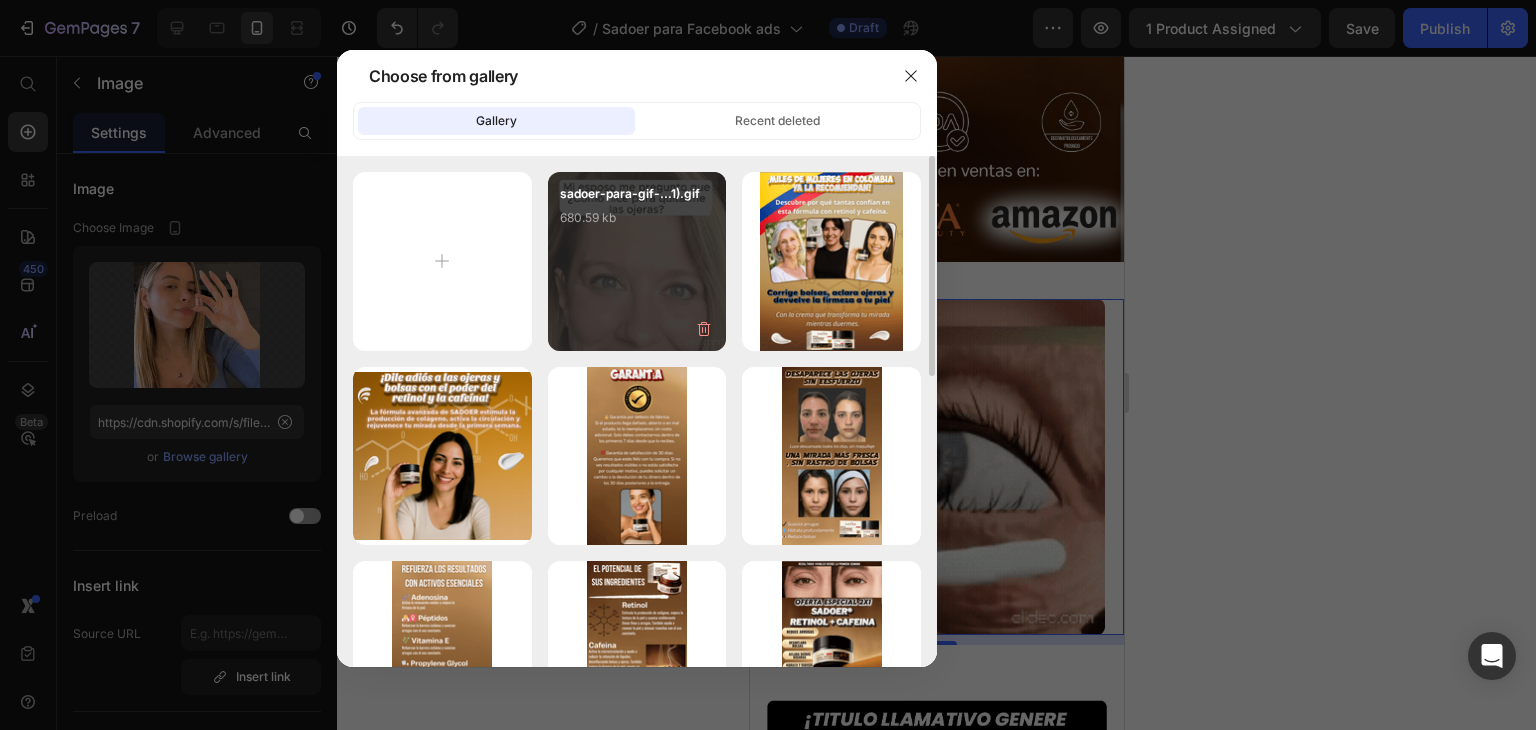 type on "https://cdn.shopify.com/s/files/1/0910/8740/5342/files/gempages_564407716122985483-a5609327-324a-4763-a994-f701f1f11935.gif" 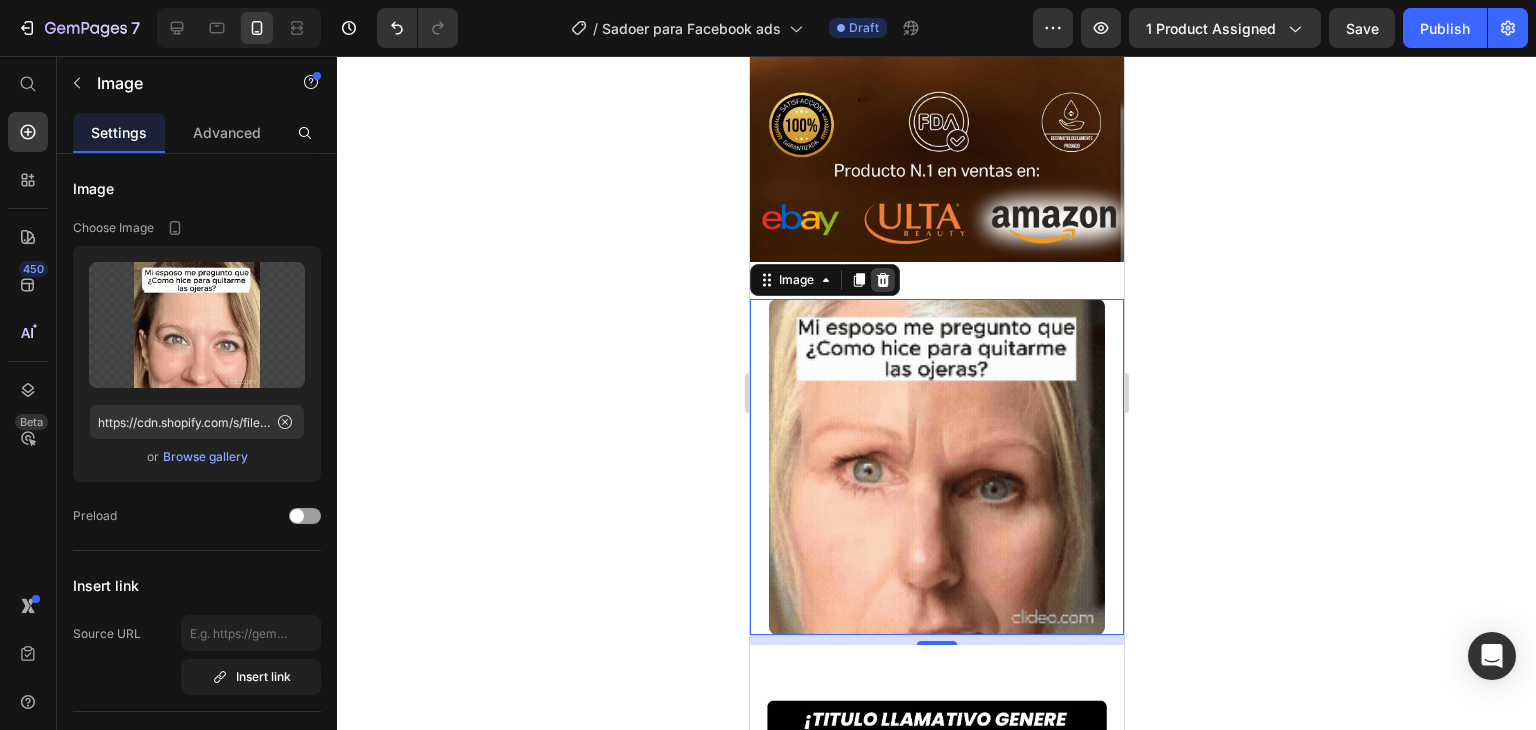 click 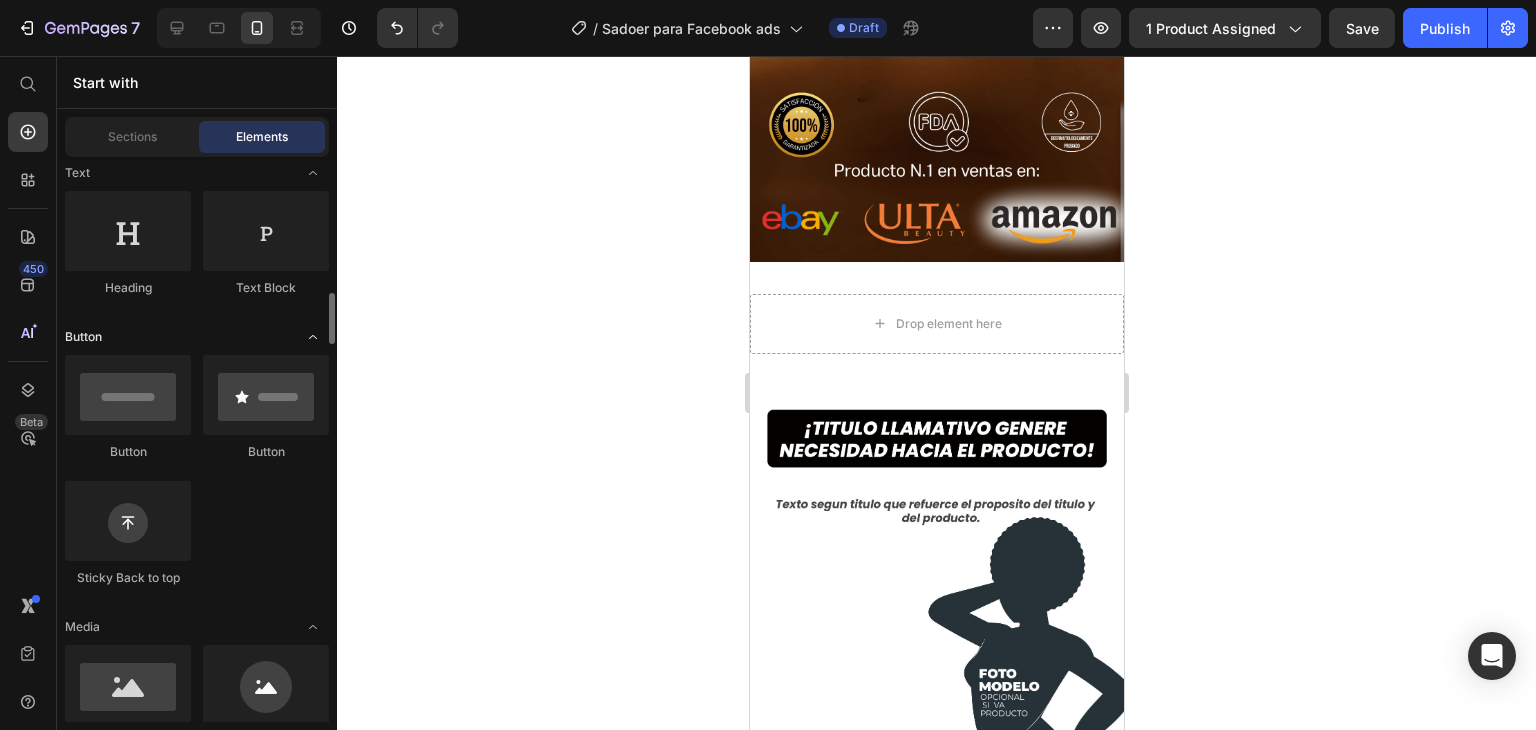 scroll, scrollTop: 400, scrollLeft: 0, axis: vertical 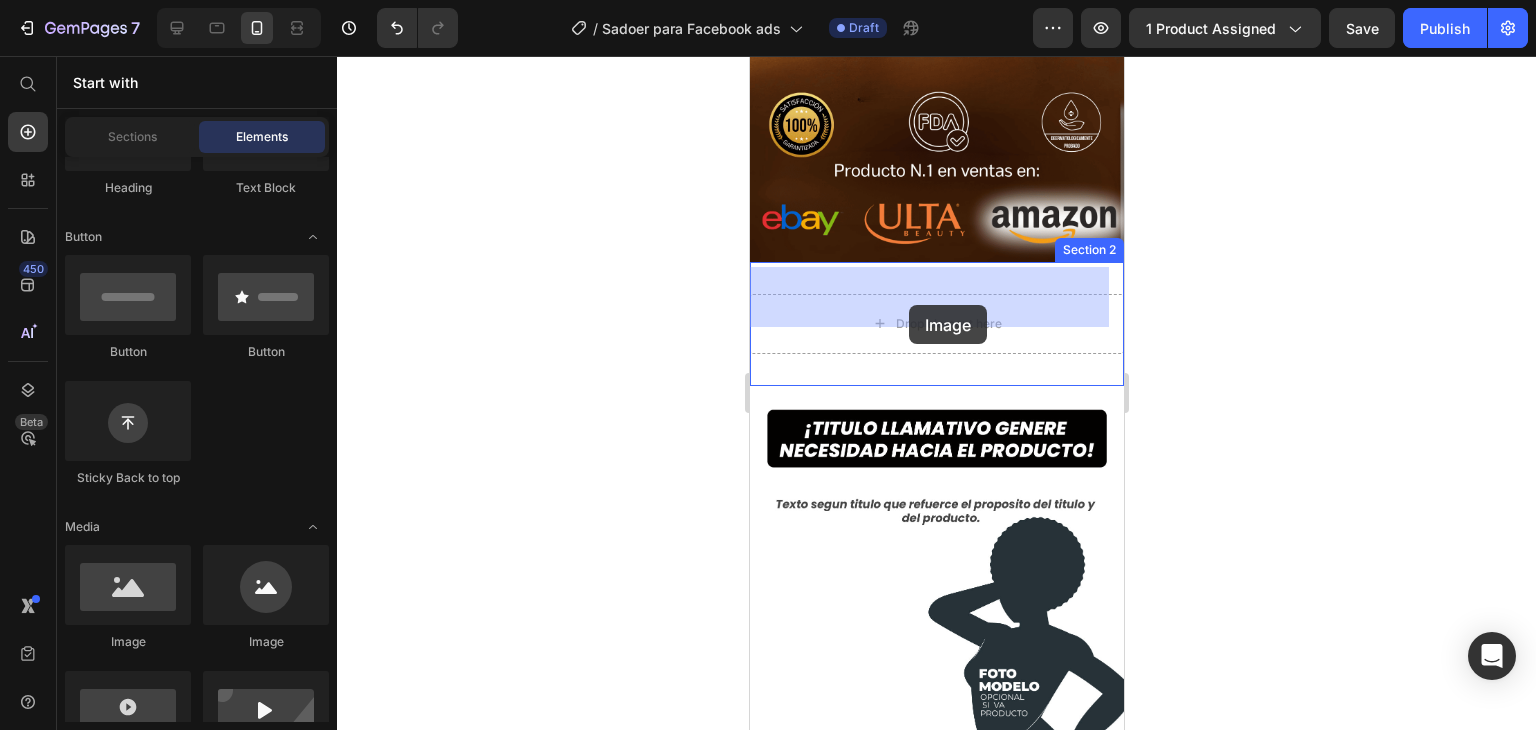 drag, startPoint x: 879, startPoint y: 669, endPoint x: 908, endPoint y: 305, distance: 365.15338 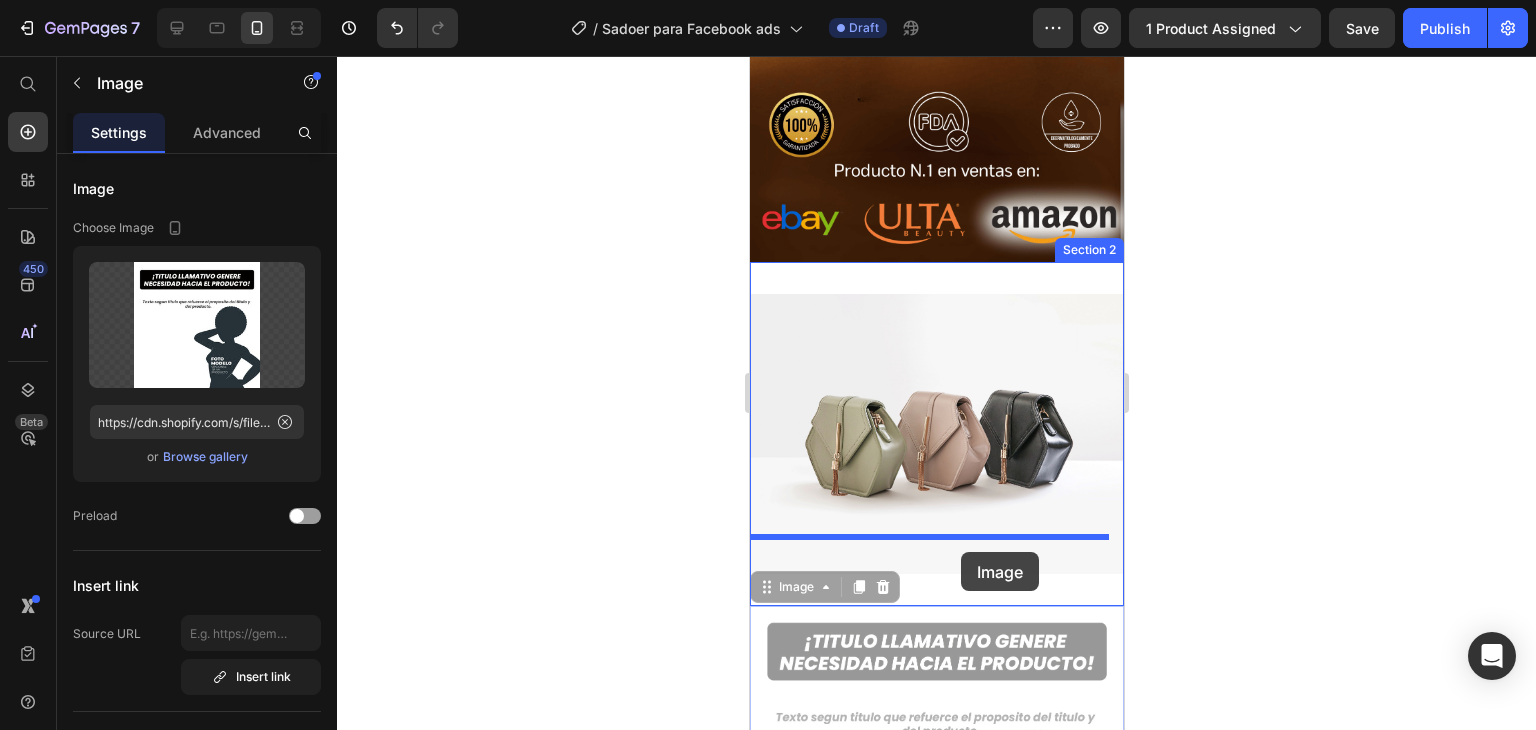 drag, startPoint x: 958, startPoint y: 637, endPoint x: 960, endPoint y: 552, distance: 85.02353 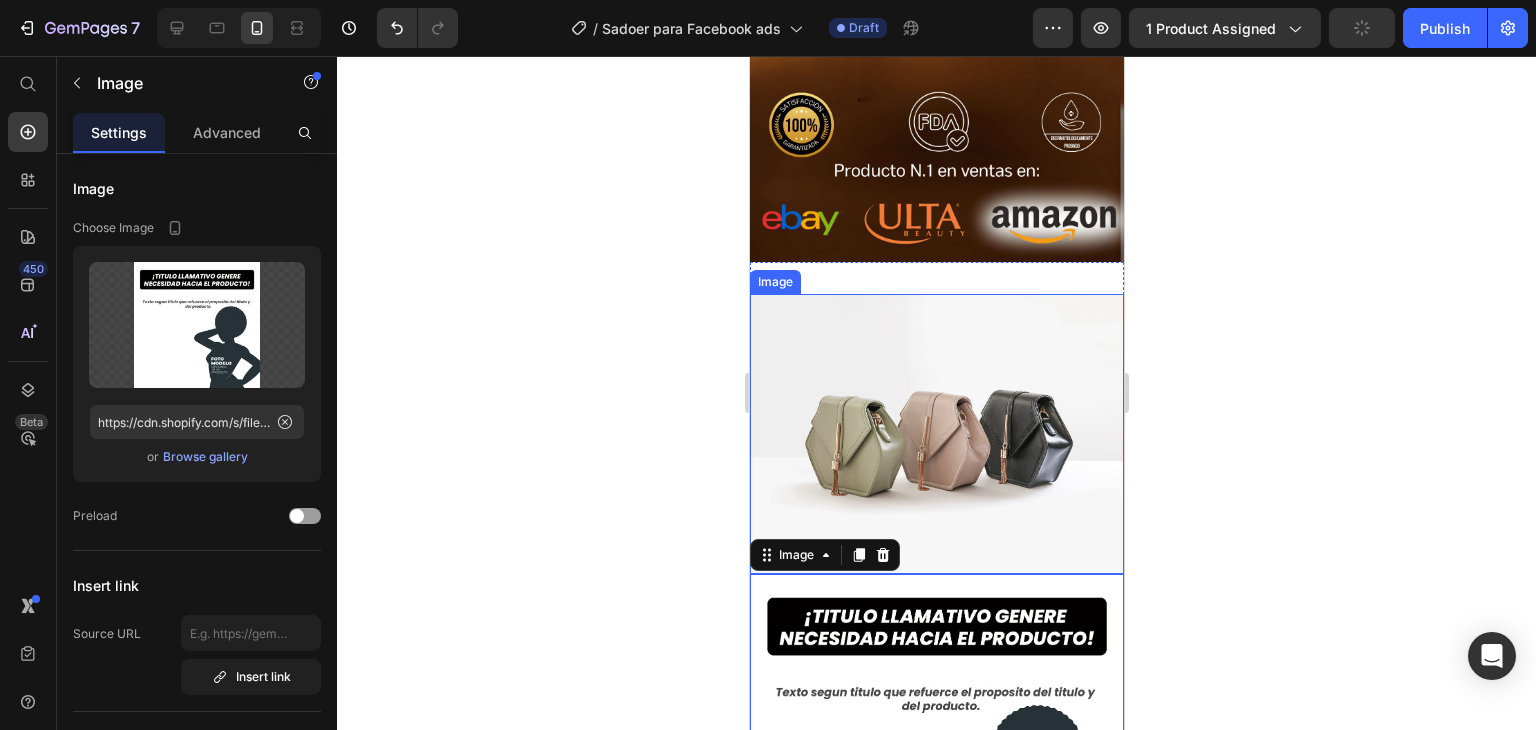 click at bounding box center [936, 434] 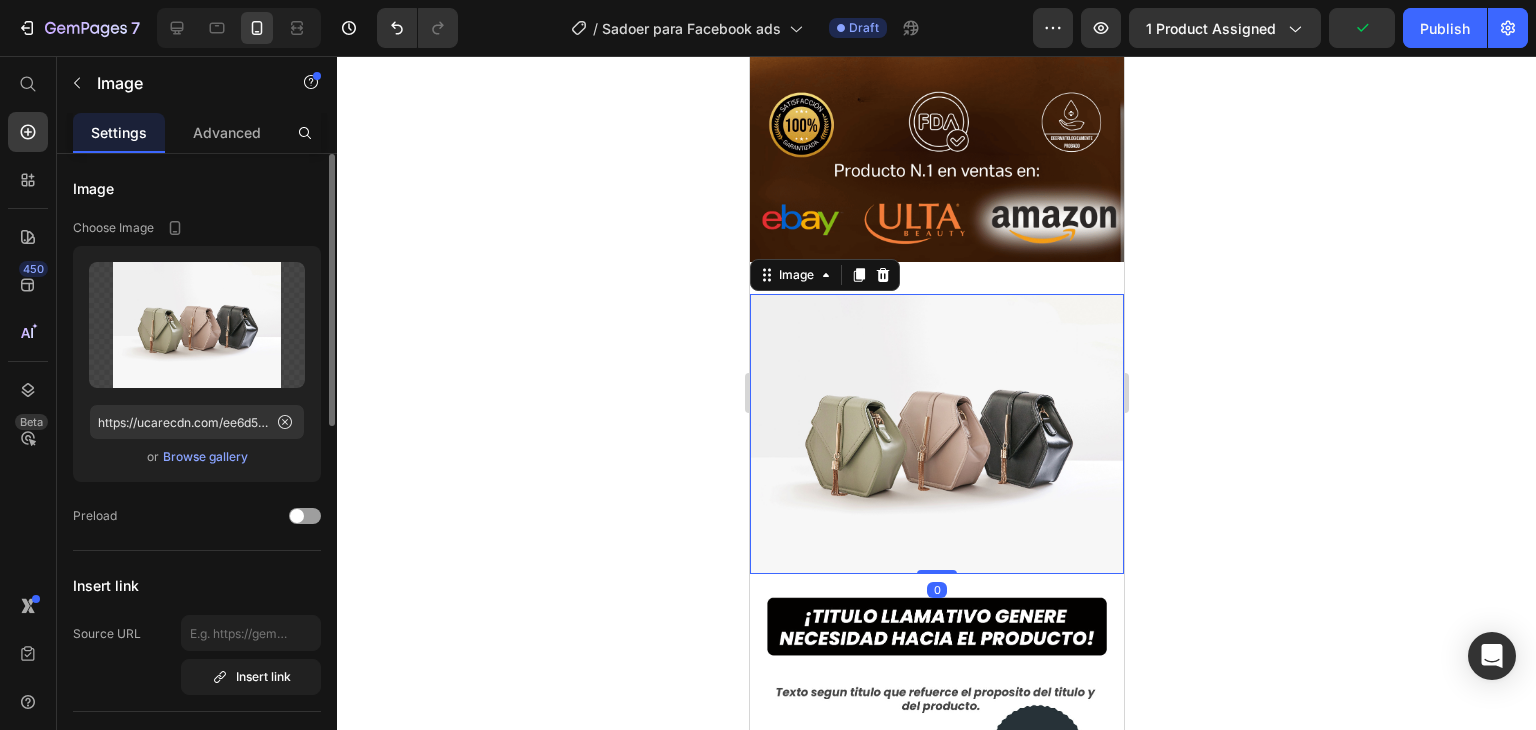 click on "Browse gallery" at bounding box center (205, 457) 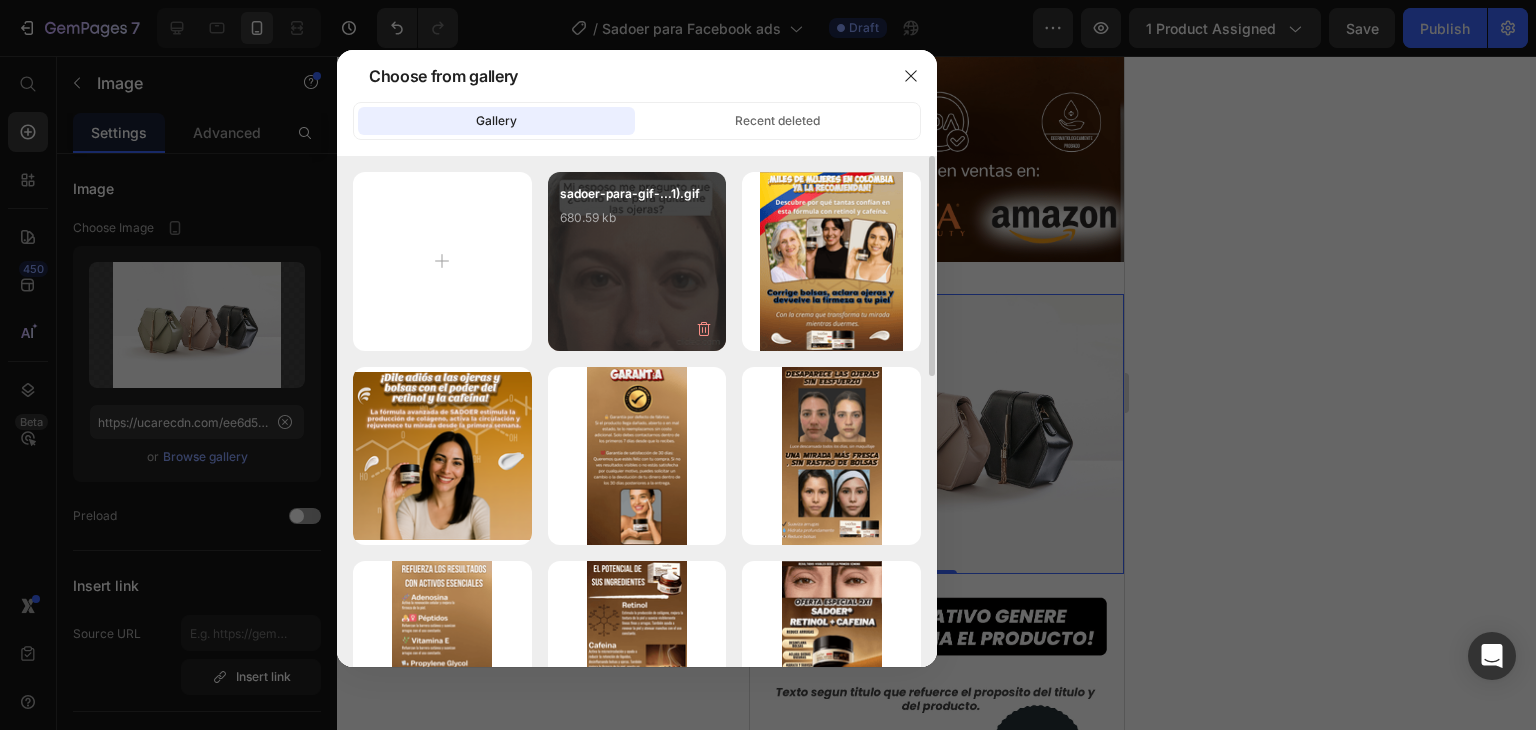 click on "sadoer-para-gif-...1).gif 680.59 kb" at bounding box center (637, 261) 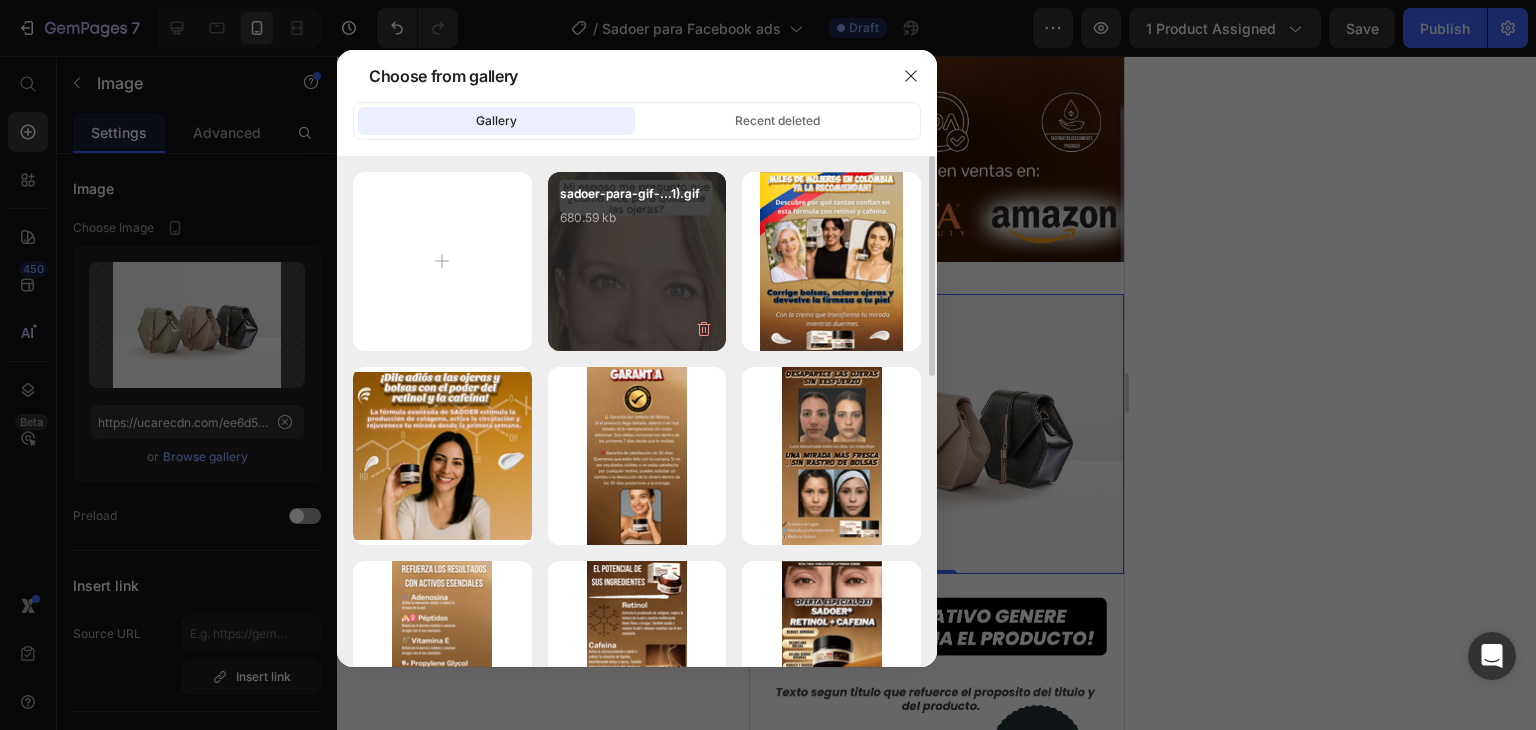 type on "https://cdn.shopify.com/s/files/1/0910/8740/5342/files/gempages_564407716122985483-a5609327-324a-4763-a994-f701f1f11935.gif" 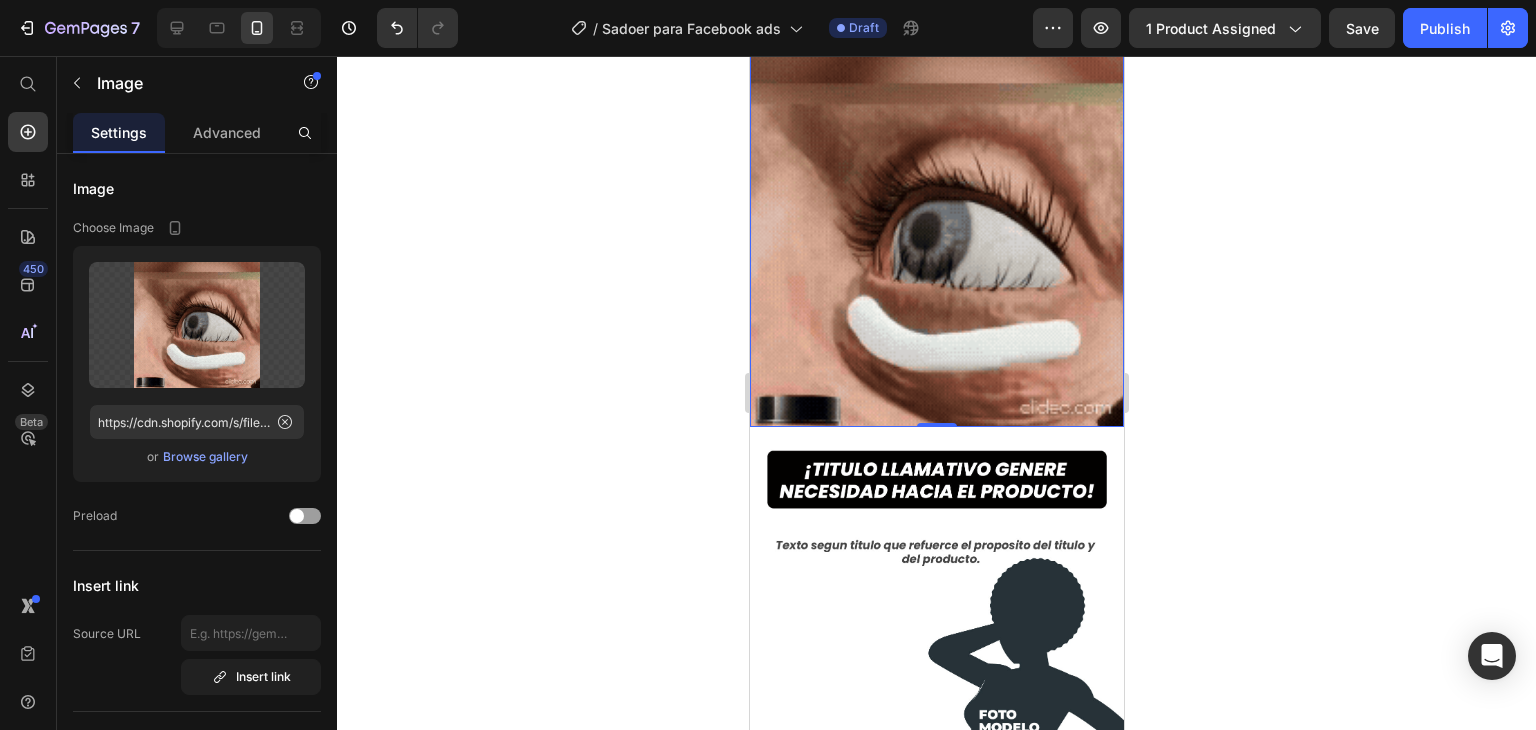 scroll, scrollTop: 800, scrollLeft: 0, axis: vertical 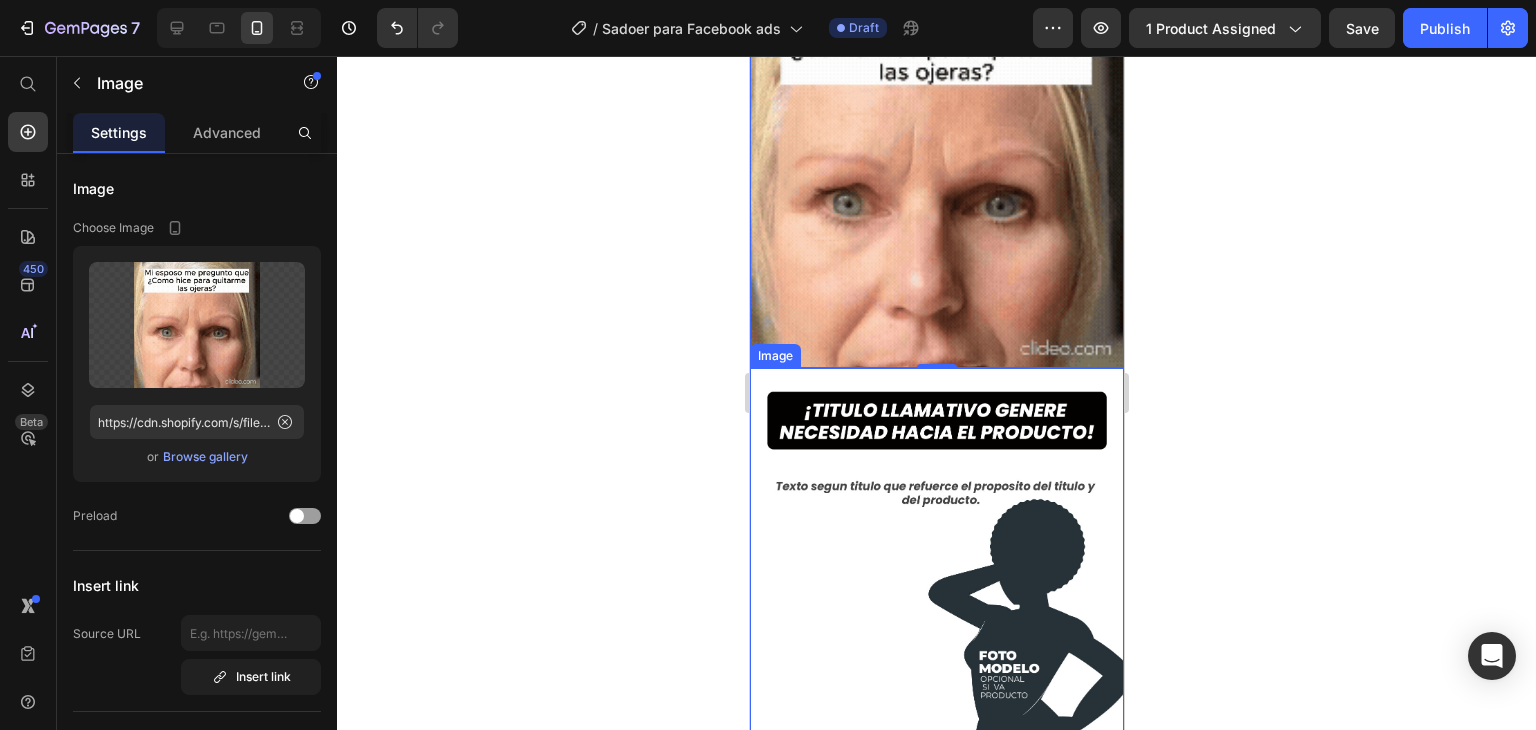 click at bounding box center [936, 555] 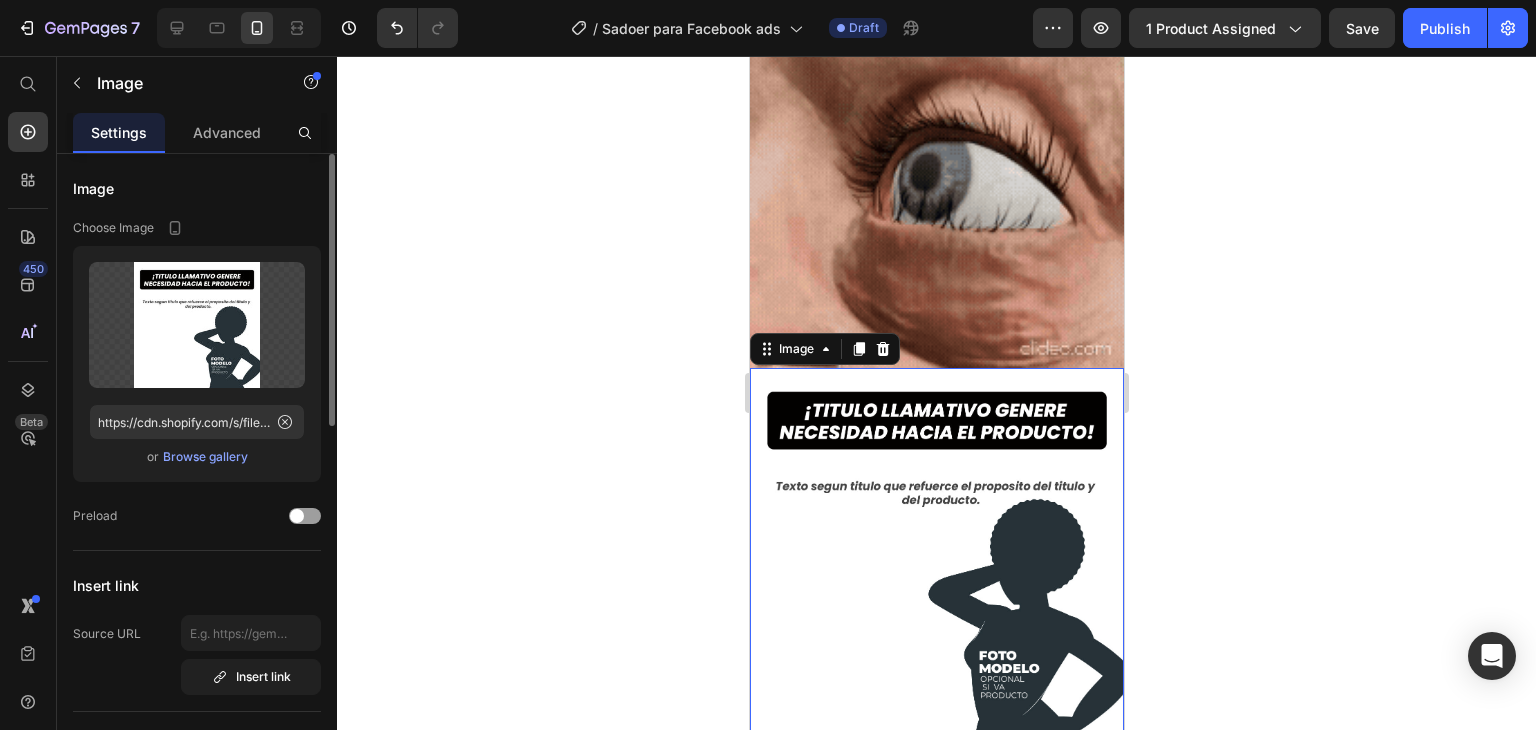 click on "Browse gallery" at bounding box center [205, 457] 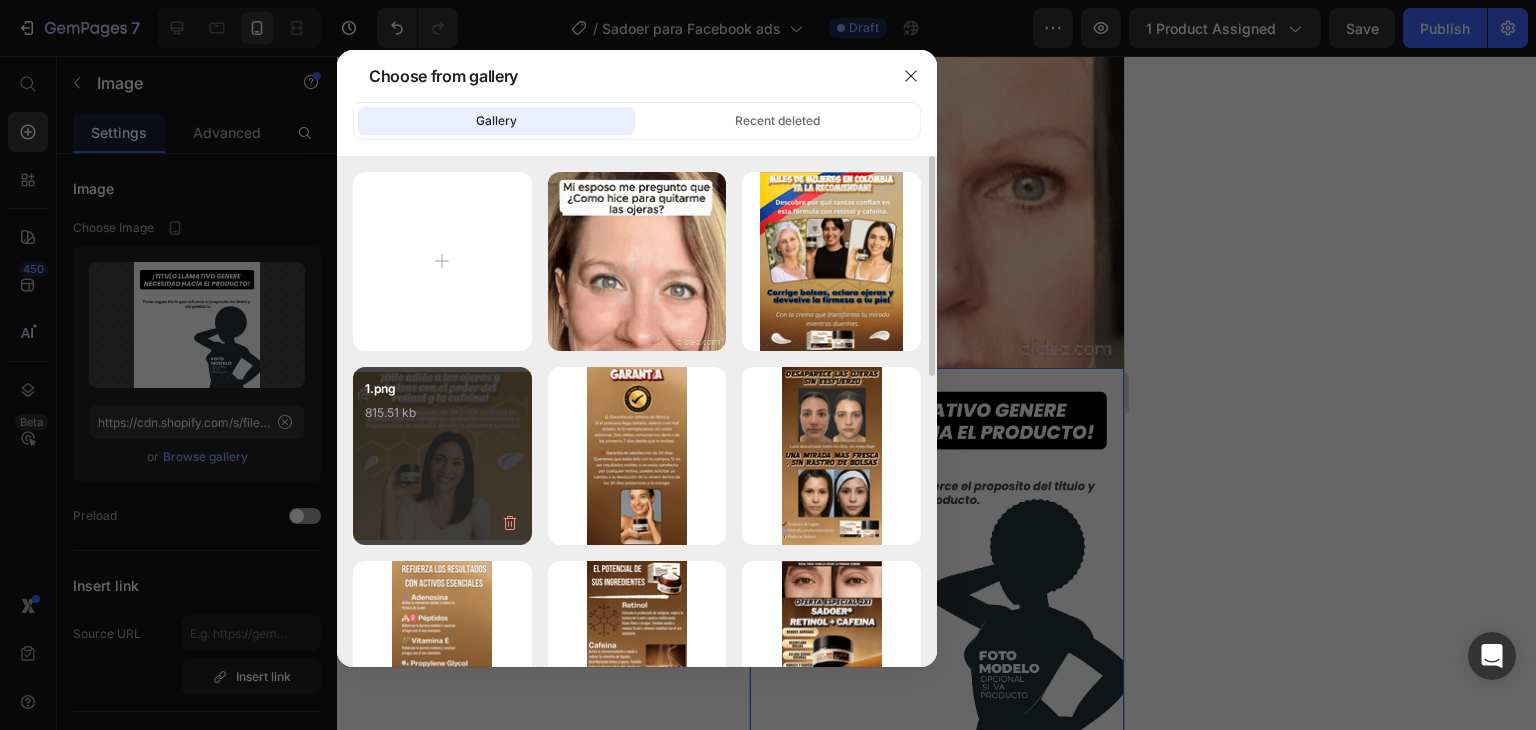 click on "1.png 815.51 kb" at bounding box center [442, 419] 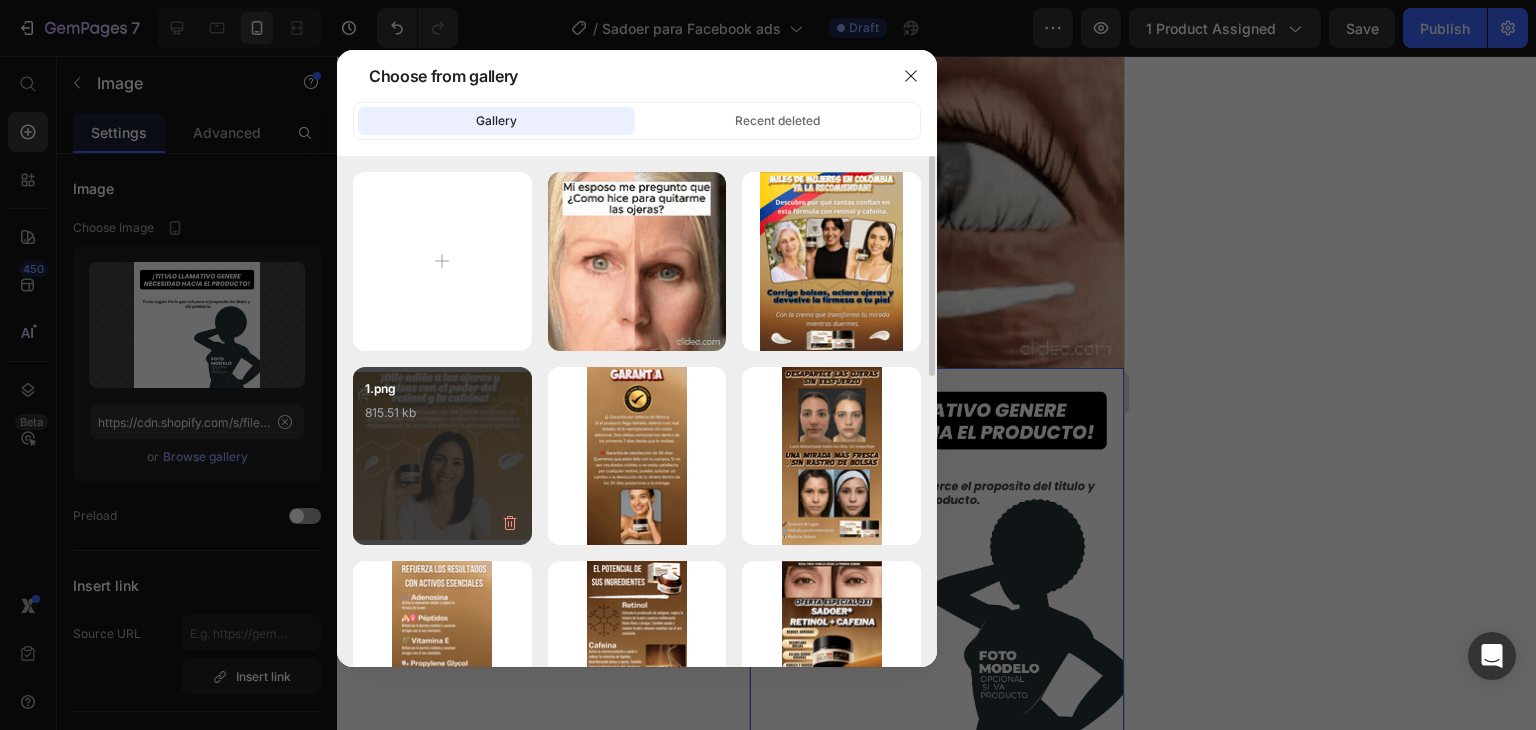 type on "https://cdn.shopify.com/s/files/1/0910/8740/5342/files/gempages_564407716122985483-56017f78-2298-4319-83ce-88d3a878d030.png" 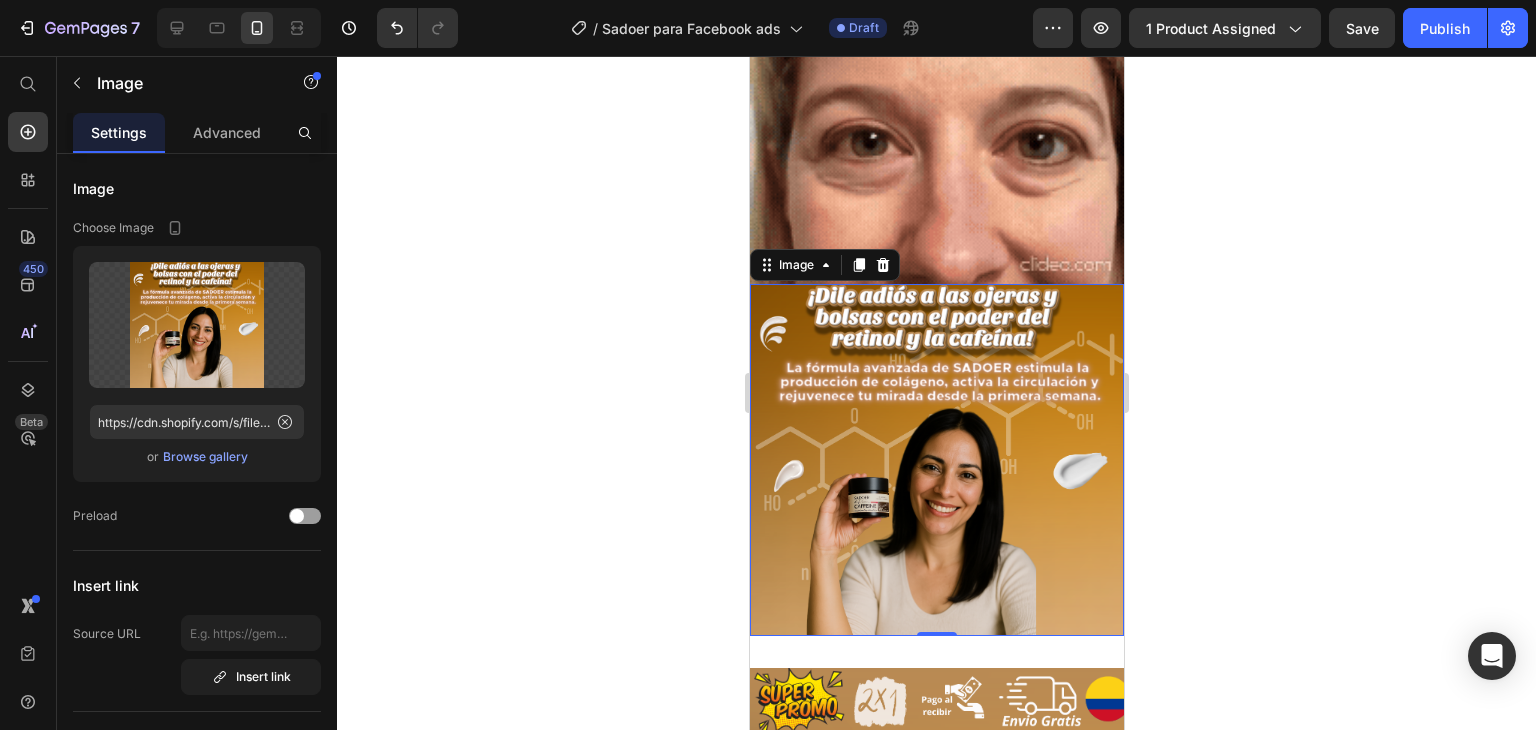 scroll, scrollTop: 1000, scrollLeft: 0, axis: vertical 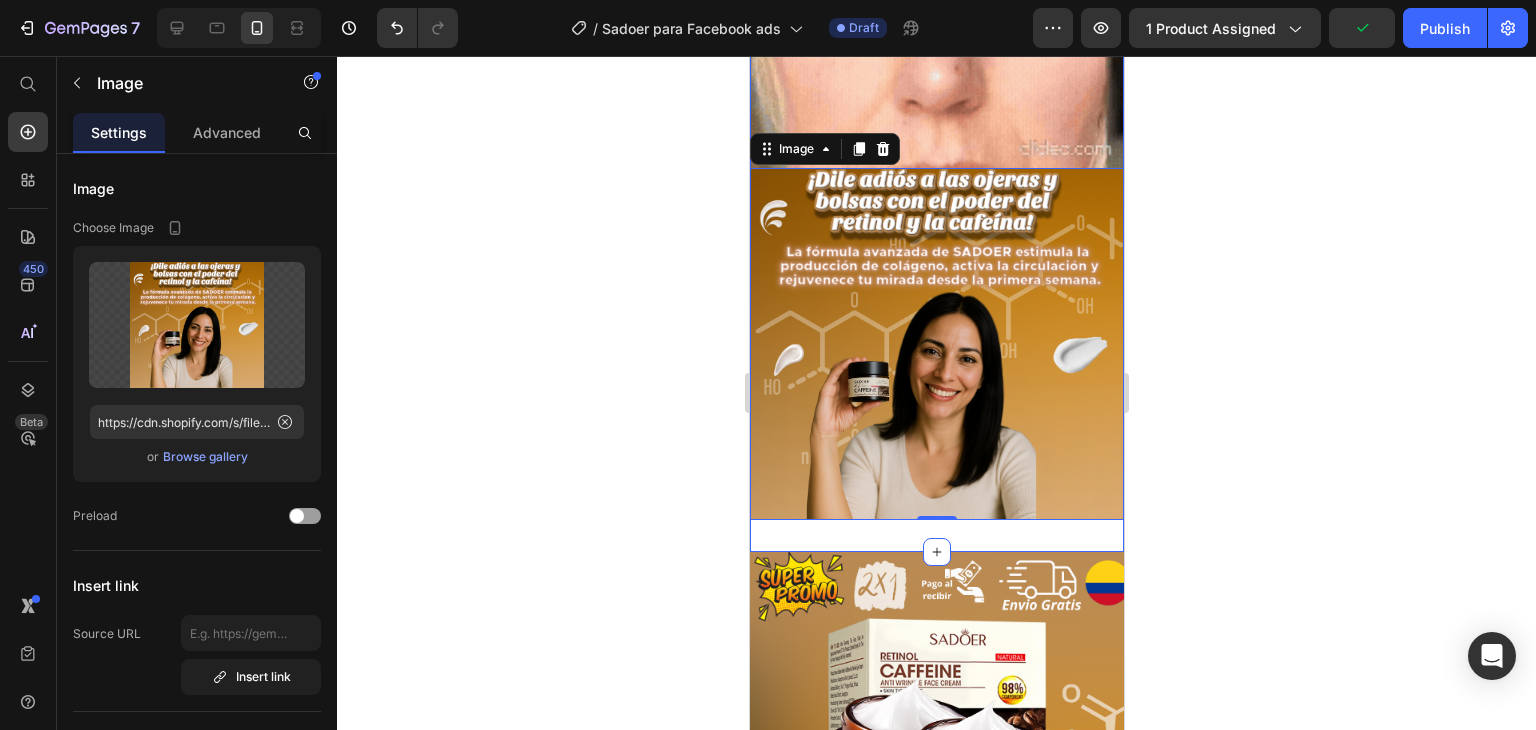 click on "Image Image   0 Section 2" at bounding box center [936, 157] 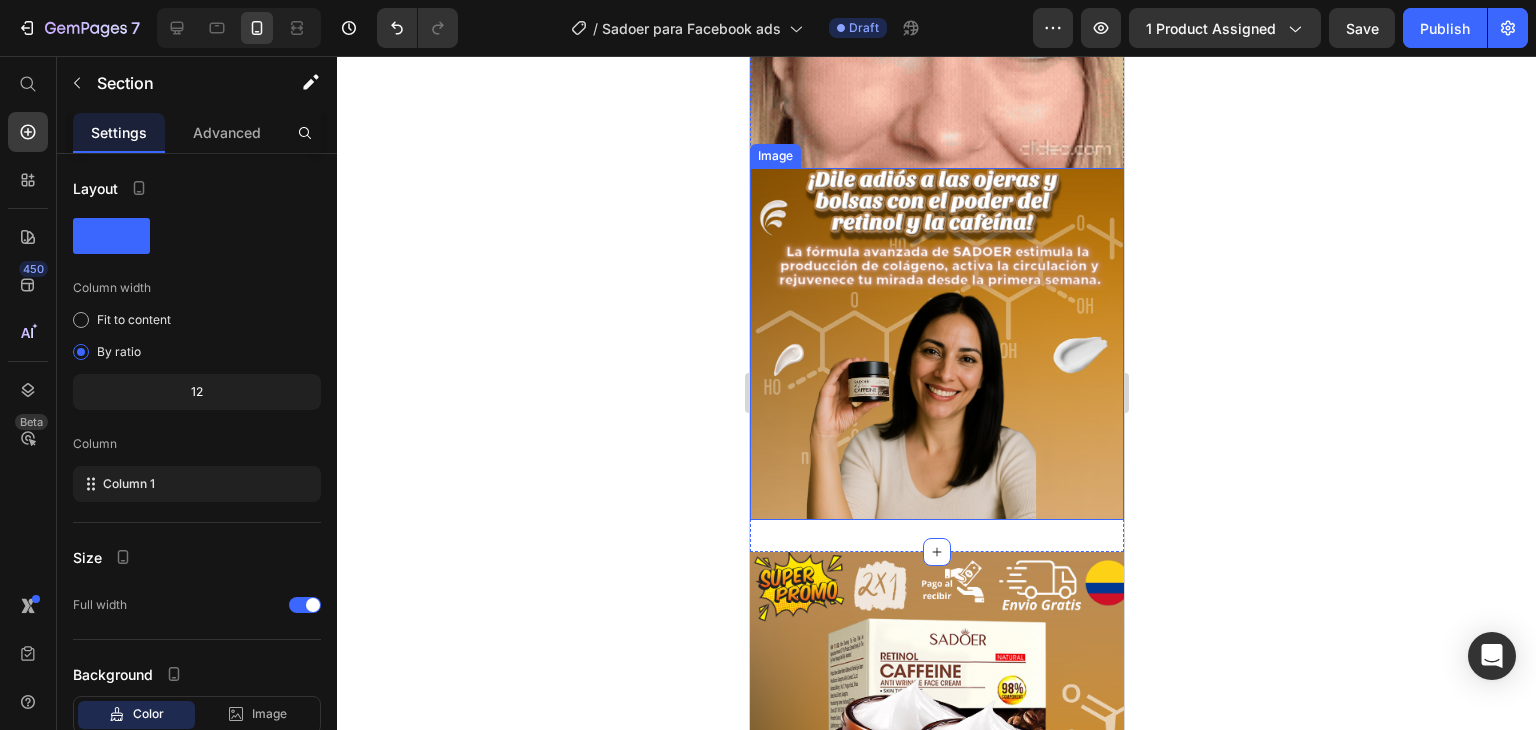 click at bounding box center [936, 344] 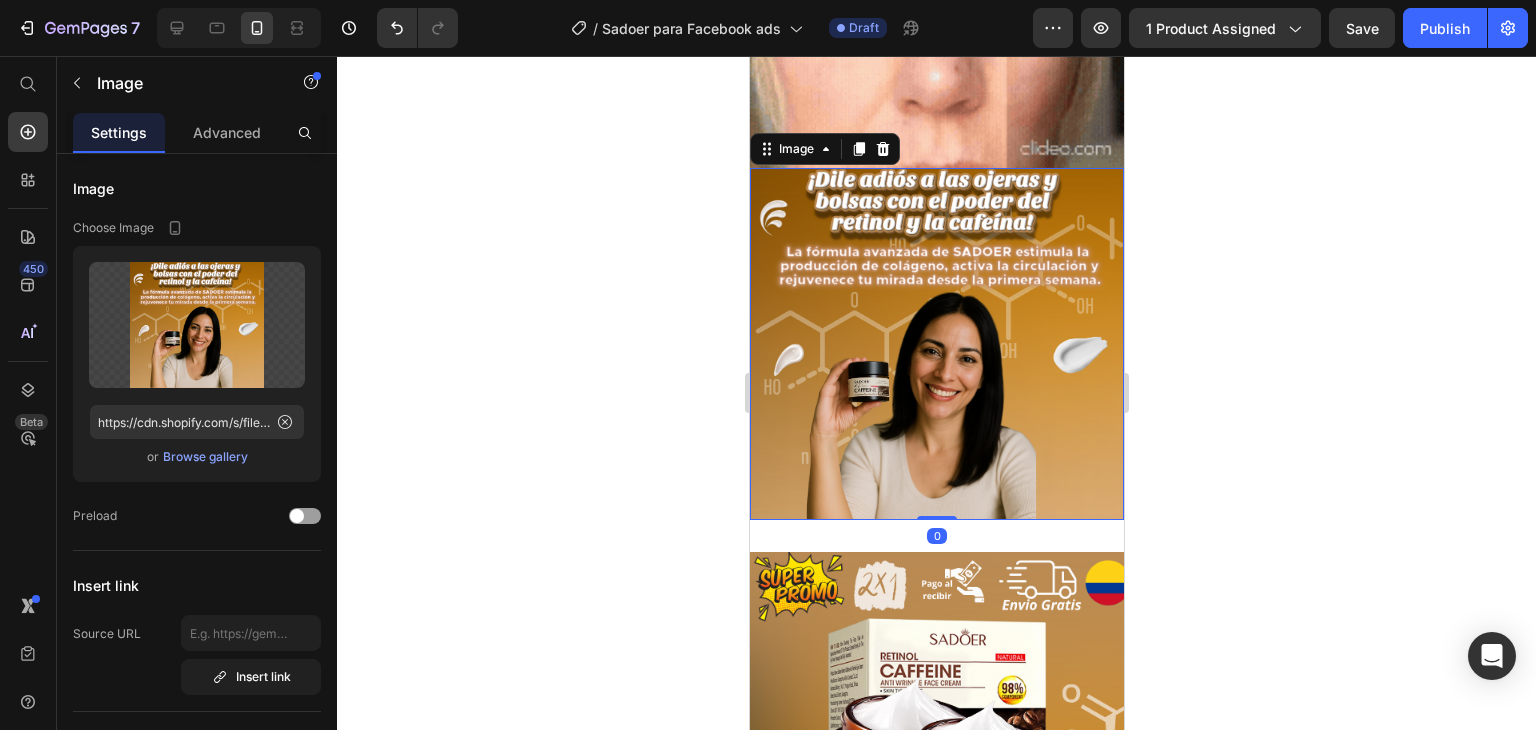 drag, startPoint x: 933, startPoint y: 463, endPoint x: 931, endPoint y: 438, distance: 25.079872 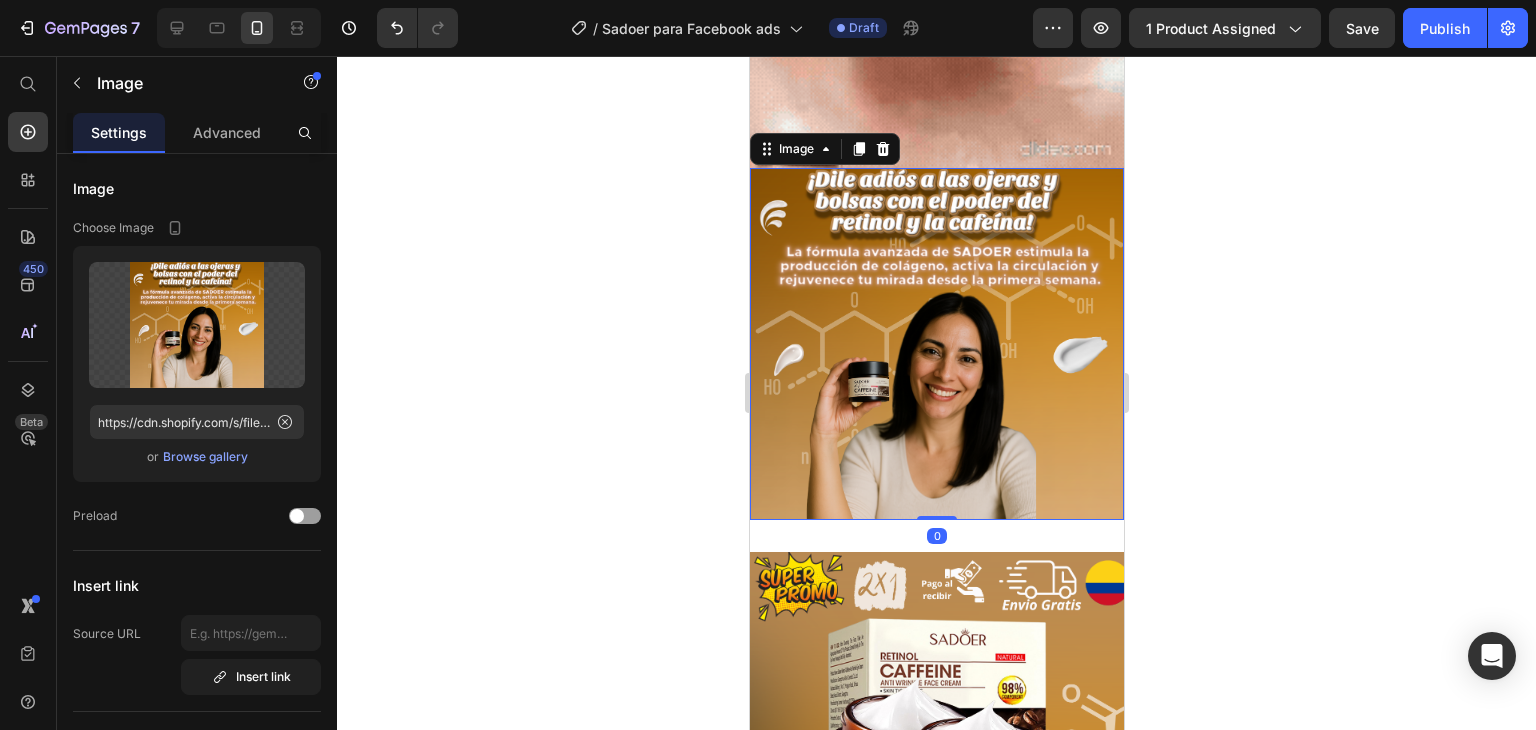 click on "Image   0" at bounding box center [936, 344] 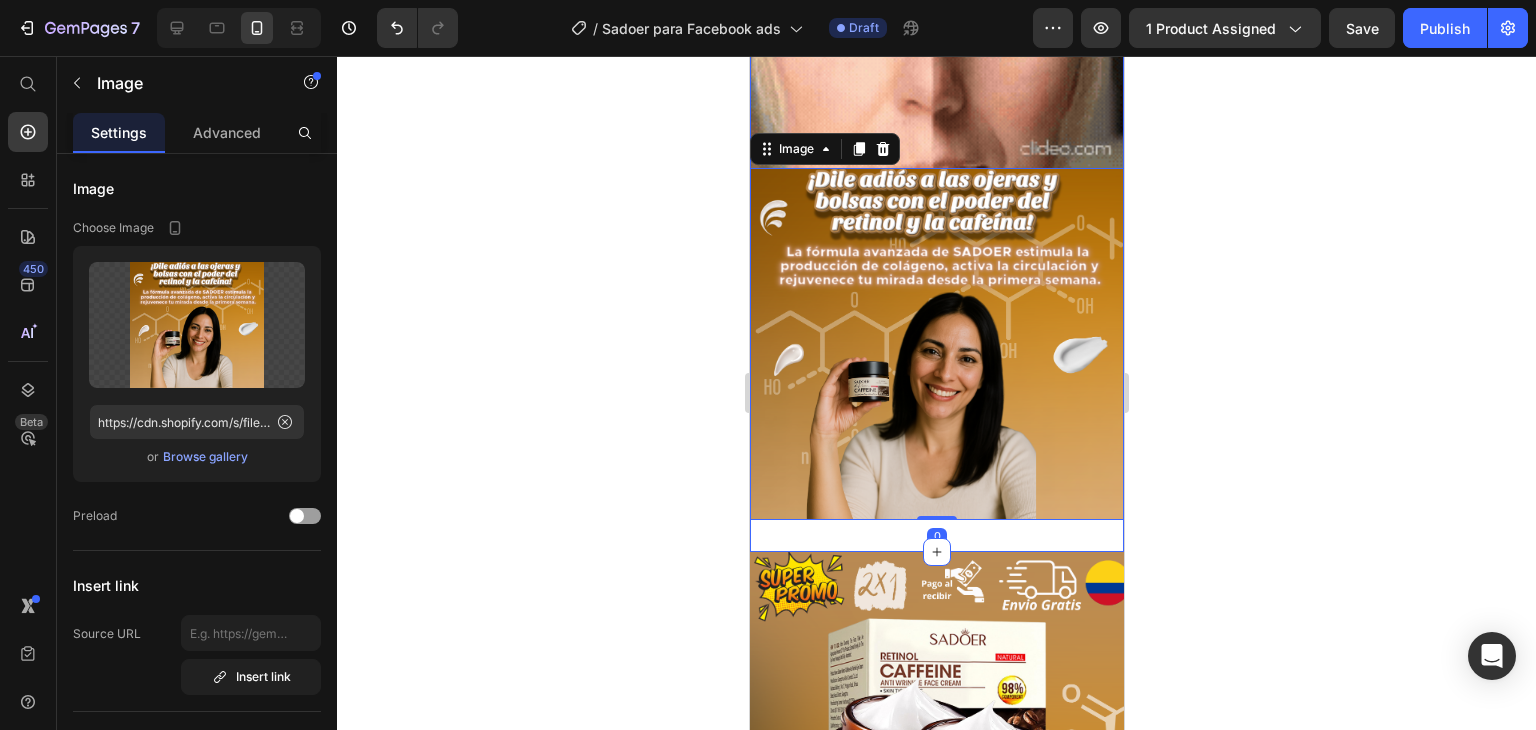 click on "Image Image   0 Section 2" at bounding box center [936, 157] 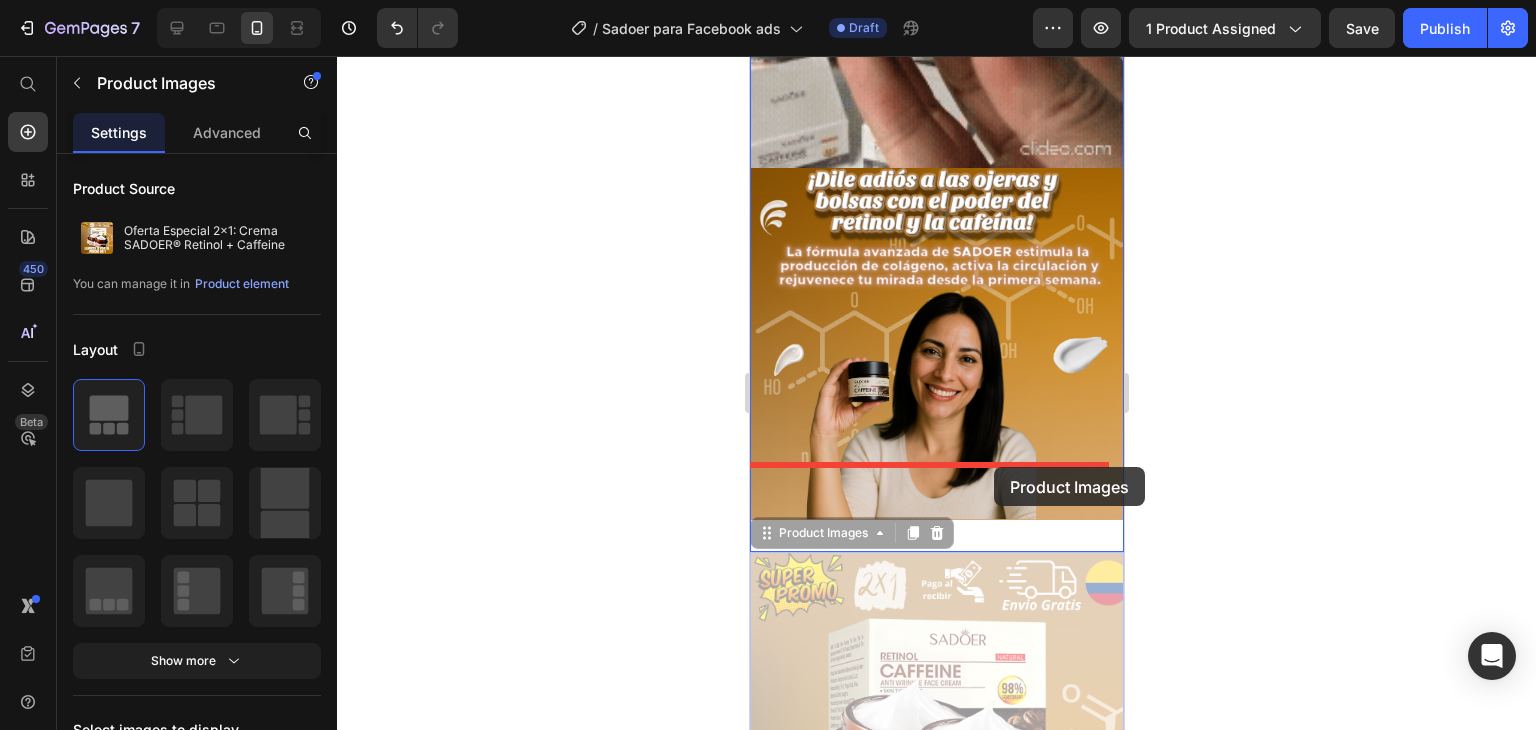 drag, startPoint x: 988, startPoint y: 520, endPoint x: 993, endPoint y: 467, distance: 53.235325 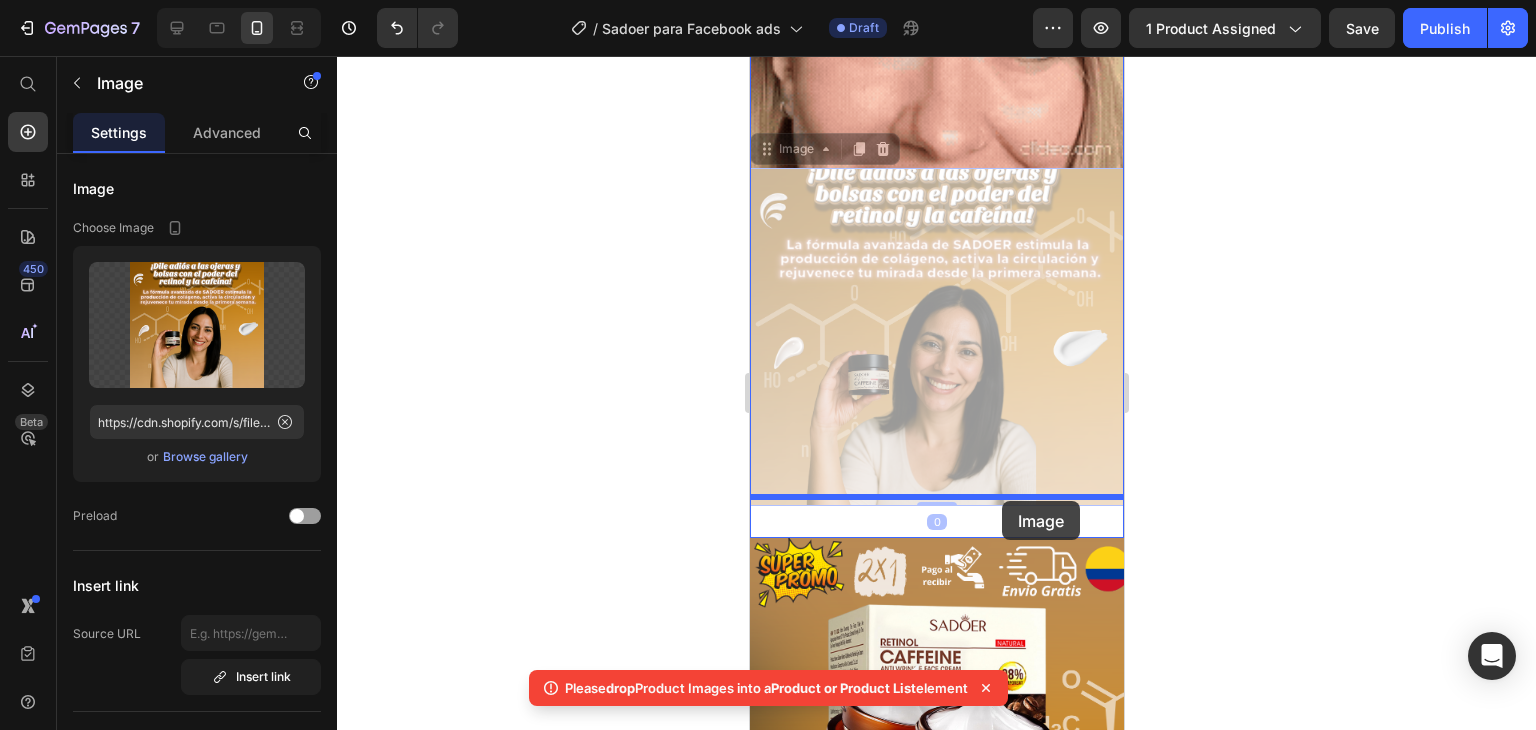 drag, startPoint x: 1006, startPoint y: 444, endPoint x: 1001, endPoint y: 501, distance: 57.21888 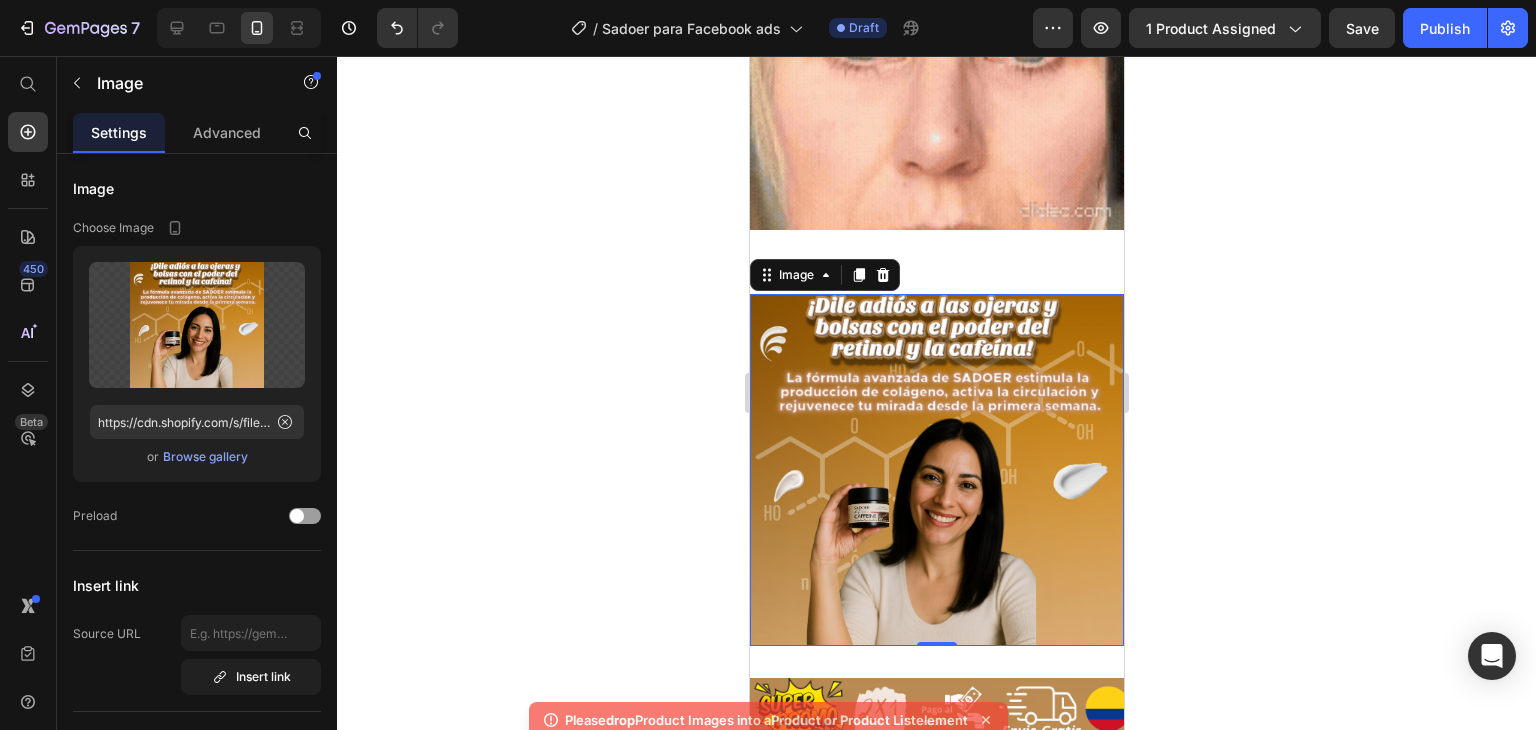 scroll, scrollTop: 1000, scrollLeft: 0, axis: vertical 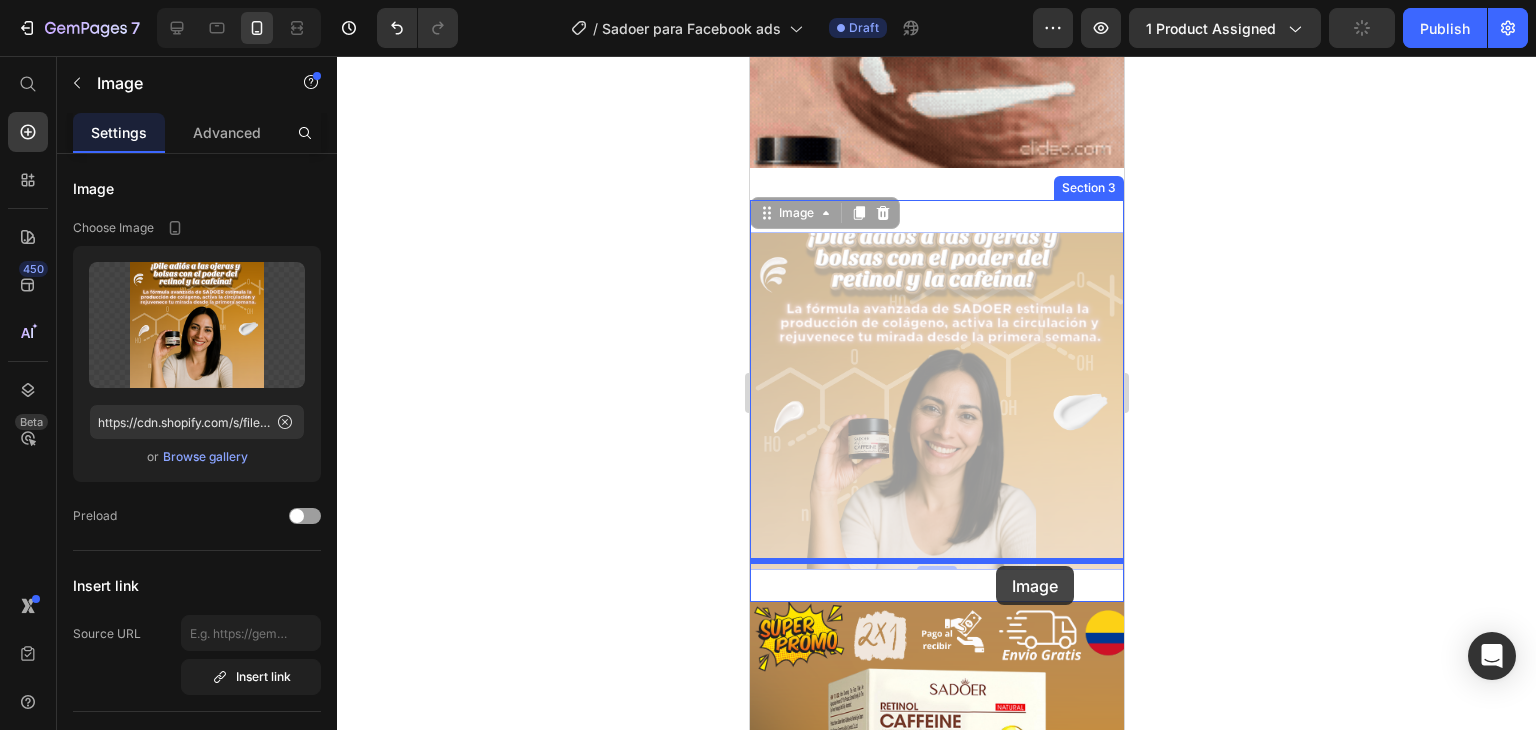 drag, startPoint x: 989, startPoint y: 475, endPoint x: 994, endPoint y: 567, distance: 92.13577 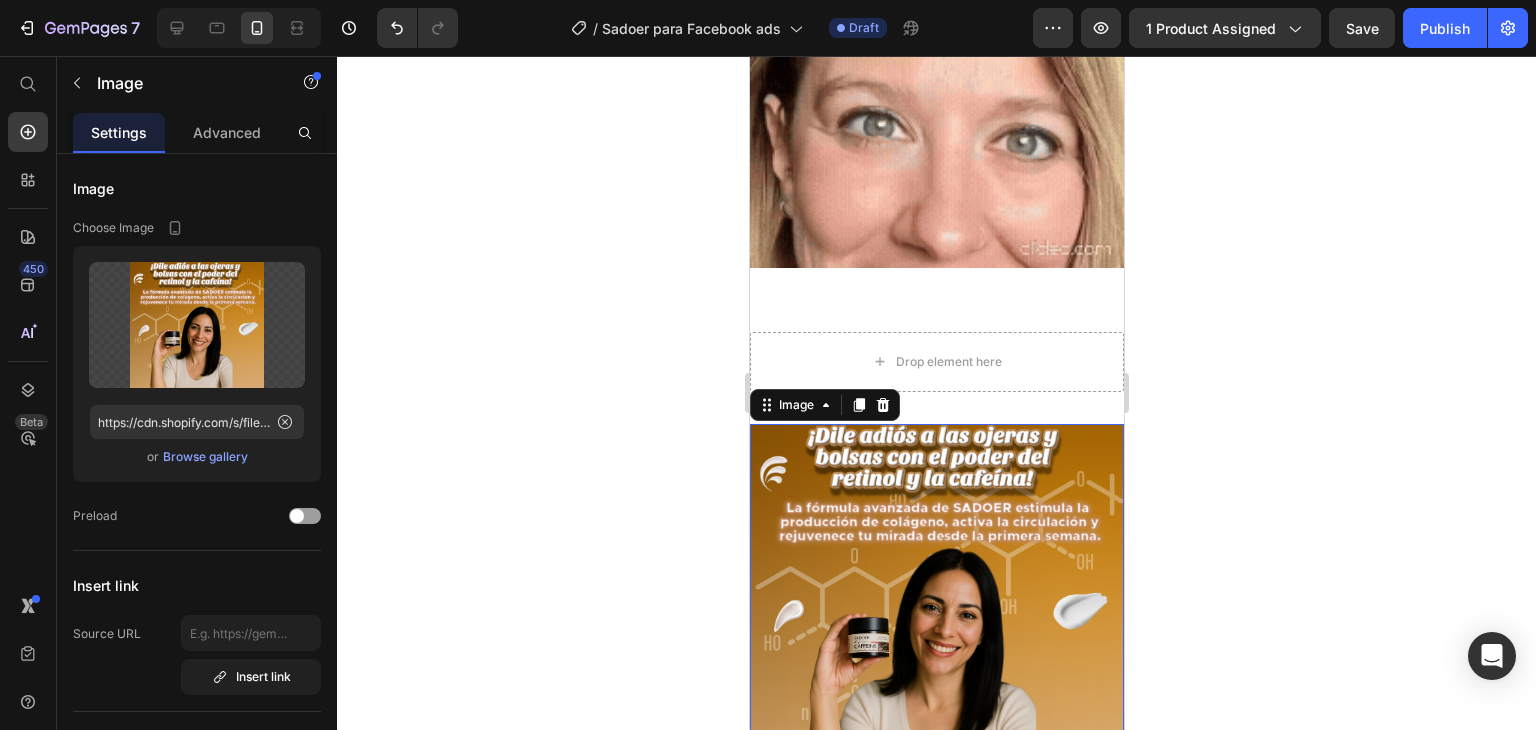 scroll, scrollTop: 800, scrollLeft: 0, axis: vertical 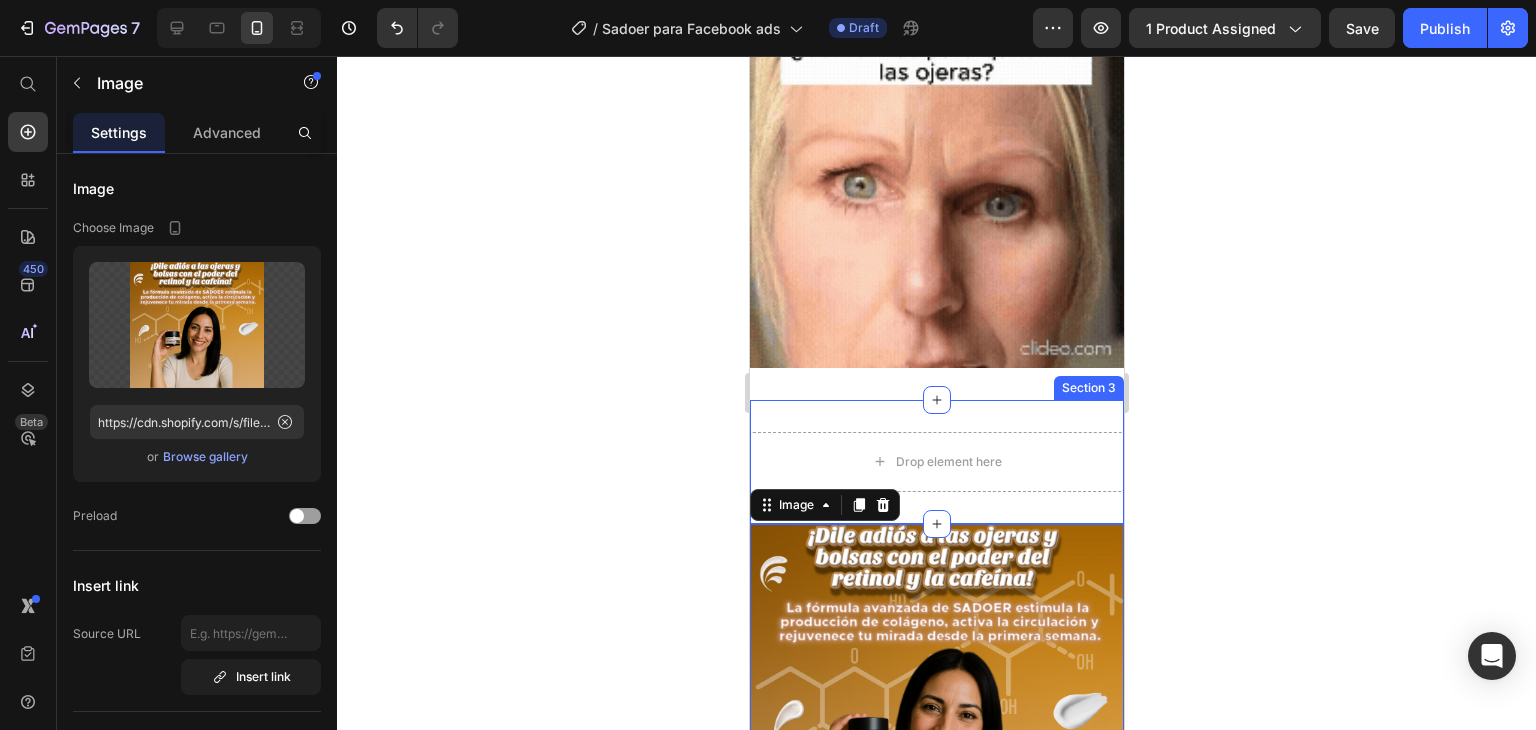 click on "Drop element here Section 3" at bounding box center [936, 462] 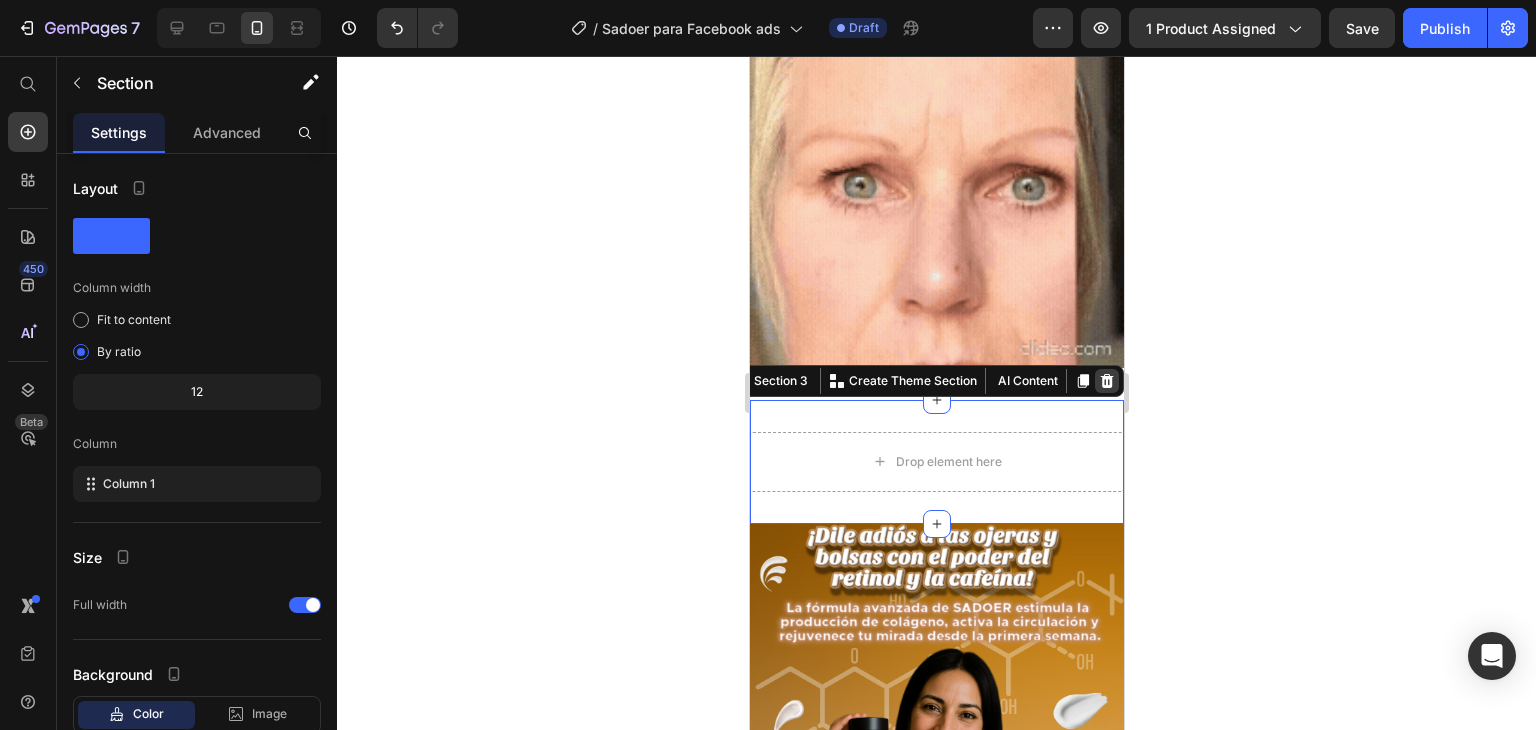 click 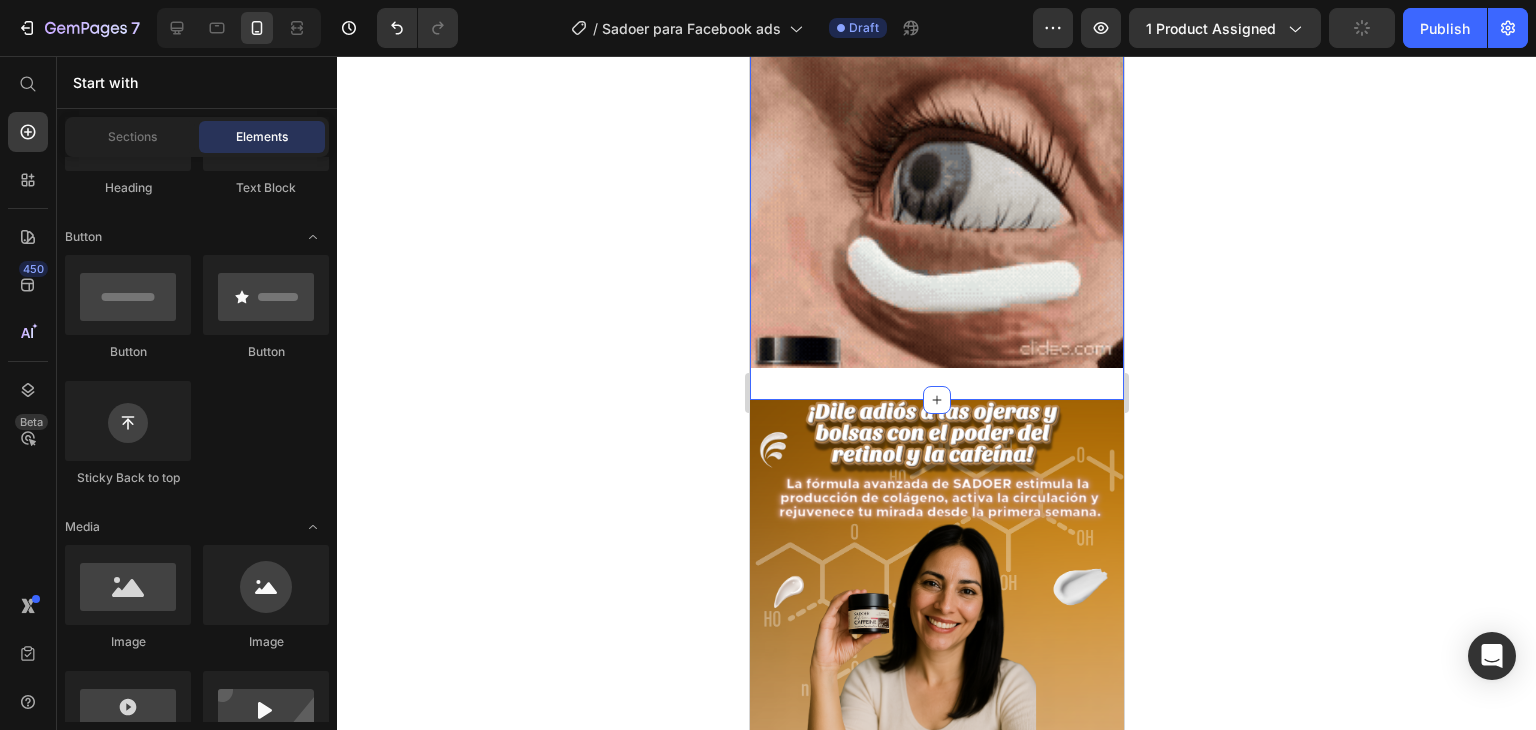 click on "Image Section 2" at bounding box center (936, 181) 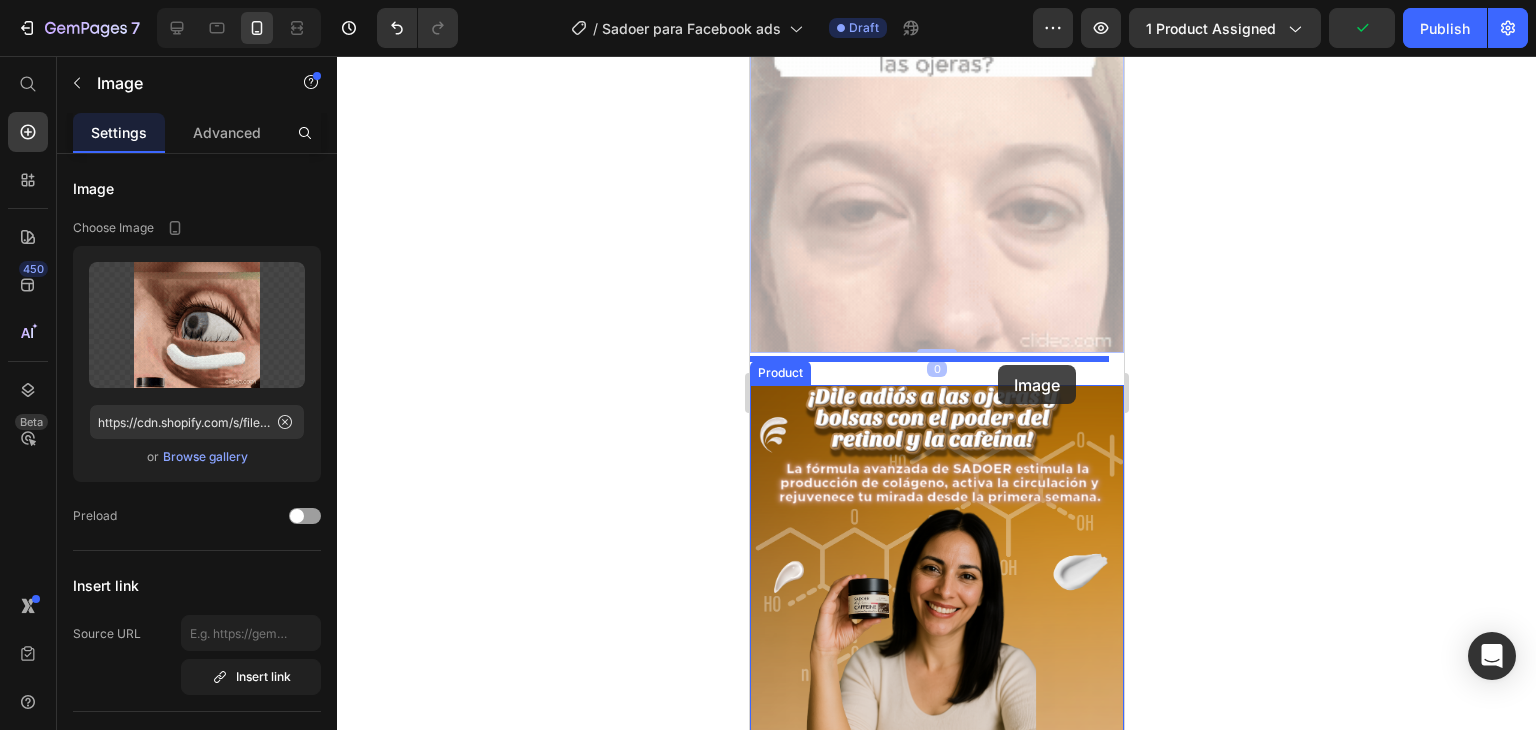 drag, startPoint x: 1008, startPoint y: 292, endPoint x: 997, endPoint y: 365, distance: 73.82411 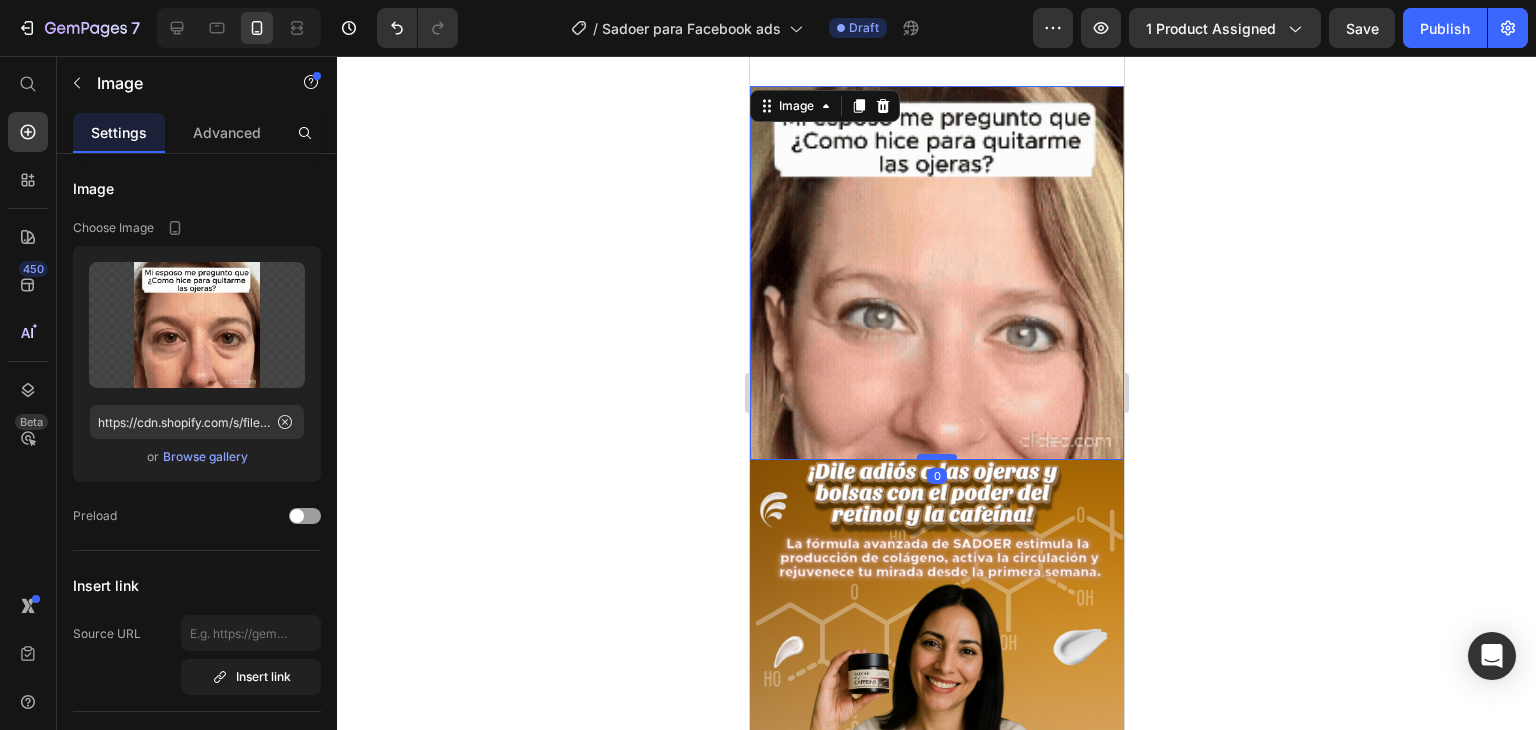 drag, startPoint x: 933, startPoint y: 431, endPoint x: 930, endPoint y: 414, distance: 17.262676 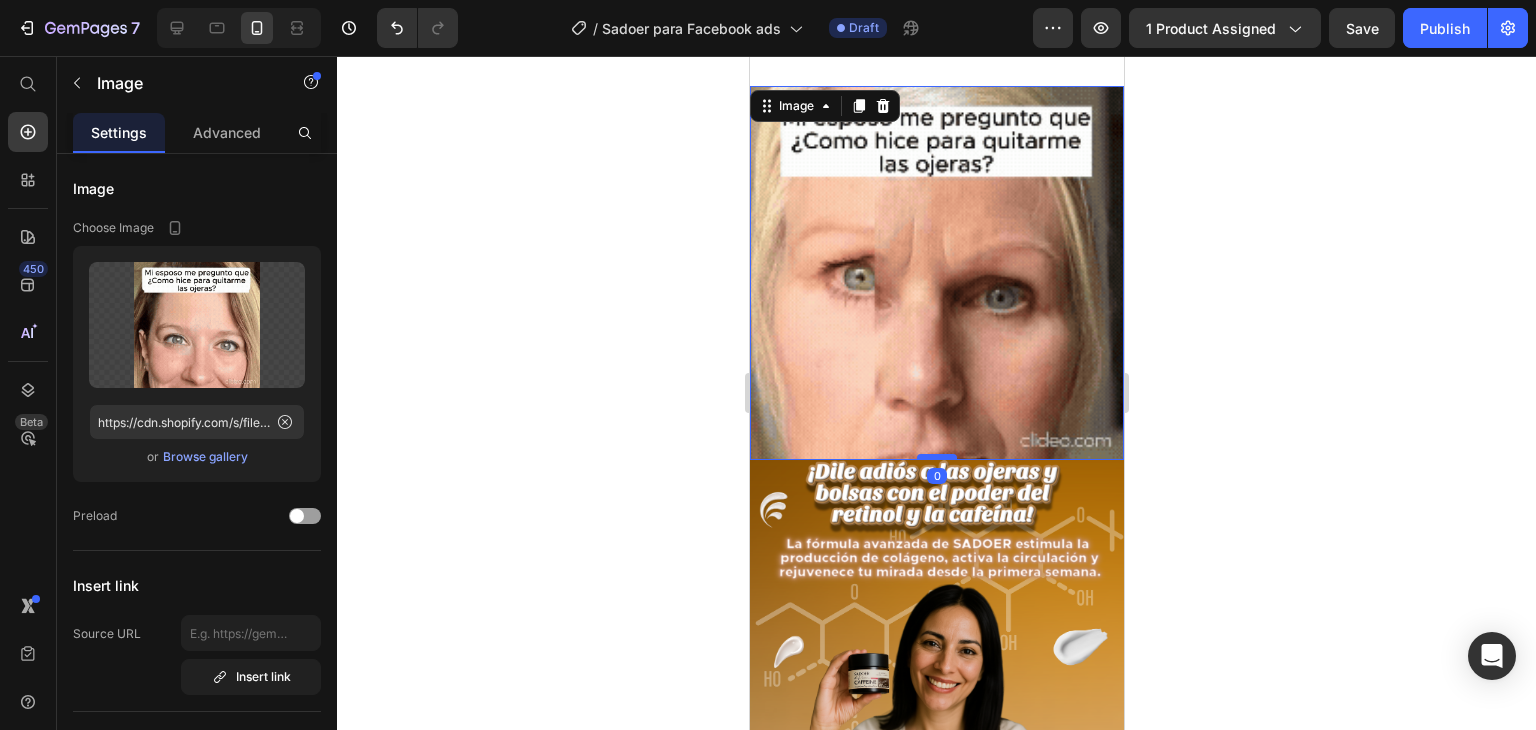 click at bounding box center [936, 457] 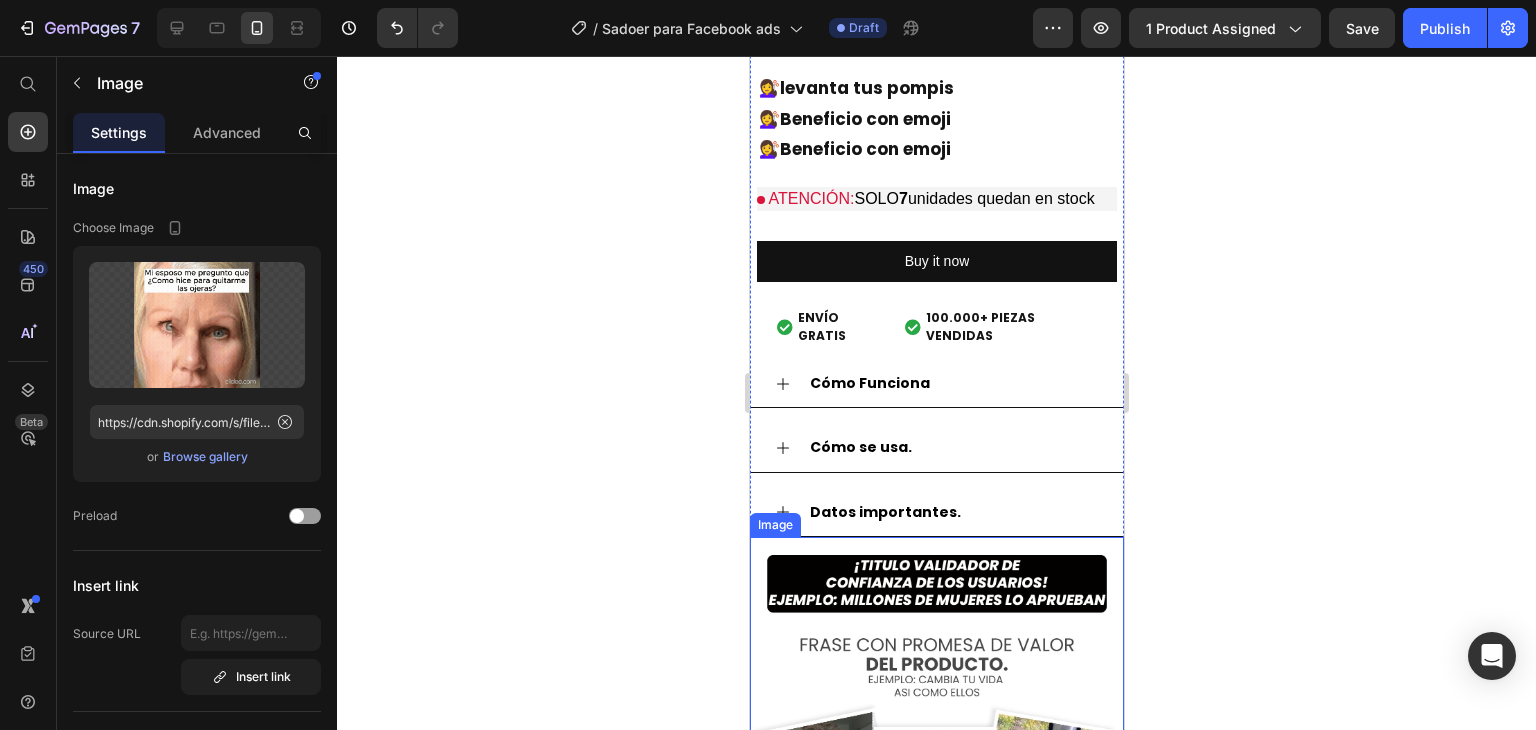 scroll, scrollTop: 2400, scrollLeft: 0, axis: vertical 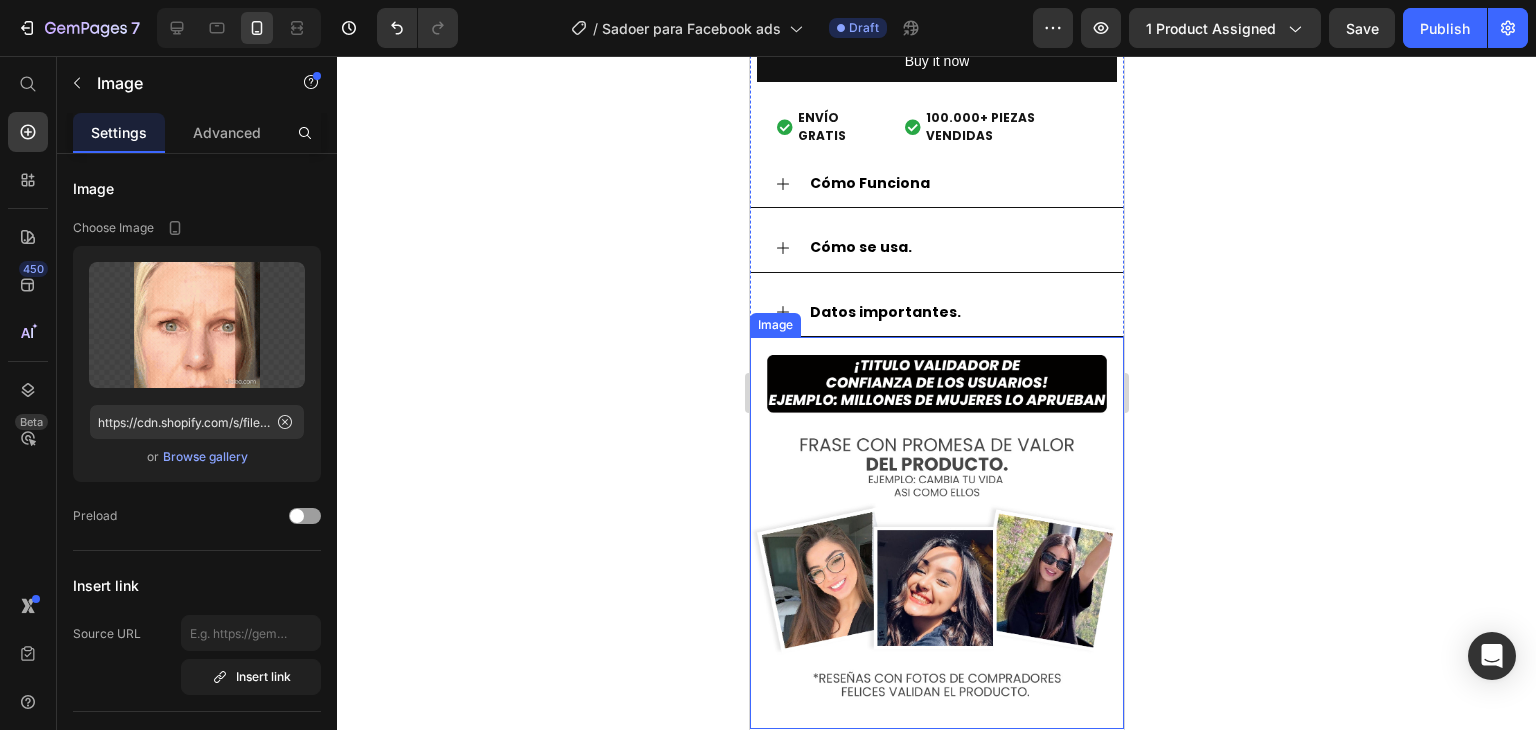 click at bounding box center [936, 533] 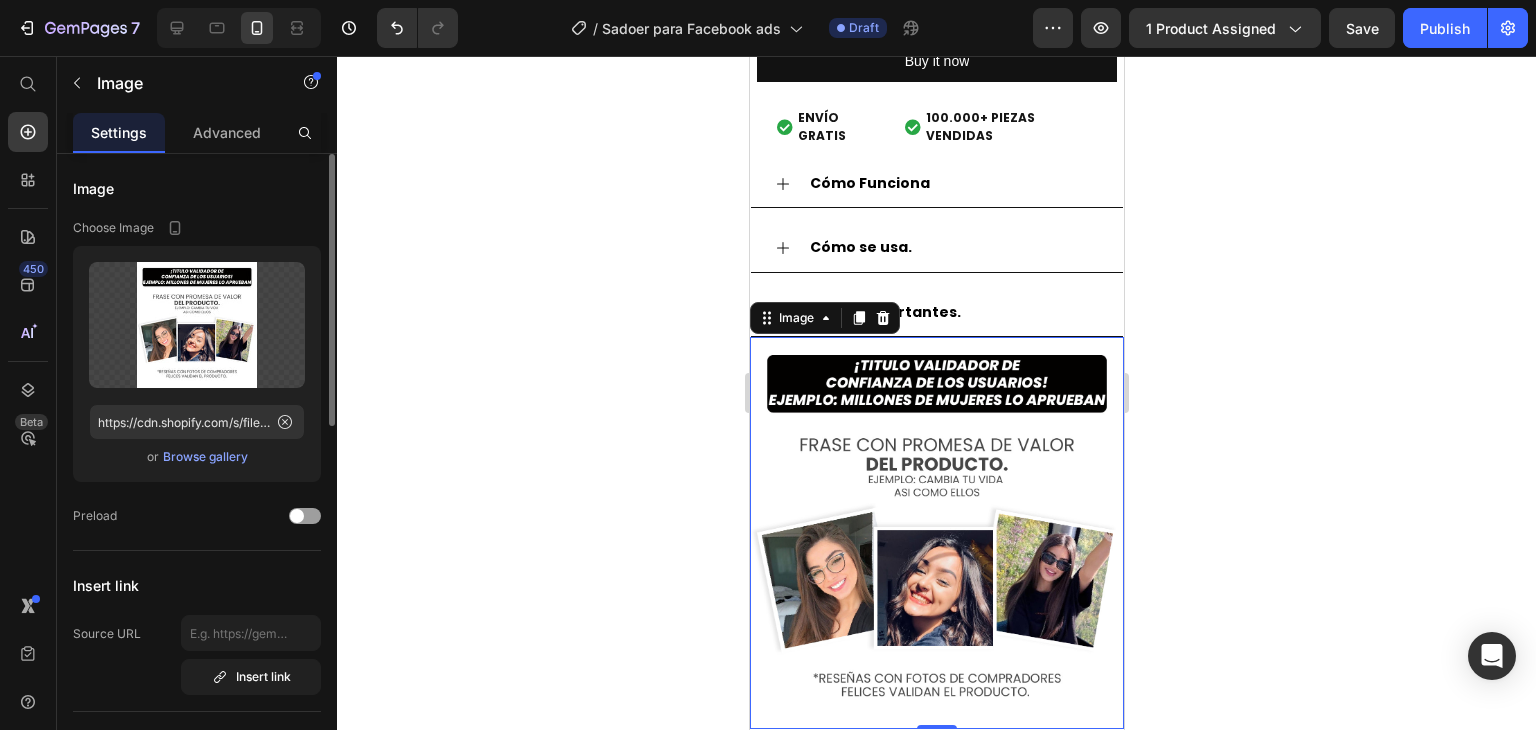 click on "Browse gallery" at bounding box center (205, 457) 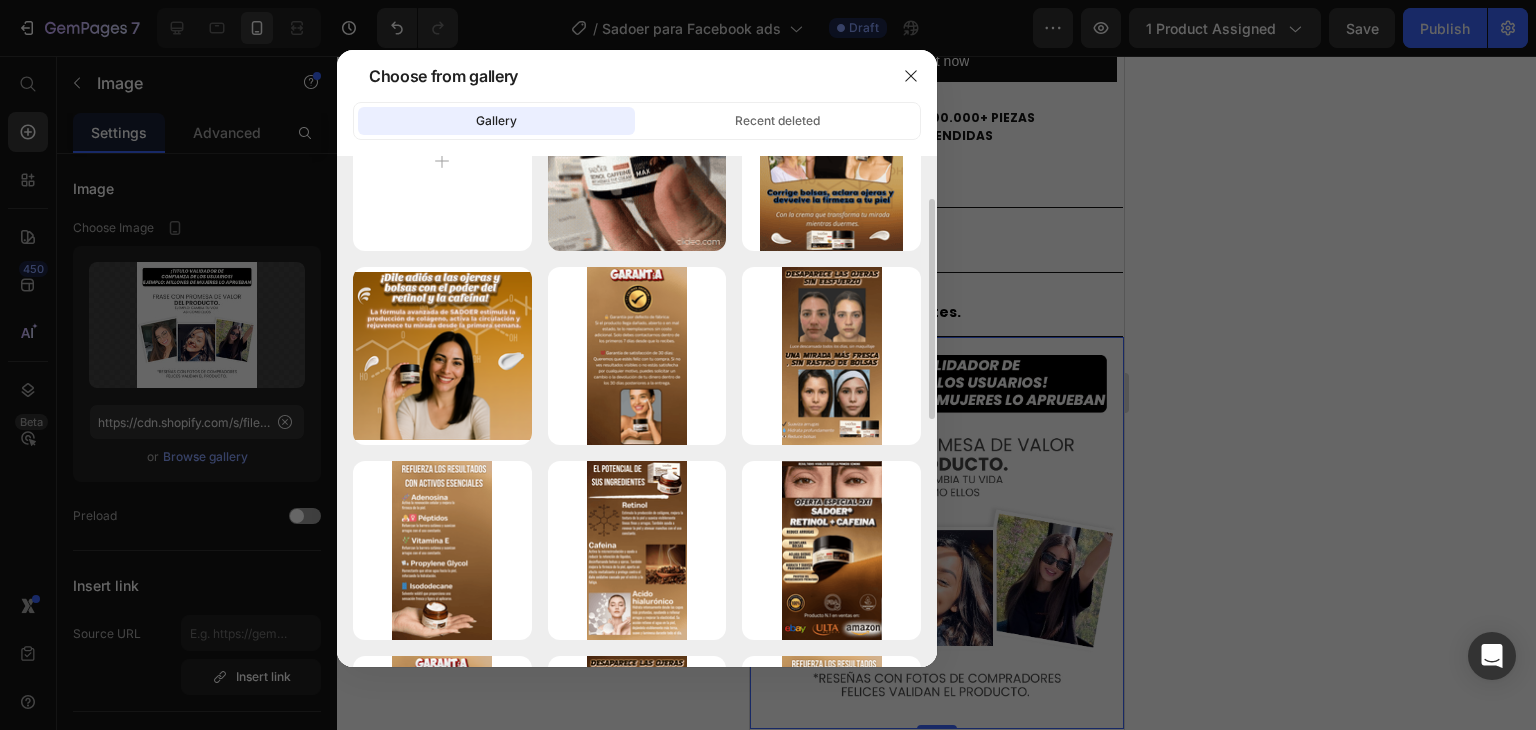 scroll, scrollTop: 0, scrollLeft: 0, axis: both 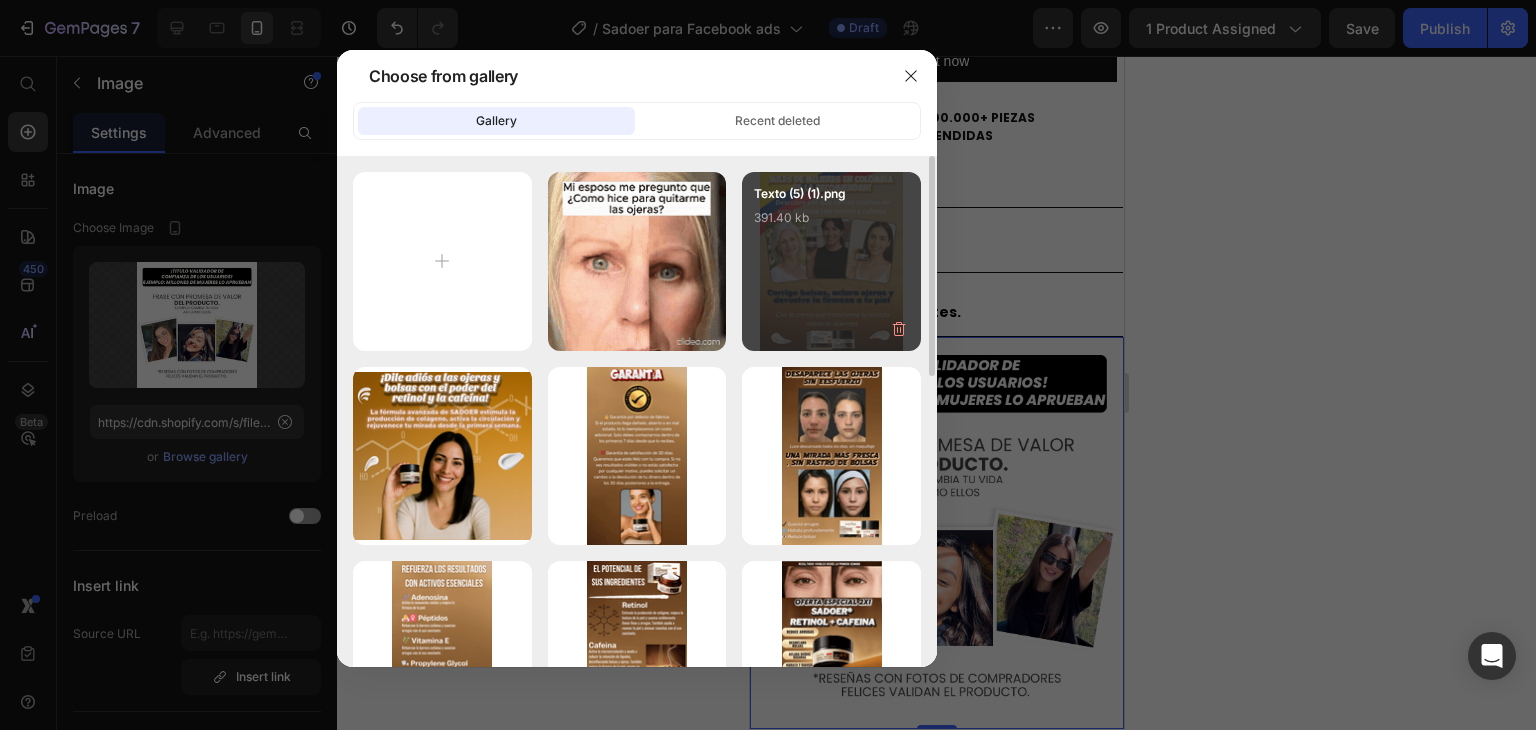 click on "Texto (5) (1).png 391.40 kb" at bounding box center [831, 261] 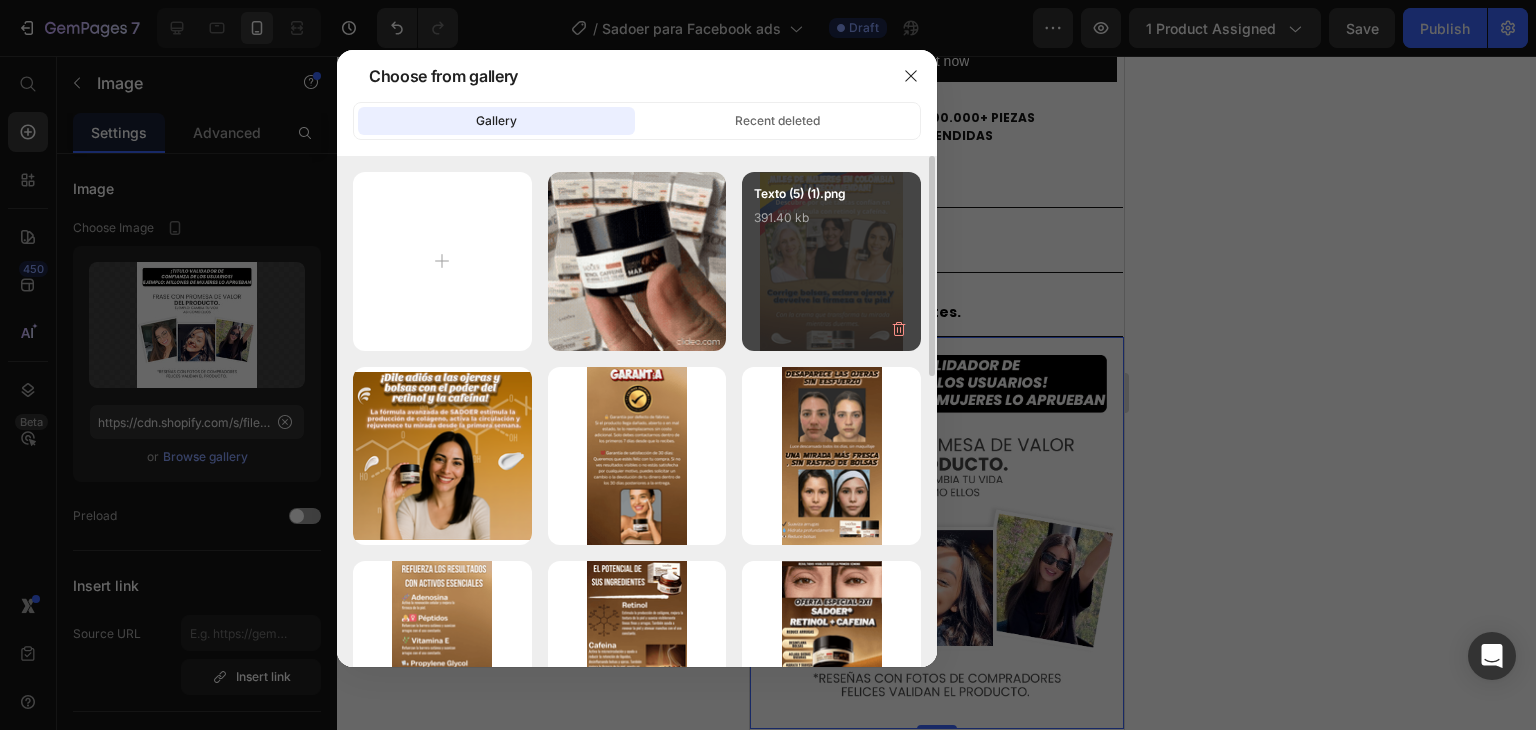 type on "https://cdn.shopify.com/s/files/1/0910/8740/5342/files/gempages_564407716122985483-c7e97bf4-8a68-4bfd-a146-61ac6a5d3a61.png" 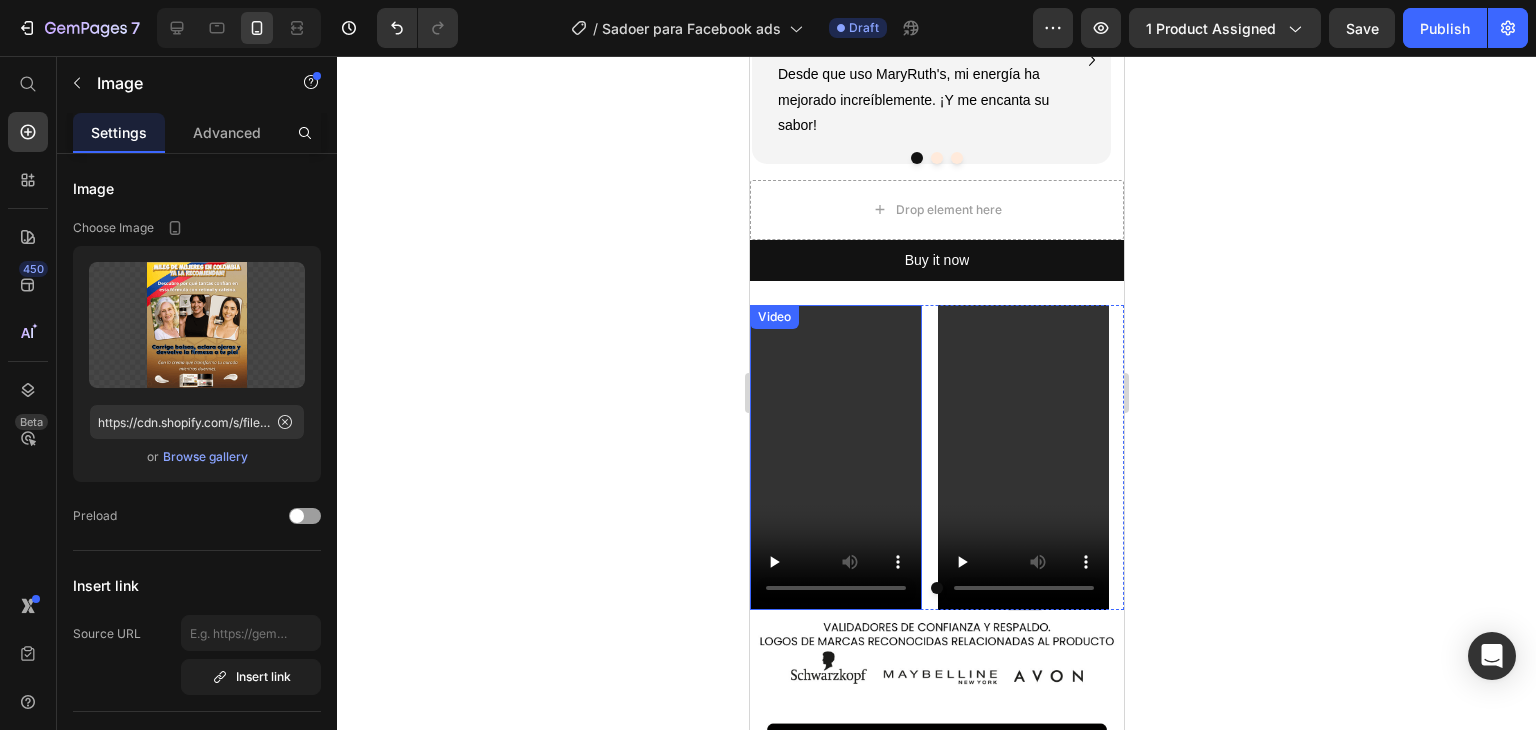 scroll, scrollTop: 3300, scrollLeft: 0, axis: vertical 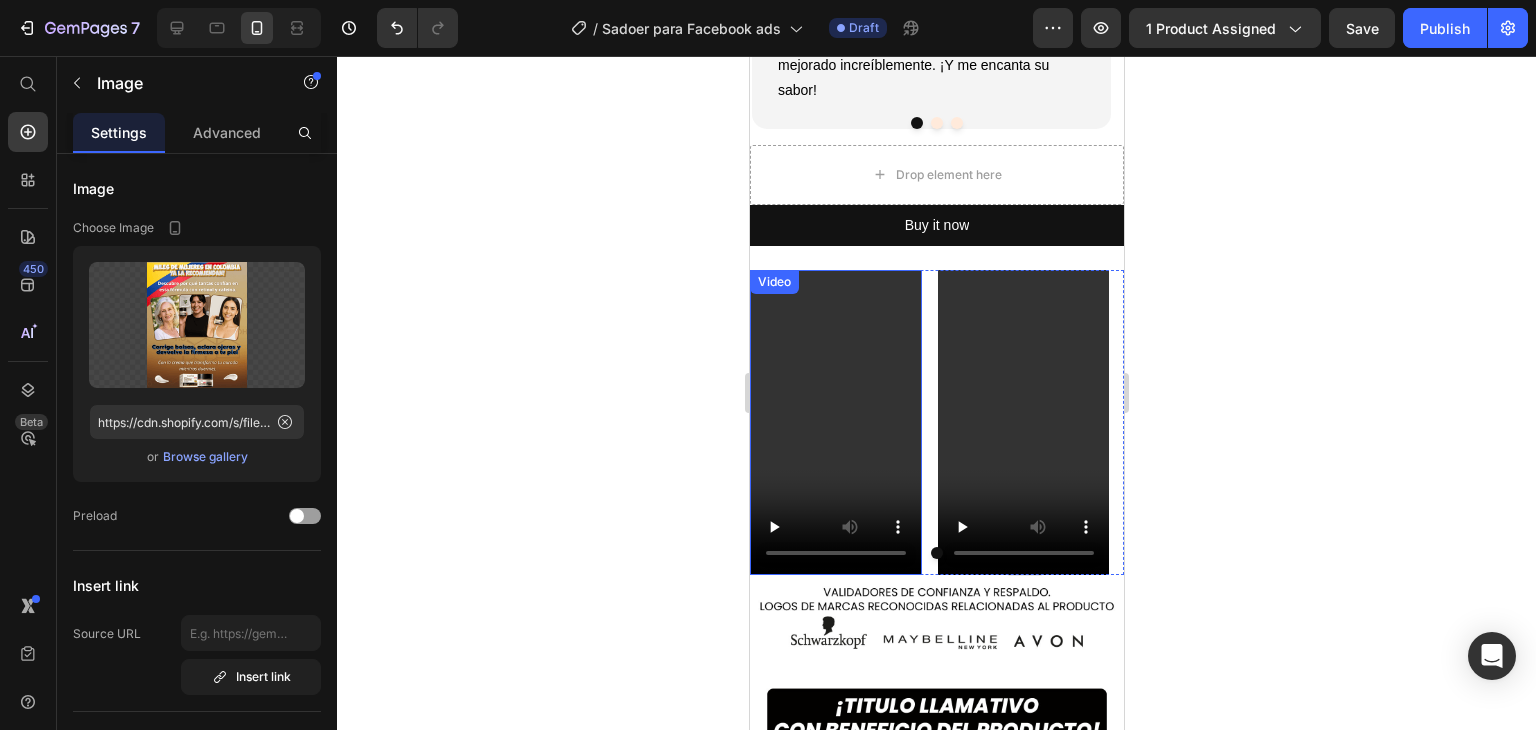 click at bounding box center [835, 422] 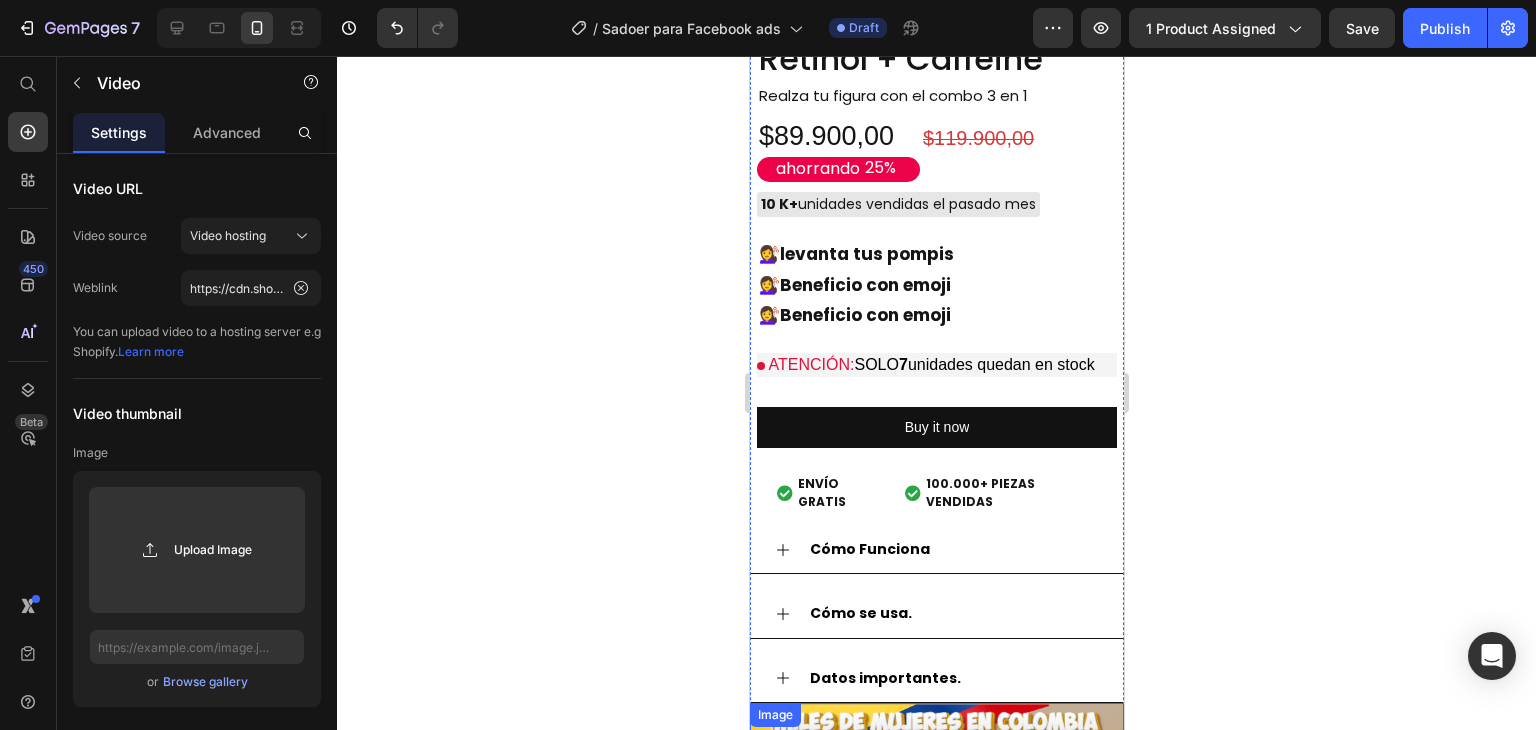 scroll, scrollTop: 2000, scrollLeft: 0, axis: vertical 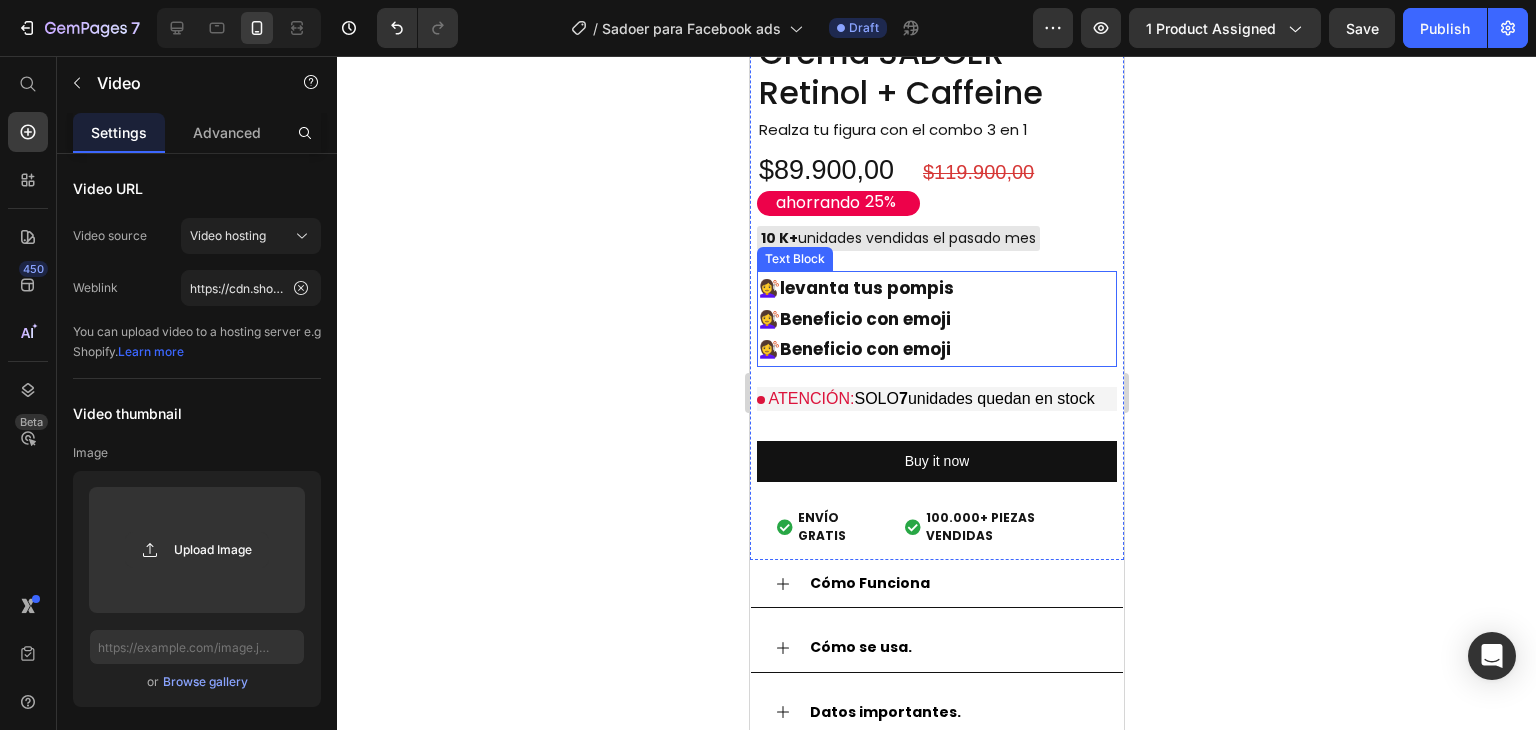 click on "Beneficio con emoji" at bounding box center [864, 319] 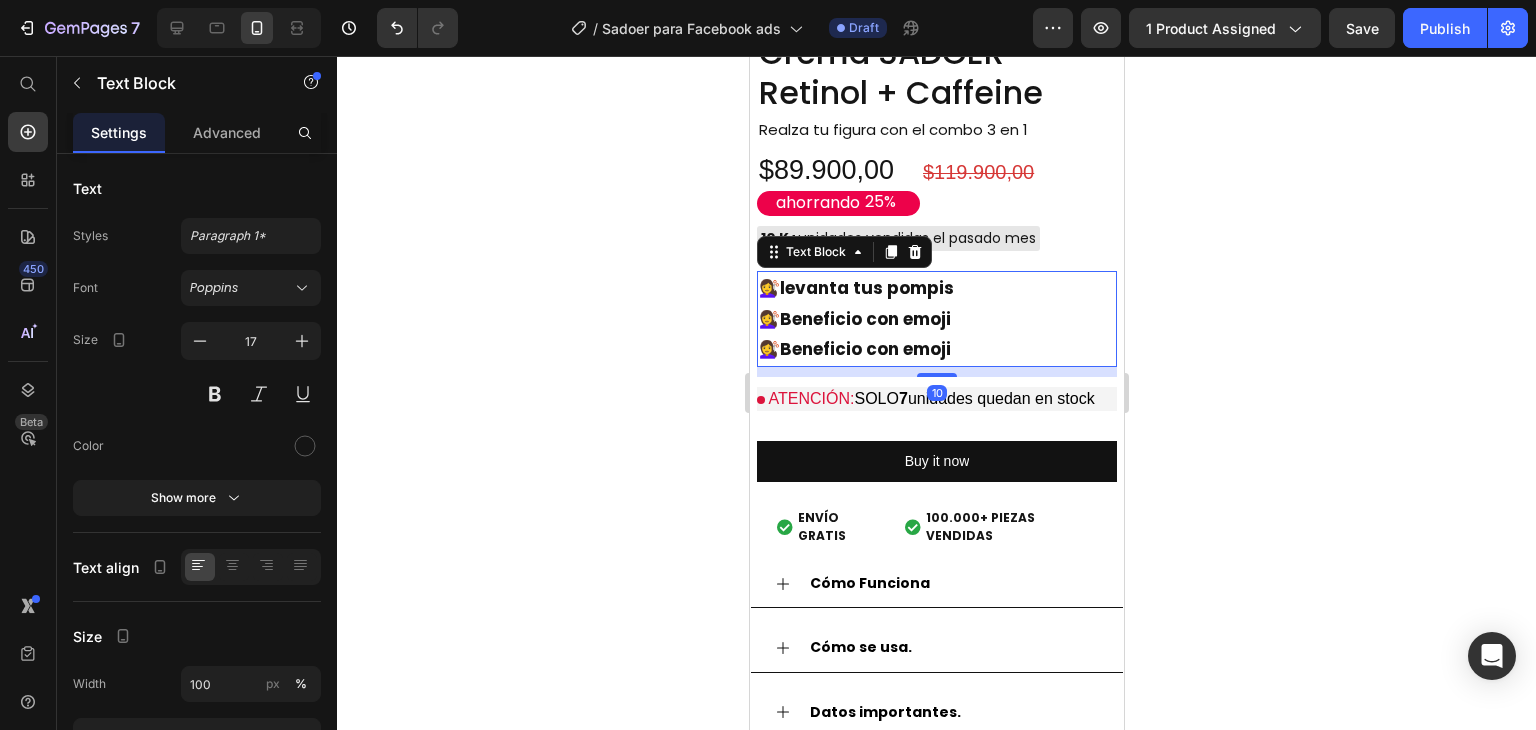 click on "💇‍♀️  Beneficio con emoji" at bounding box center (936, 349) 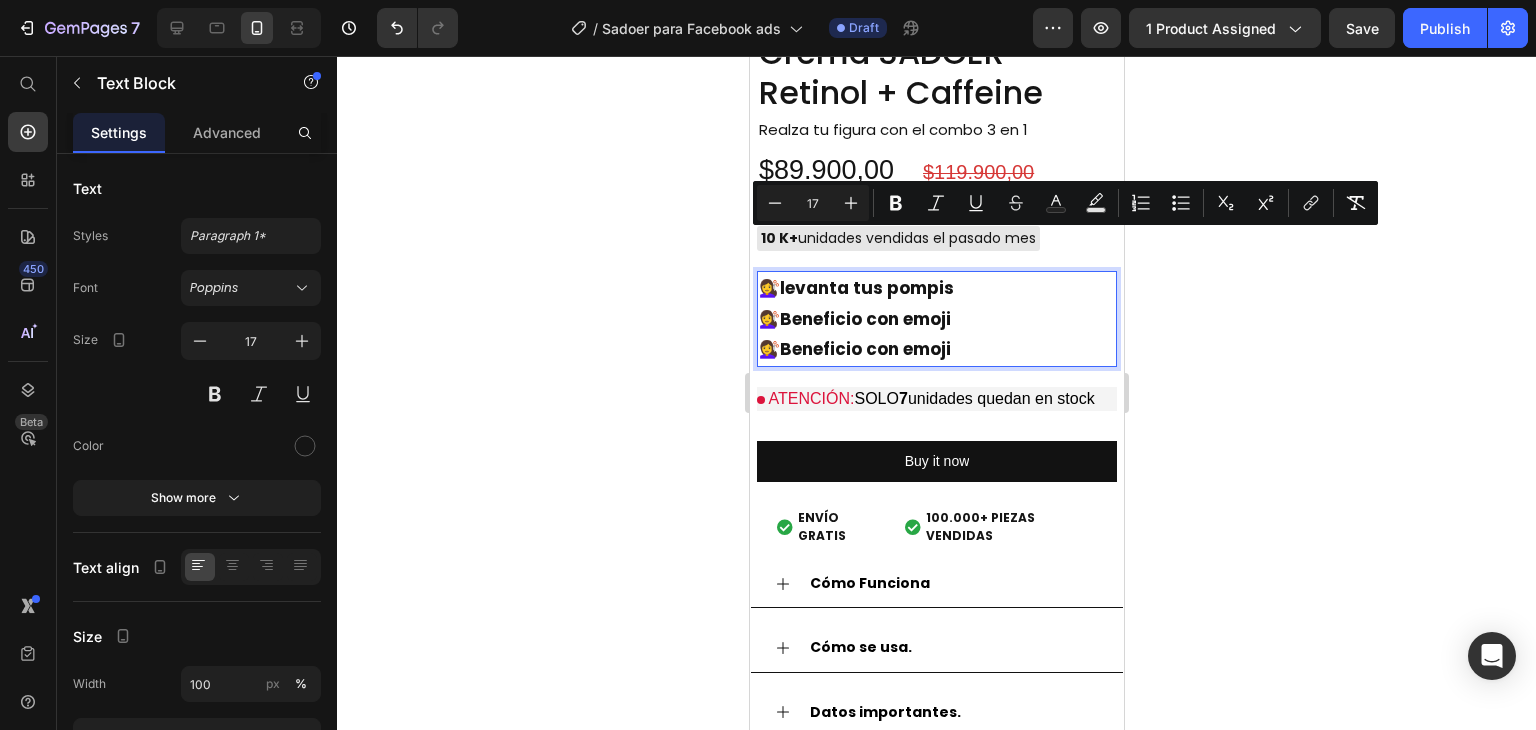 drag, startPoint x: 980, startPoint y: 303, endPoint x: 762, endPoint y: 238, distance: 227.48407 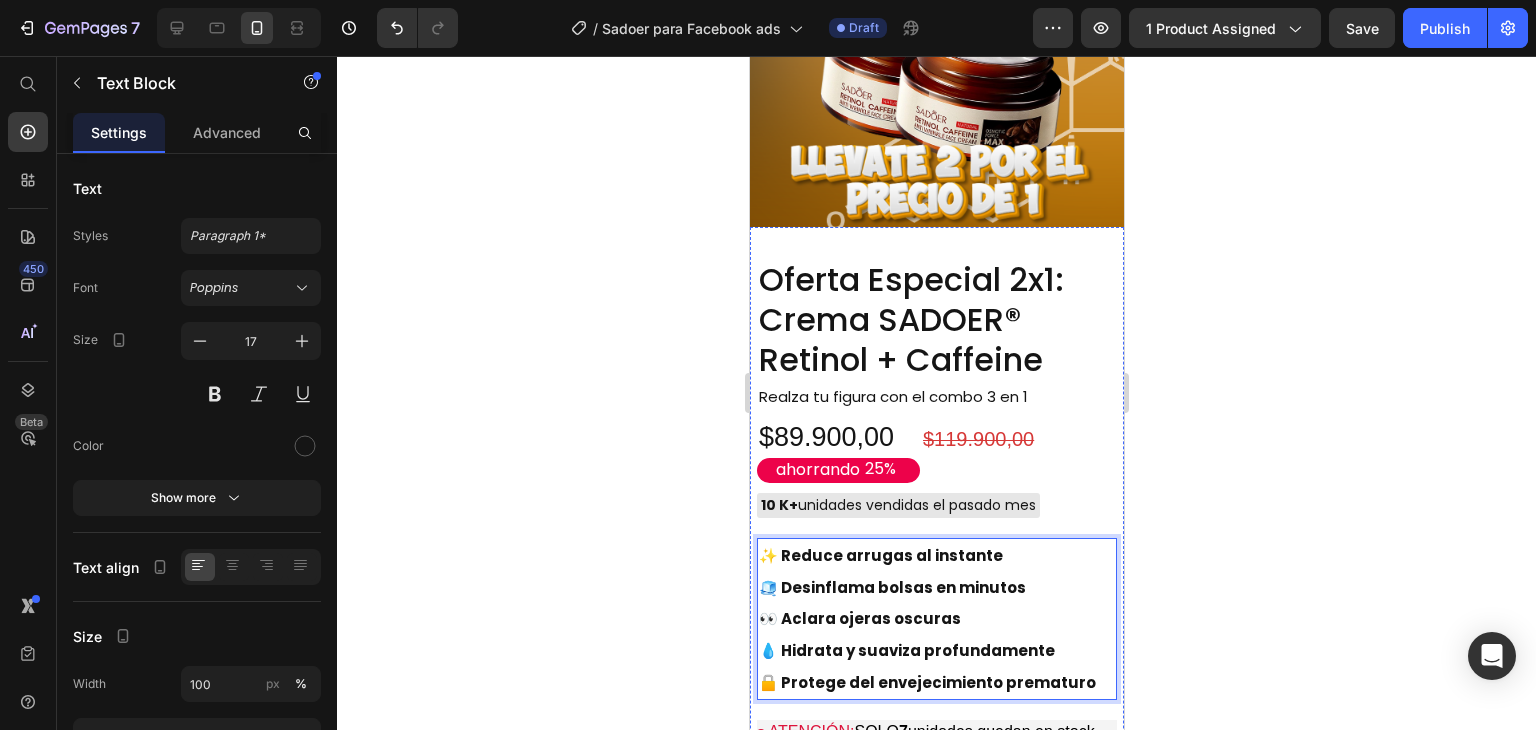 scroll, scrollTop: 1700, scrollLeft: 0, axis: vertical 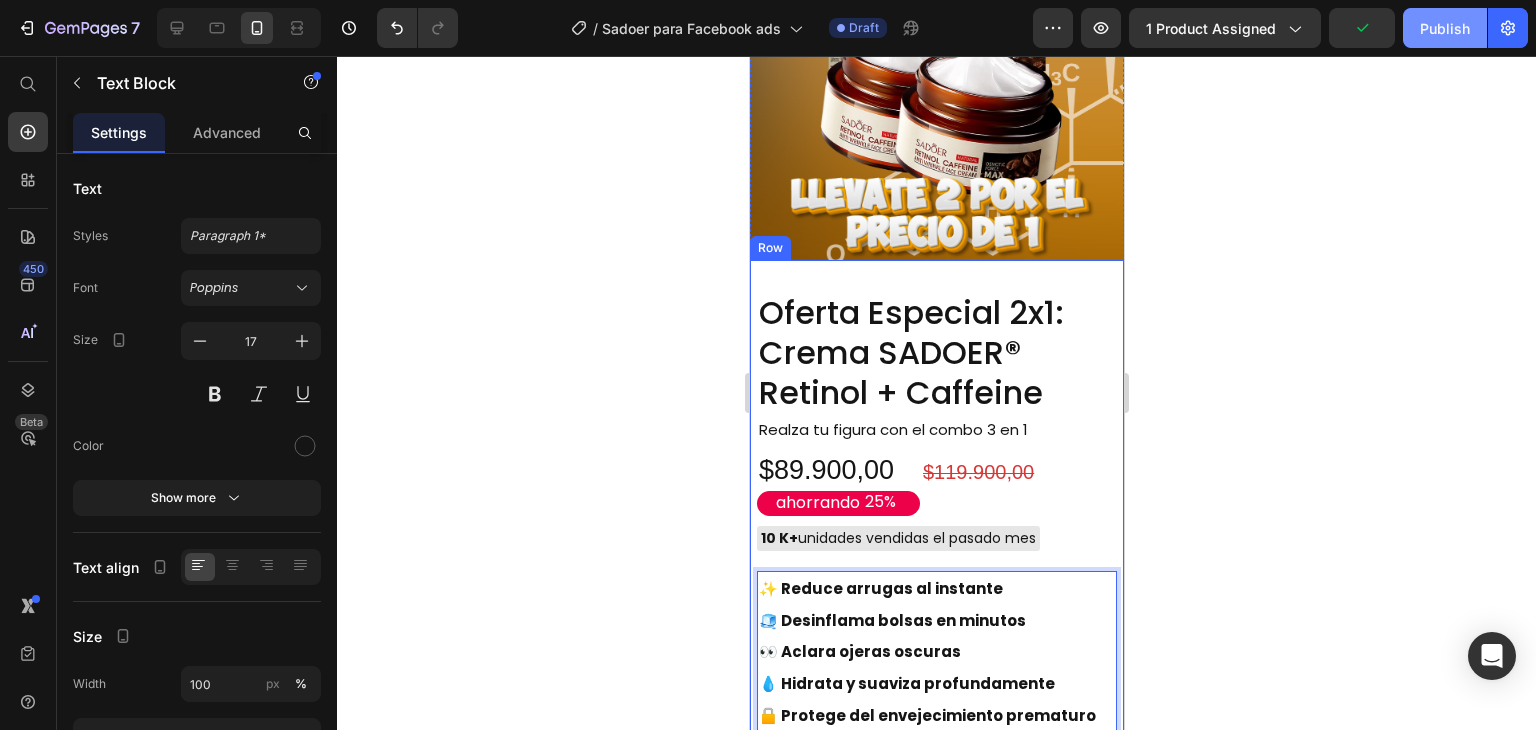 click on "Publish" at bounding box center (1445, 28) 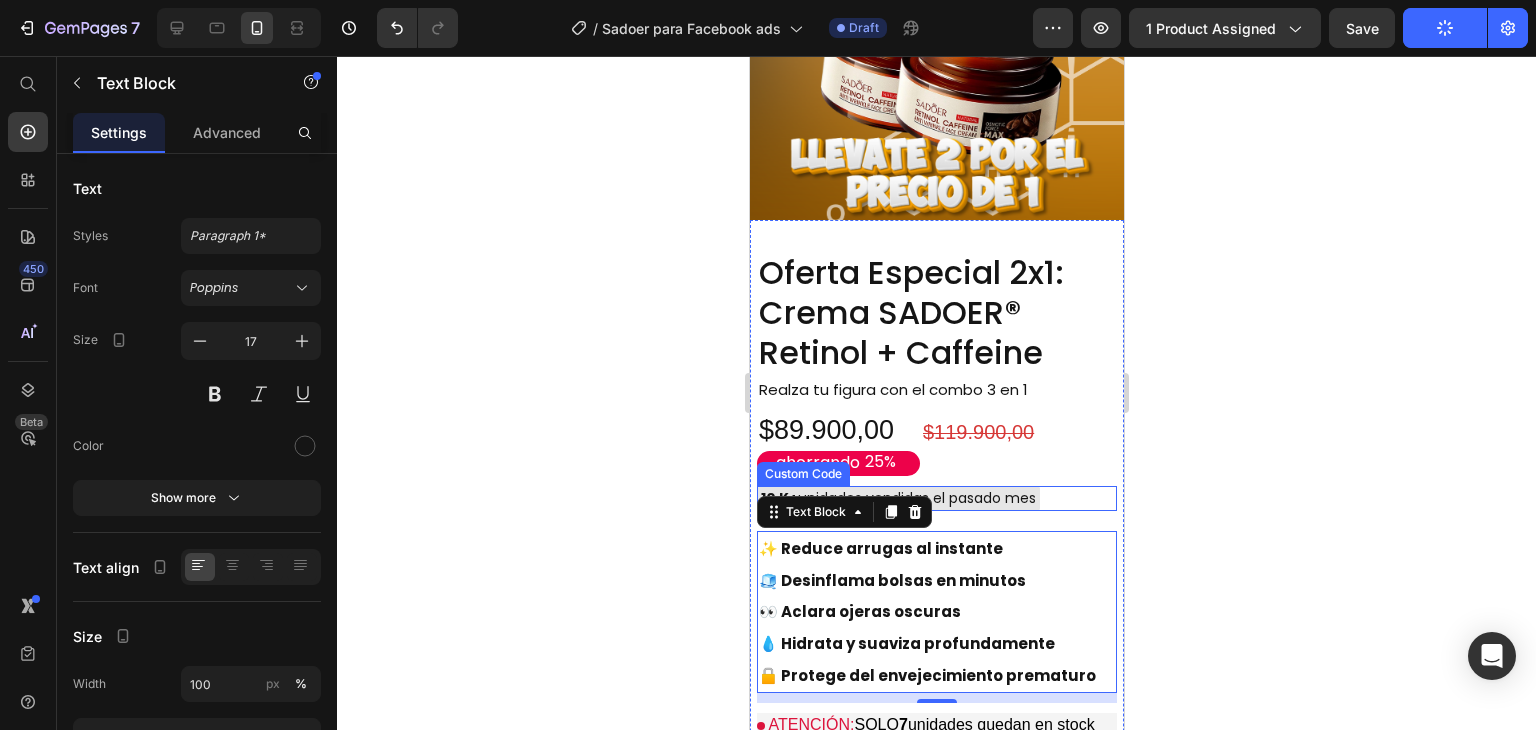 scroll, scrollTop: 1800, scrollLeft: 0, axis: vertical 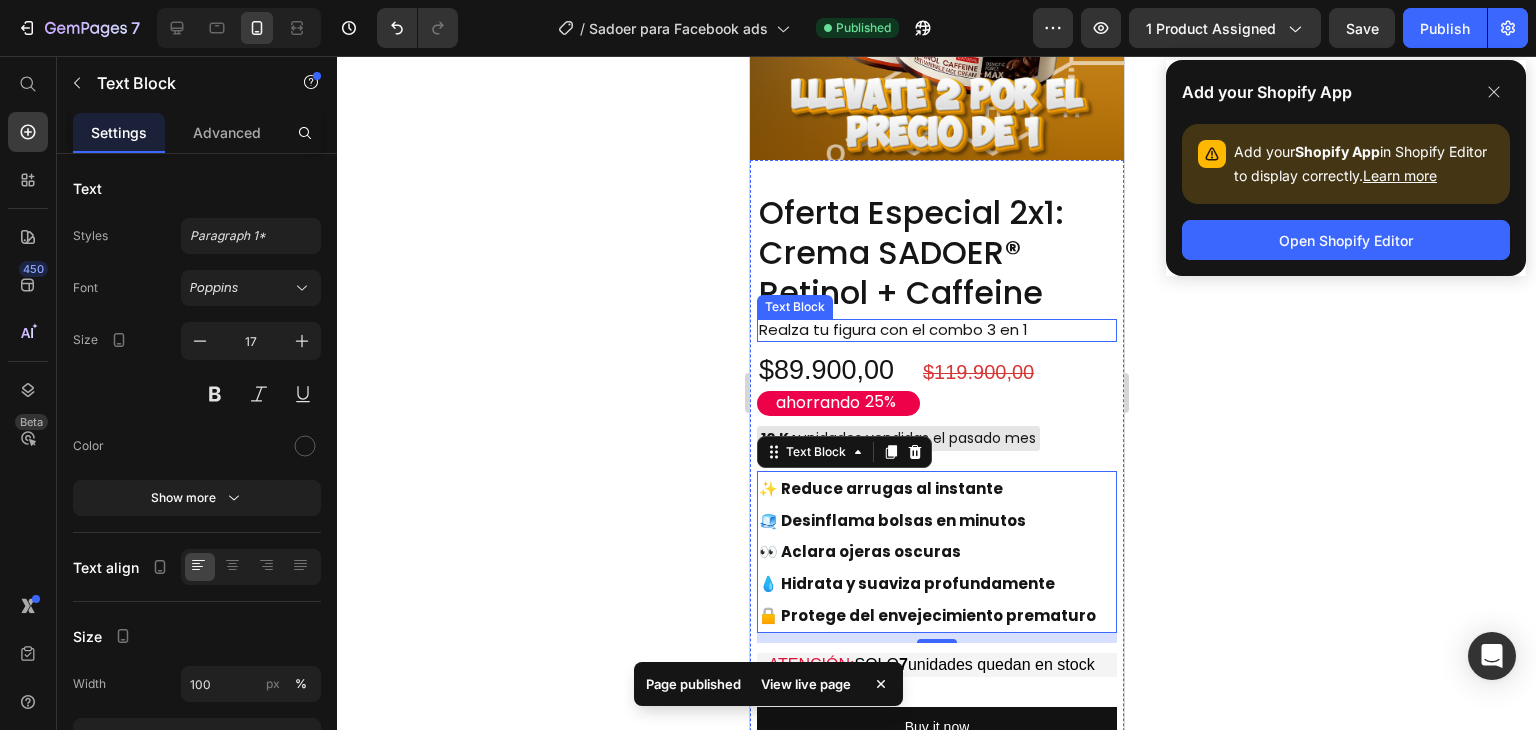 click on "Realza tu figura con el combo 3 en 1" at bounding box center (909, 330) 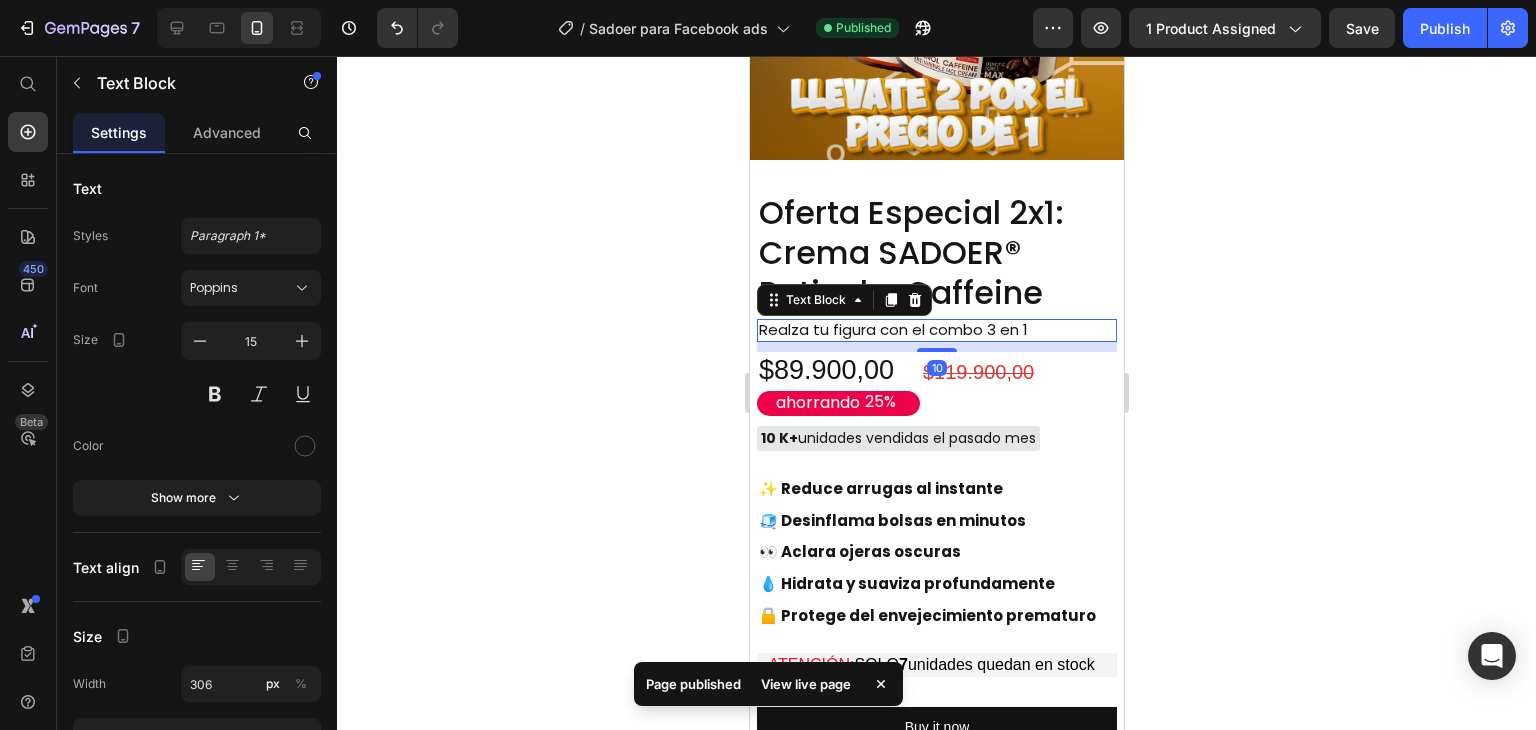 click on "Realza tu figura con el combo 3 en 1" at bounding box center (909, 330) 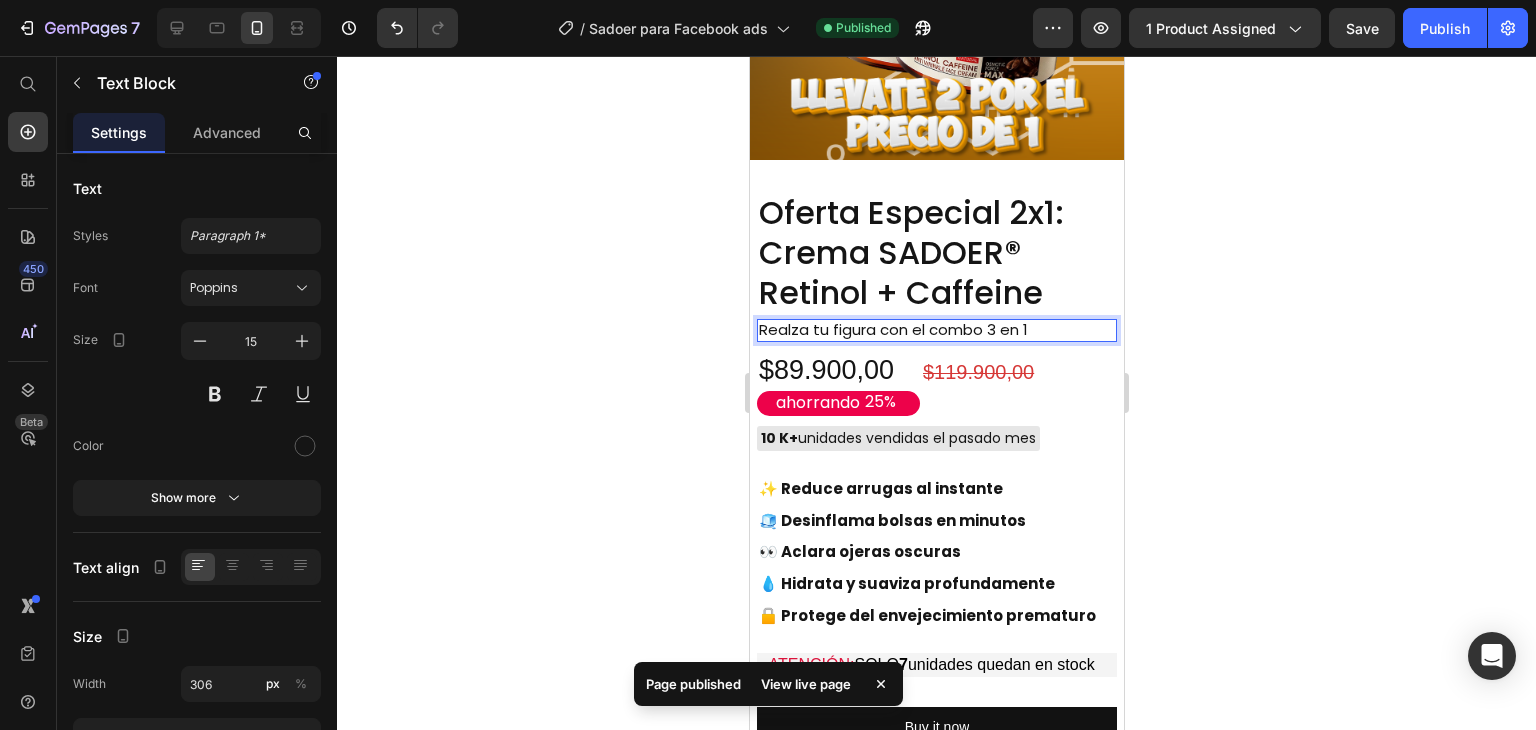 click on "Realza tu figura con el combo 3 en 1" at bounding box center (909, 330) 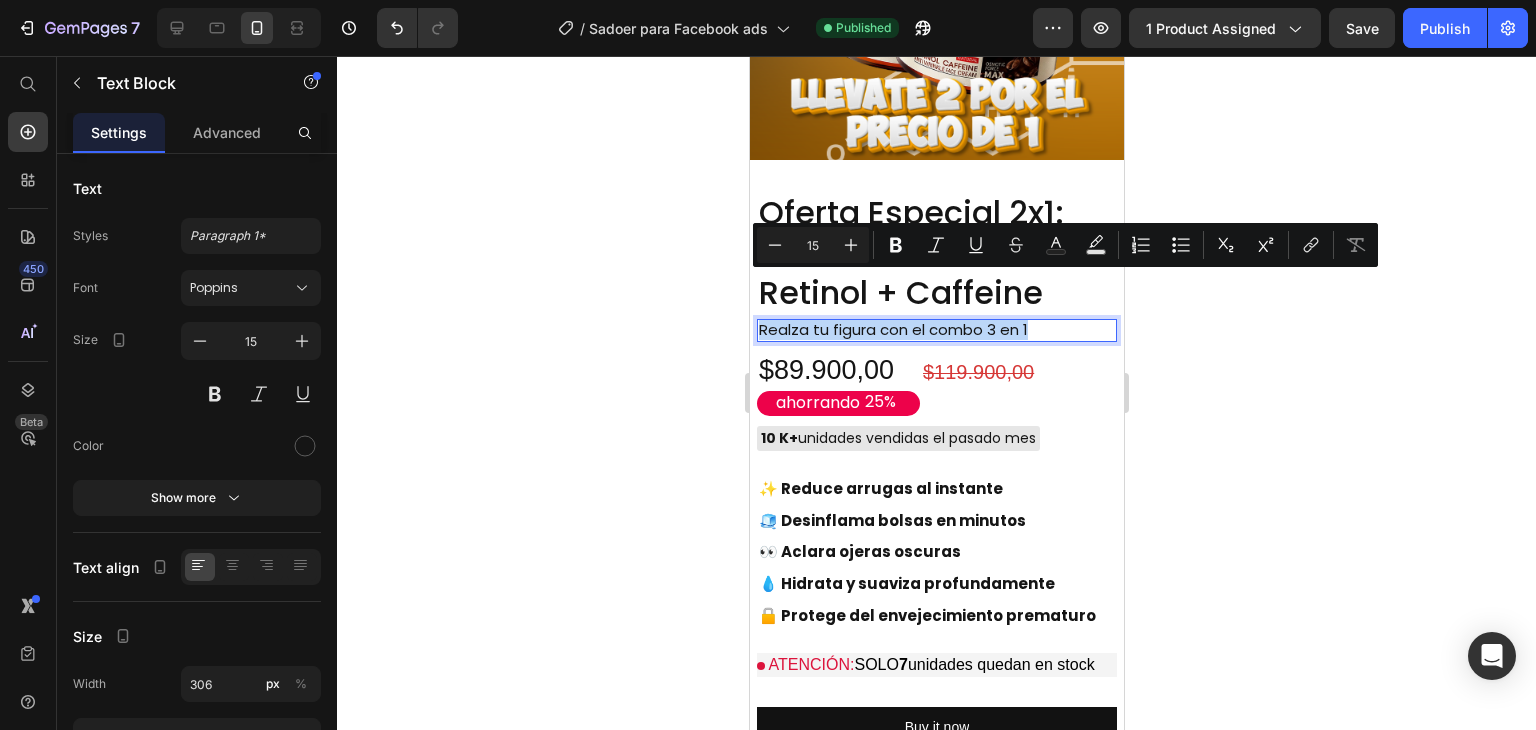 drag, startPoint x: 1033, startPoint y: 282, endPoint x: 761, endPoint y: 285, distance: 272.01654 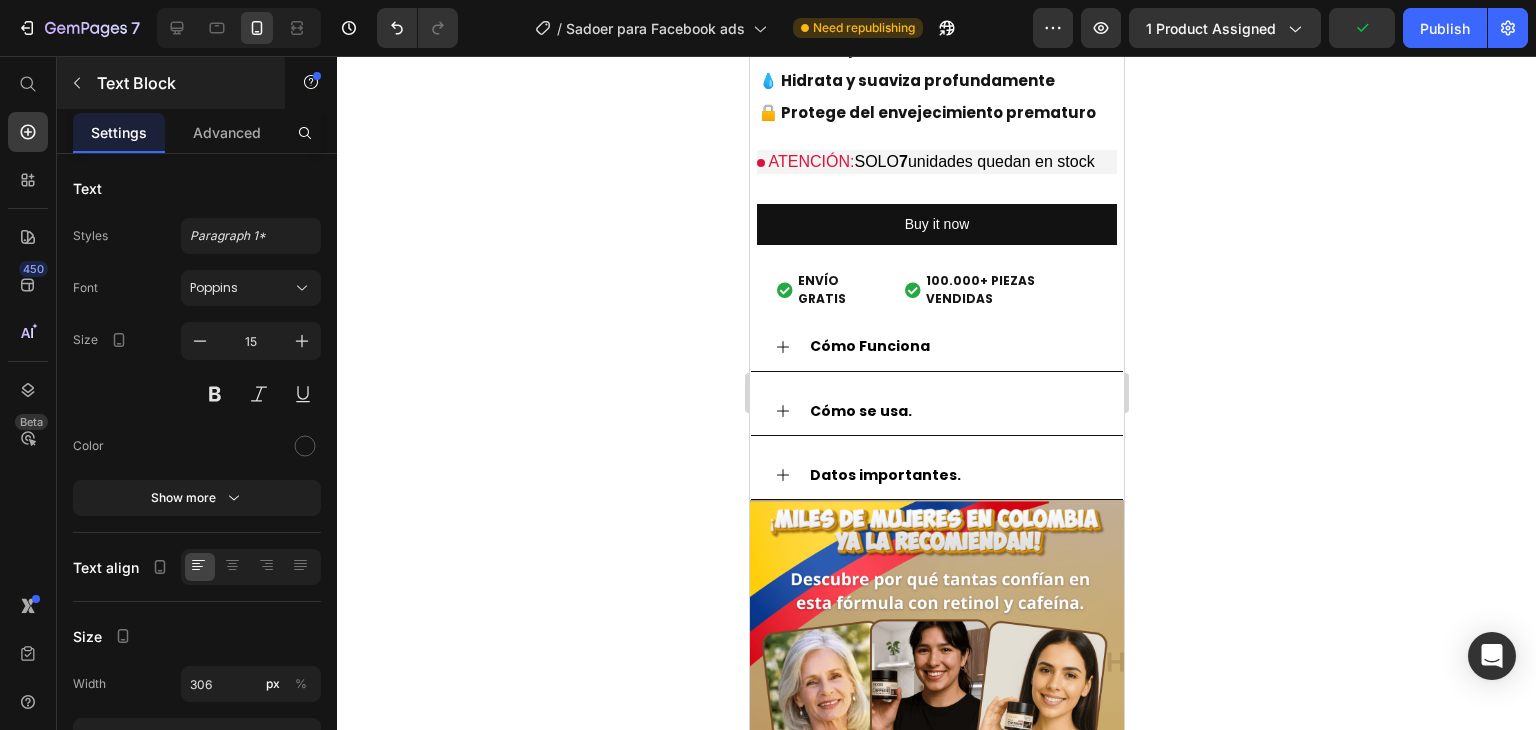 scroll, scrollTop: 2300, scrollLeft: 0, axis: vertical 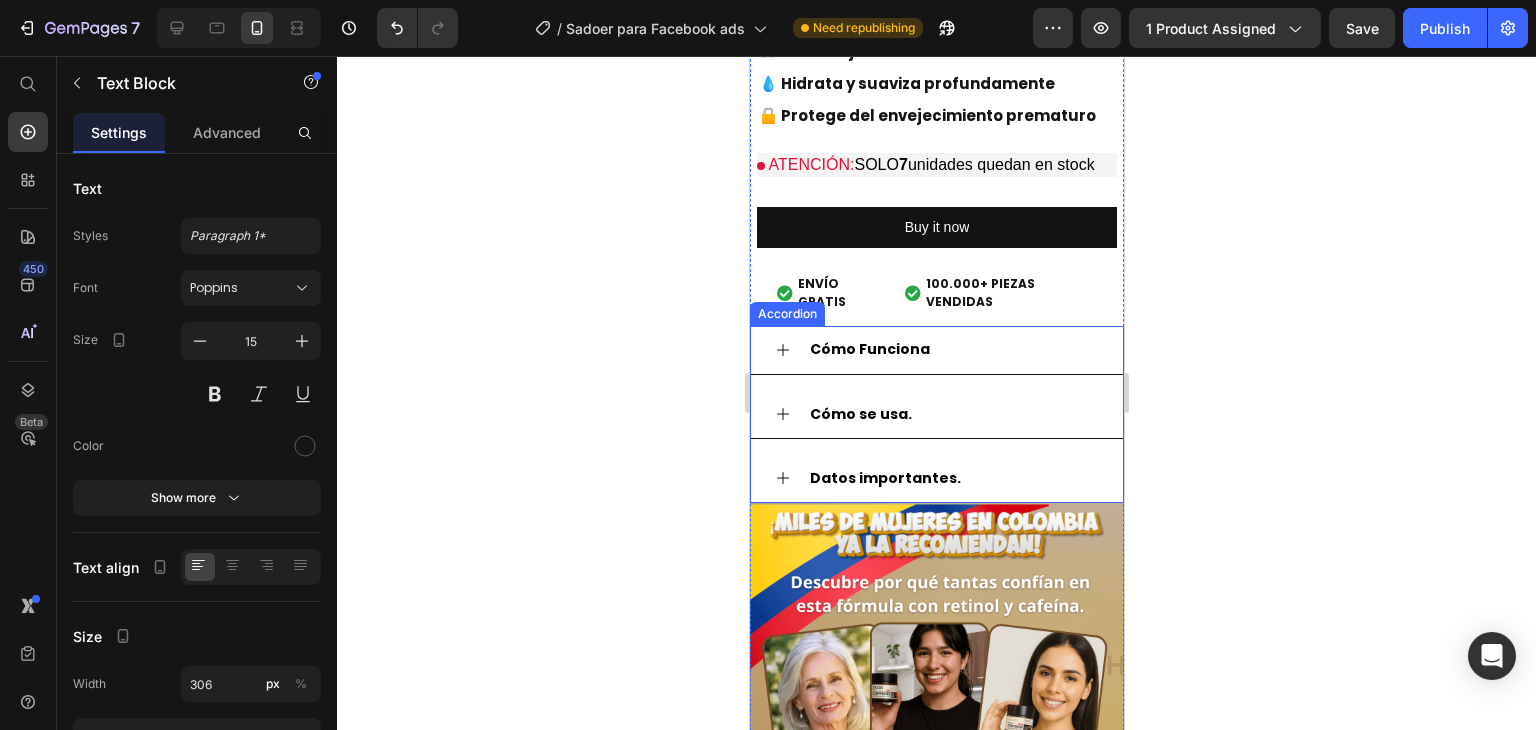 click on "Cómo Funciona" at bounding box center (869, 349) 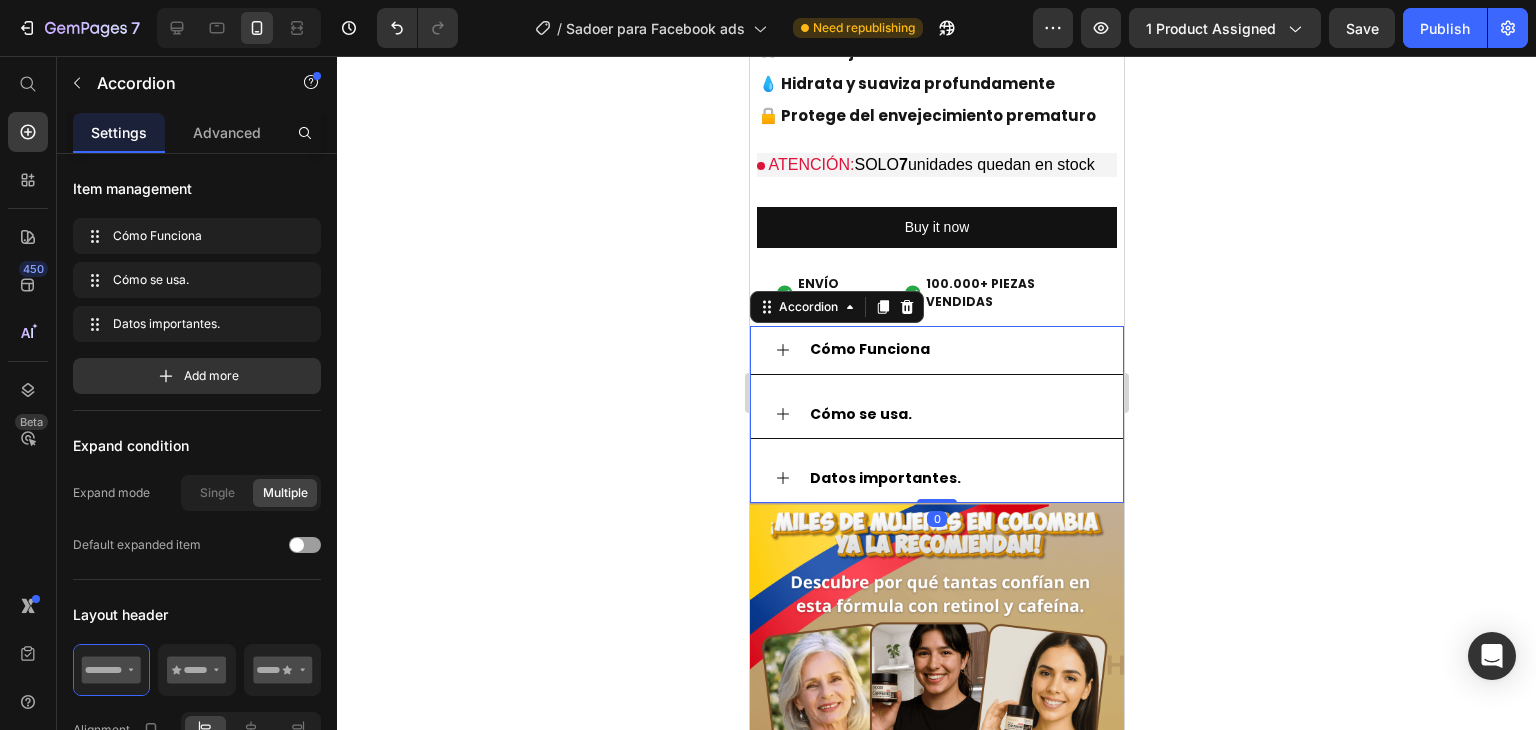 click on "Cómo Funciona" at bounding box center (952, 349) 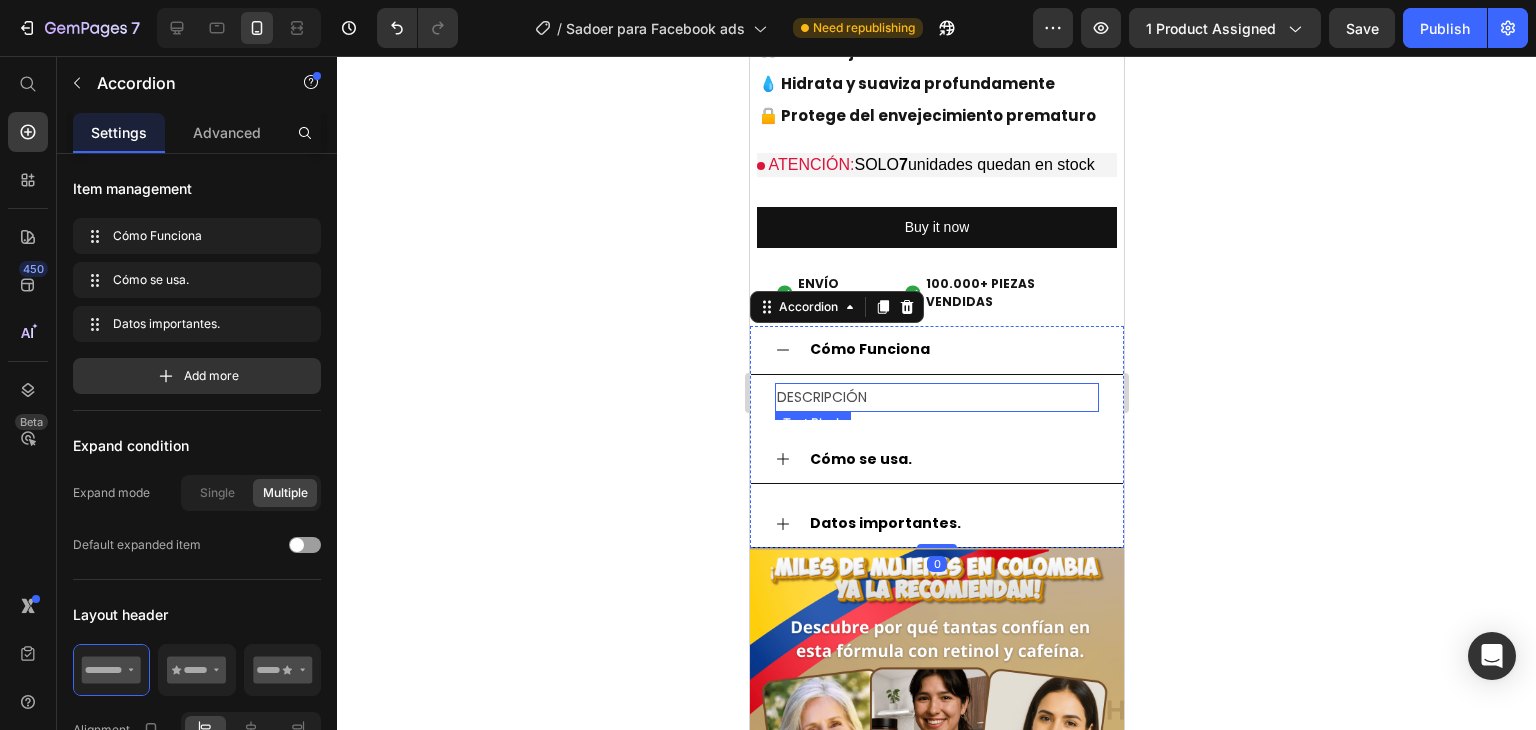 click on "DESCRIPCIÓN" at bounding box center [936, 397] 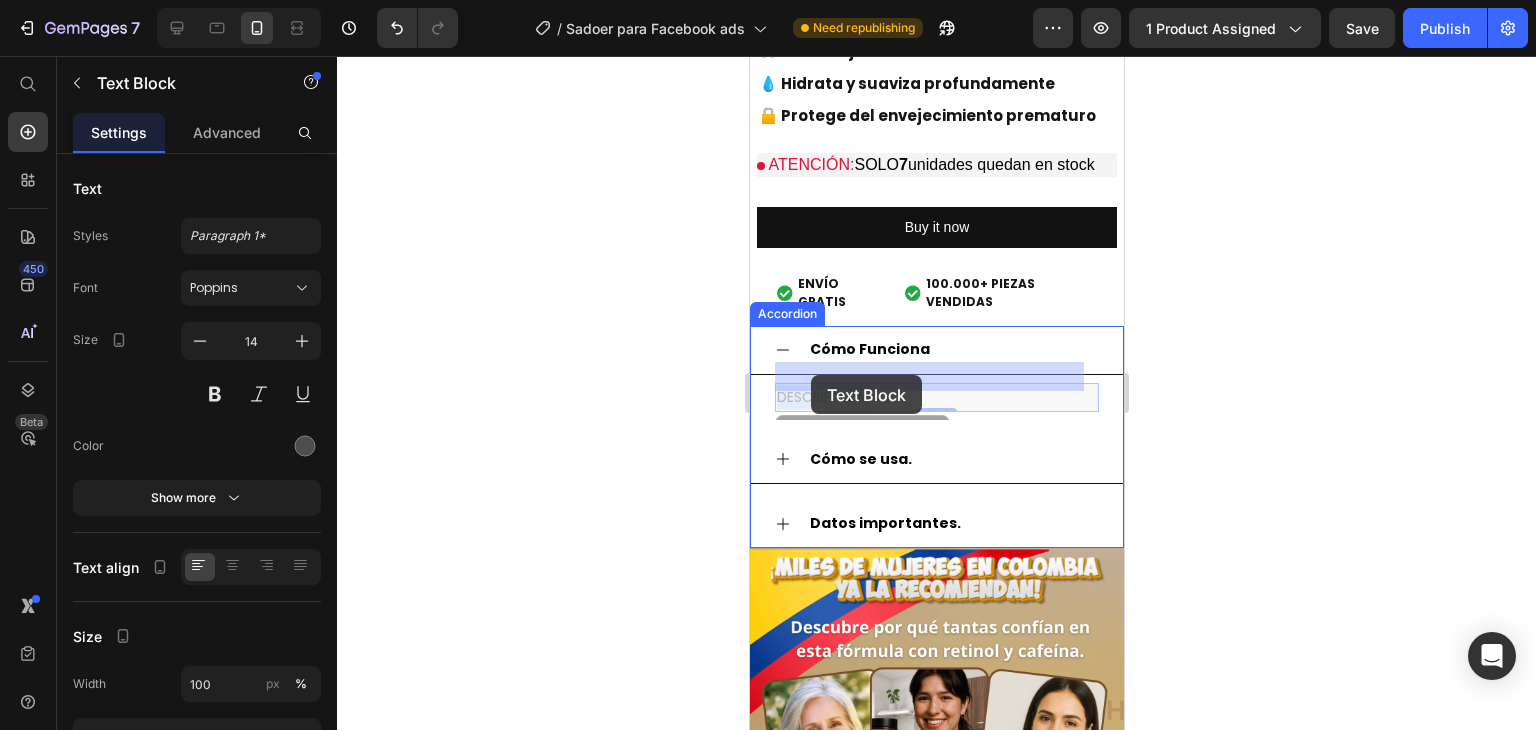 drag, startPoint x: 870, startPoint y: 372, endPoint x: 810, endPoint y: 375, distance: 60.074955 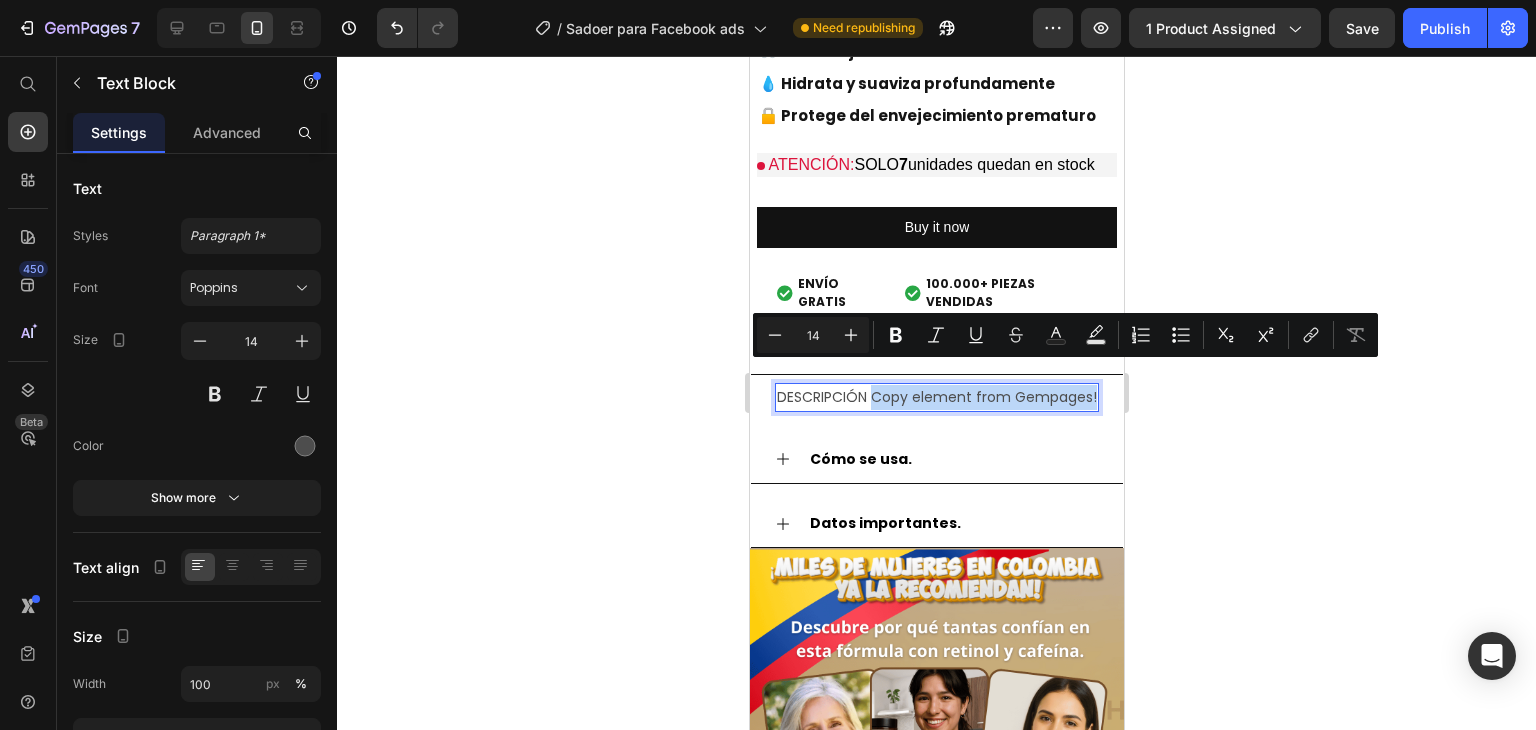 drag, startPoint x: 873, startPoint y: 371, endPoint x: 881, endPoint y: 395, distance: 25.298222 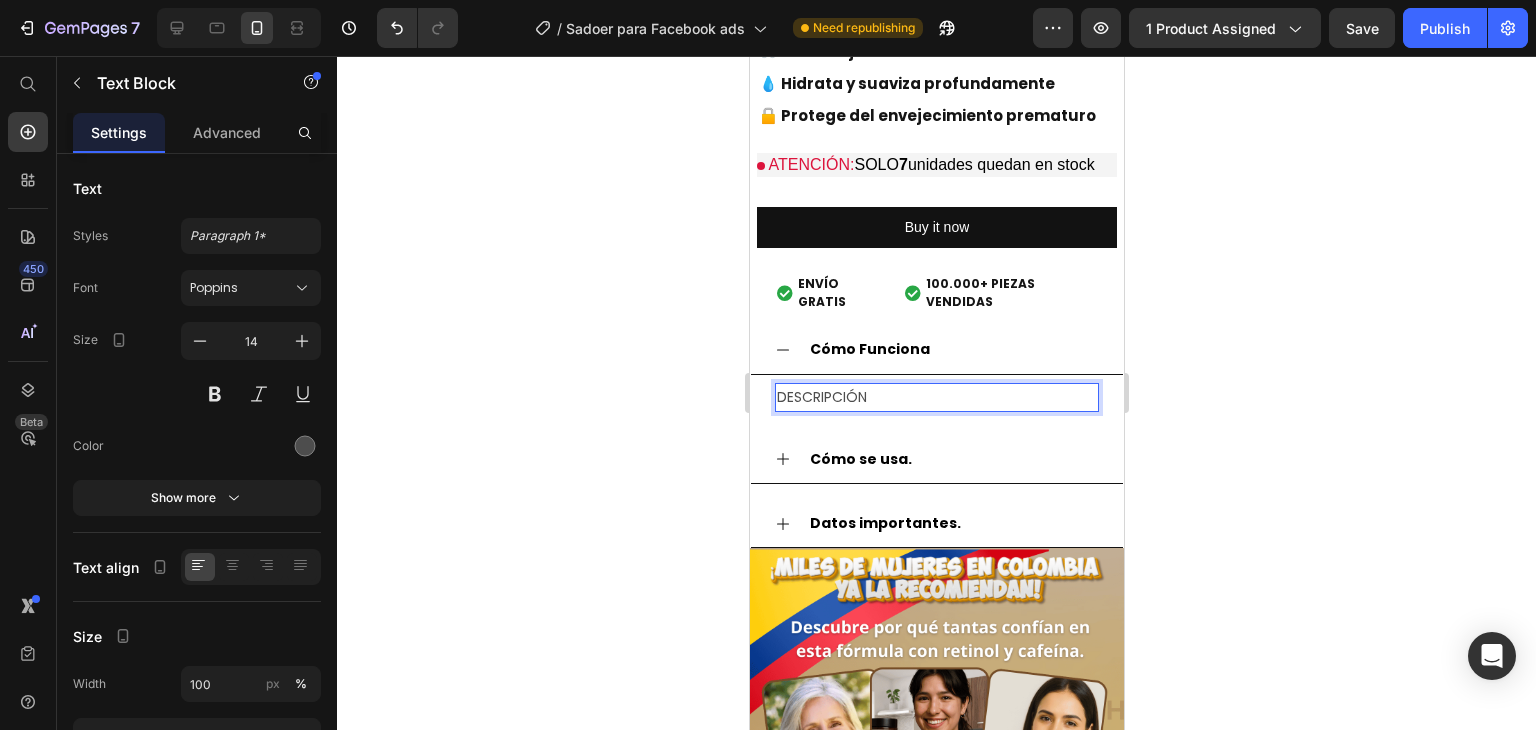 click on "DESCRIPCIÓN" at bounding box center (936, 397) 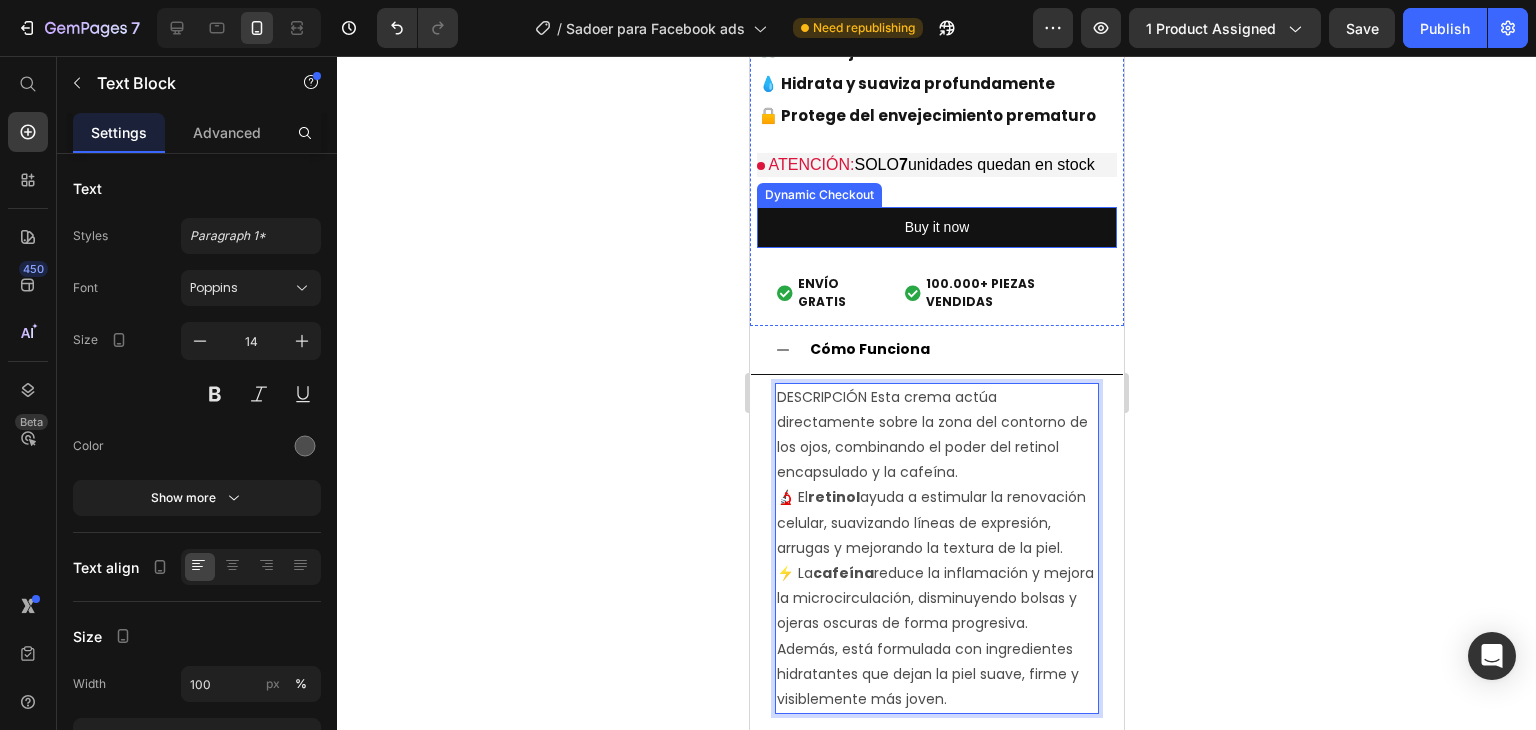scroll, scrollTop: 2328, scrollLeft: 0, axis: vertical 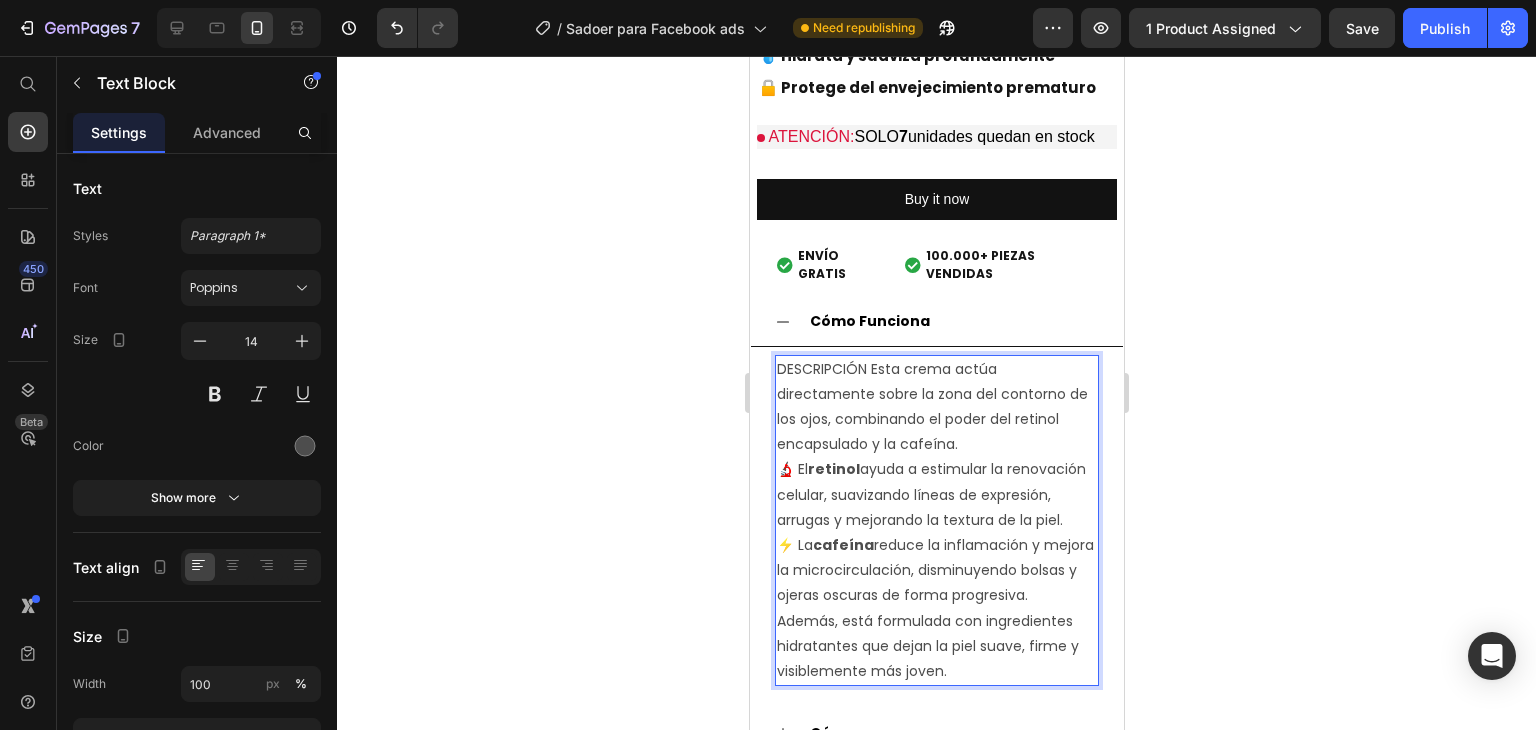 click on "DESCRIPCIÓN Esta crema actúa directamente sobre la zona del contorno de los ojos, combinando el poder del retinol encapsulado y la cafeína." at bounding box center [936, 407] 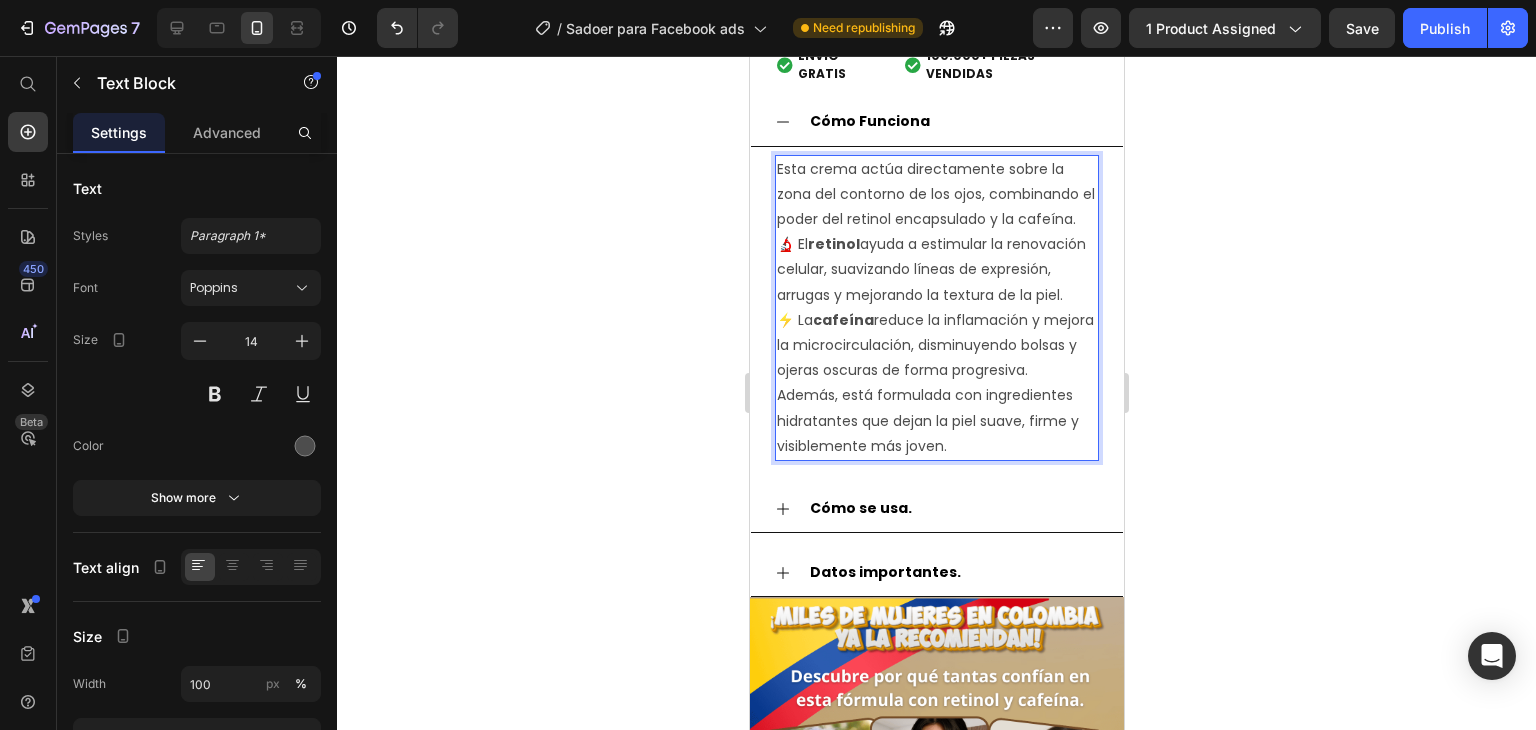 scroll, scrollTop: 2428, scrollLeft: 0, axis: vertical 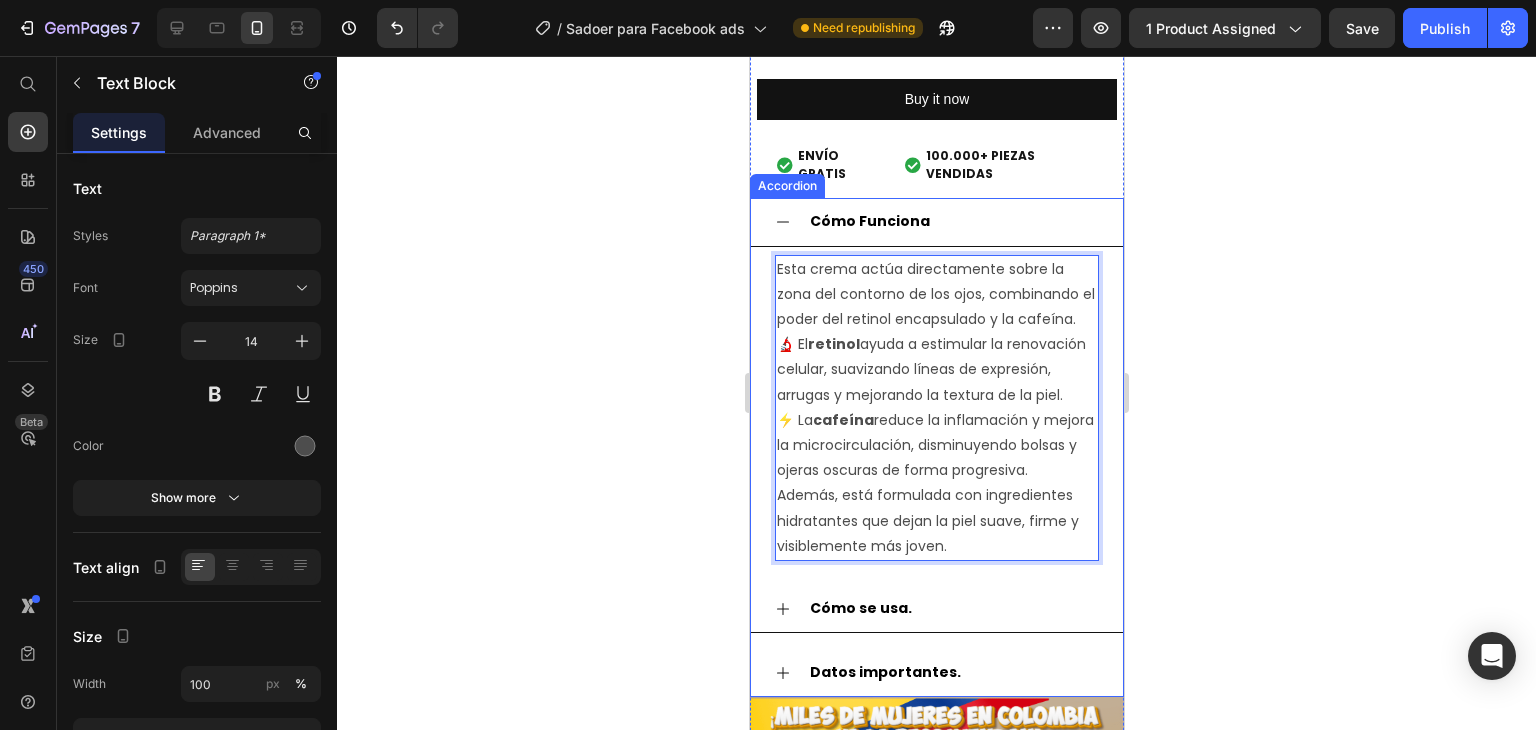 click on "Cómo Funciona" at bounding box center [952, 221] 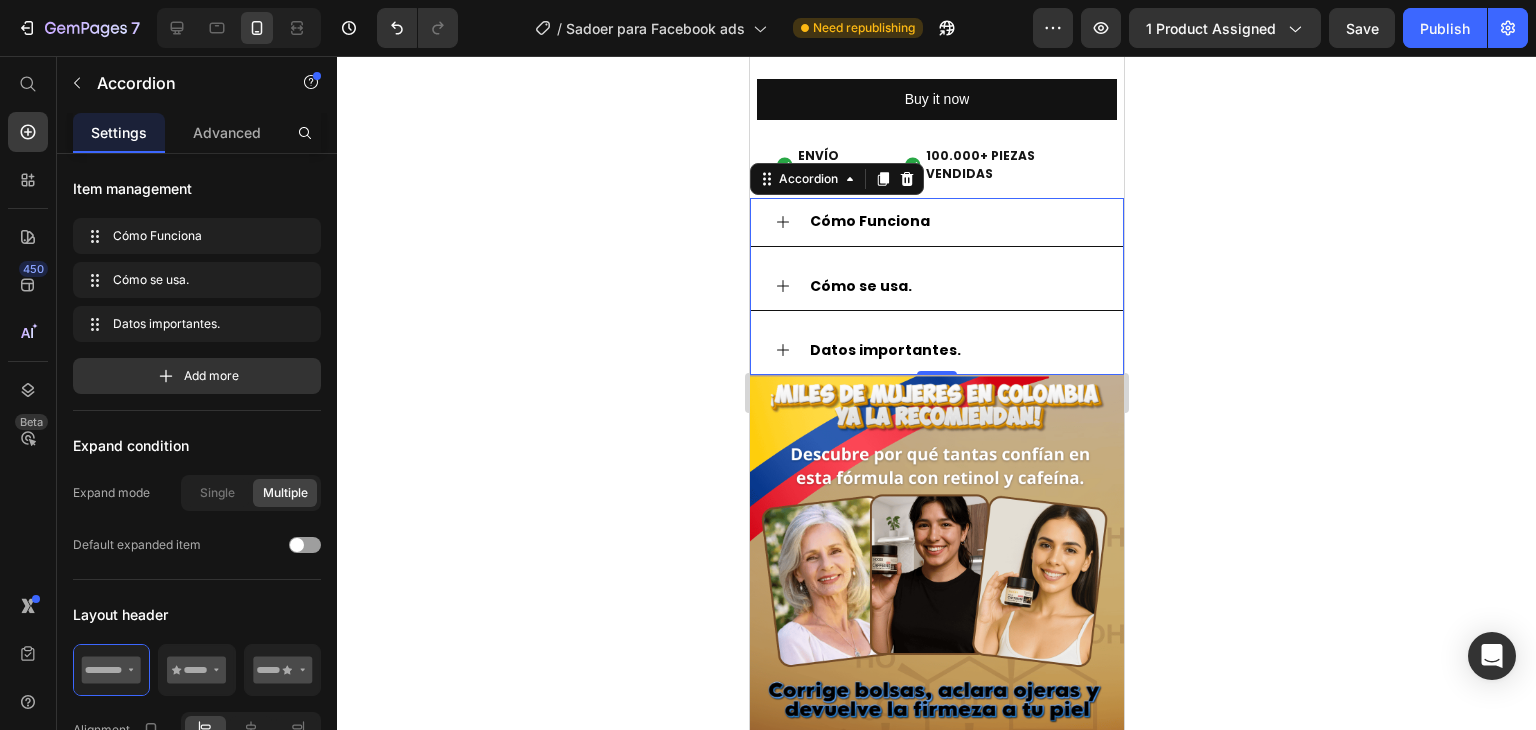 scroll, scrollTop: 0, scrollLeft: 0, axis: both 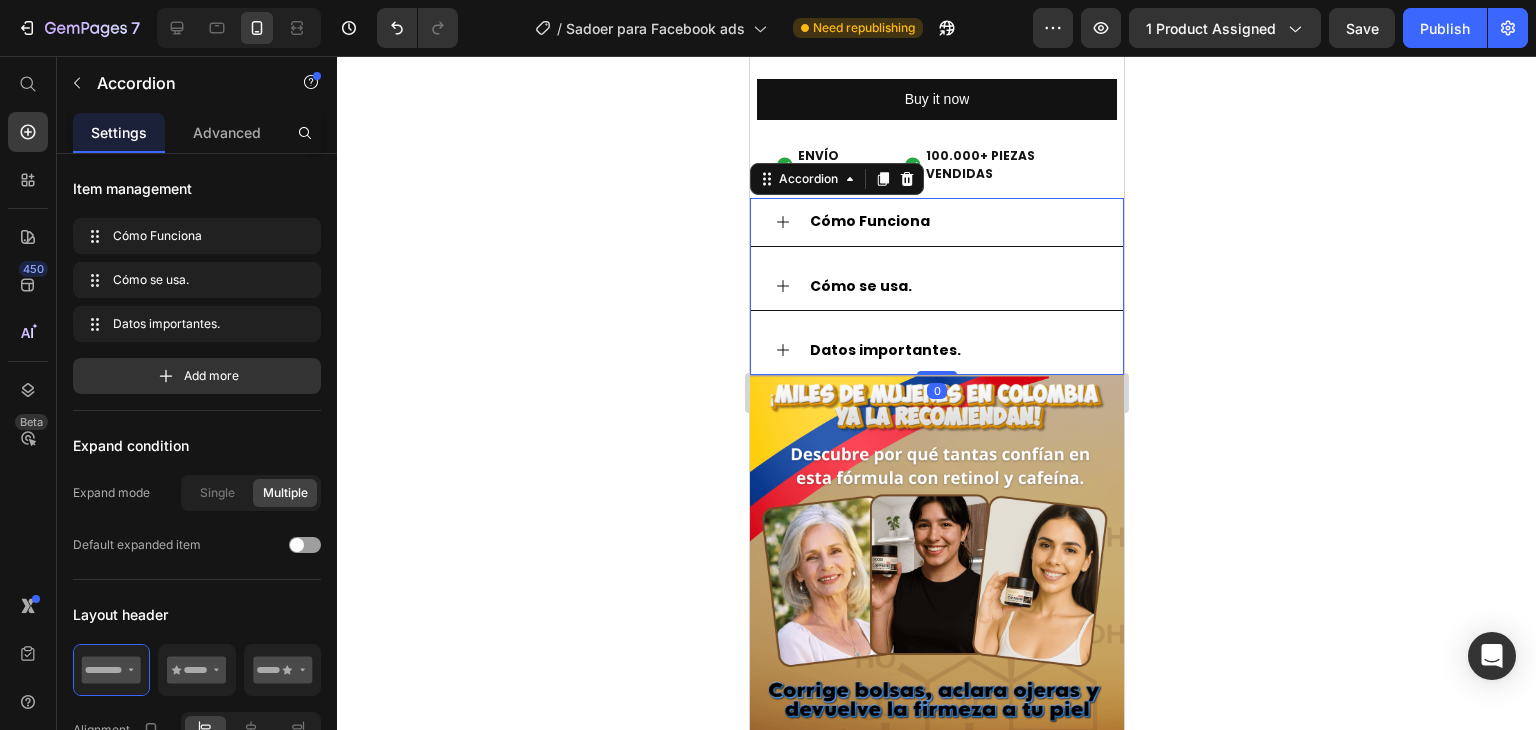 click on "Cómo se usa." at bounding box center (952, 286) 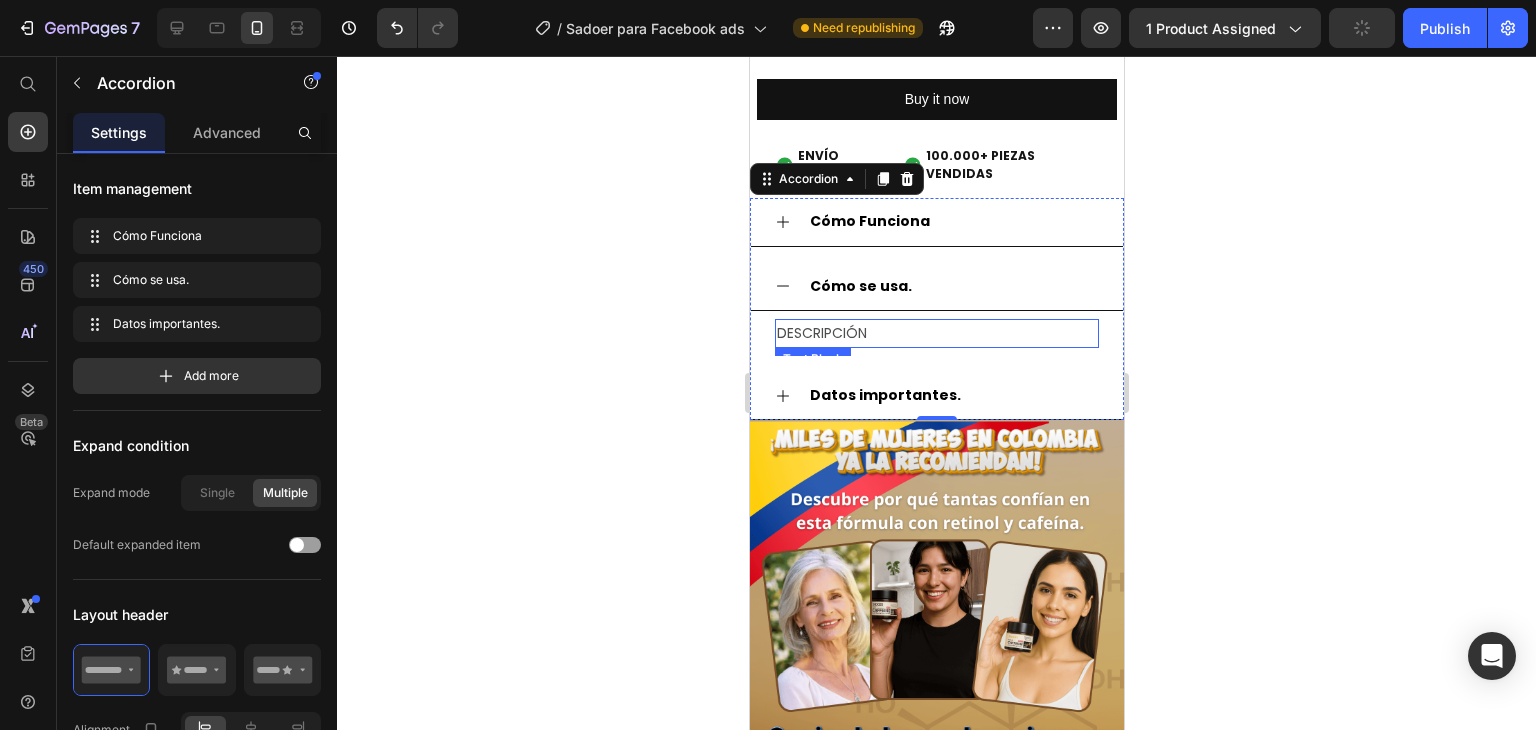 click on "DESCRIPCIÓN" at bounding box center [936, 333] 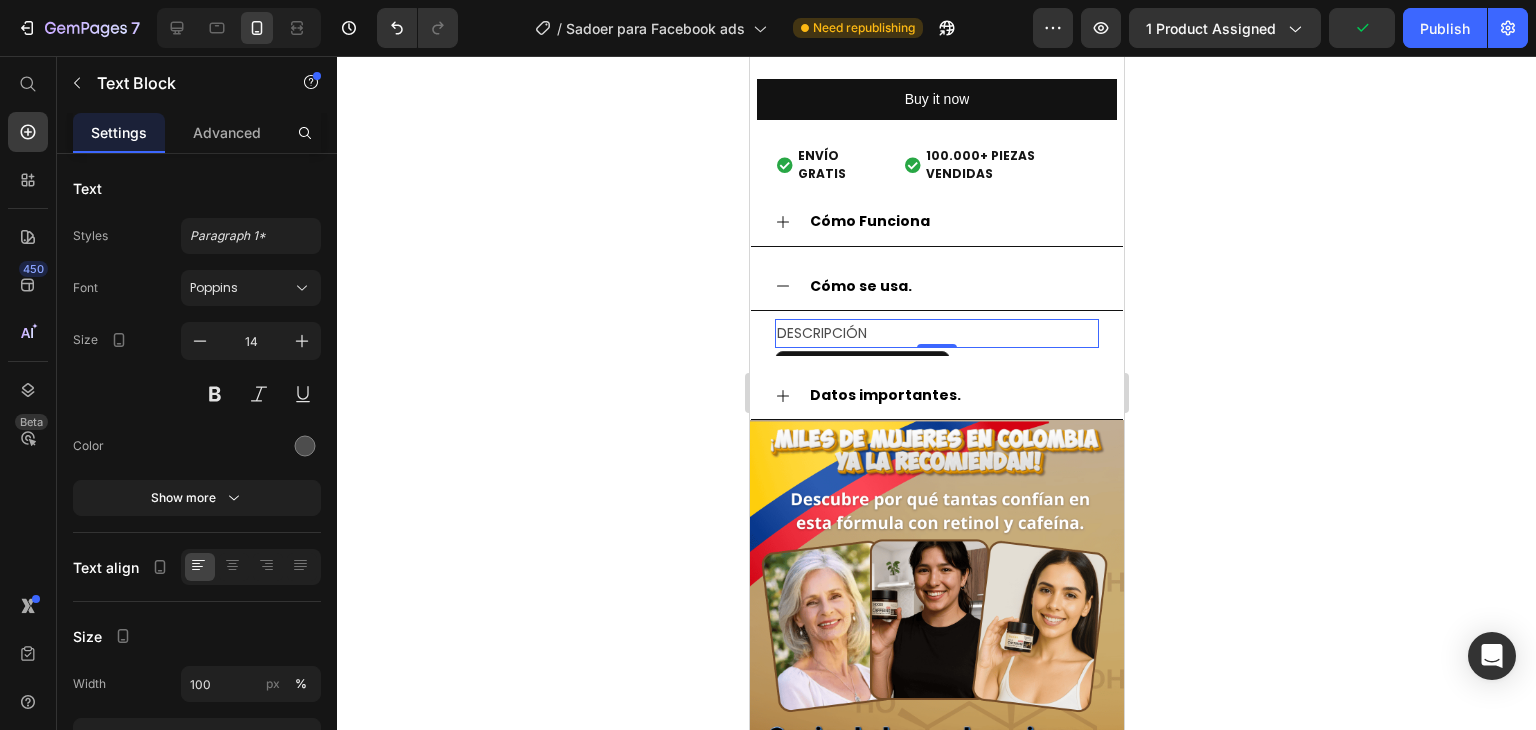 click on "DESCRIPCIÓN" at bounding box center [936, 333] 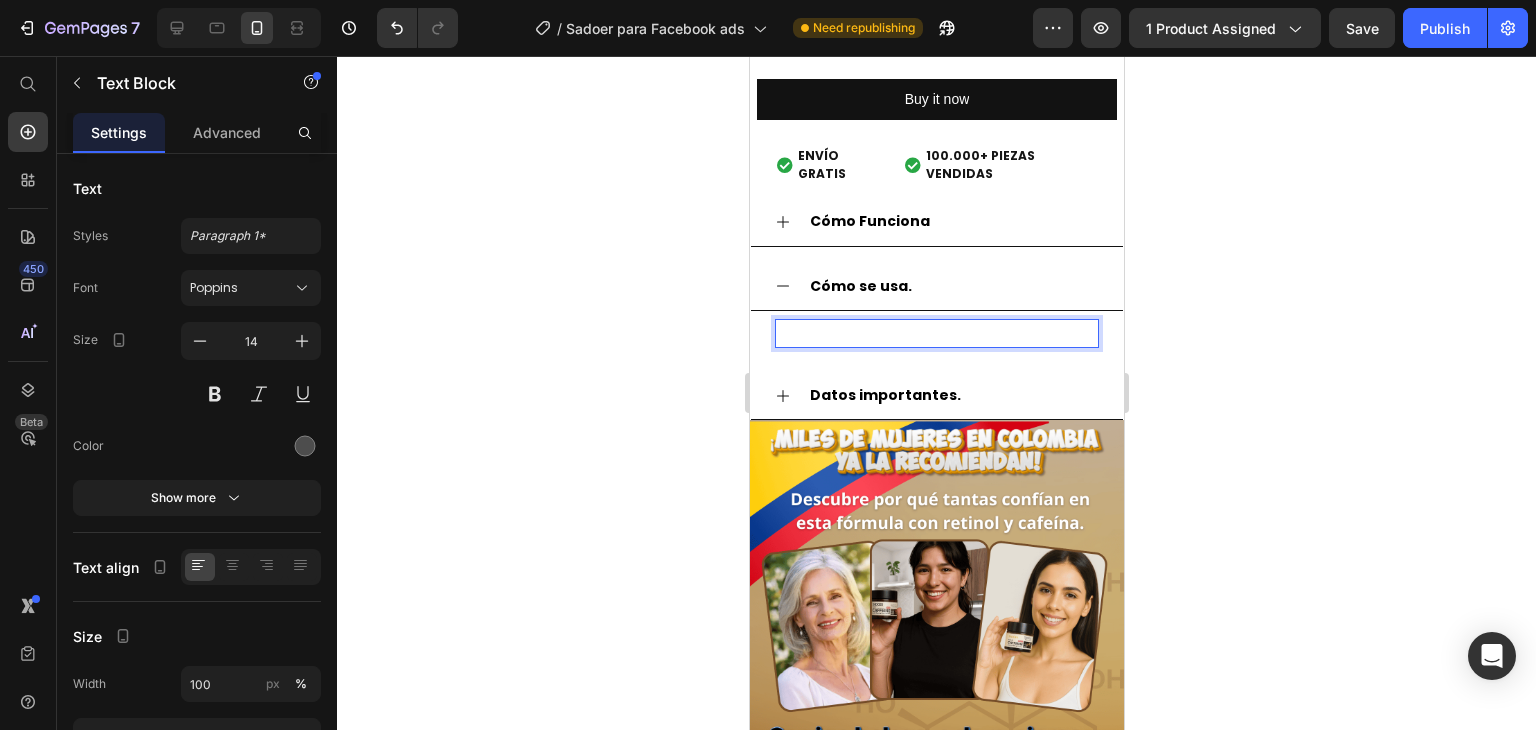 click at bounding box center [936, 333] 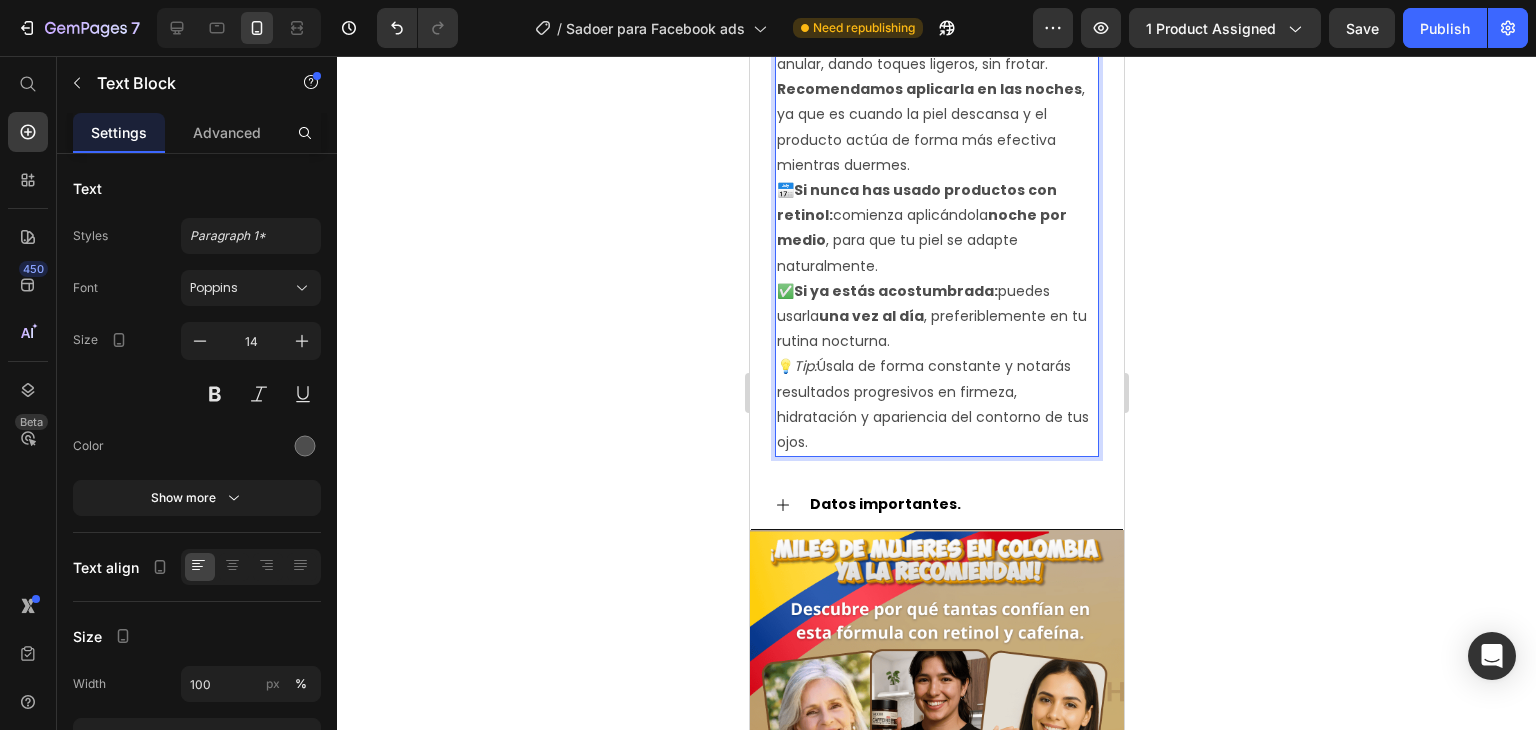 scroll, scrollTop: 2868, scrollLeft: 0, axis: vertical 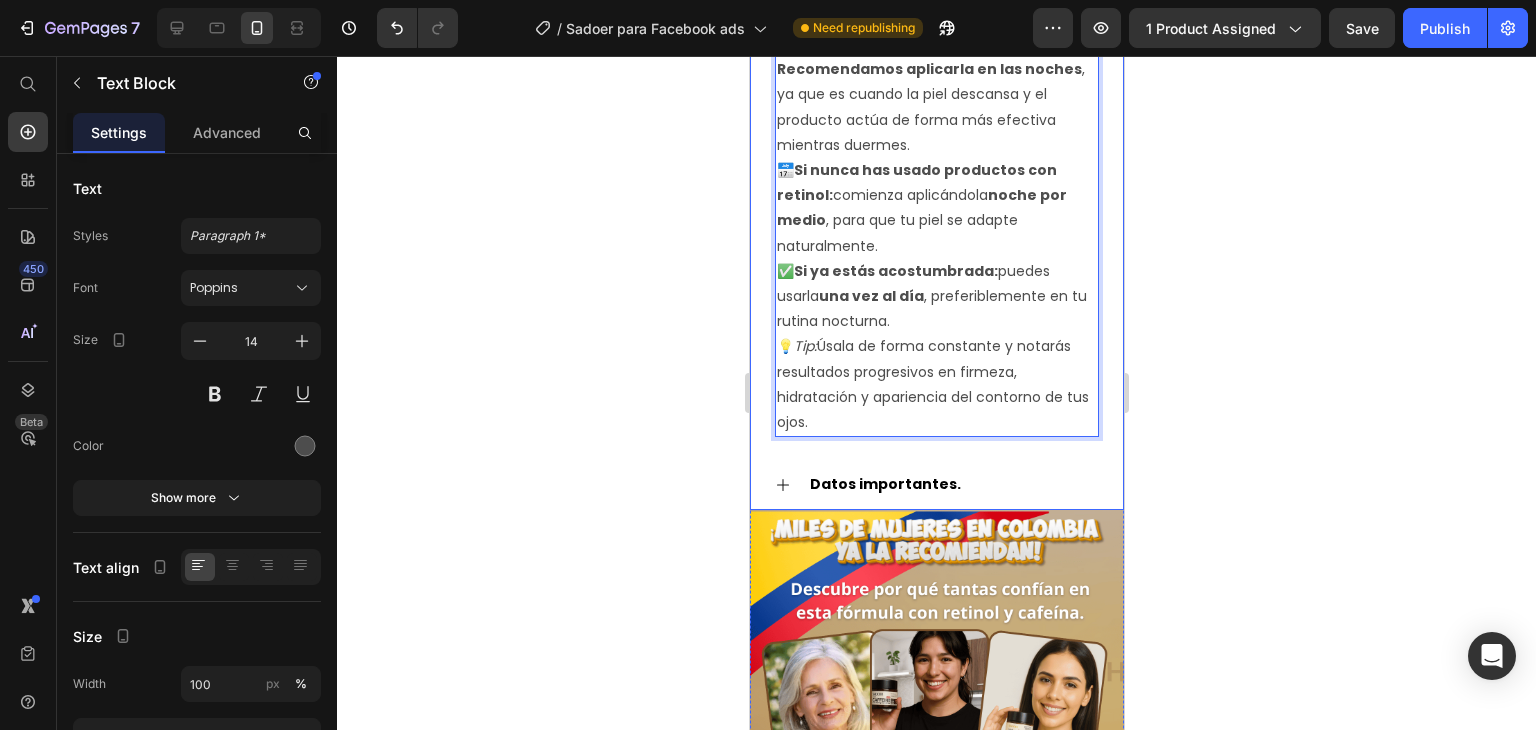 click on "Datos importantes." at bounding box center (884, 484) 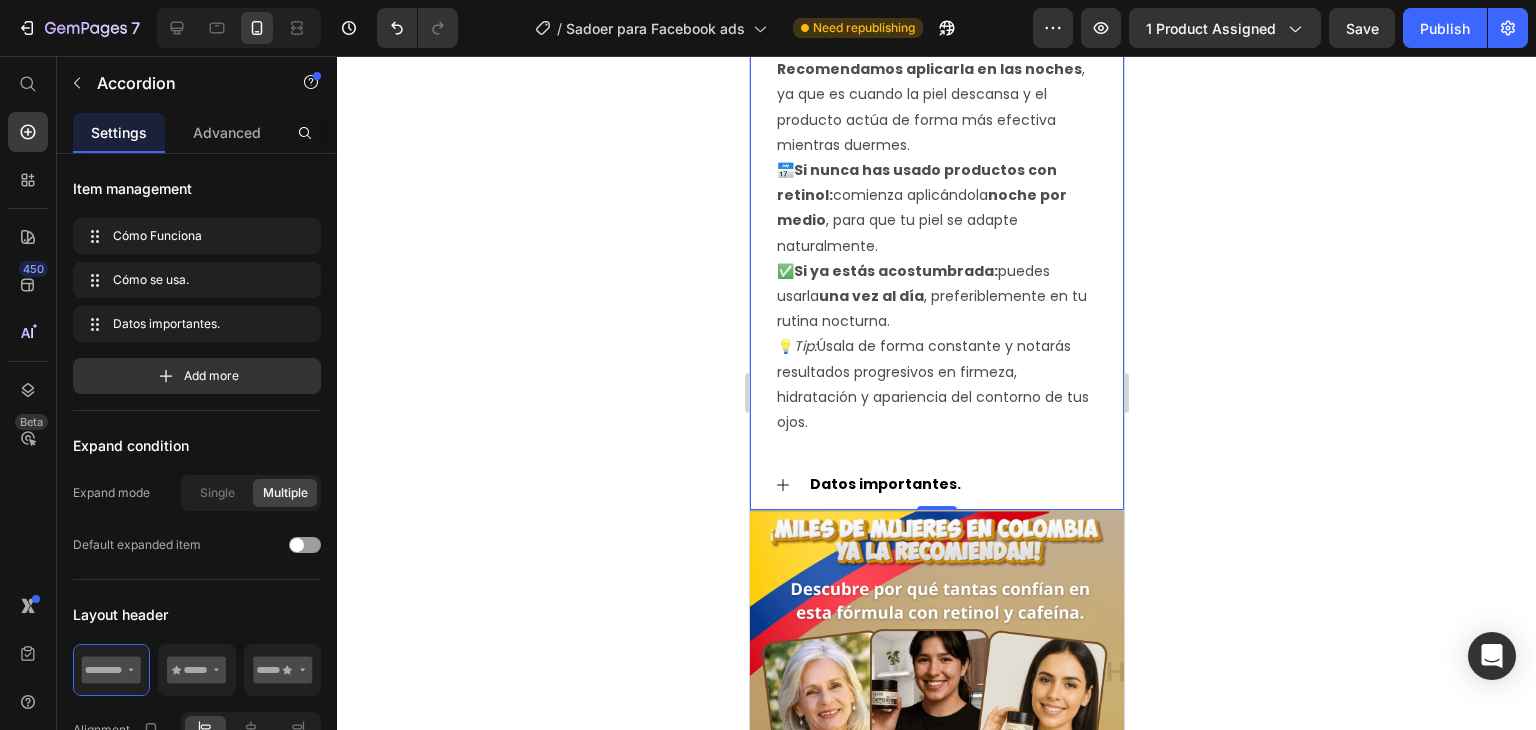 scroll, scrollTop: 0, scrollLeft: 0, axis: both 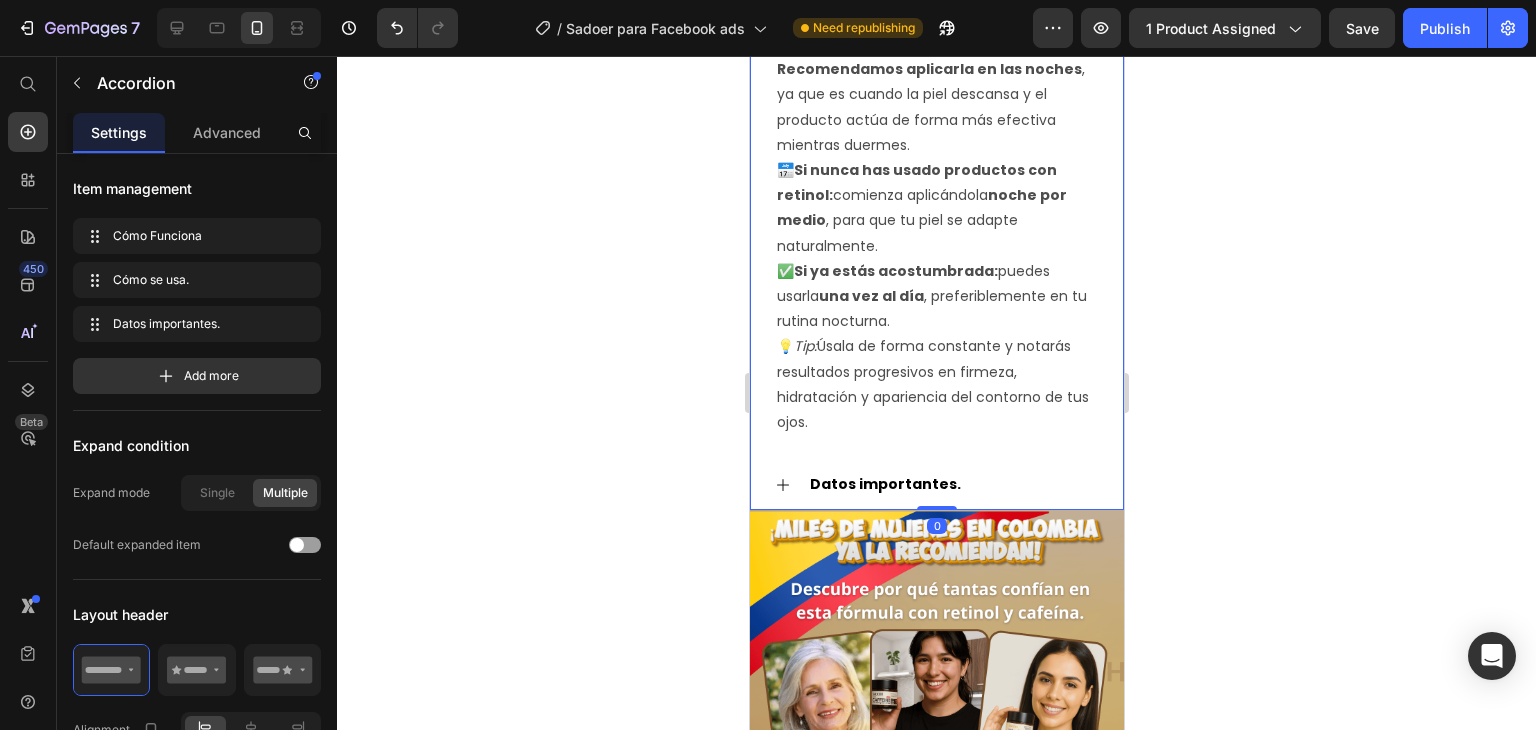 click on "Datos importantes." at bounding box center [884, 484] 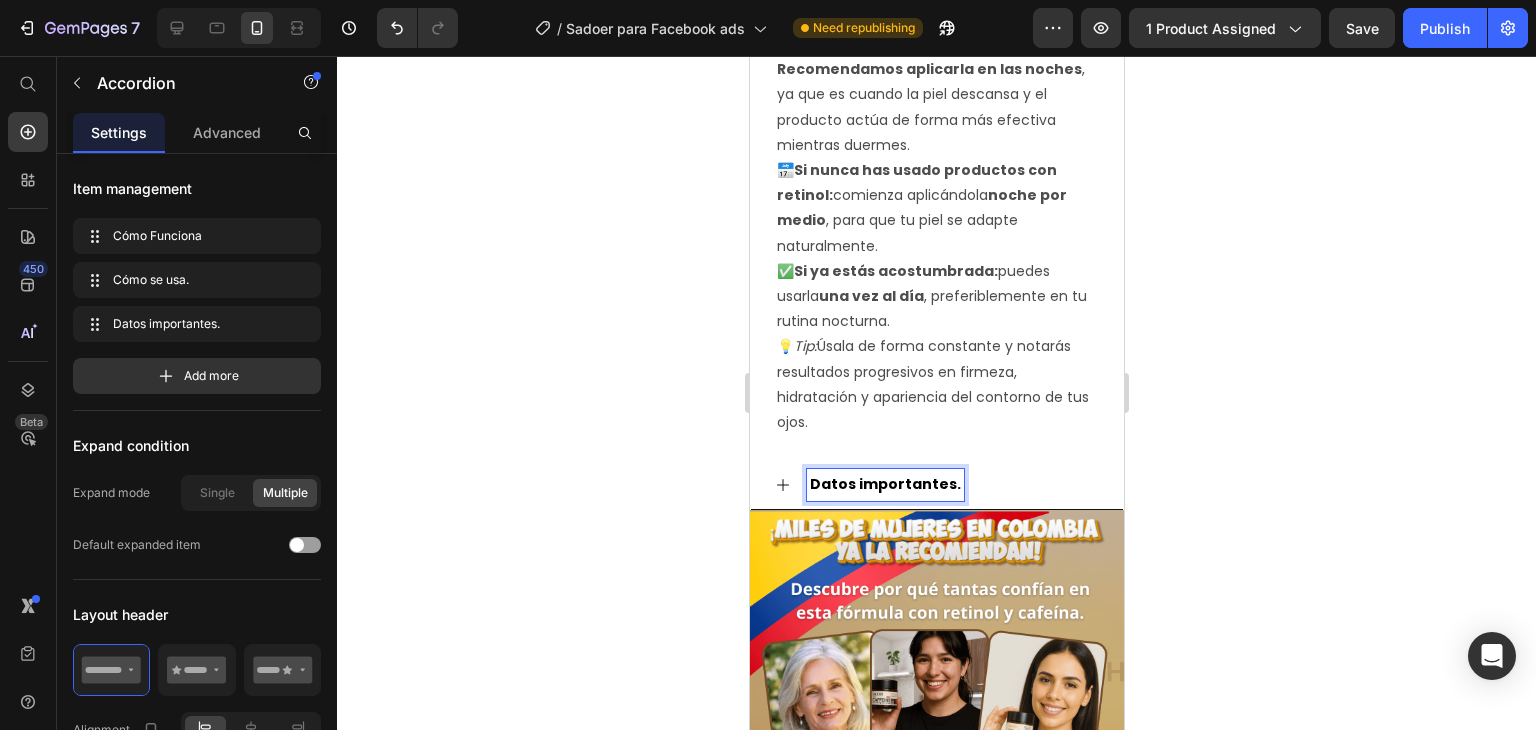 click on "Datos importantes." at bounding box center (884, 484) 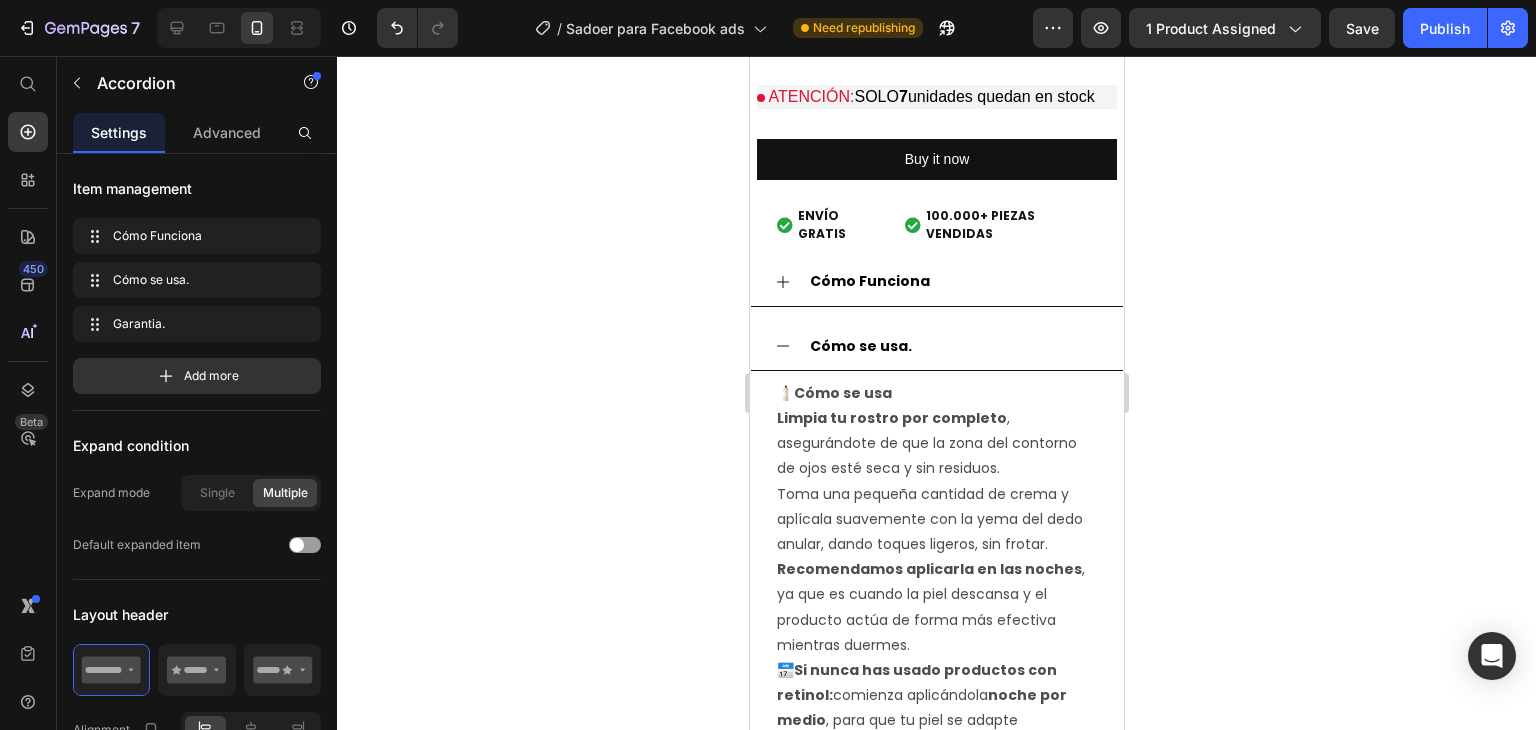 scroll, scrollTop: 2368, scrollLeft: 0, axis: vertical 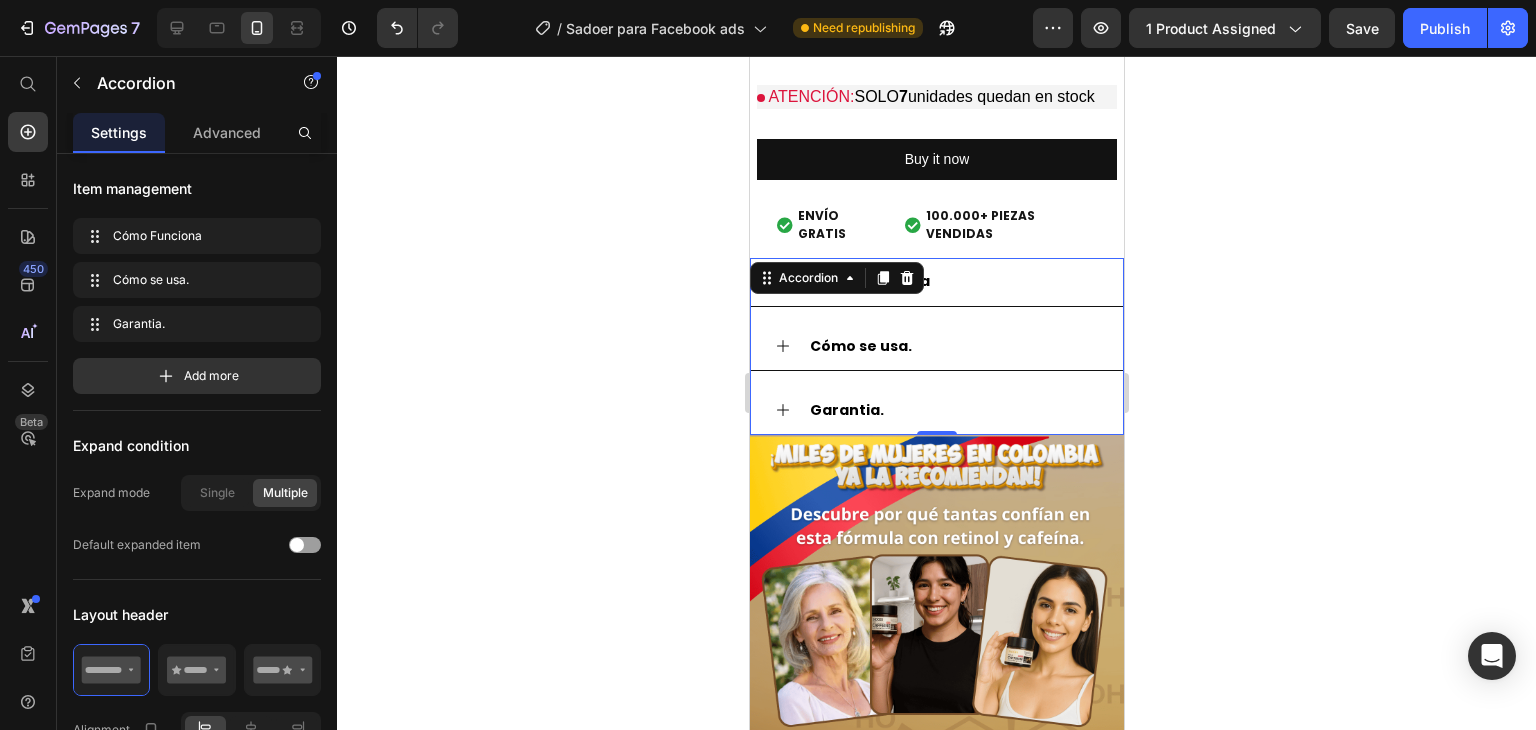 click on "Garantia." at bounding box center (952, 410) 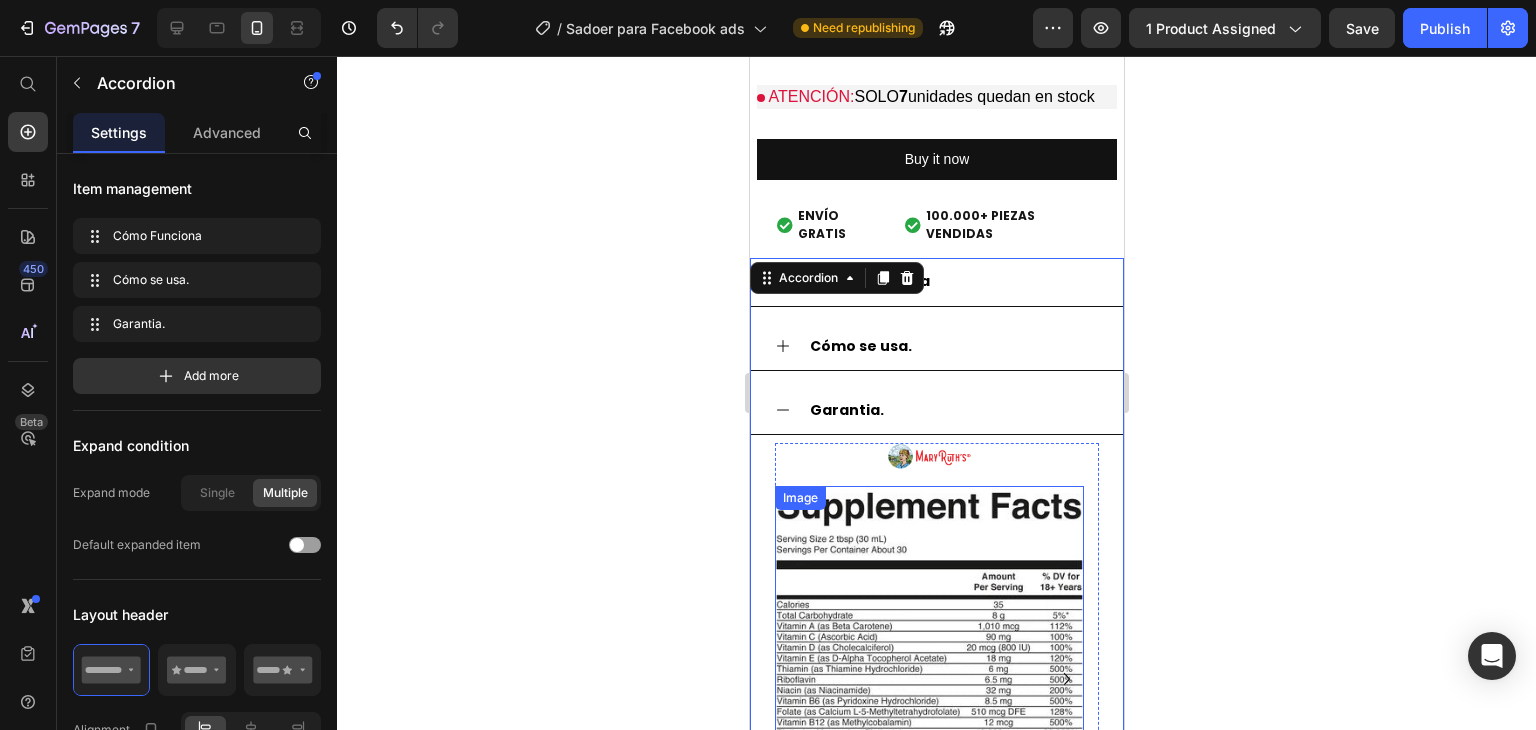 click at bounding box center (928, 700) 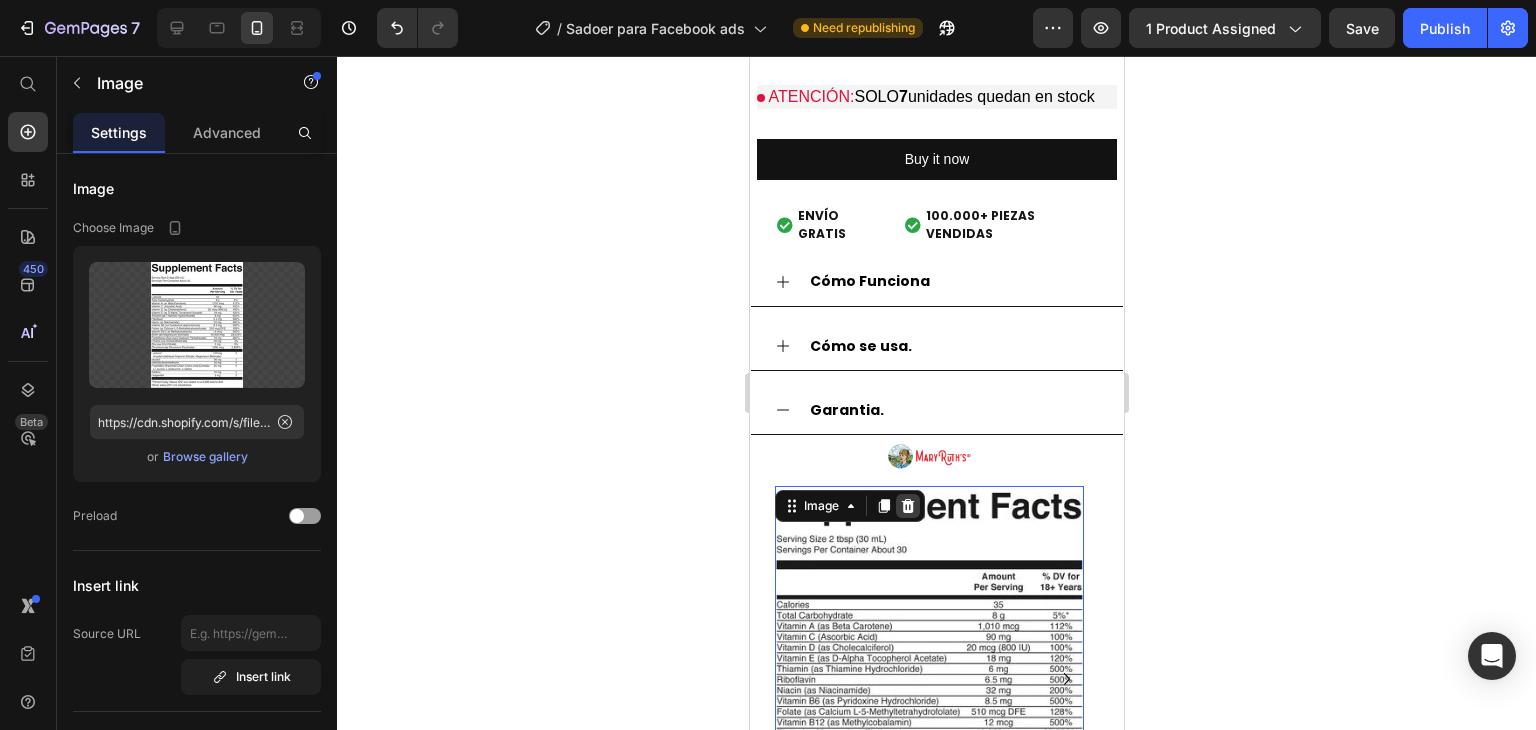 click 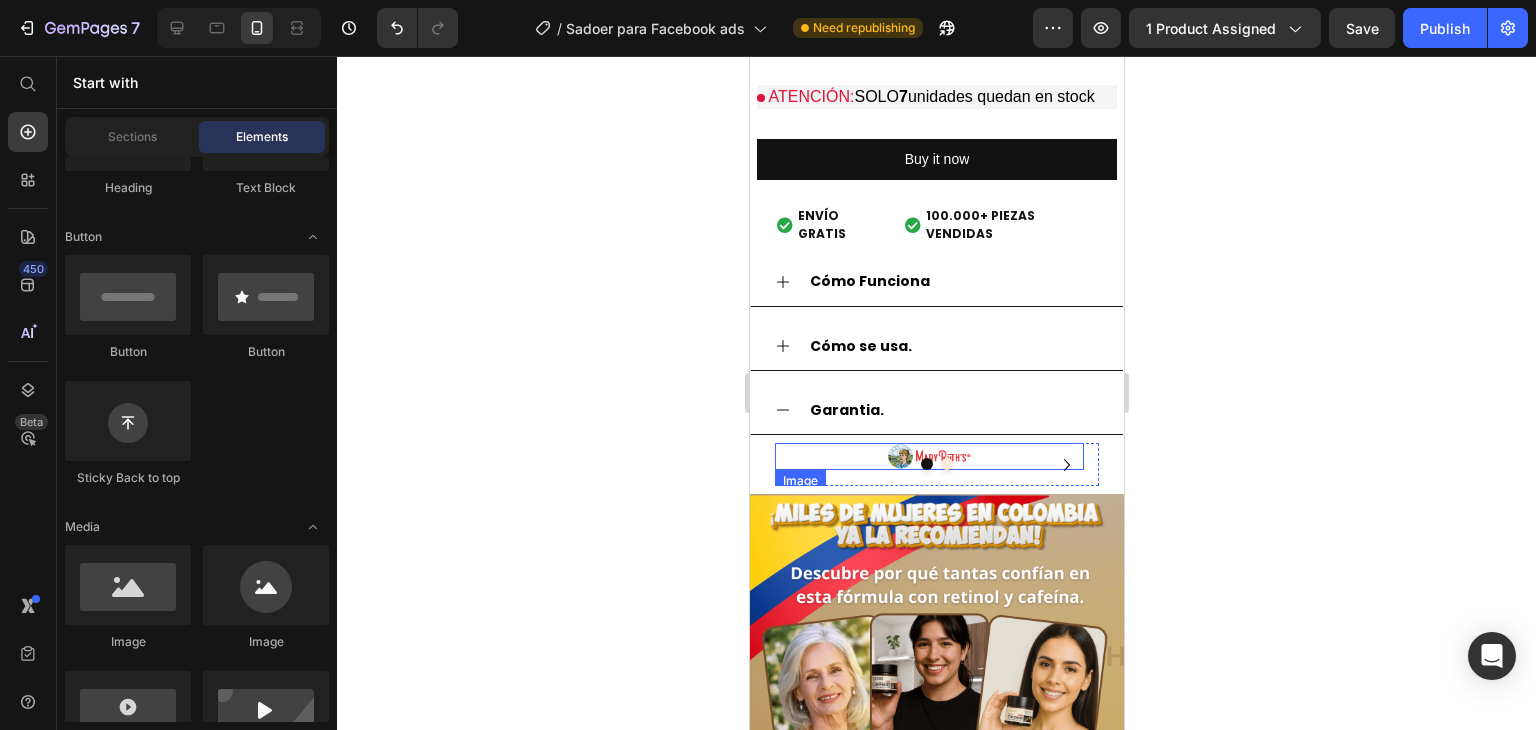 click at bounding box center (928, 456) 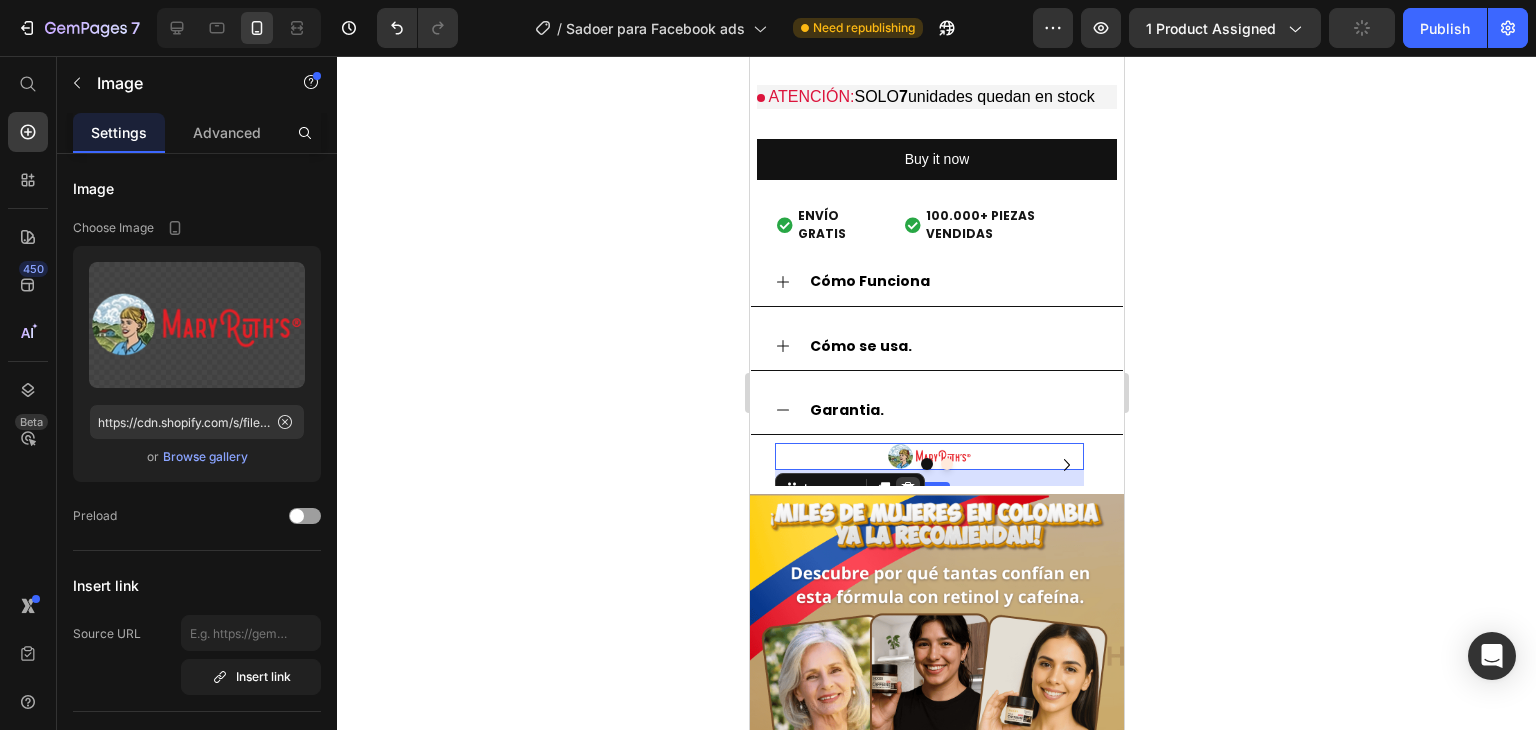 click 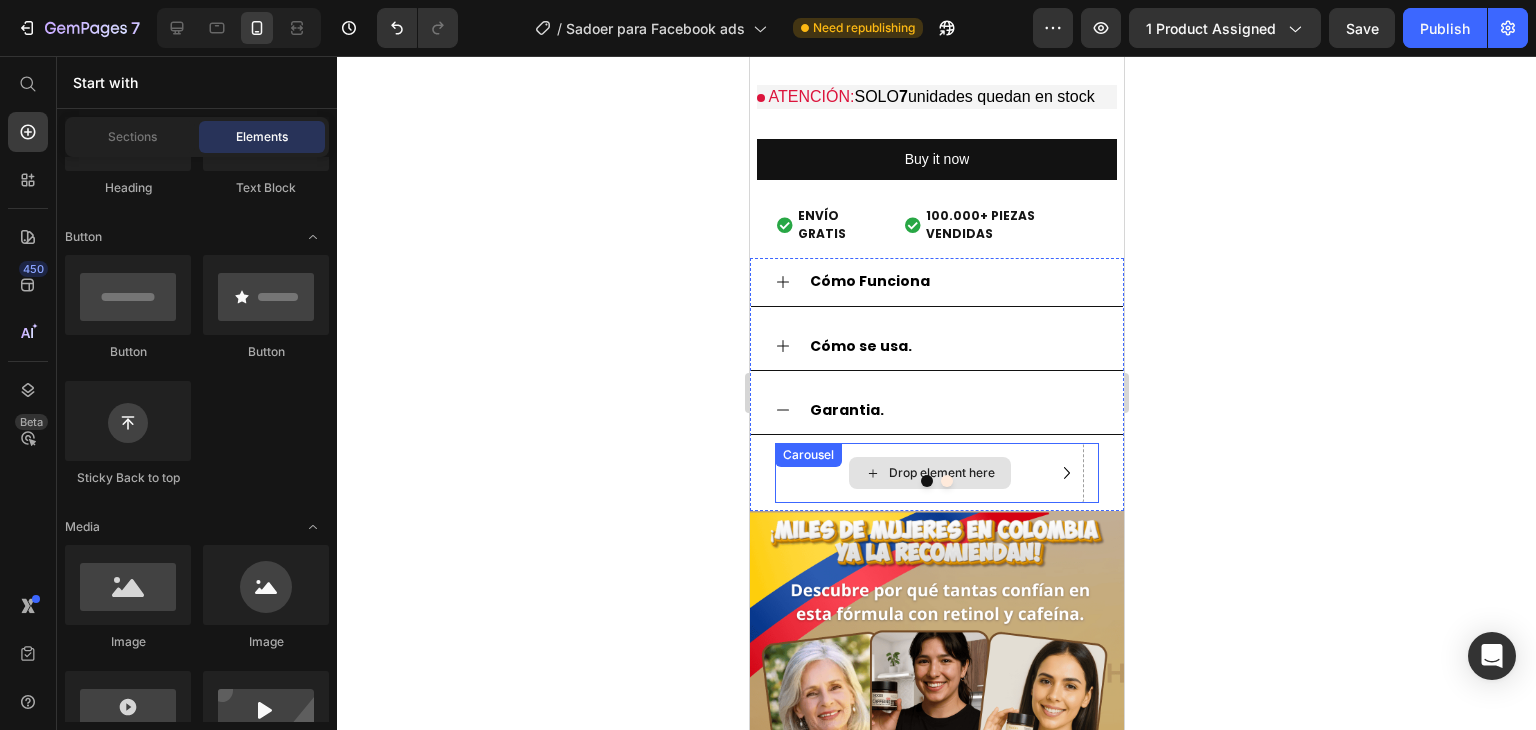 click on "Drop element here" at bounding box center (928, 473) 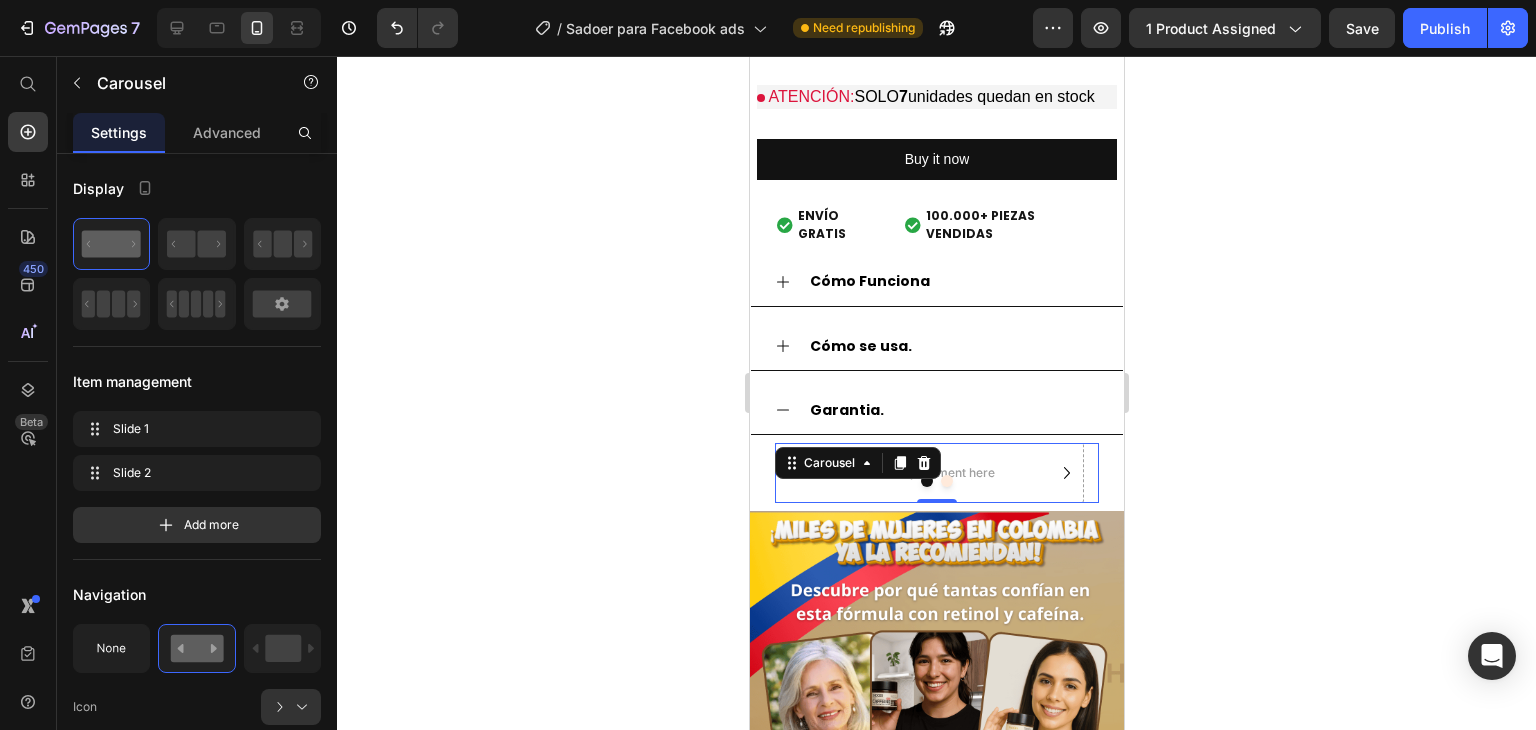 click 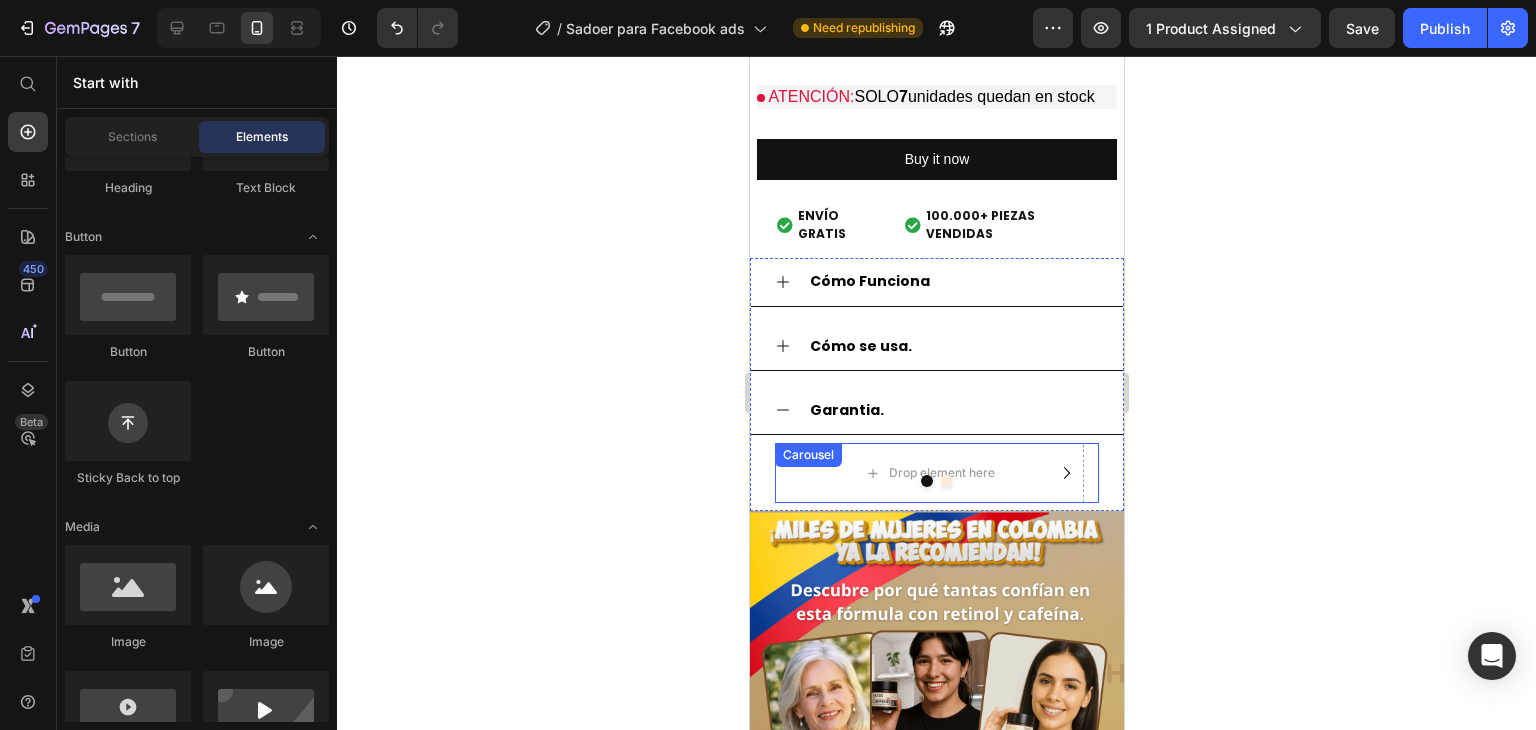 click 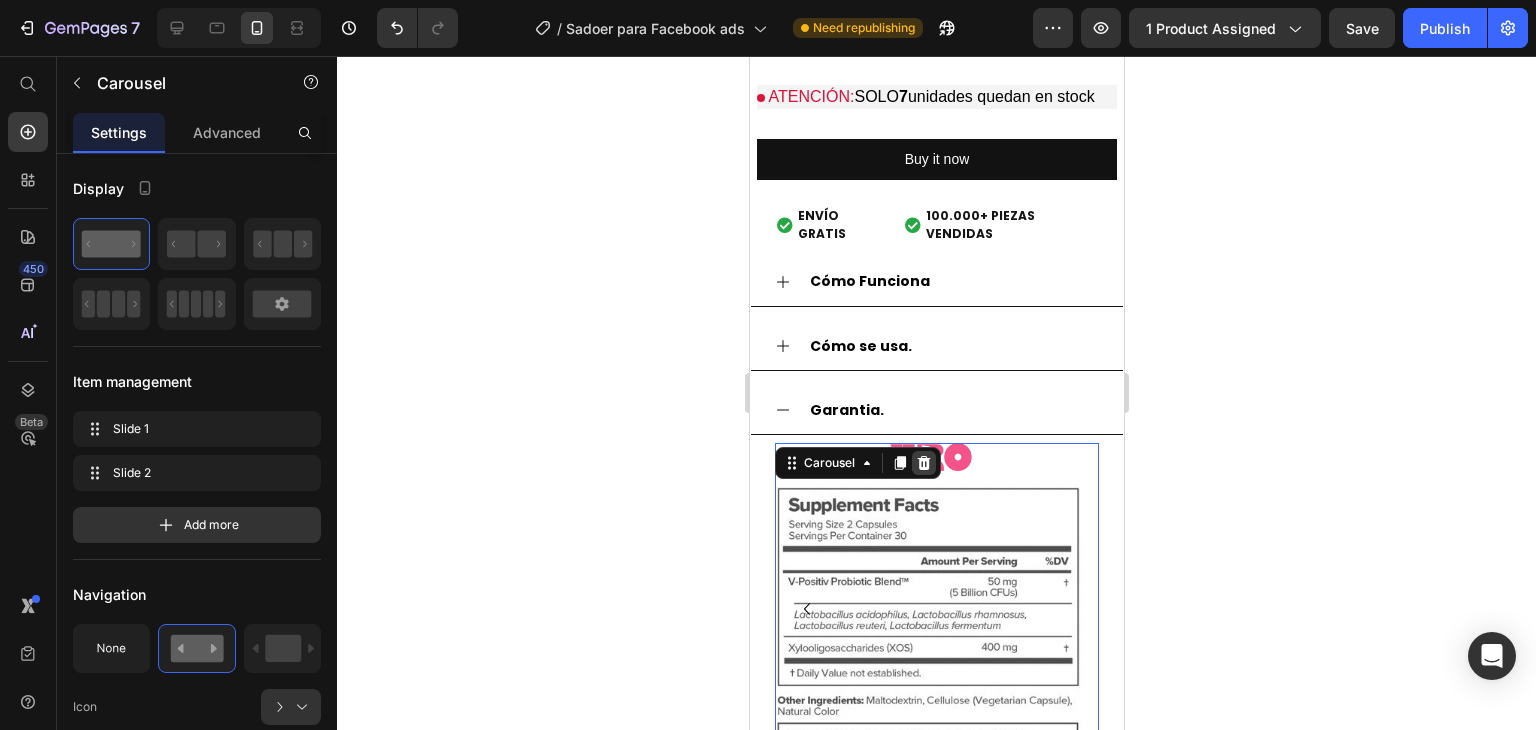 click 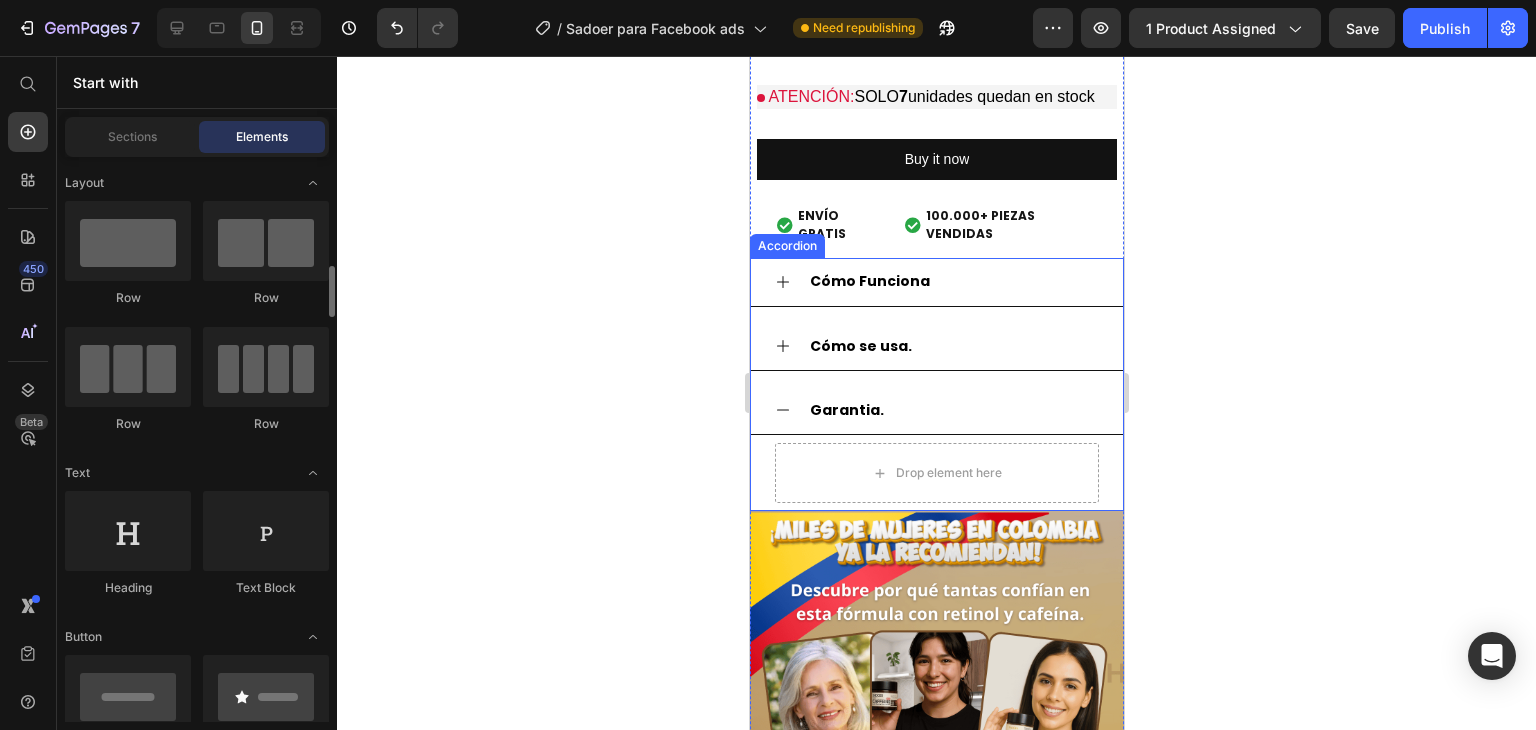 scroll, scrollTop: 100, scrollLeft: 0, axis: vertical 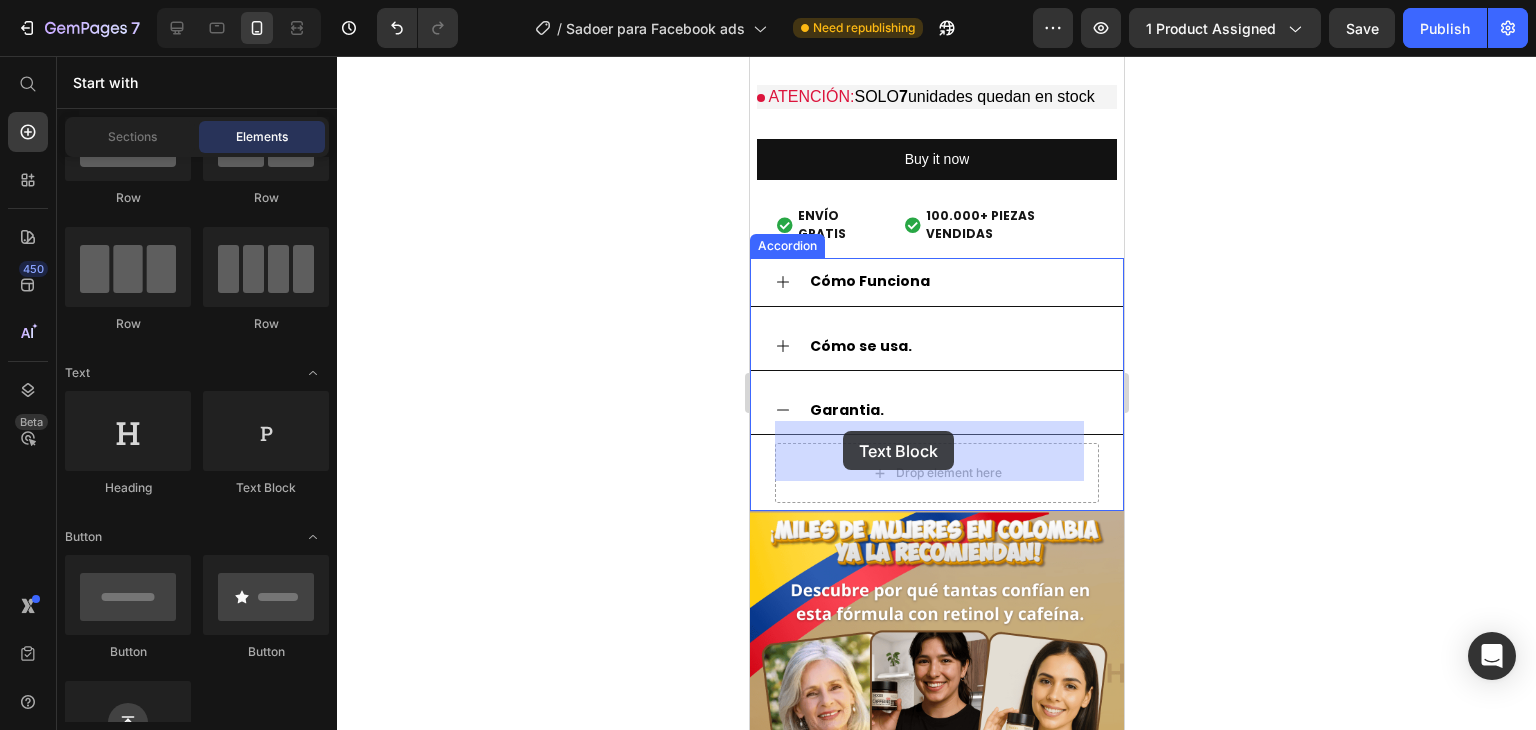drag, startPoint x: 993, startPoint y: 499, endPoint x: 842, endPoint y: 431, distance: 165.60495 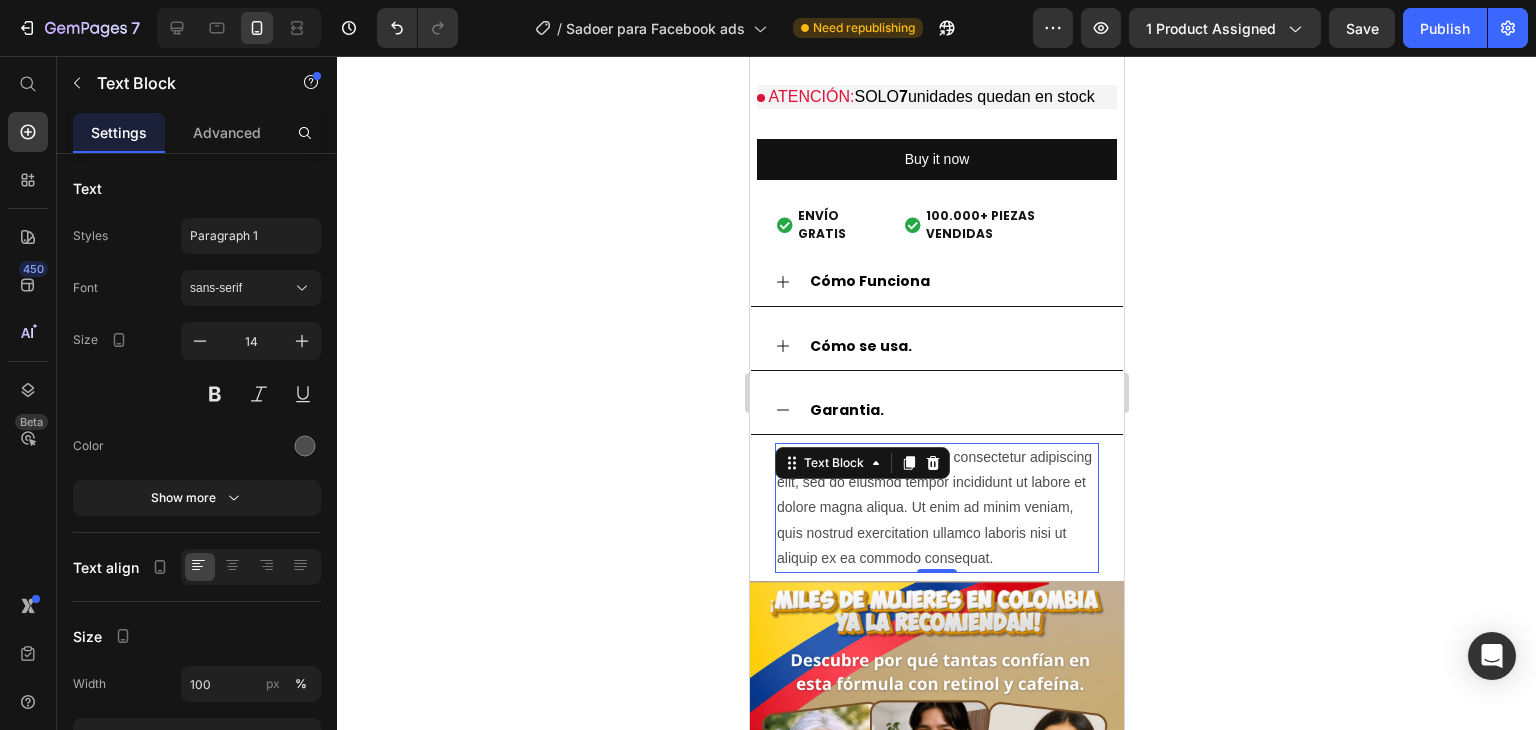 click on "Lorem ipsum dolor sit amet, consectetur adipiscing elit, sed do eiusmod tempor incididunt ut labore et dolore magna aliqua. Ut enim ad minim veniam, quis nostrud exercitation ullamco laboris nisi ut aliquip ex ea commodo consequat." at bounding box center [936, 508] 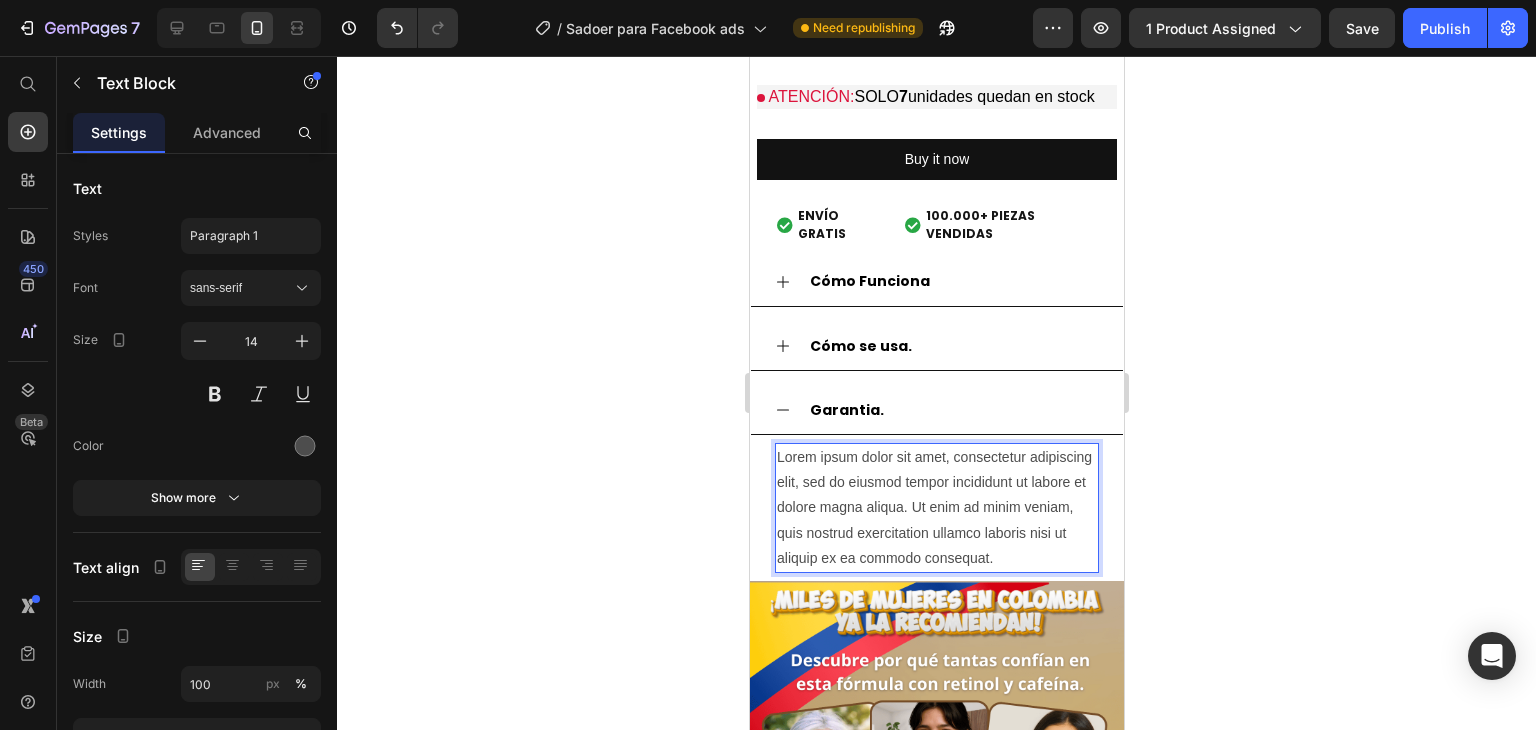 click on "Lorem ipsum dolor sit amet, consectetur adipiscing elit, sed do eiusmod tempor incididunt ut labore et dolore magna aliqua. Ut enim ad minim veniam, quis nostrud exercitation ullamco laboris nisi ut aliquip ex ea commodo consequat." at bounding box center (936, 508) 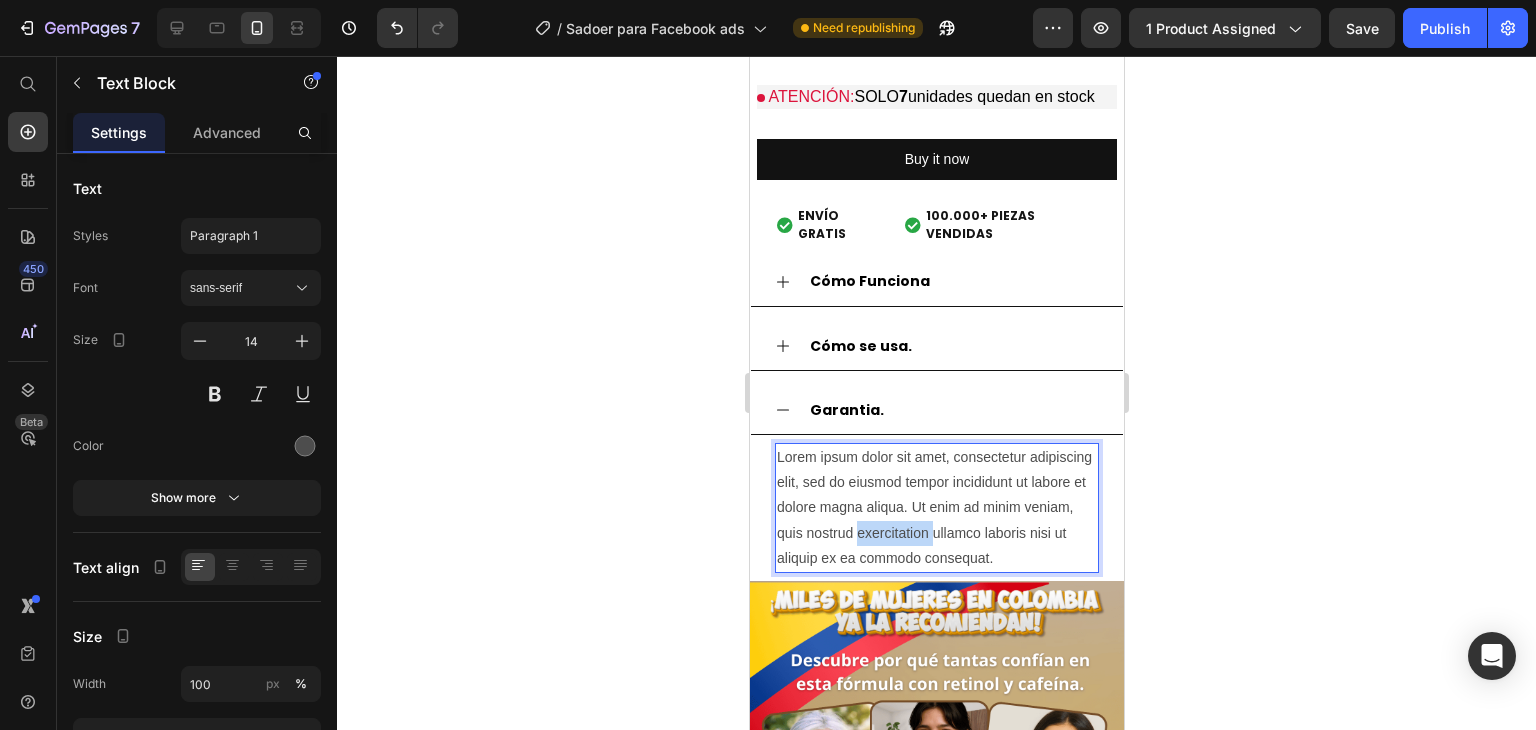 click on "Lorem ipsum dolor sit amet, consectetur adipiscing elit, sed do eiusmod tempor incididunt ut labore et dolore magna aliqua. Ut enim ad minim veniam, quis nostrud exercitation ullamco laboris nisi ut aliquip ex ea commodo consequat." at bounding box center (936, 508) 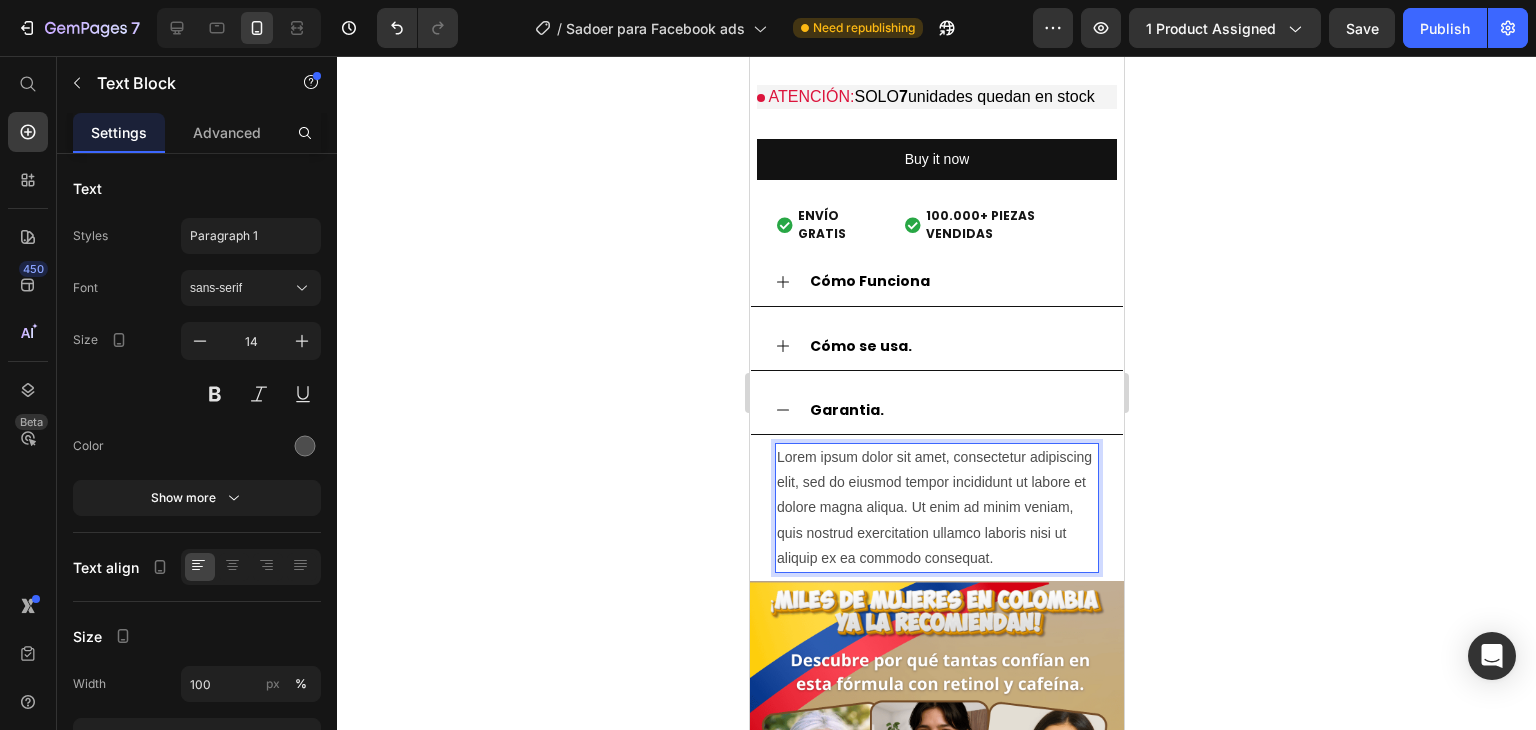 click on "Lorem ipsum dolor sit amet, consectetur adipiscing elit, sed do eiusmod tempor incididunt ut labore et dolore magna aliqua. Ut enim ad minim veniam, quis nostrud exercitation ullamco laboris nisi ut aliquip ex ea commodo consequat." at bounding box center [936, 508] 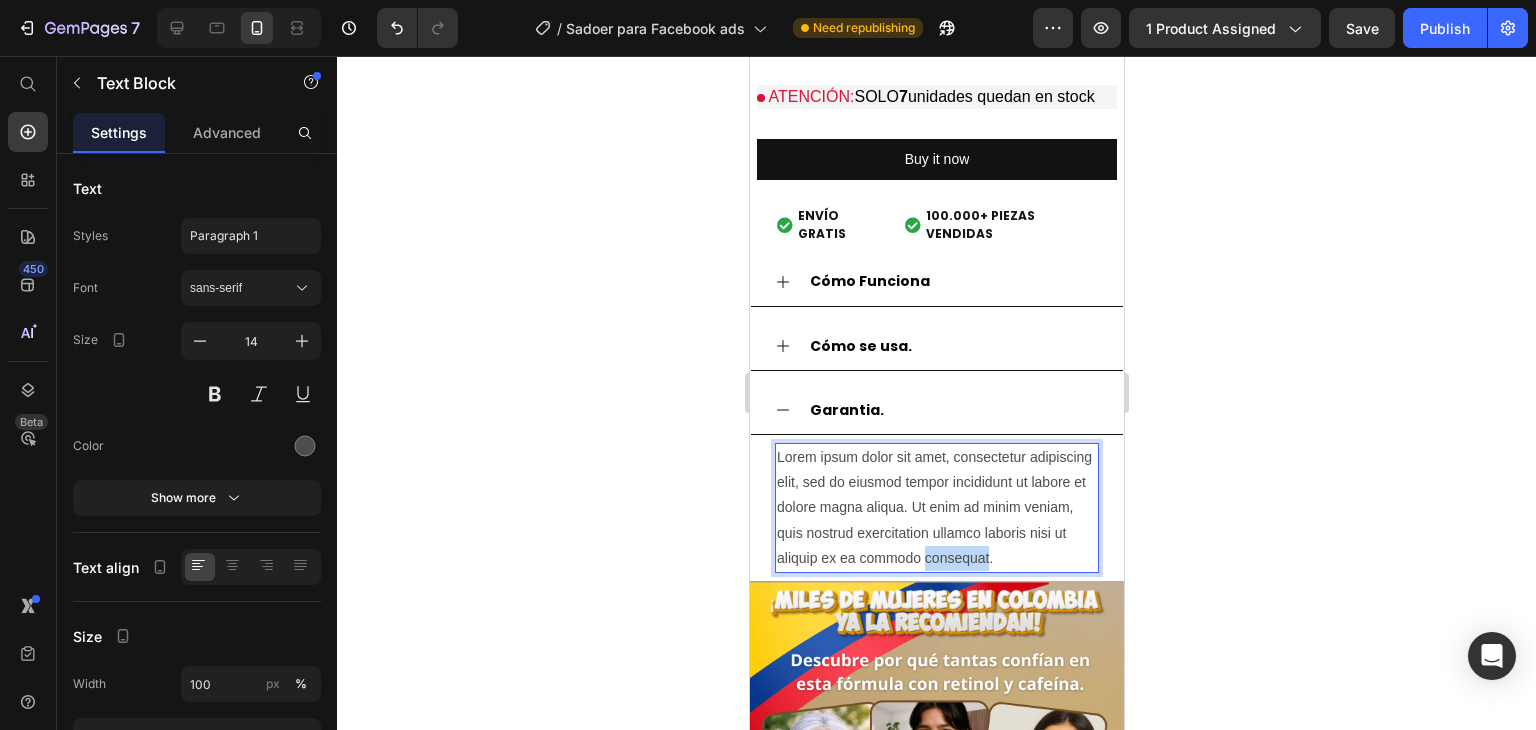 click on "Lorem ipsum dolor sit amet, consectetur adipiscing elit, sed do eiusmod tempor incididunt ut labore et dolore magna aliqua. Ut enim ad minim veniam, quis nostrud exercitation ullamco laboris nisi ut aliquip ex ea commodo consequat." at bounding box center [936, 508] 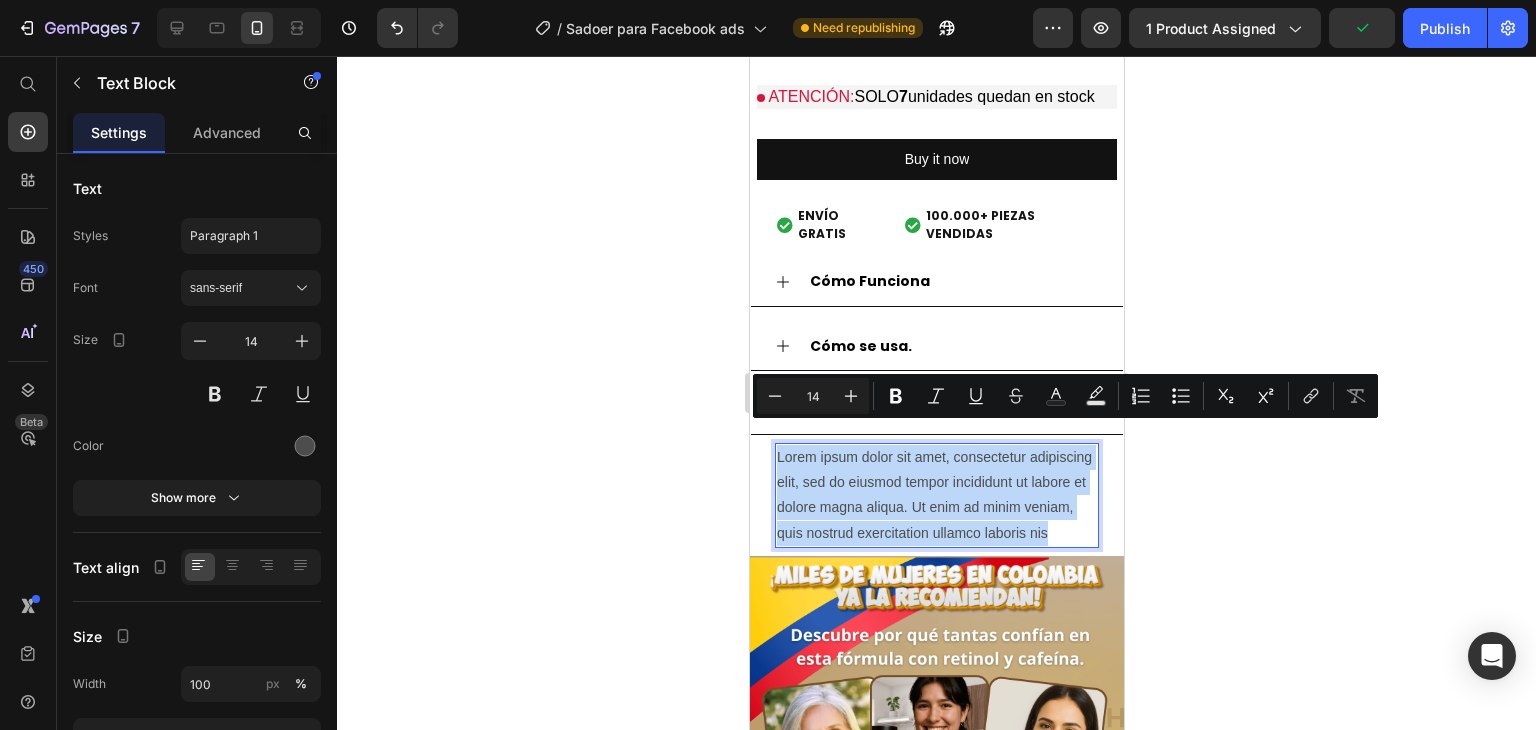 drag, startPoint x: 866, startPoint y: 533, endPoint x: 777, endPoint y: 441, distance: 128.0039 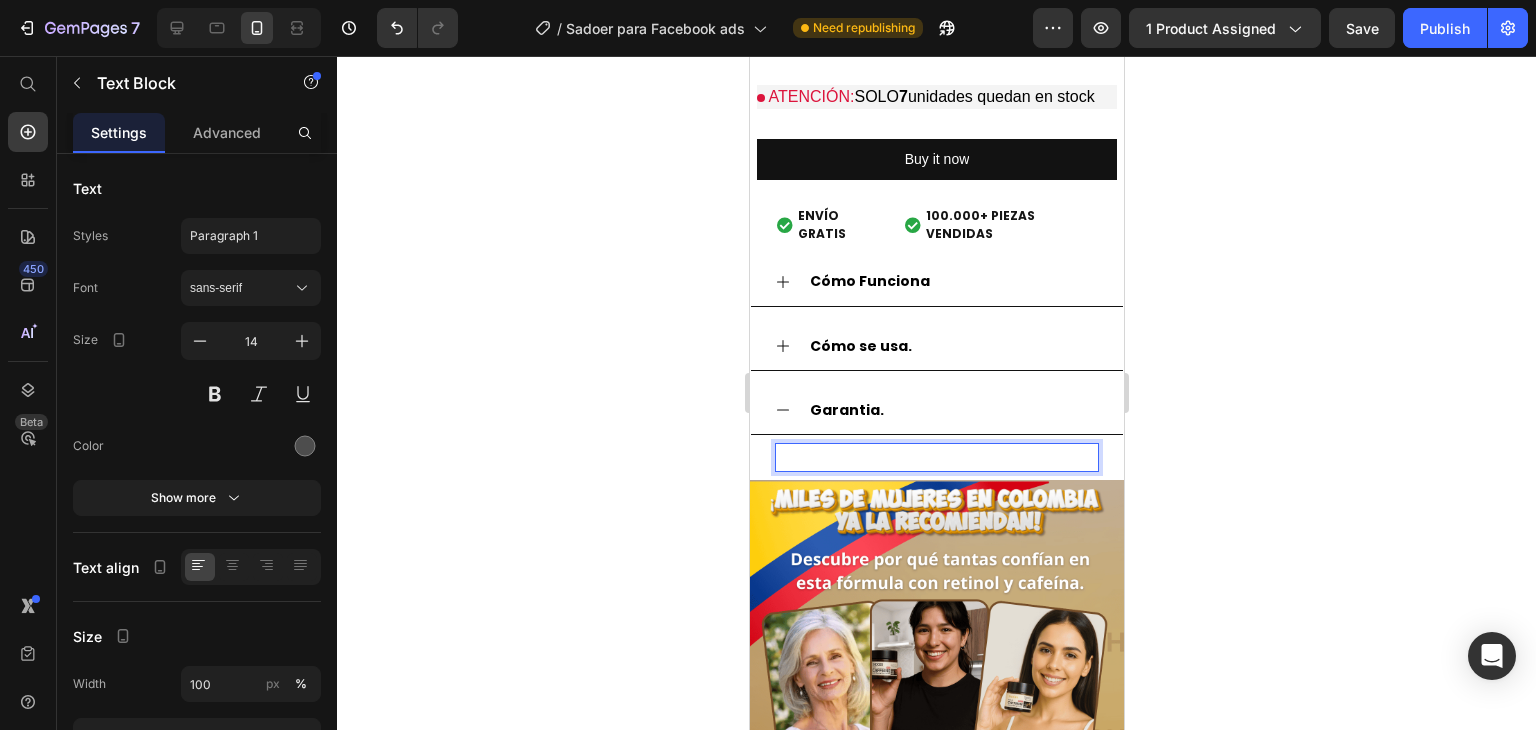 click at bounding box center [936, 457] 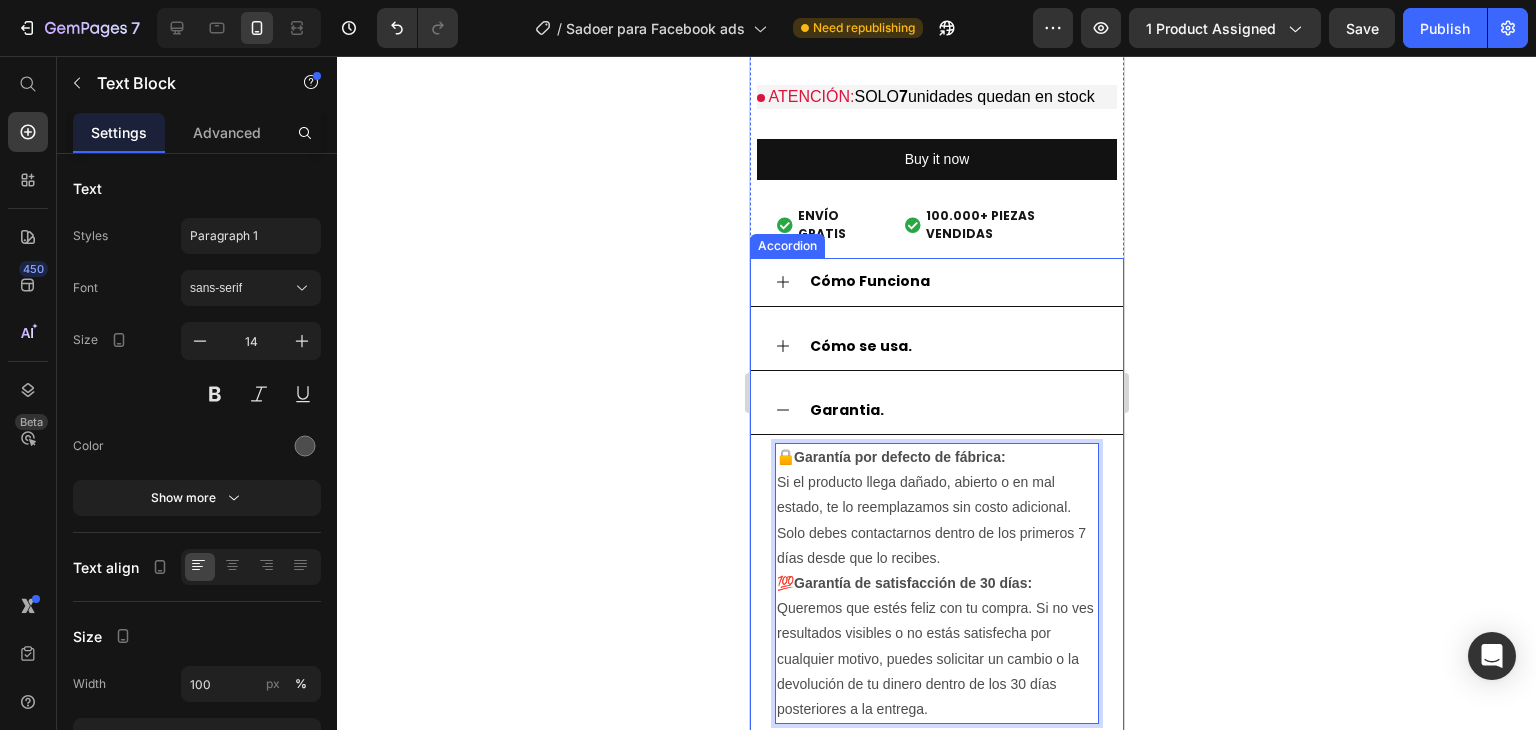 click on "Garantia." at bounding box center (952, 410) 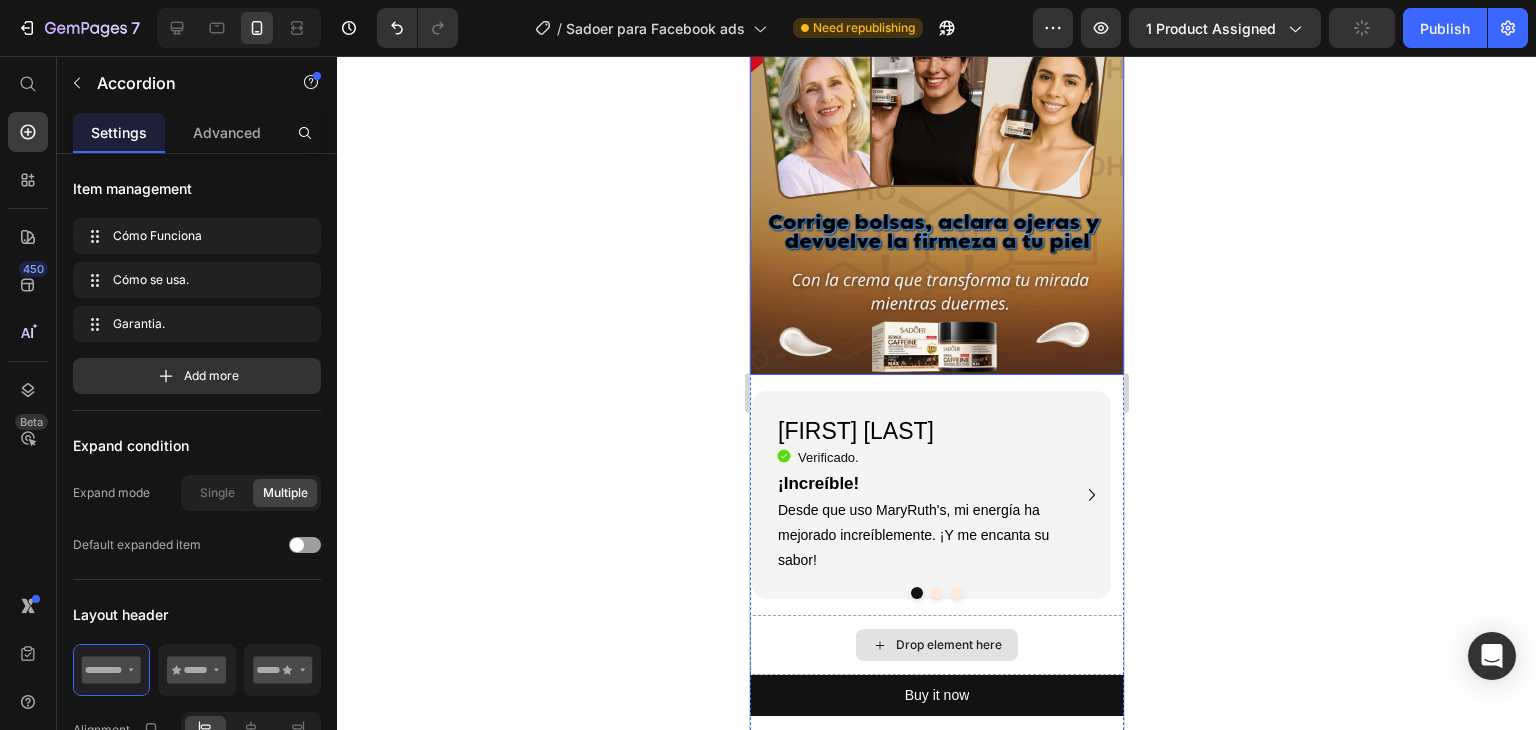 scroll, scrollTop: 2868, scrollLeft: 0, axis: vertical 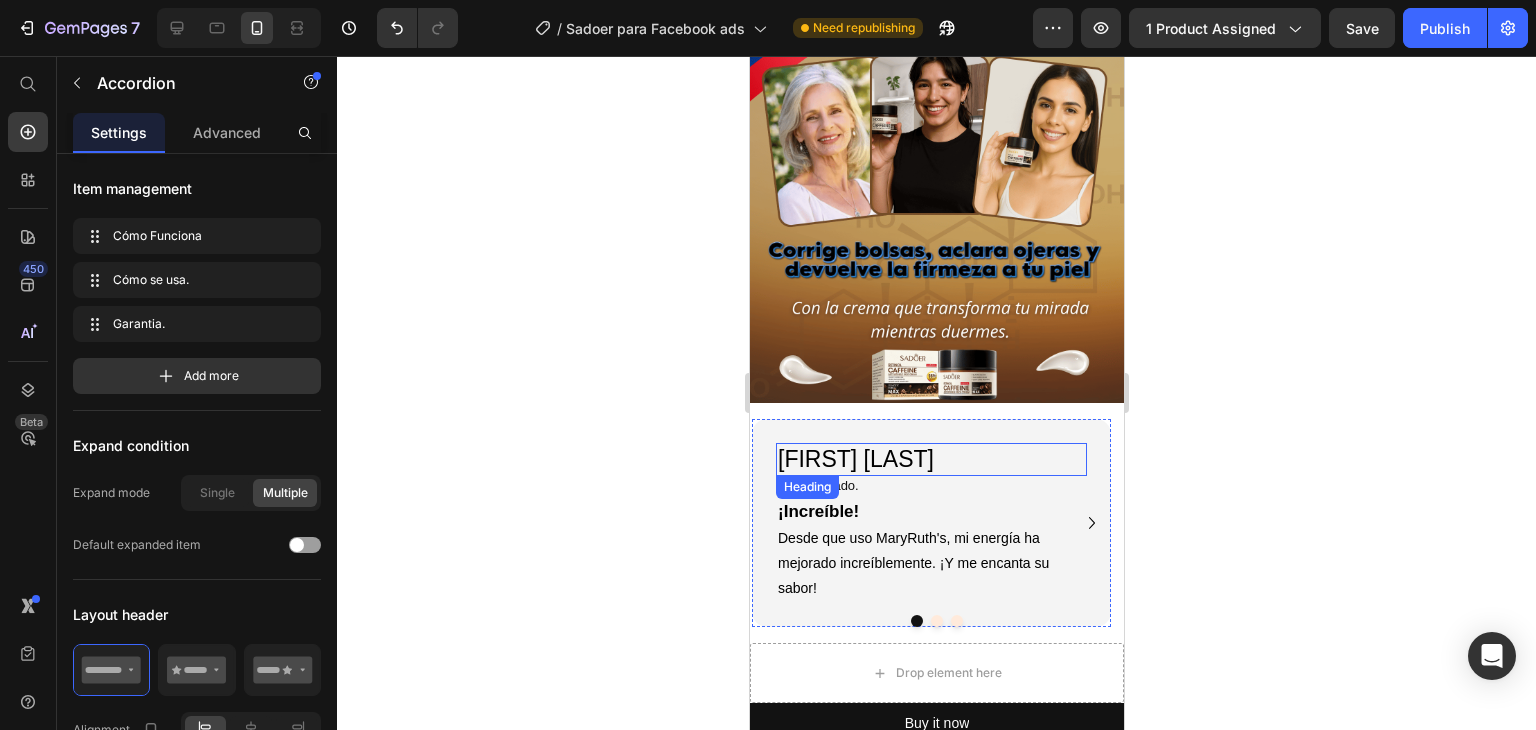 click on "[FIRST] [LAST]" at bounding box center (930, 460) 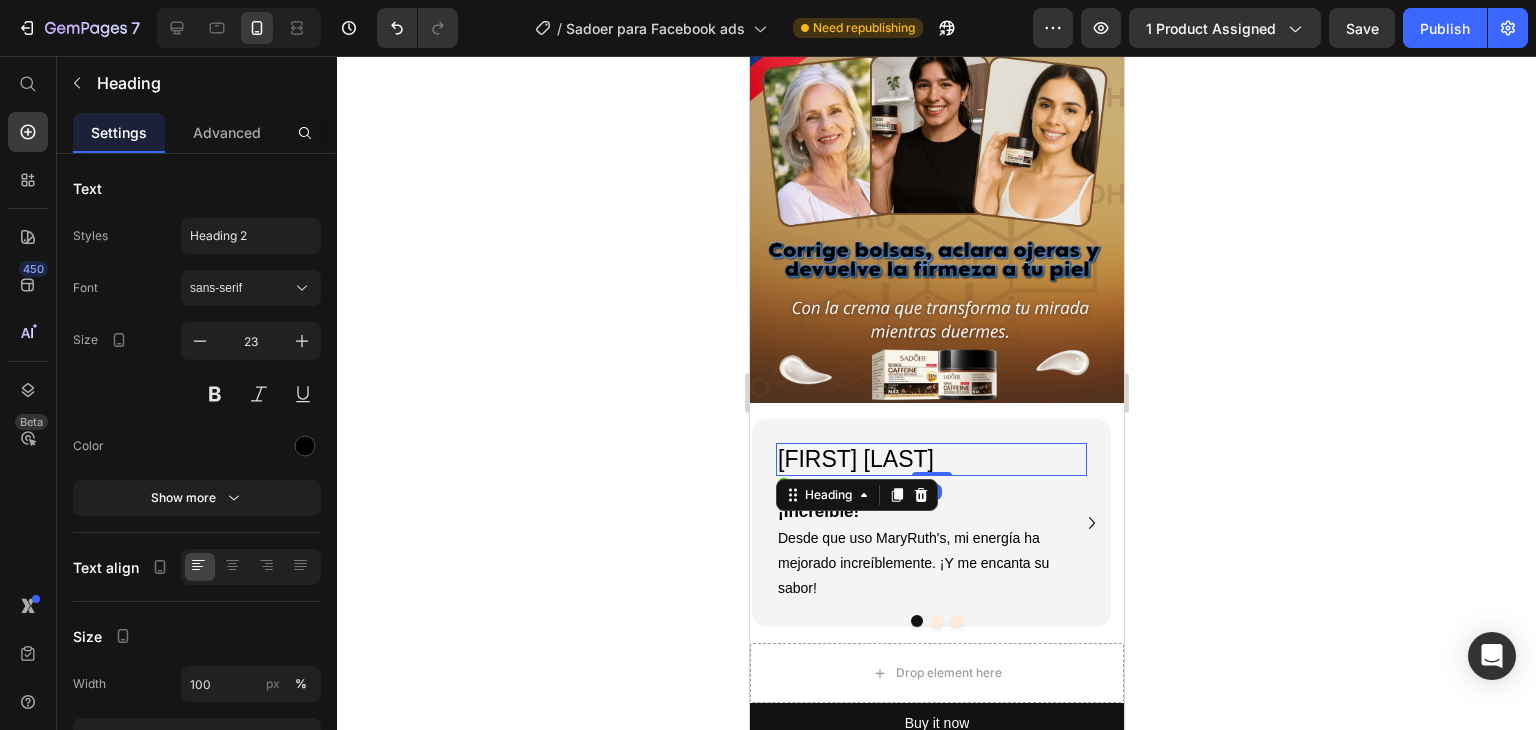 click on "[FIRST] [LAST]" at bounding box center [930, 460] 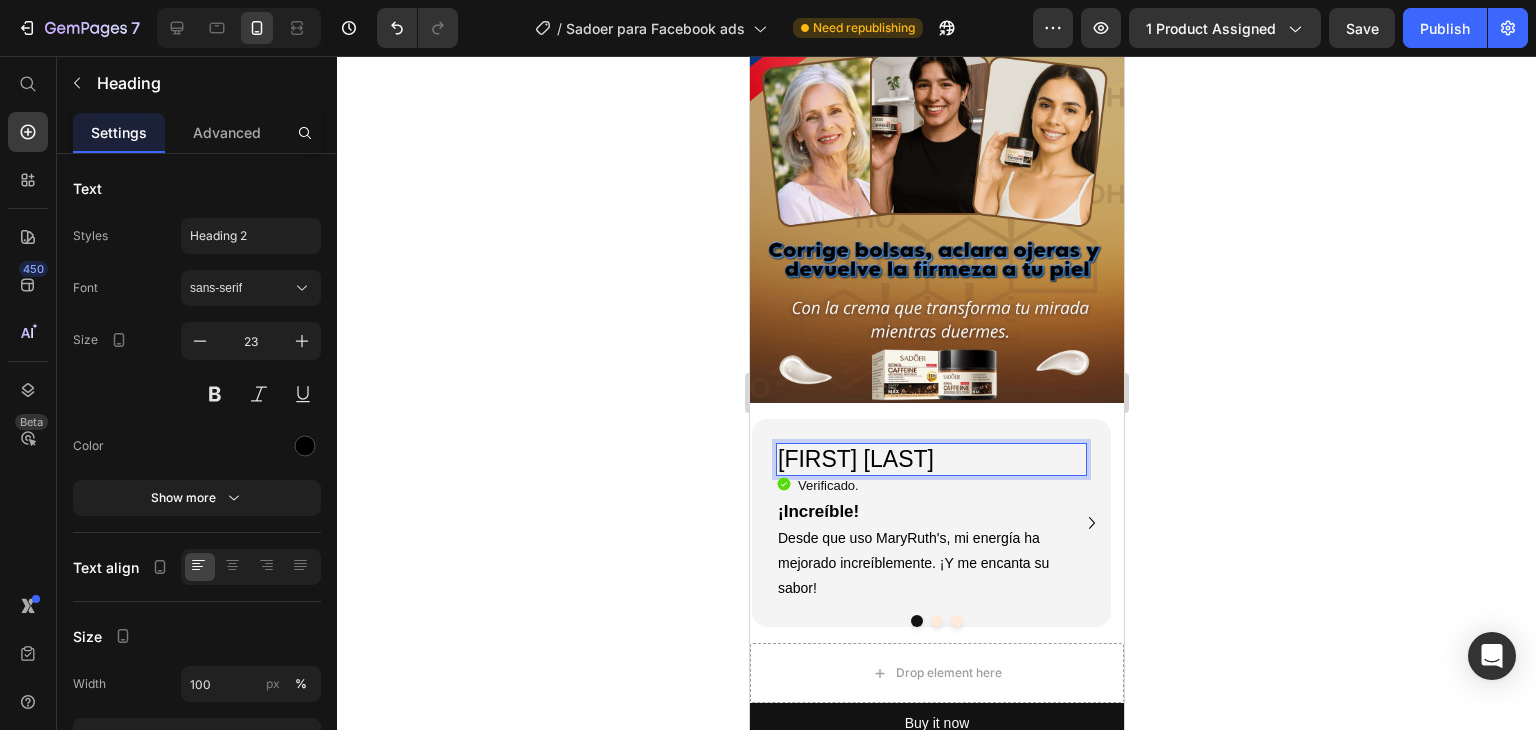 click on "[FIRST] [LAST]" at bounding box center [930, 460] 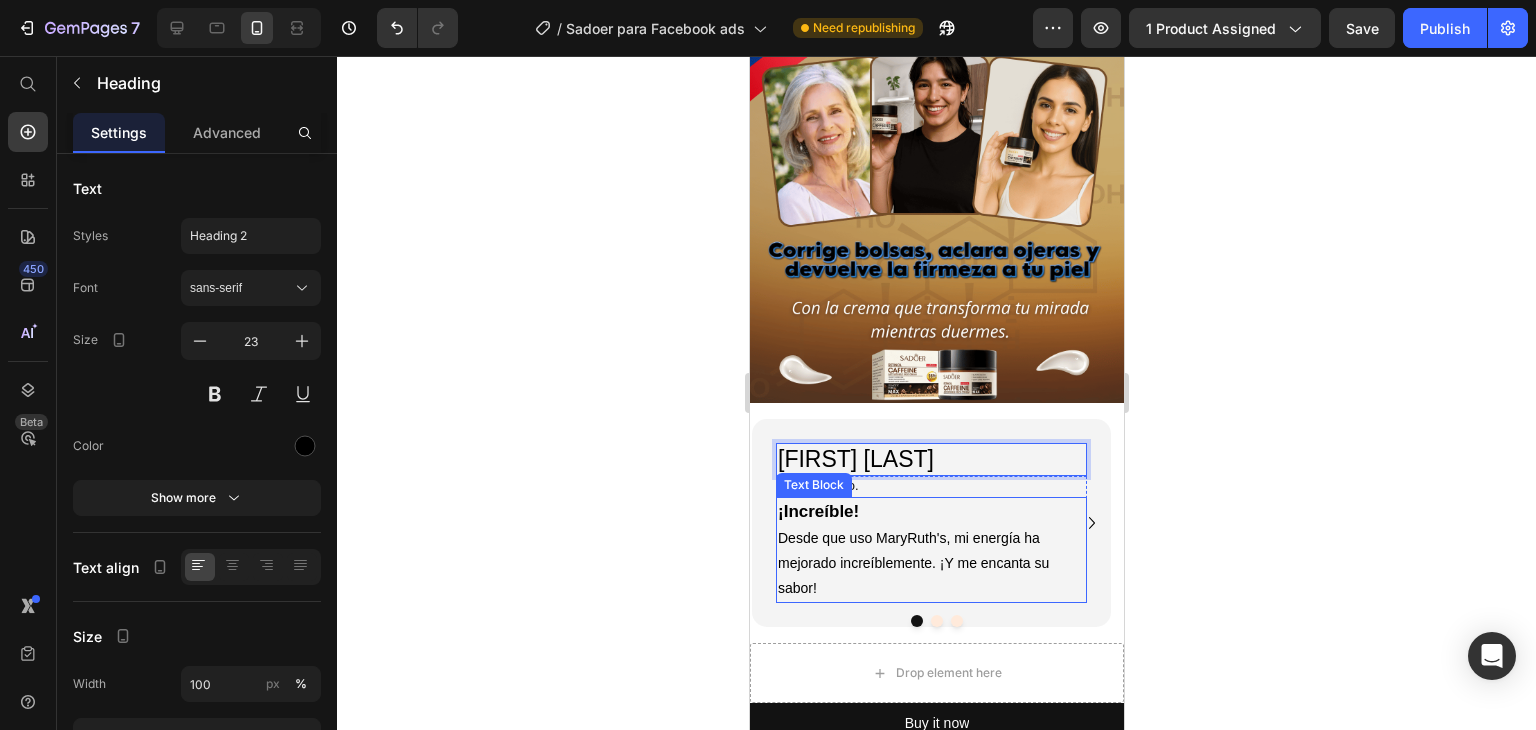 click on "¡Increíble!" at bounding box center [817, 511] 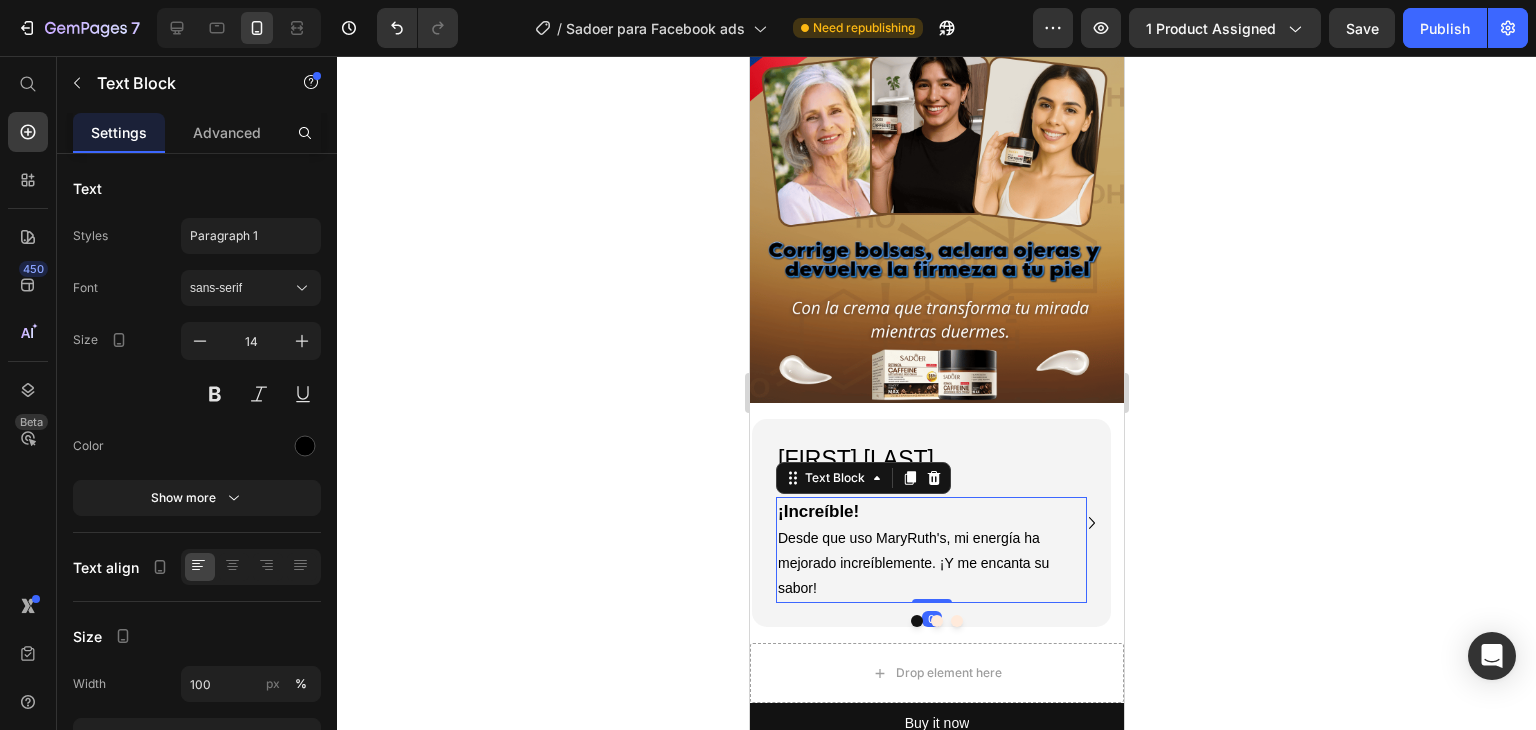 click on "¡Increíble!" at bounding box center [817, 511] 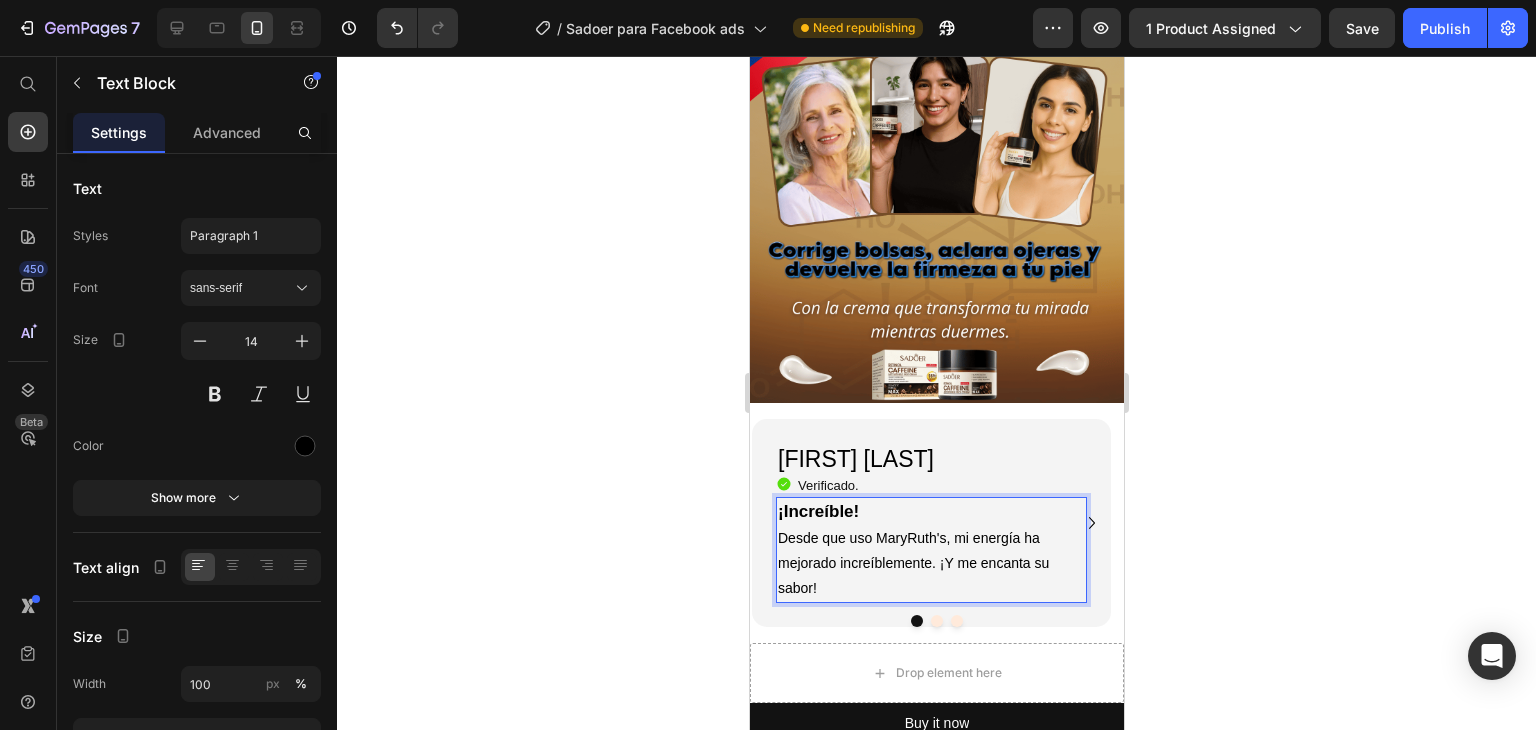 click on "¡Increíble!" at bounding box center (817, 511) 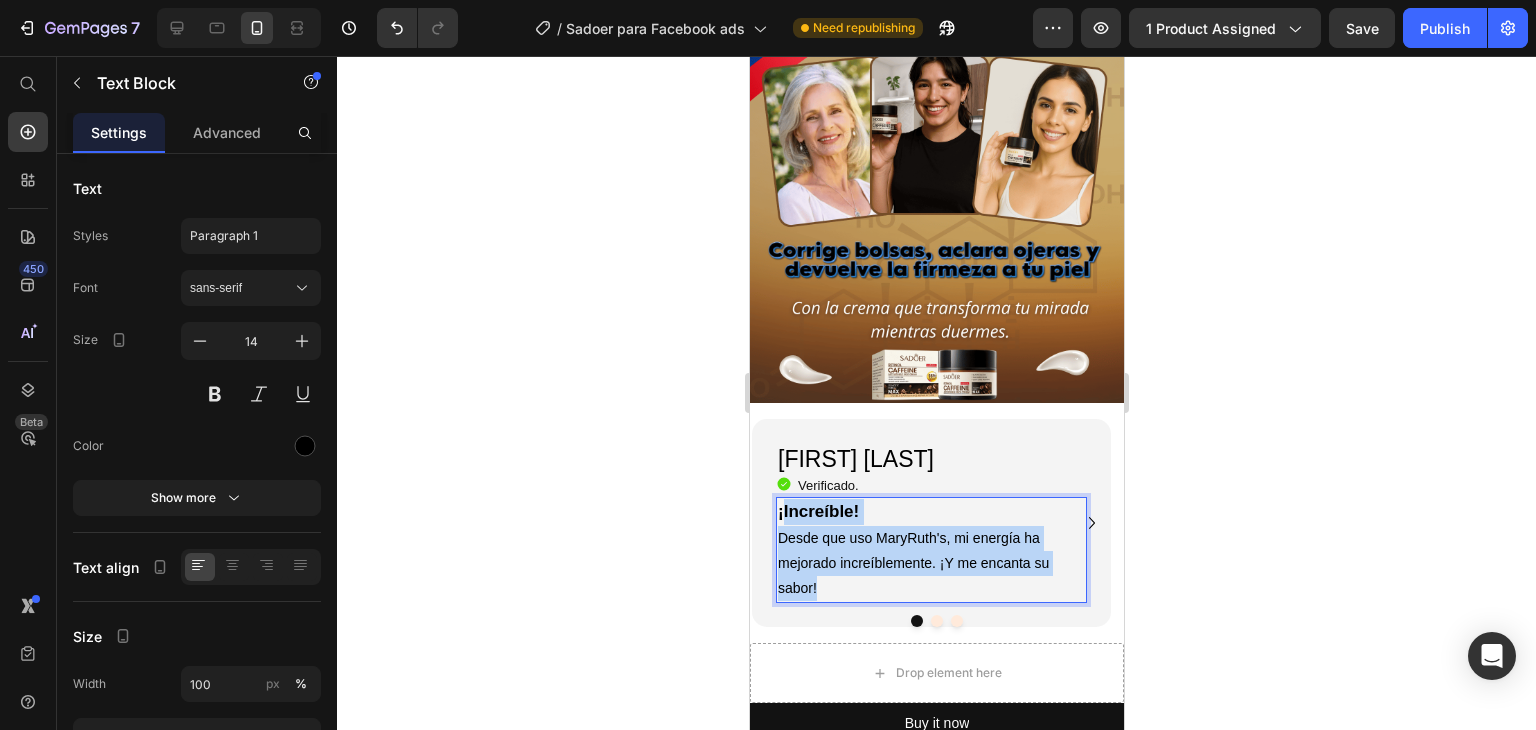 drag, startPoint x: 781, startPoint y: 472, endPoint x: 831, endPoint y: 542, distance: 86.023254 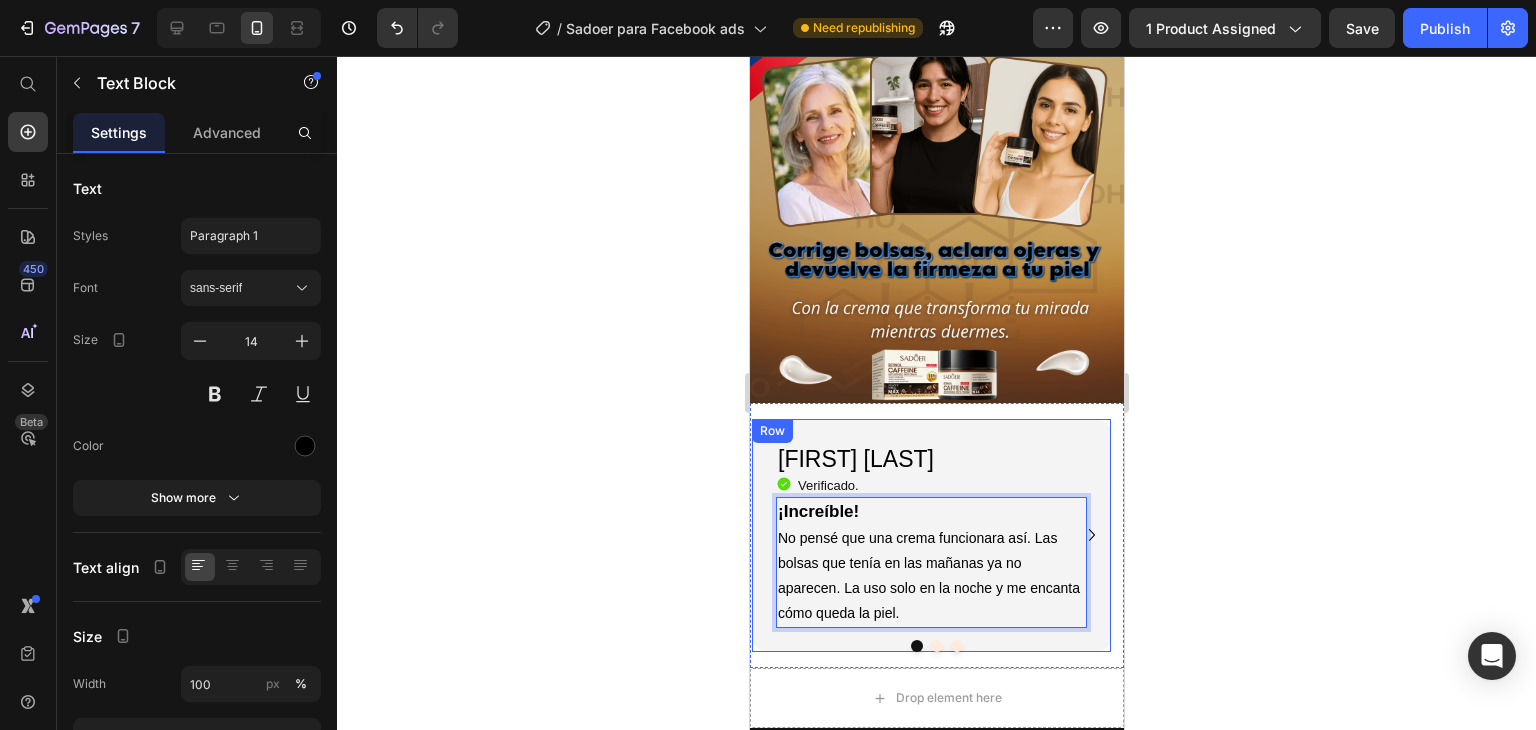 click 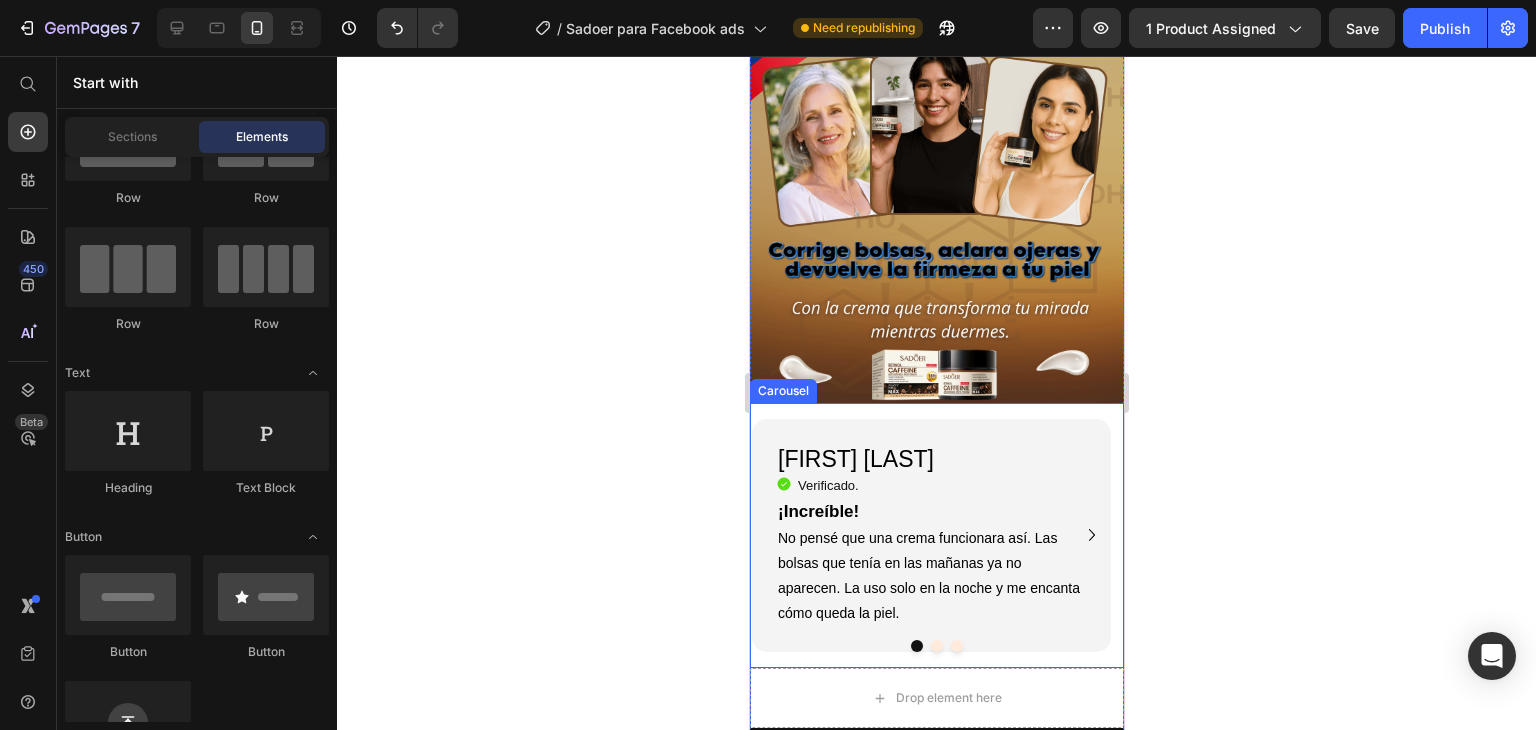click 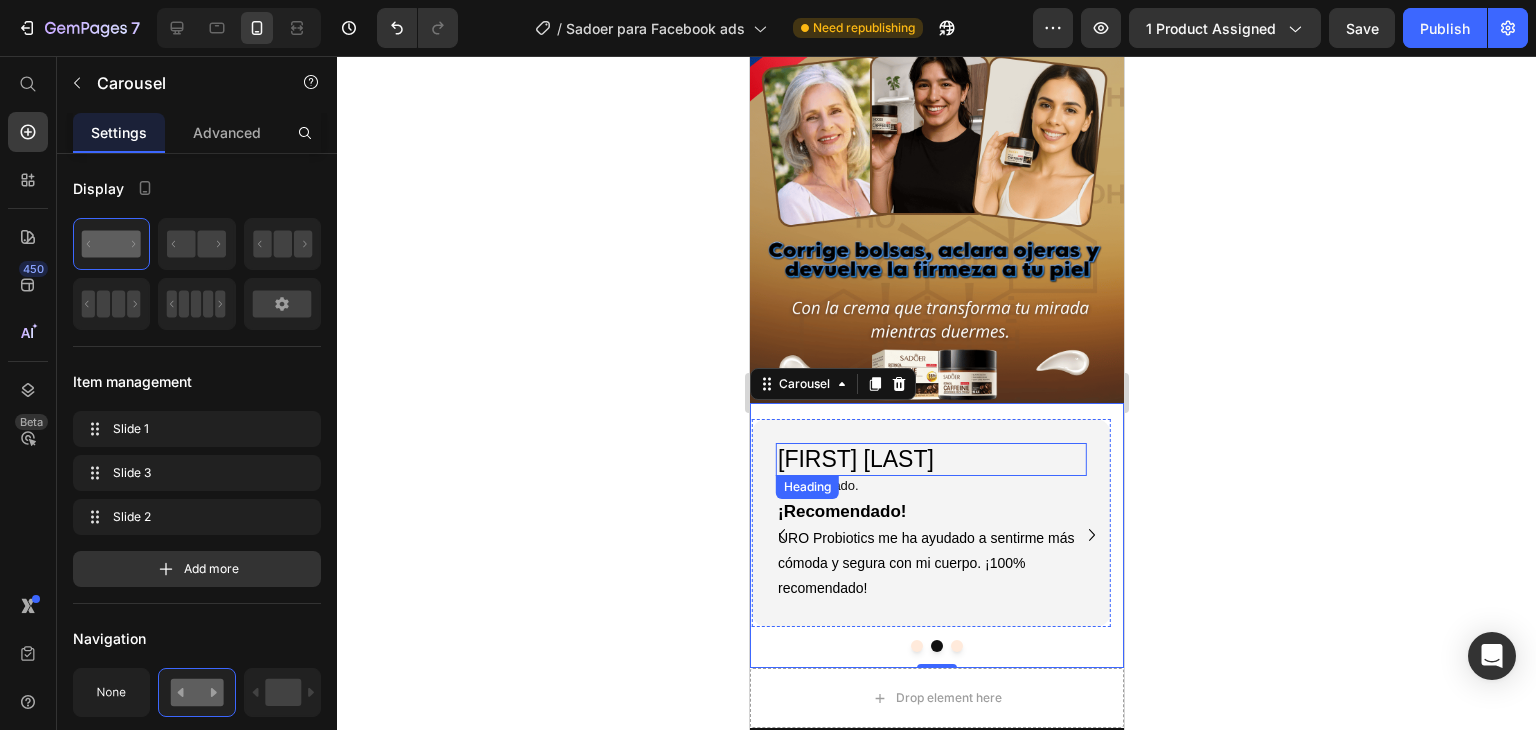 click on "[FIRST] [LAST]" at bounding box center (930, 460) 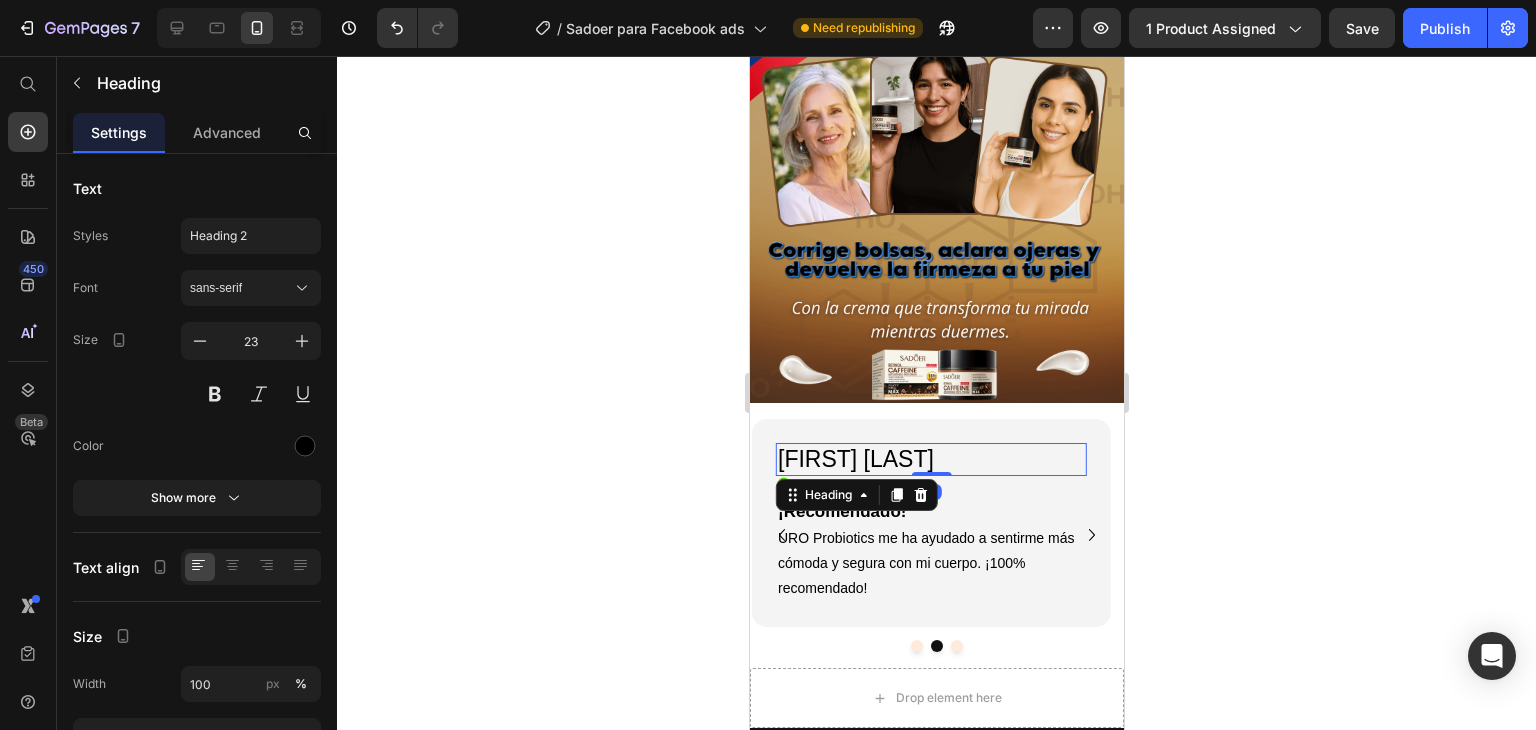 click on "[FIRST] [LAST]" at bounding box center (930, 460) 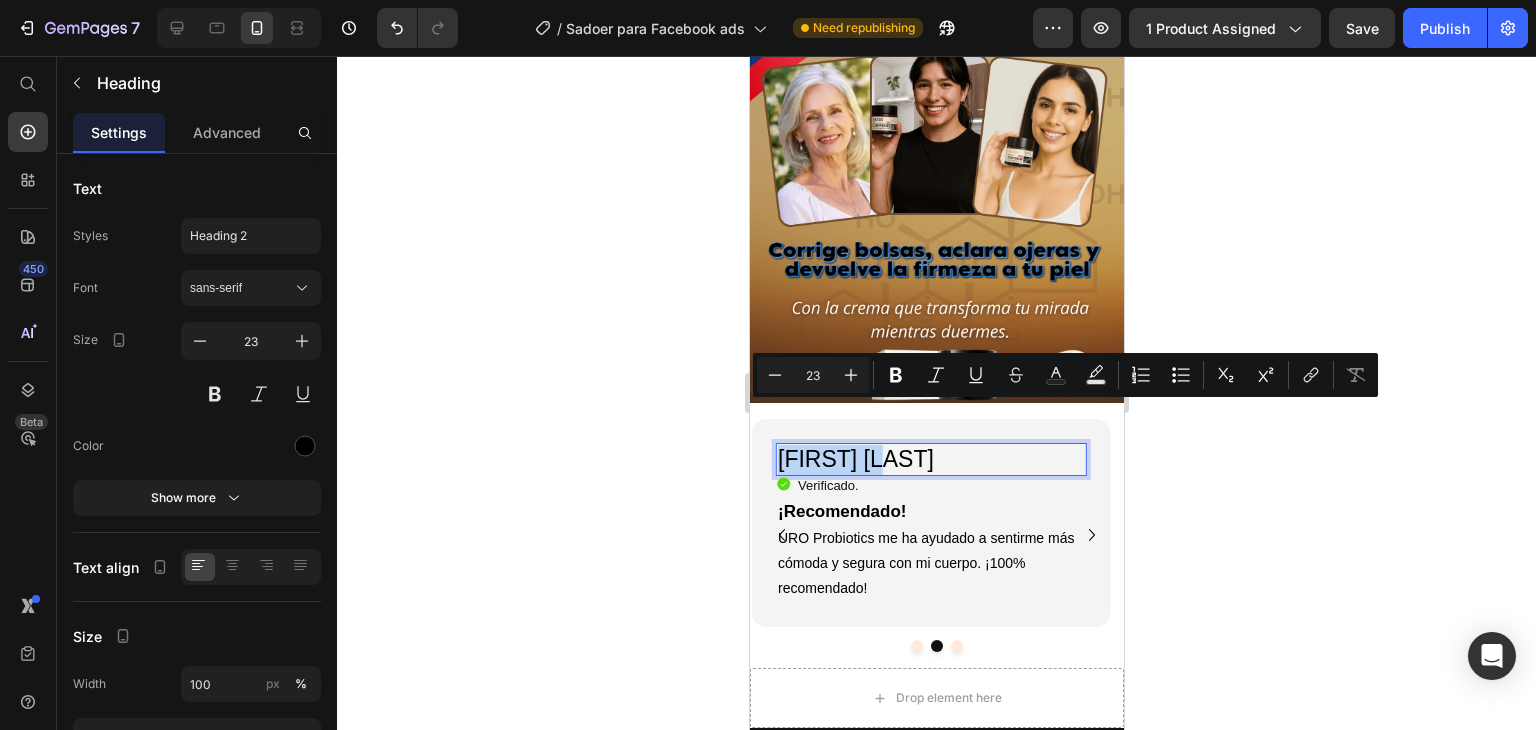 drag, startPoint x: 880, startPoint y: 417, endPoint x: 780, endPoint y: 412, distance: 100.12492 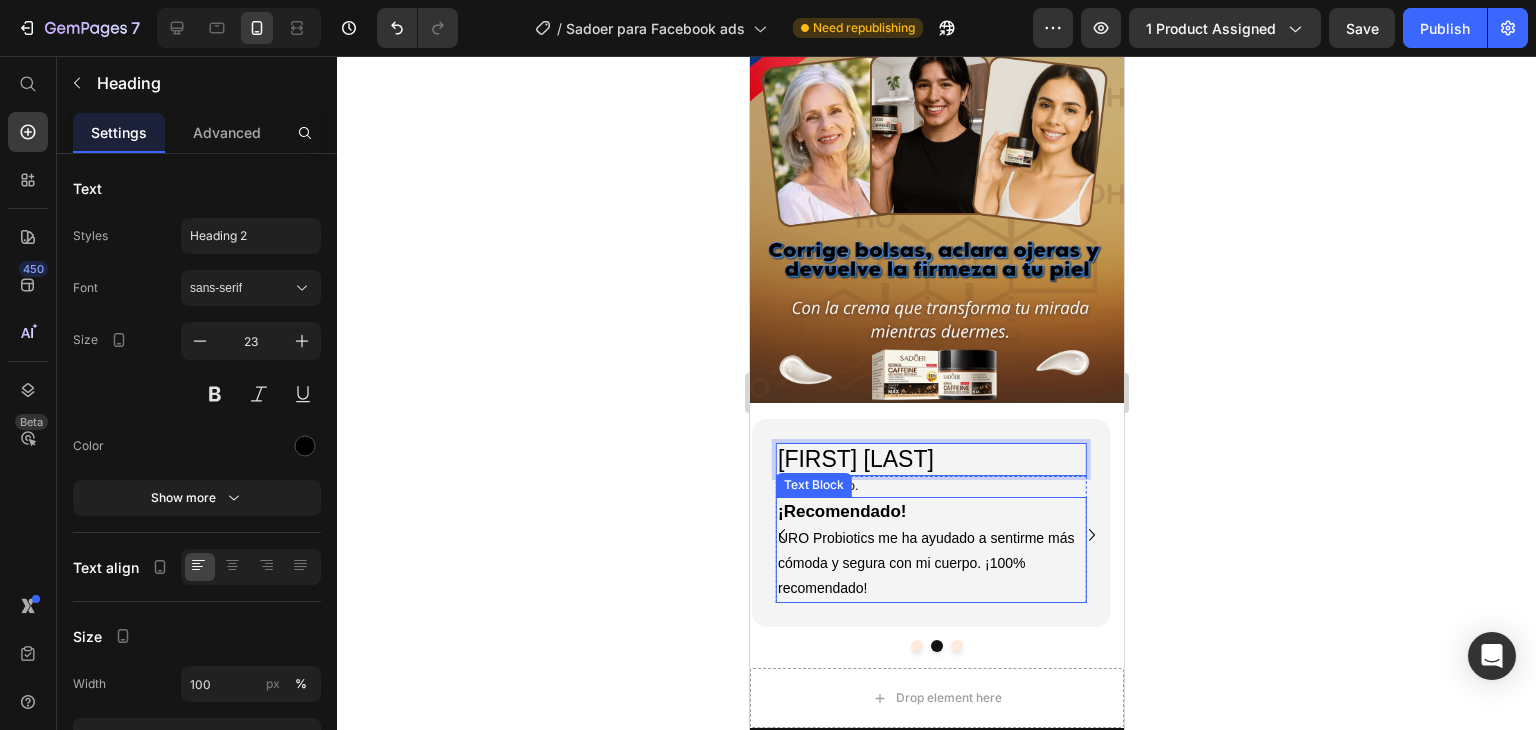 click on "URO Probiotics me ha ayudado a sentirme más cómoda y segura con mi cuerpo. ¡100% recomendado!" at bounding box center [930, 564] 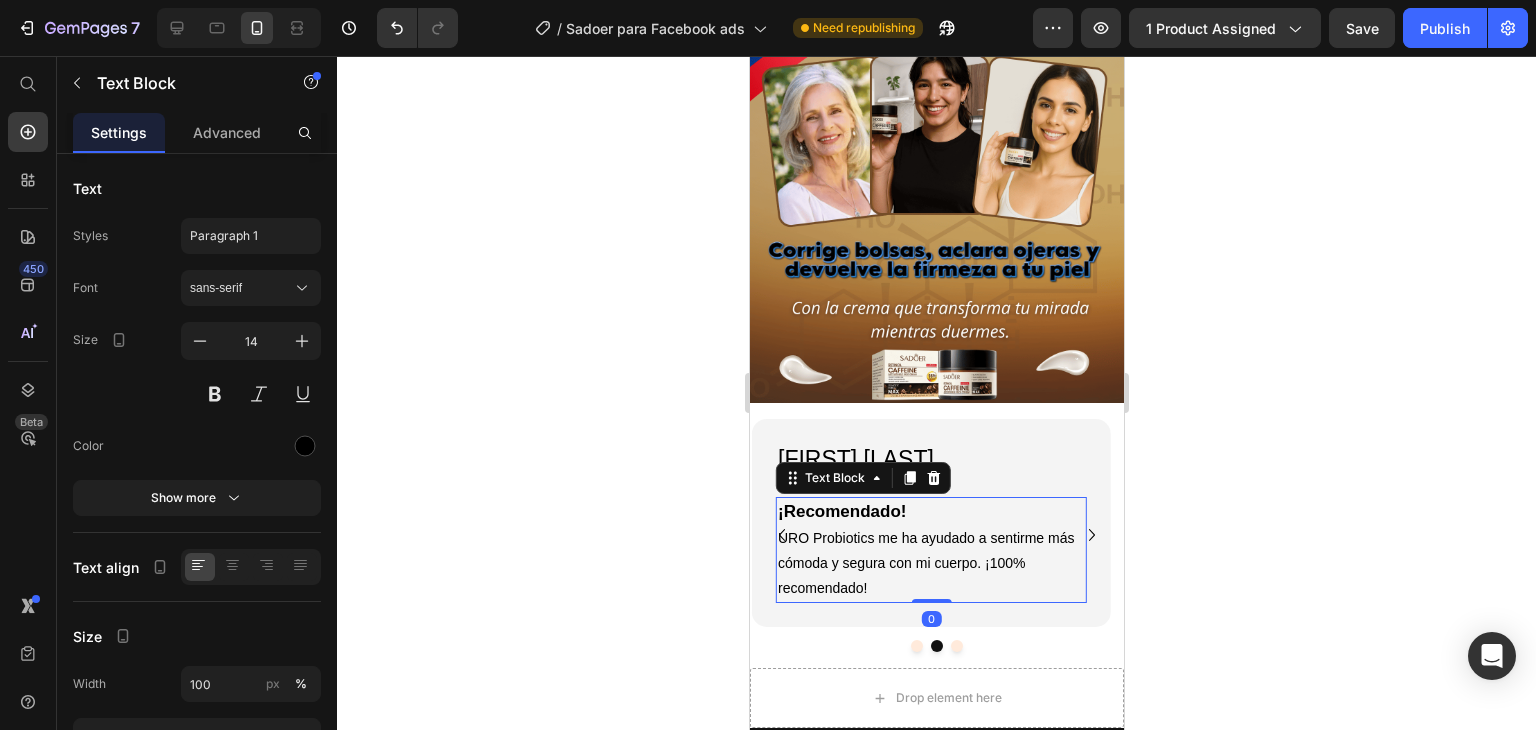click on "¡Recomendado!" at bounding box center [841, 511] 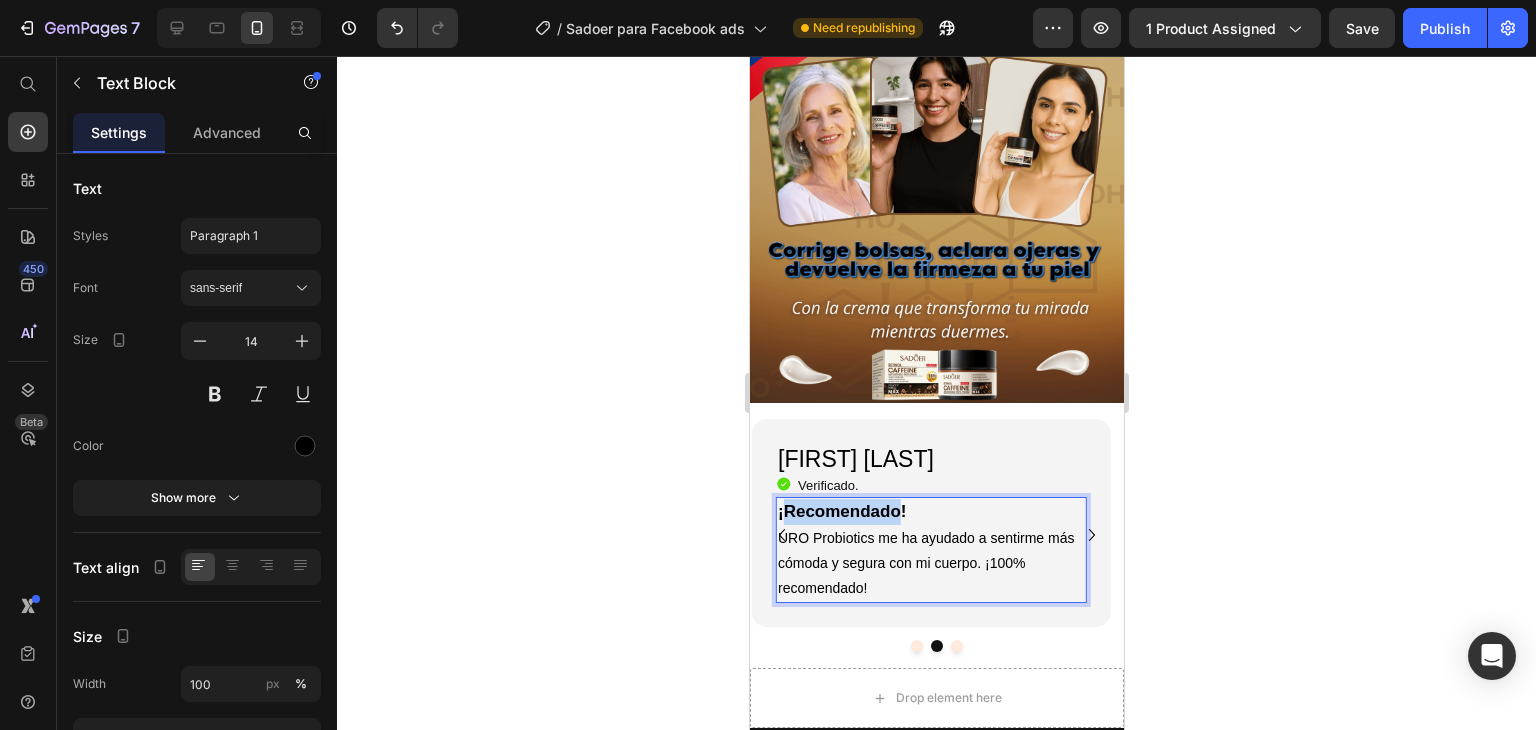 click on "¡Recomendado!" at bounding box center [841, 511] 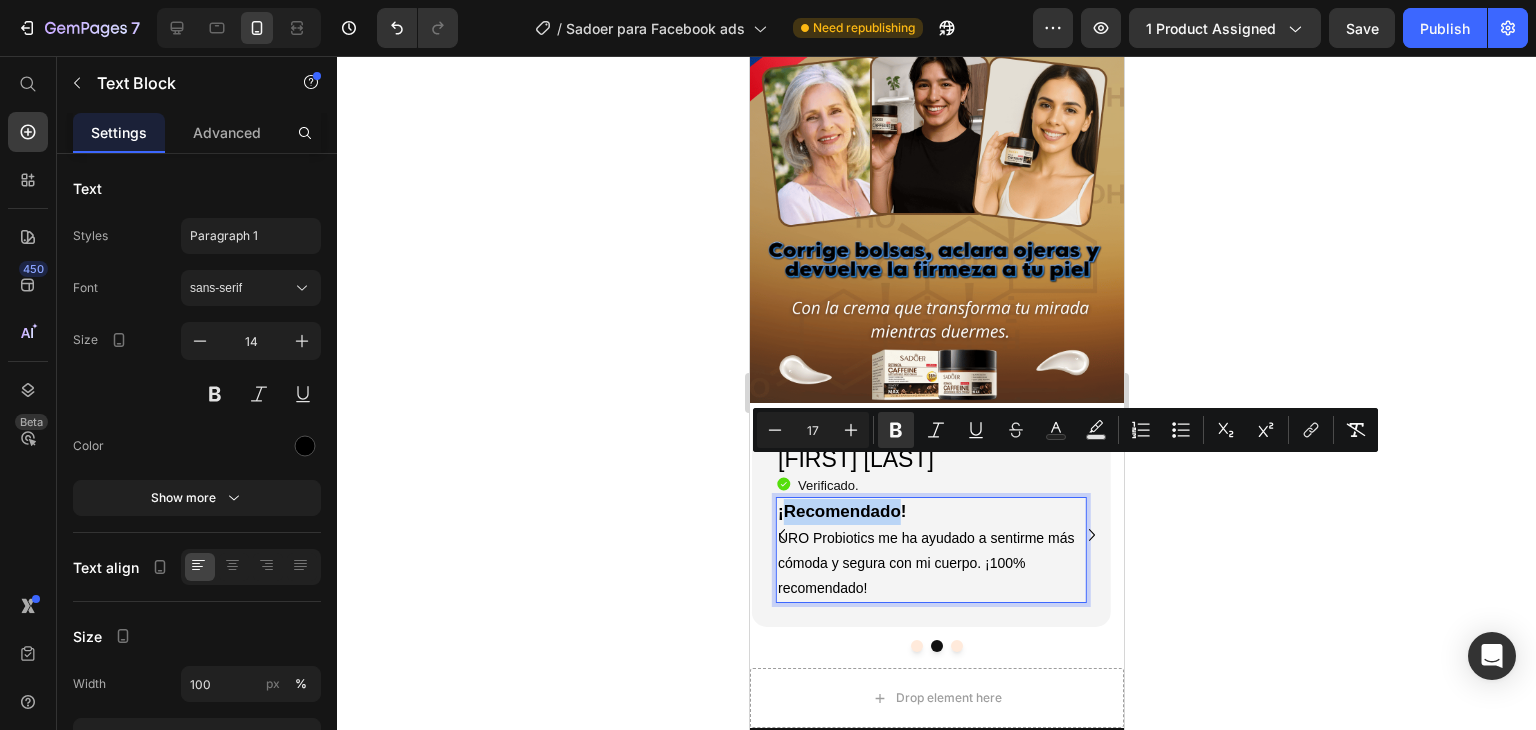 click on "¡Recomendado!" at bounding box center (841, 511) 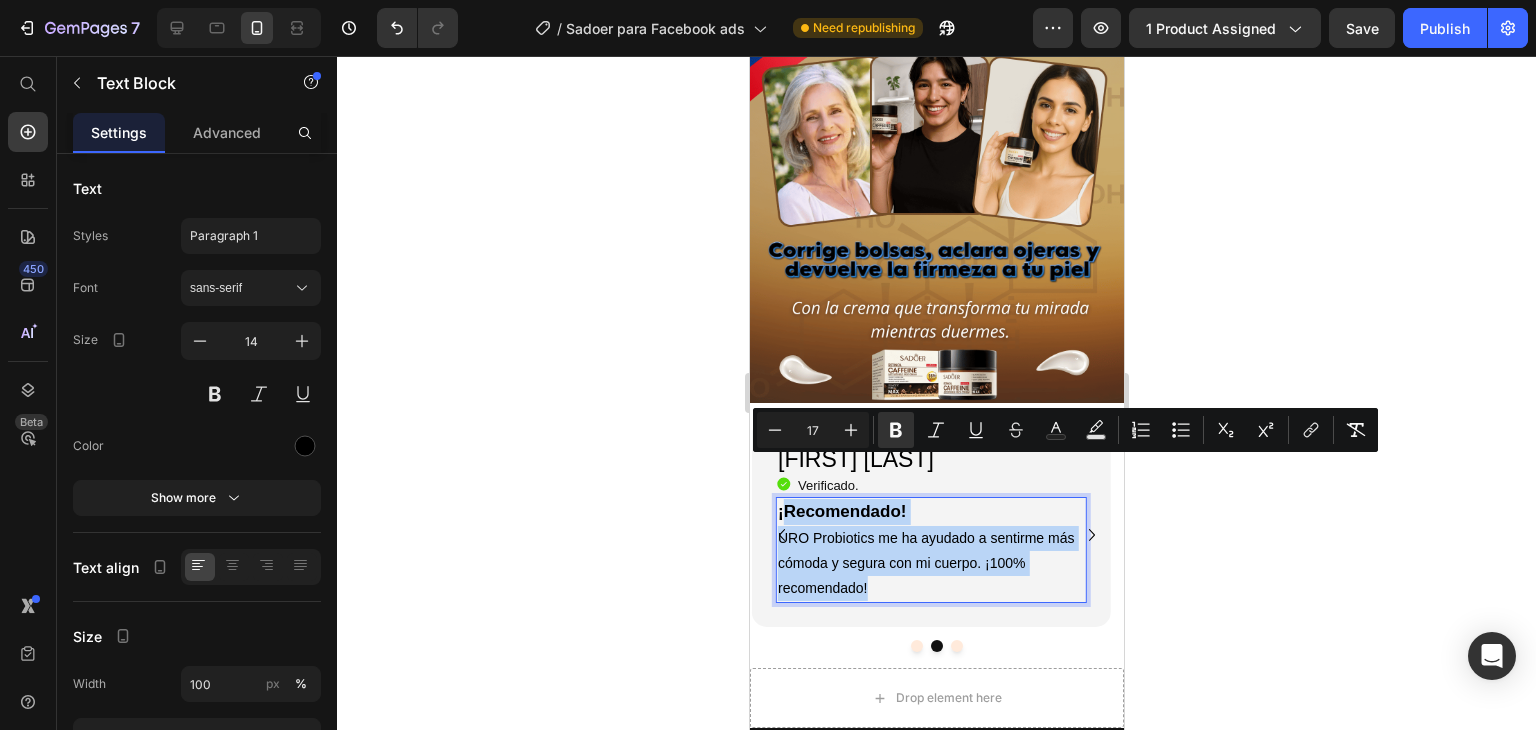 drag, startPoint x: 783, startPoint y: 468, endPoint x: 870, endPoint y: 541, distance: 113.56936 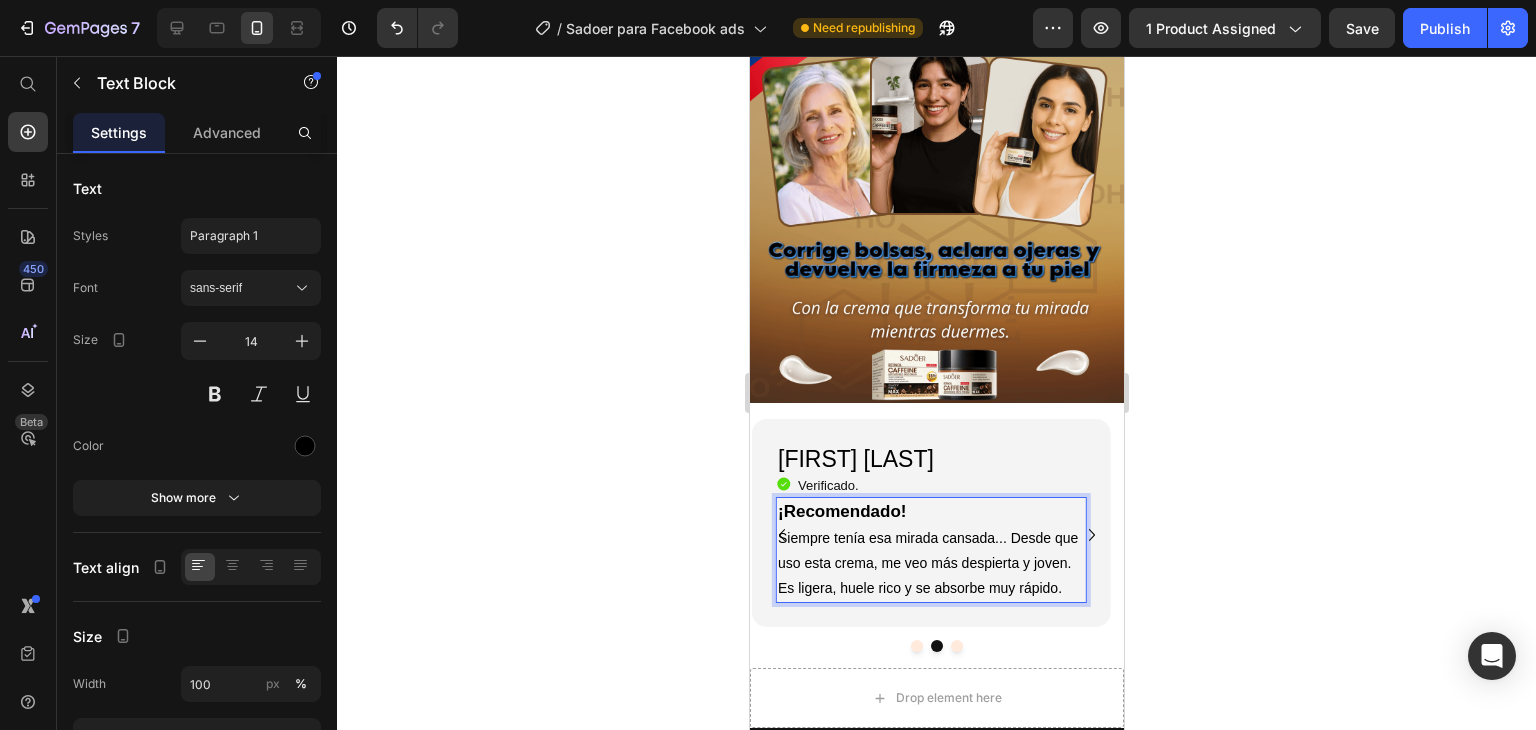 click 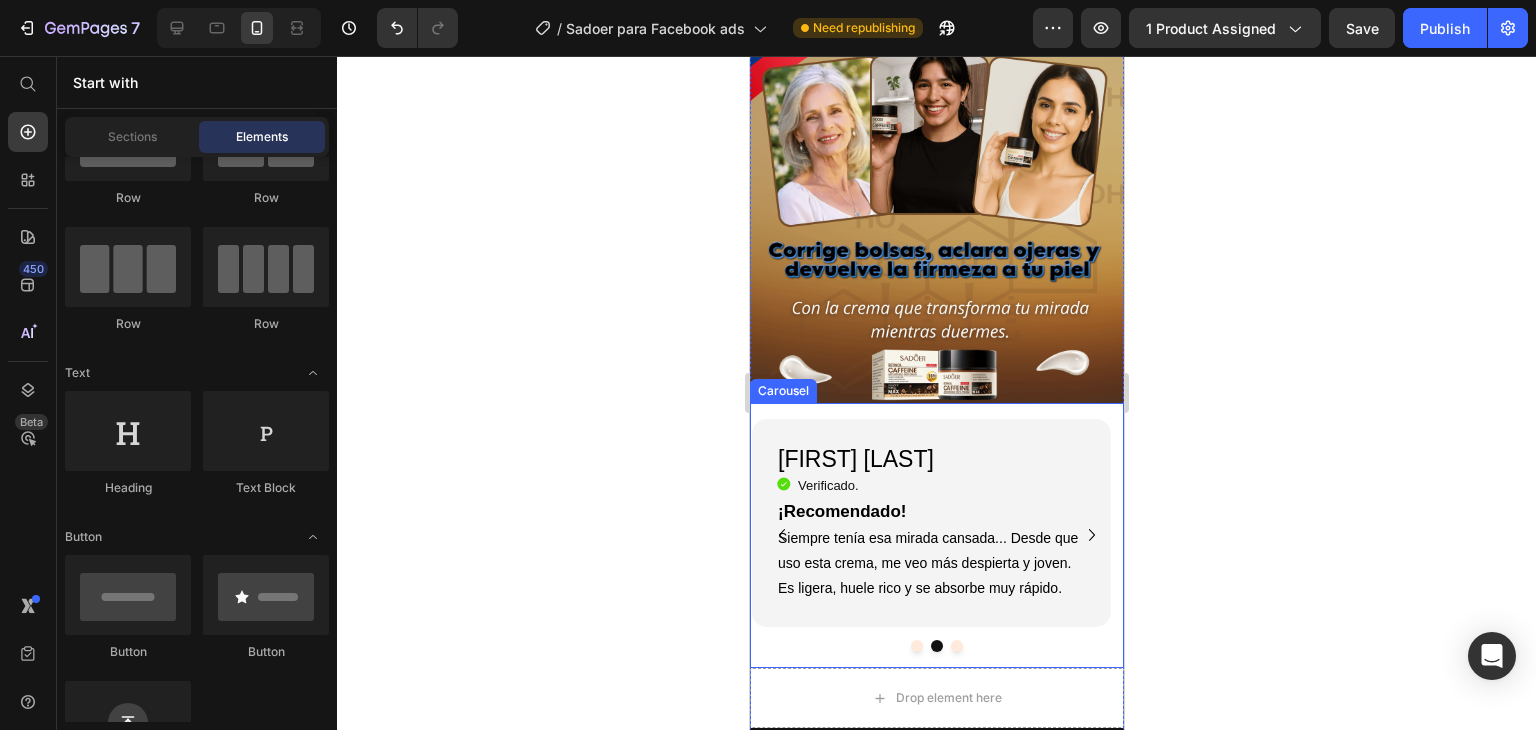 click 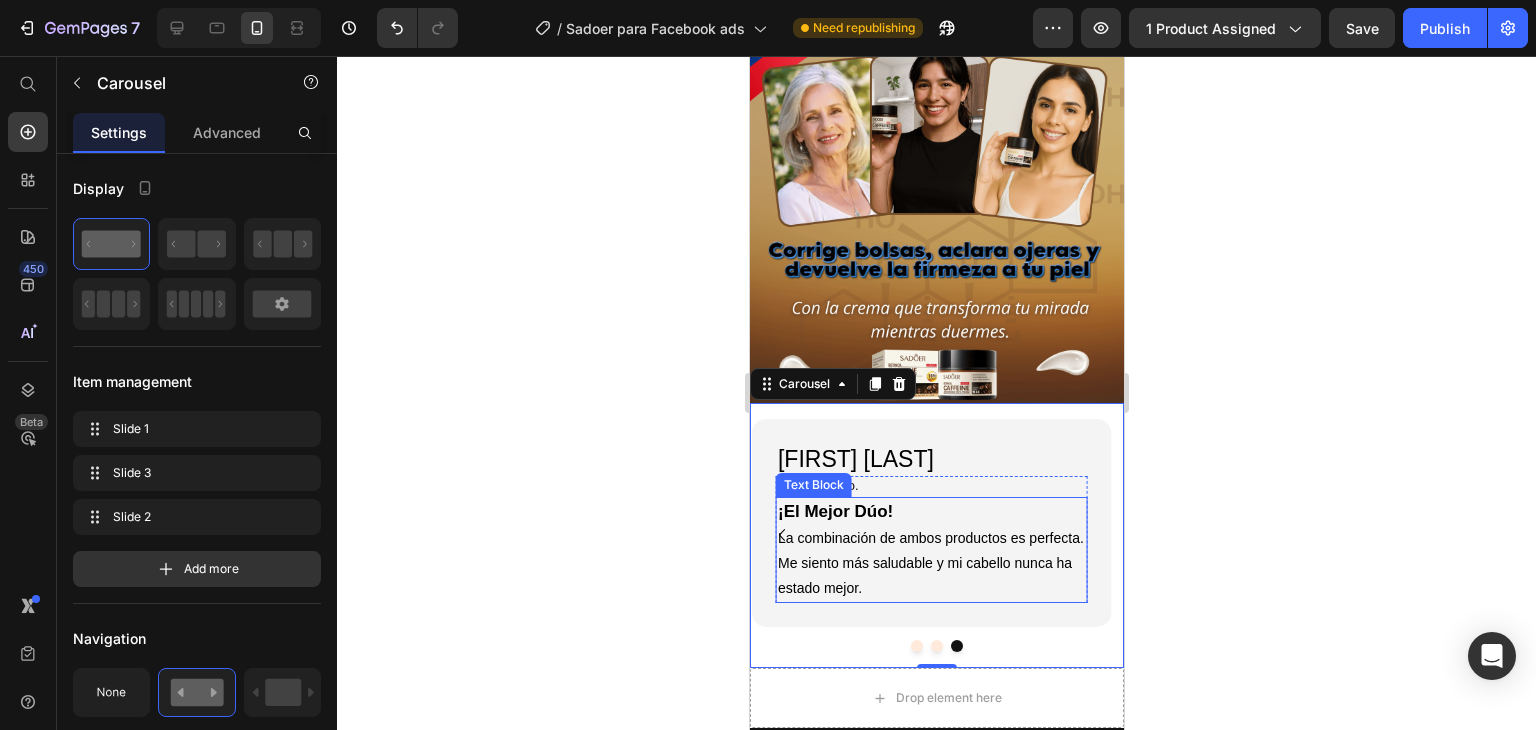 click on "La combinación de ambos productos es perfecta. Me siento más saludable y mi cabello nunca ha estado mejor." at bounding box center (930, 564) 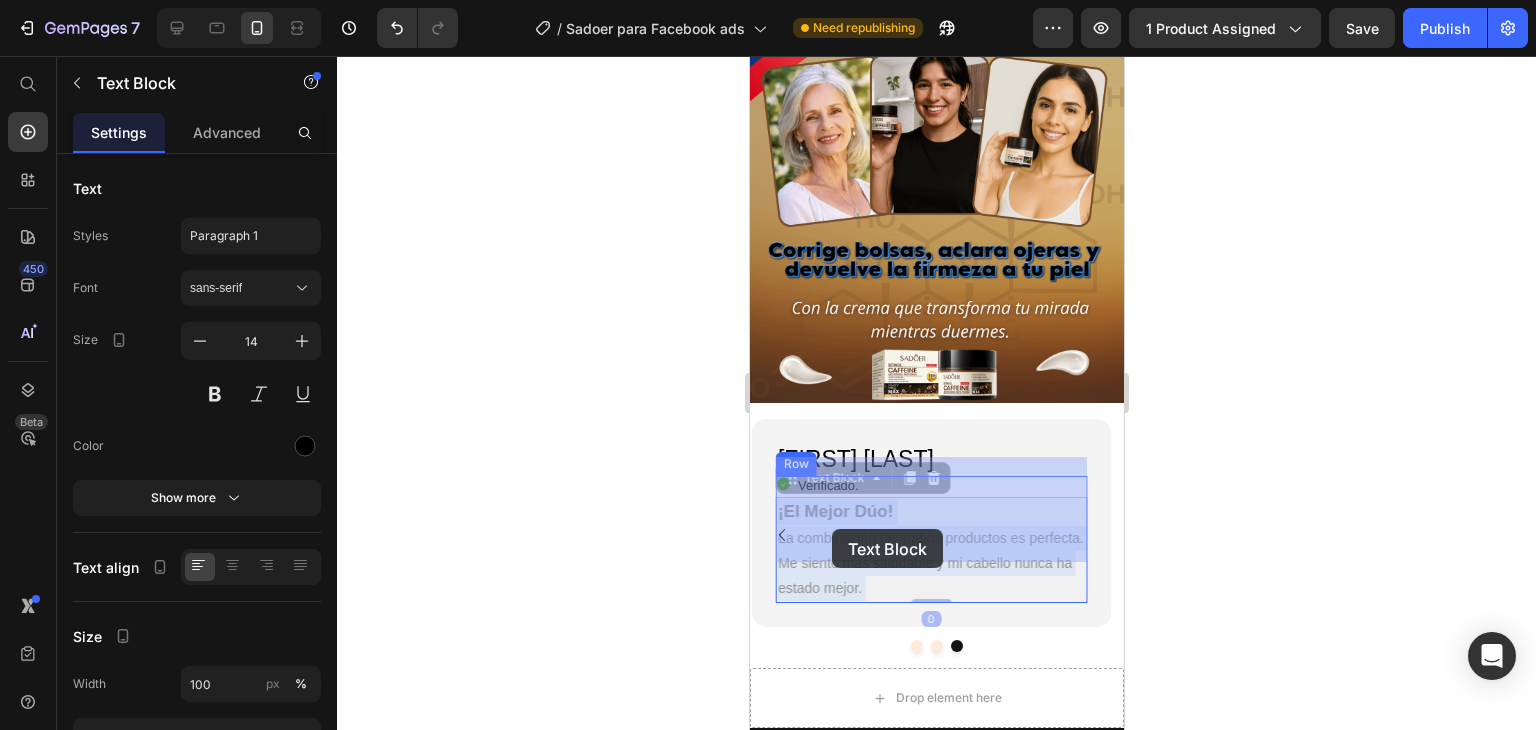 drag, startPoint x: 862, startPoint y: 546, endPoint x: 831, endPoint y: 529, distance: 35.35534 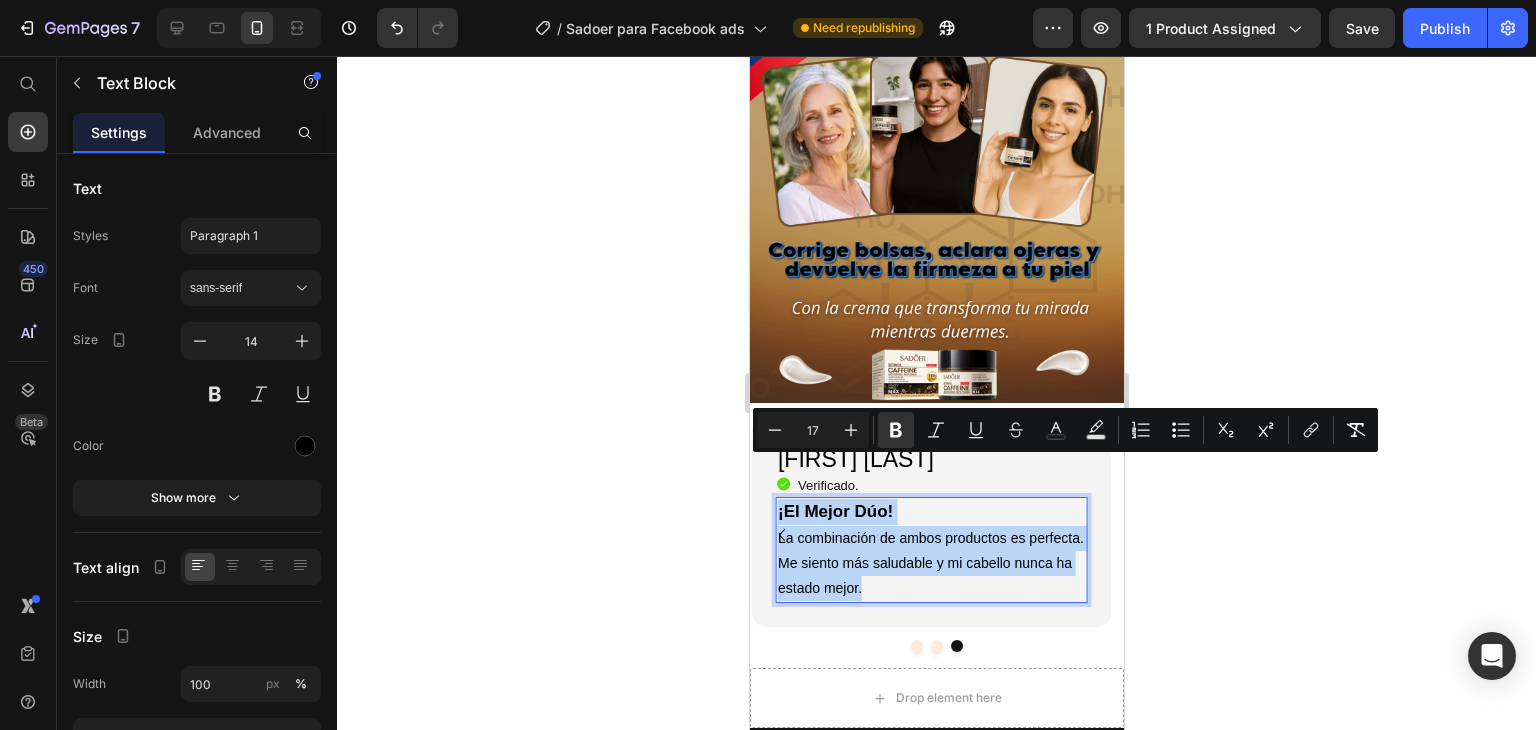 drag, startPoint x: 868, startPoint y: 545, endPoint x: 777, endPoint y: 468, distance: 119.2057 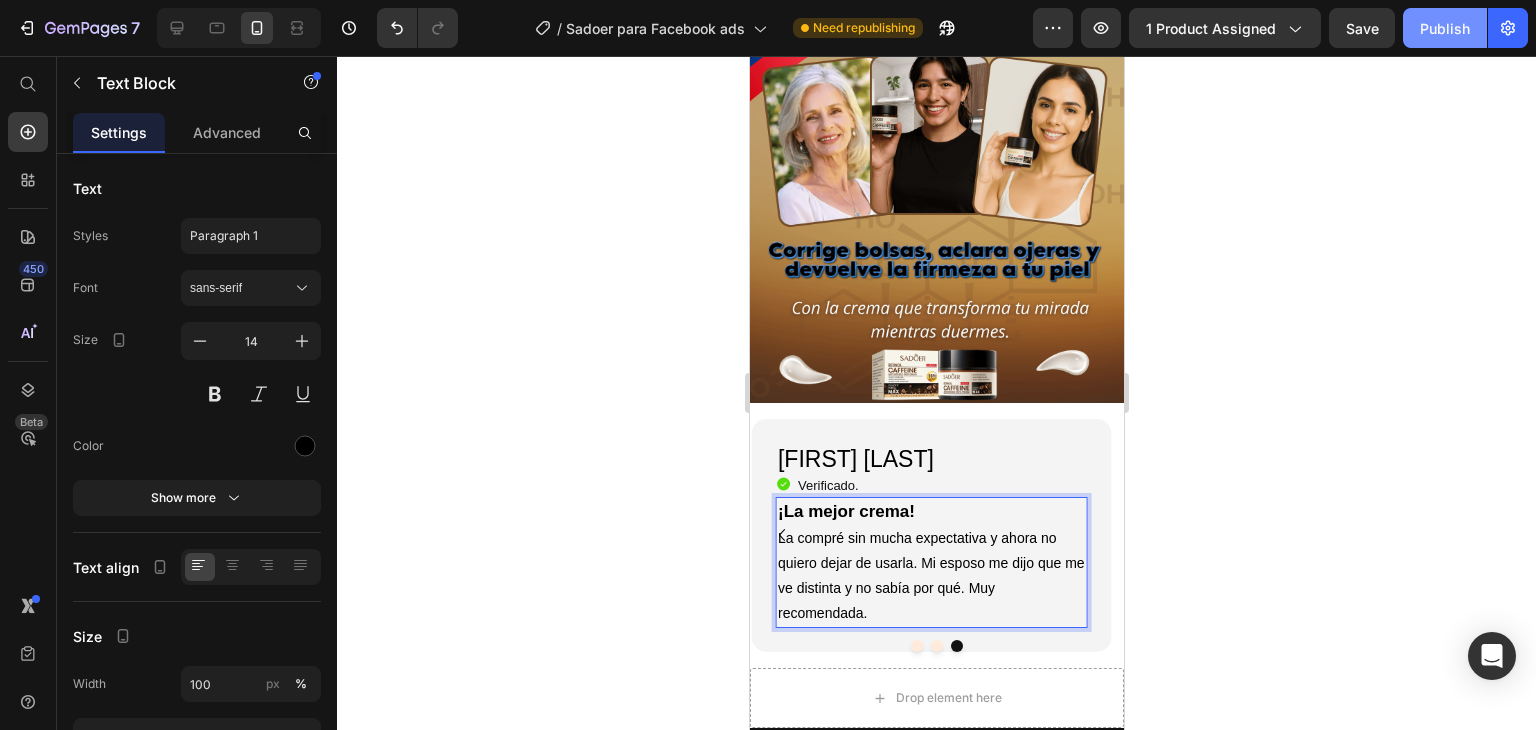 click on "Publish" at bounding box center [1445, 28] 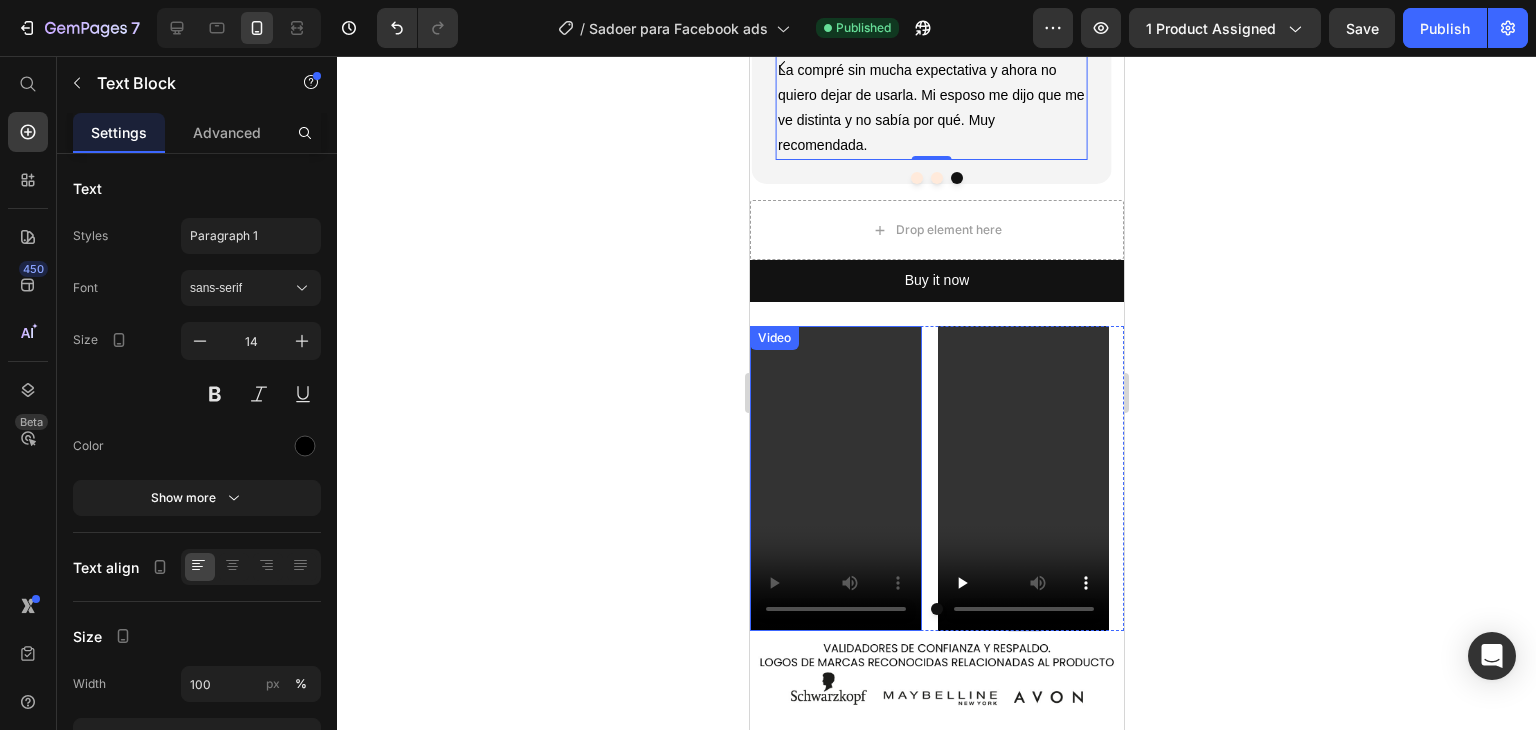 scroll, scrollTop: 3368, scrollLeft: 0, axis: vertical 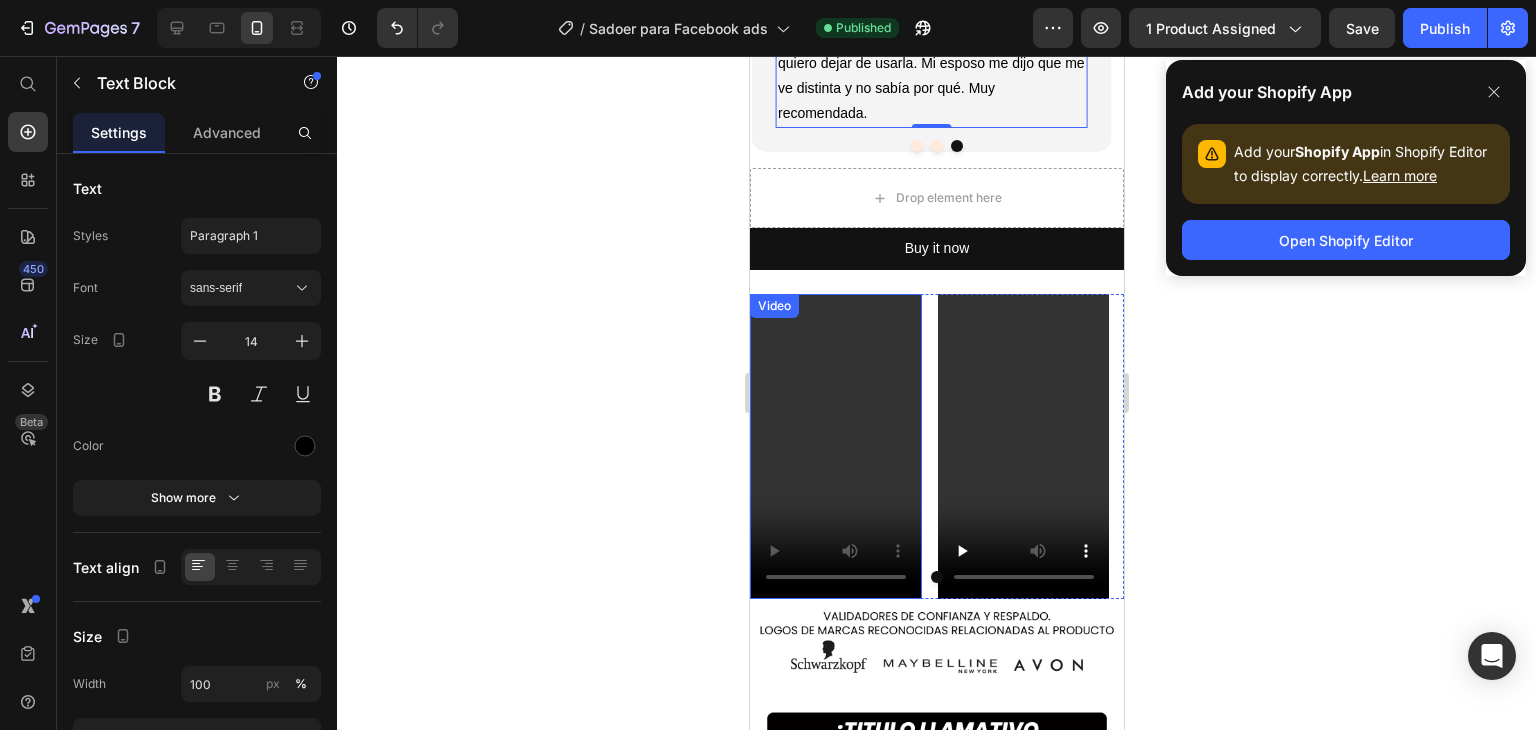 click at bounding box center [835, 446] 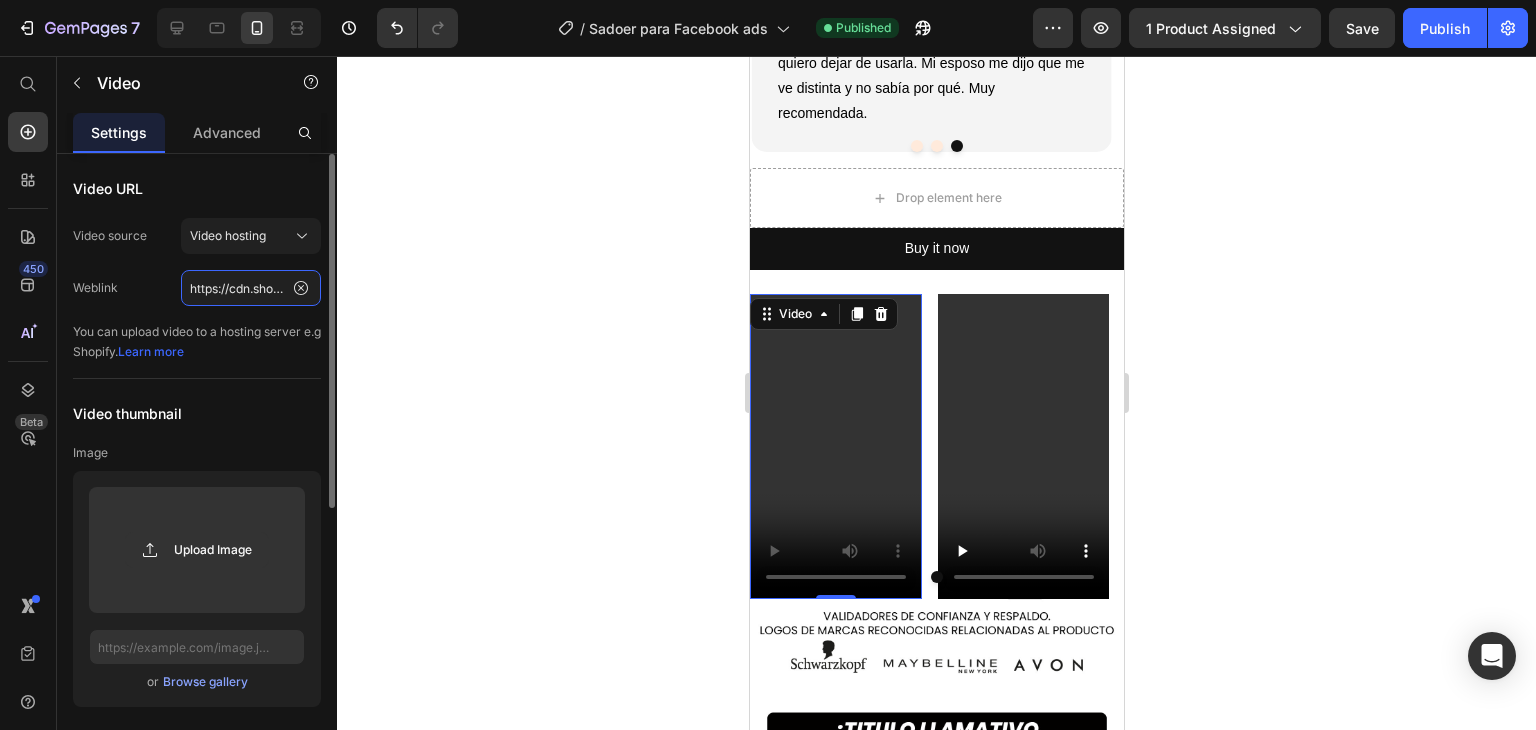 click on "https://cdn.shopify.com/videos/c/o/v/4d17feacc7224ec58d63c1f8f9d85eca.mp4" 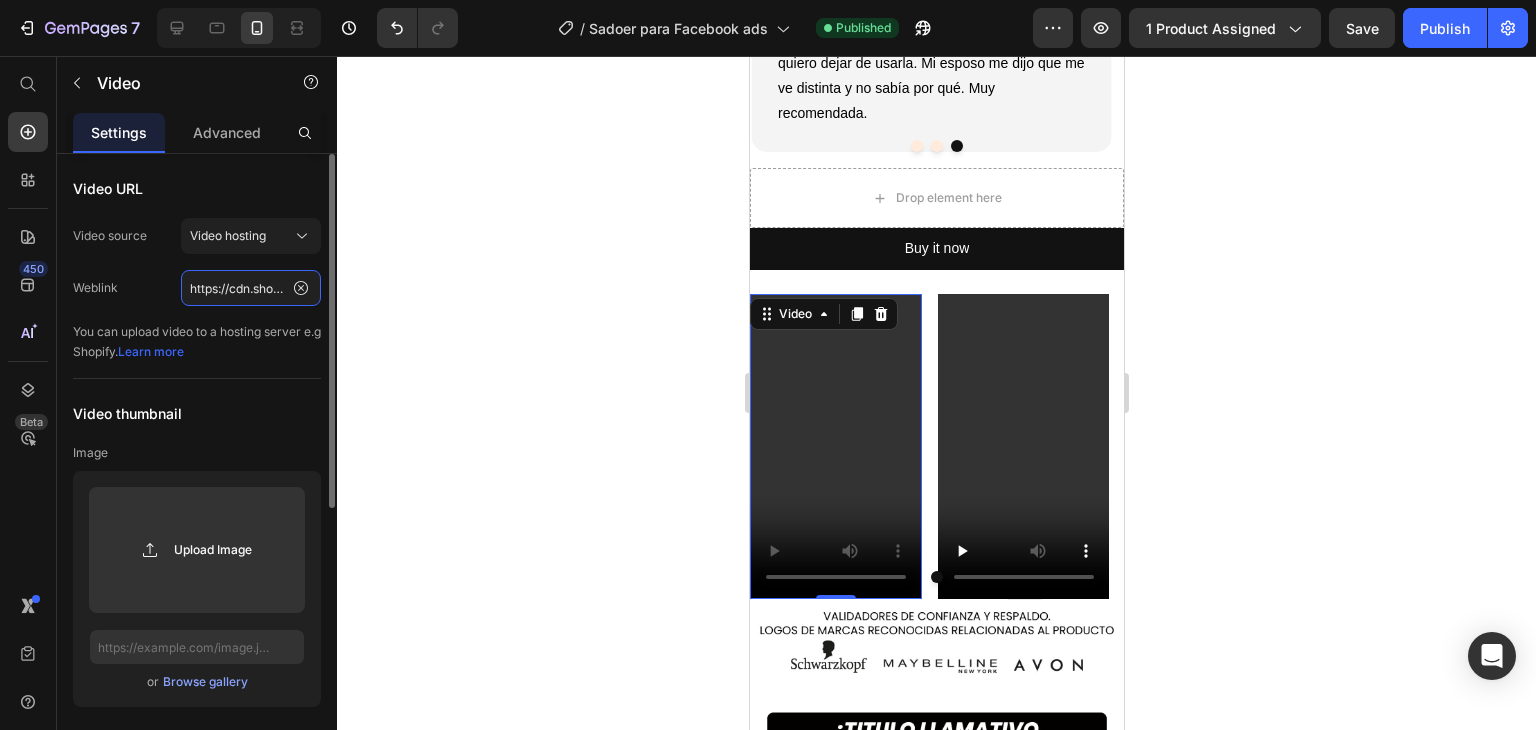 scroll, scrollTop: 0, scrollLeft: 374, axis: horizontal 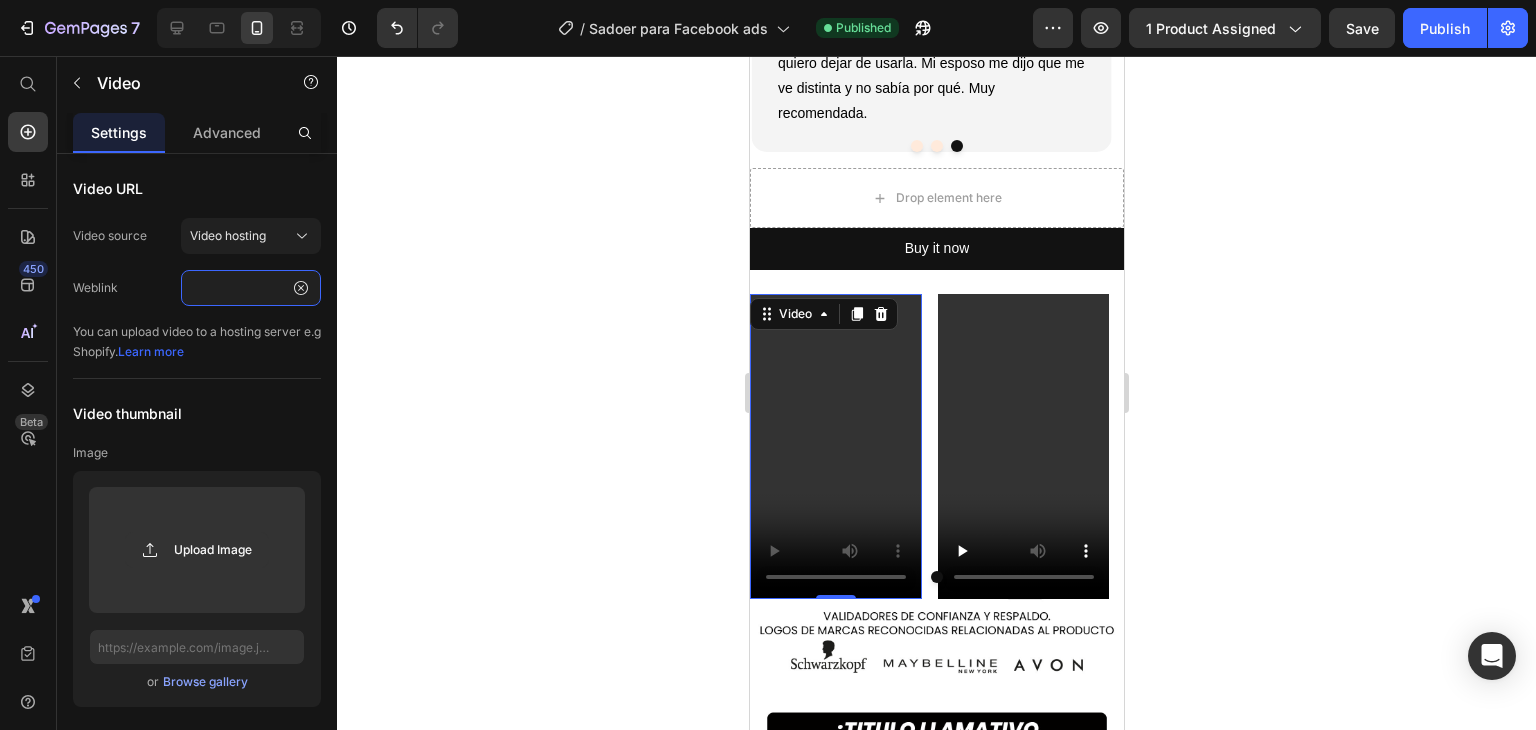 type on "https://cdn.shopify.com/videos/c/o/v/a4520e9725e9400c84b504c0588277fe.mp4" 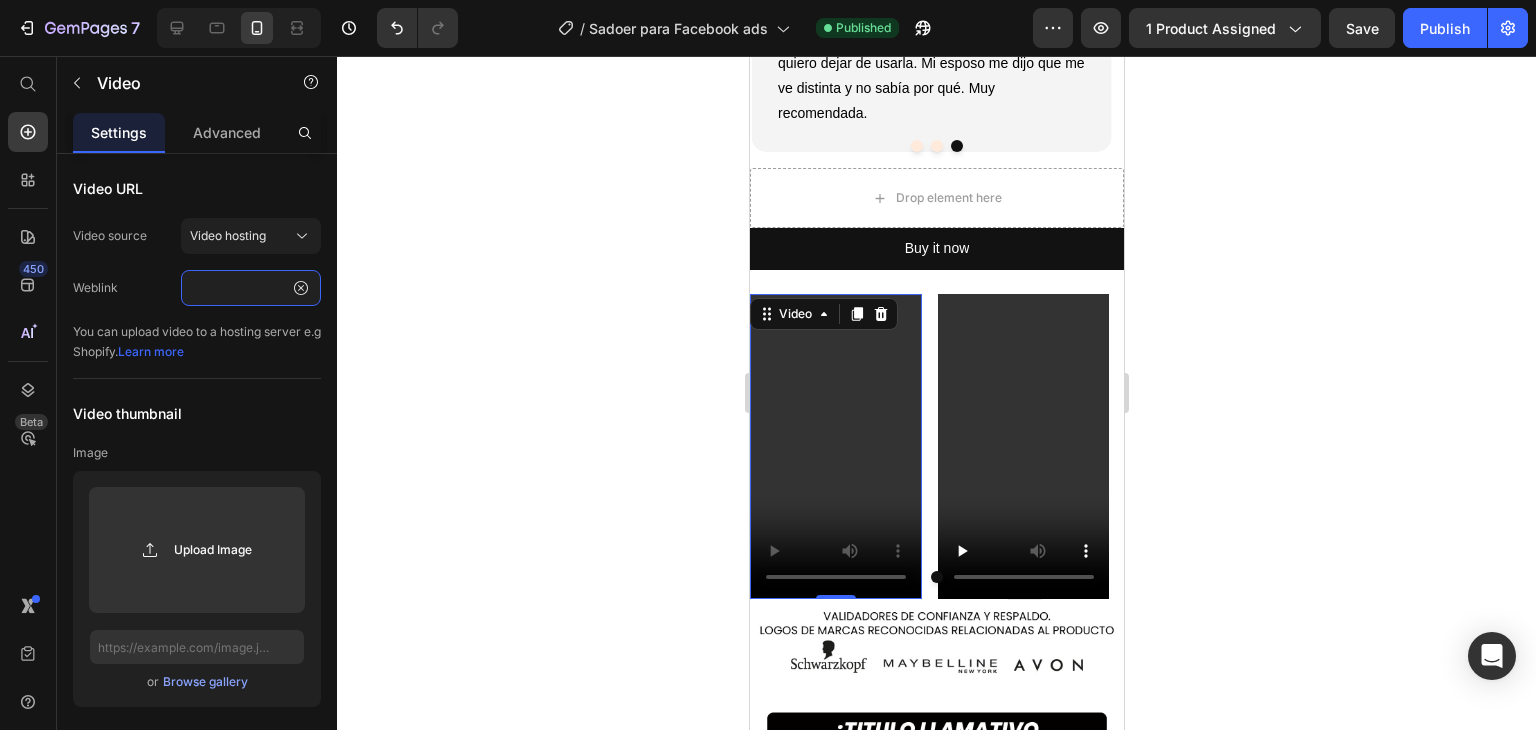 scroll, scrollTop: 0, scrollLeft: 0, axis: both 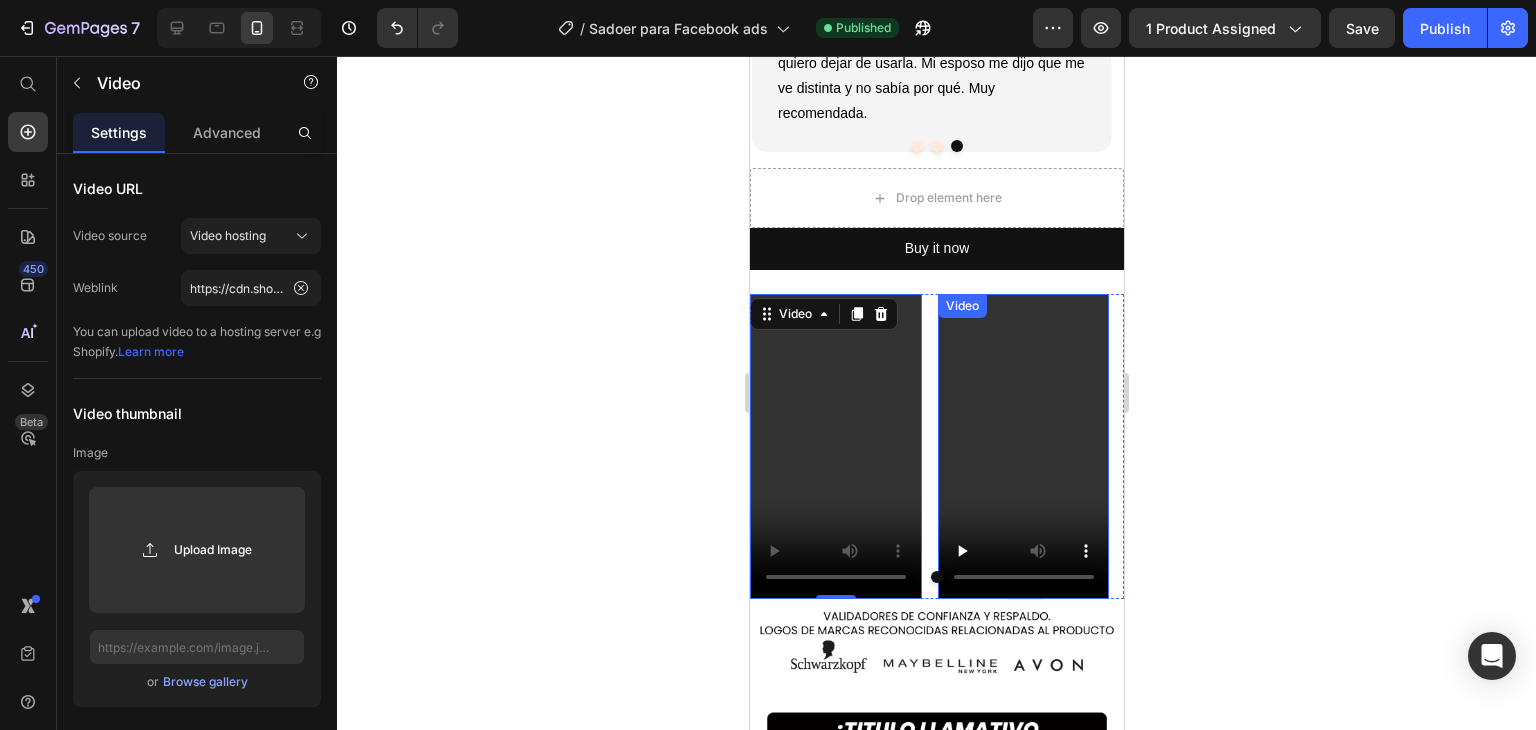 click at bounding box center [1023, 446] 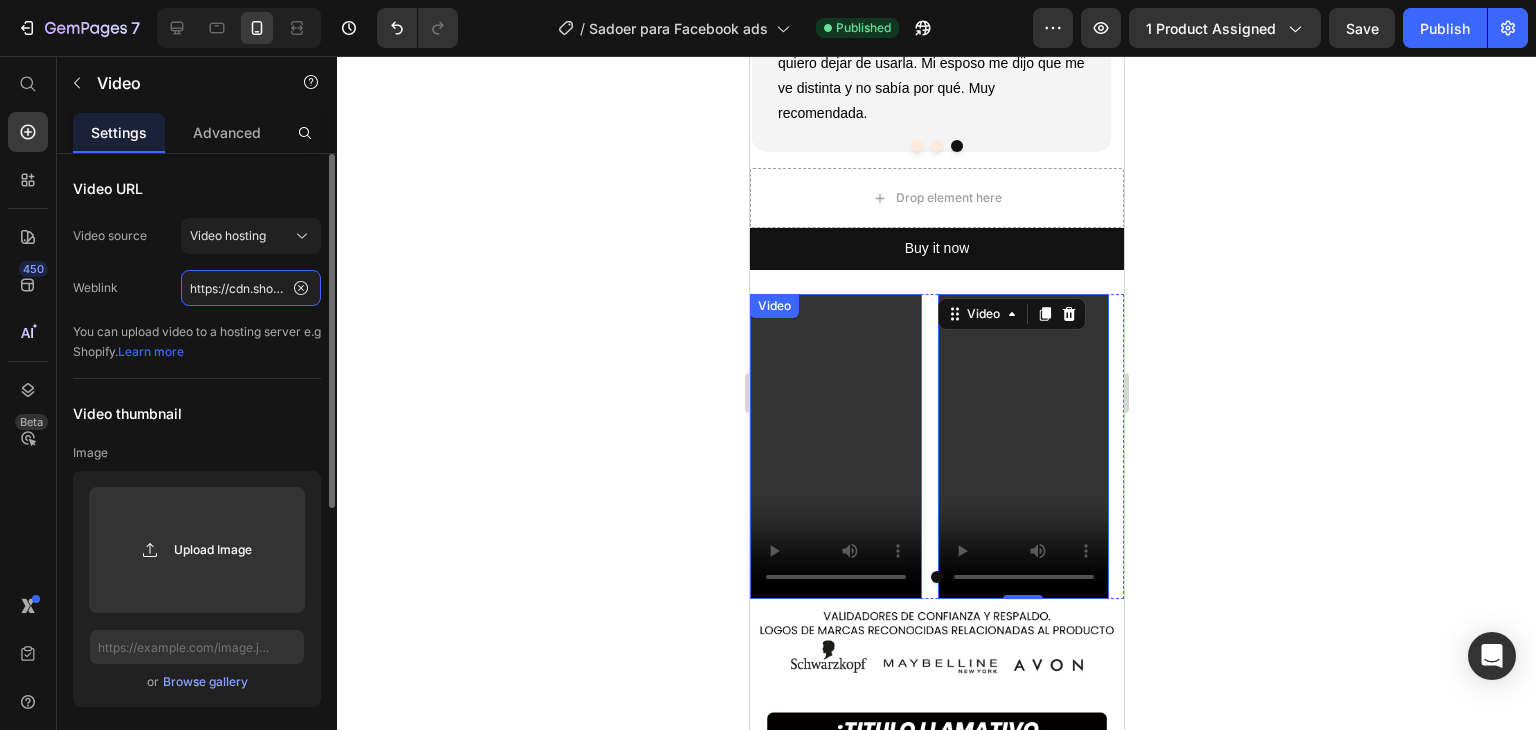 click on "https://cdn.shopify.com/videos/c/o/v/4d17feacc7224ec58d63c1f8f9d85eca.mp4" 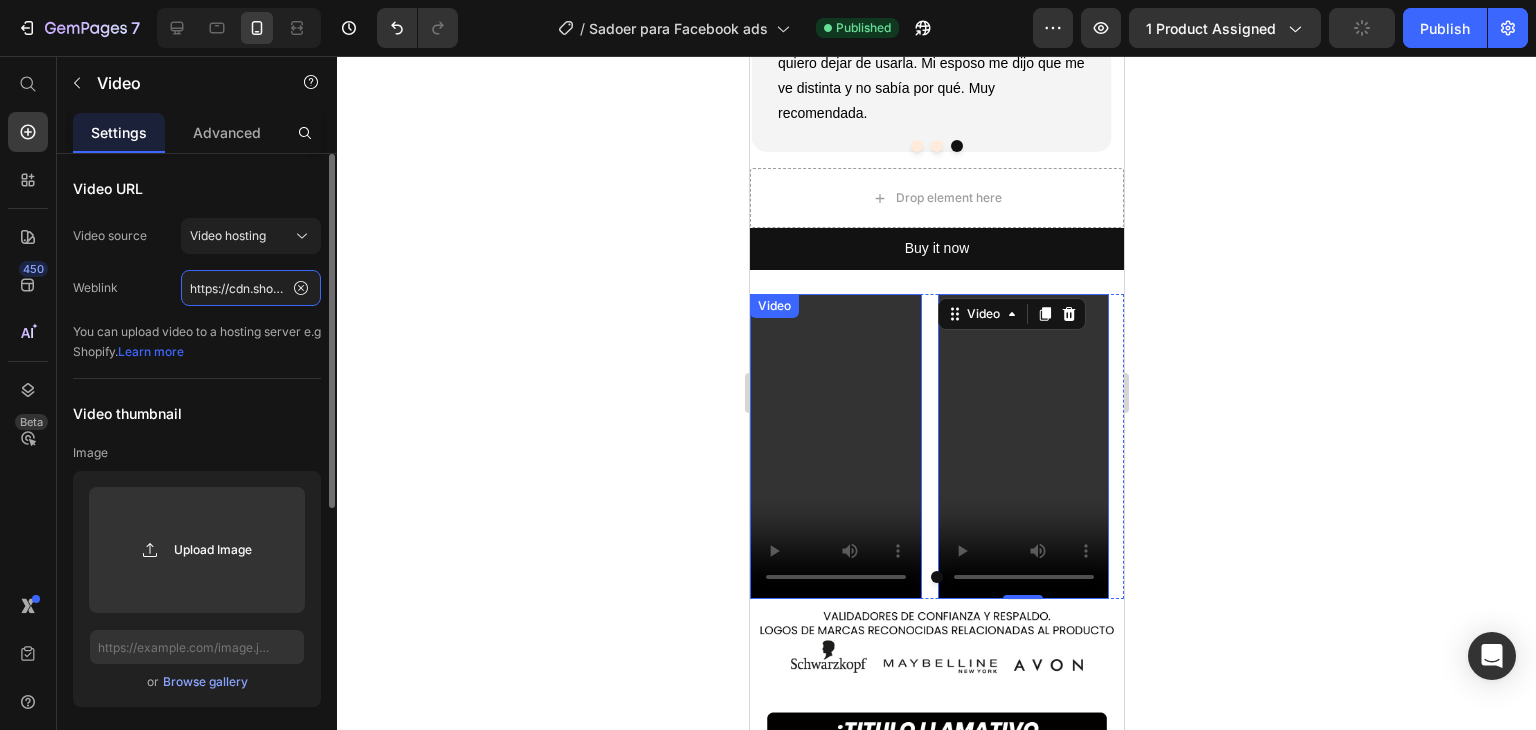 type on "https://cdn.shopify.com/videos/c/o/v/c6c74c429aae4b1e8f57282ed0e87016.mp4" 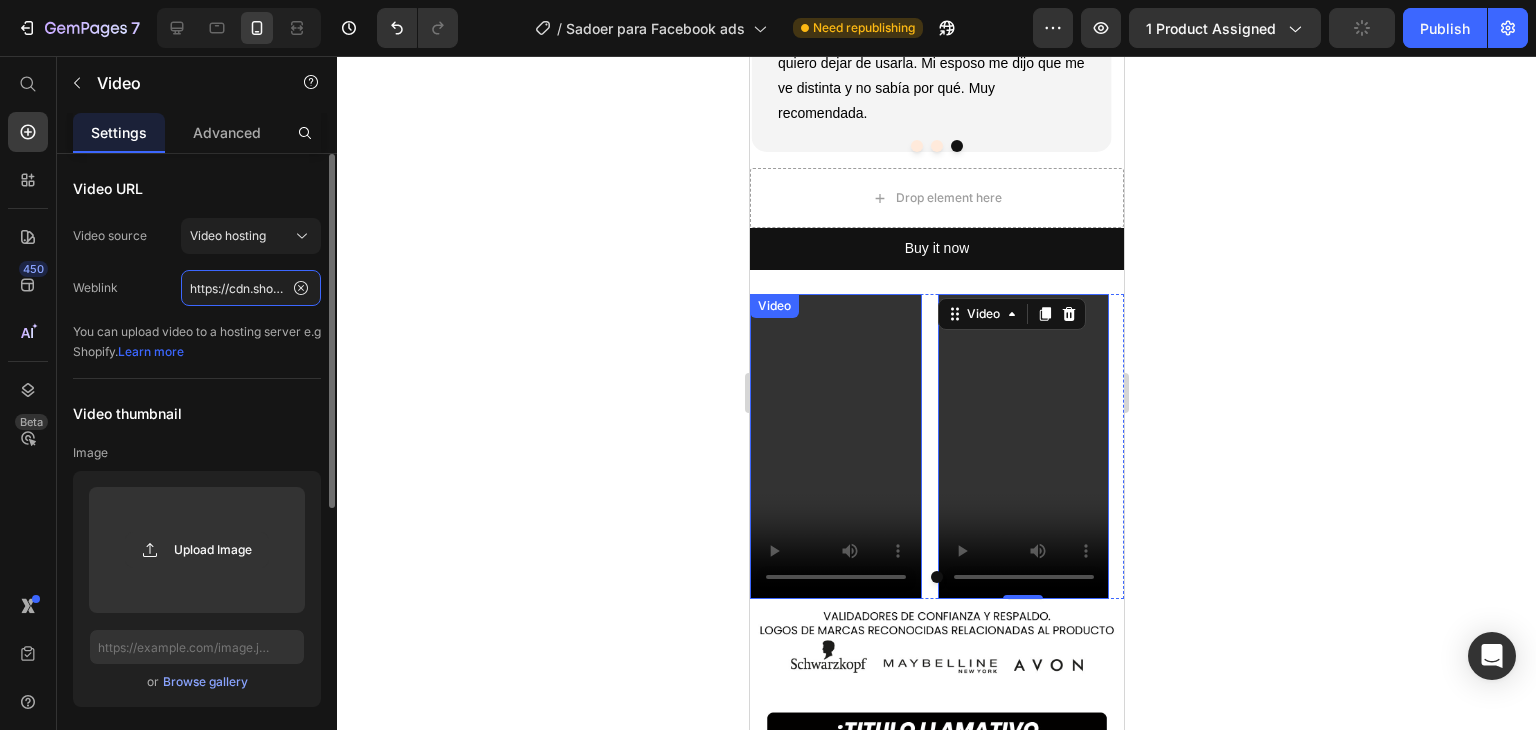 scroll, scrollTop: 0, scrollLeft: 366, axis: horizontal 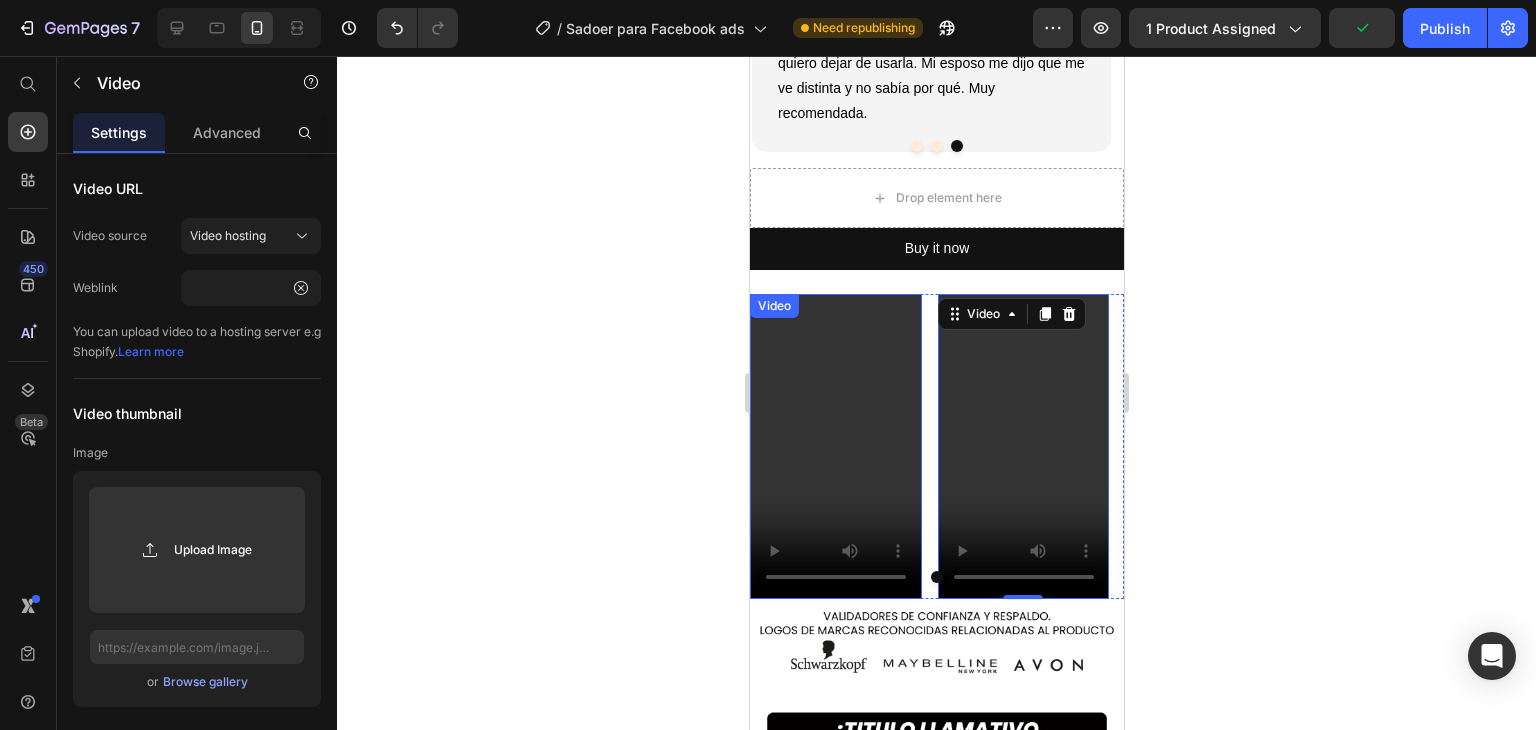 click 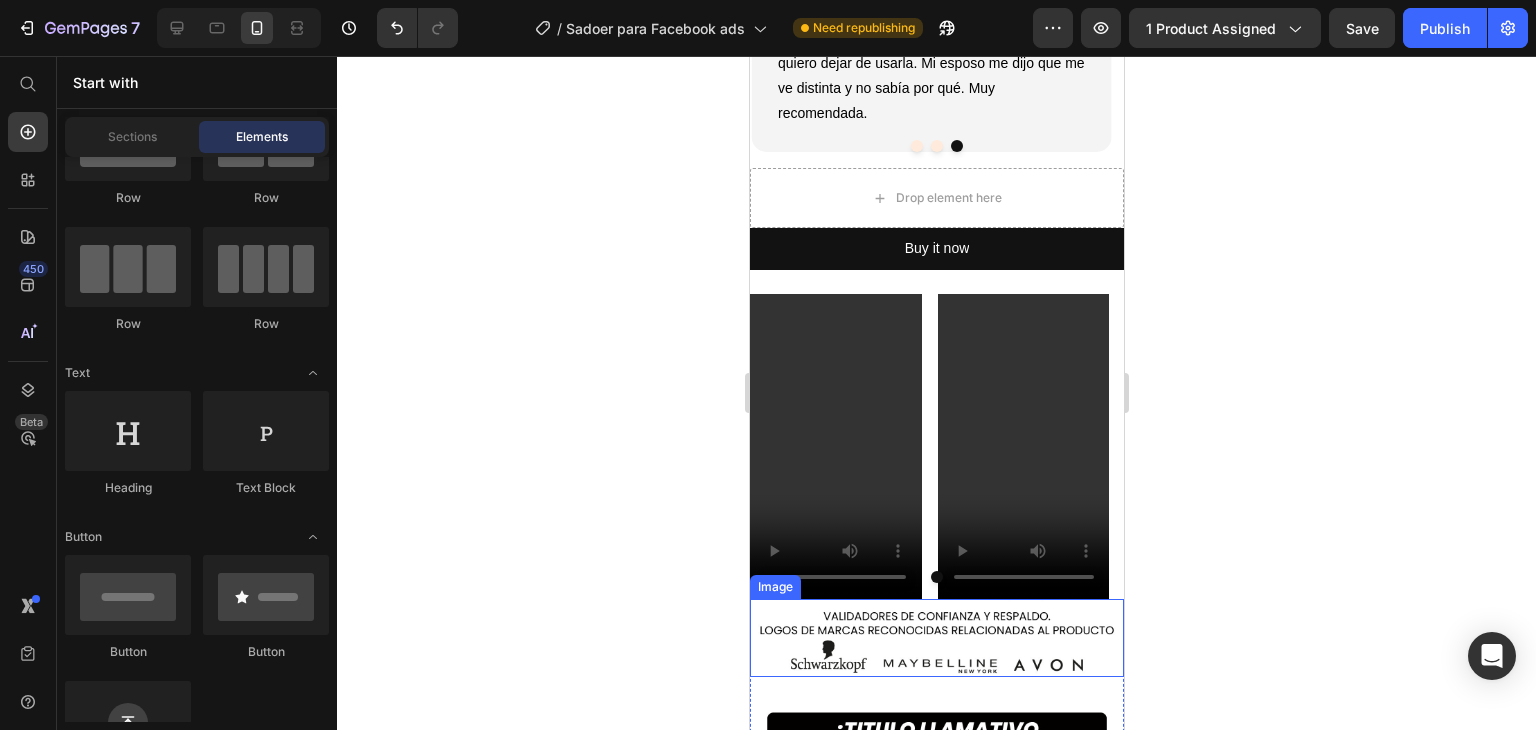 click at bounding box center [936, 638] 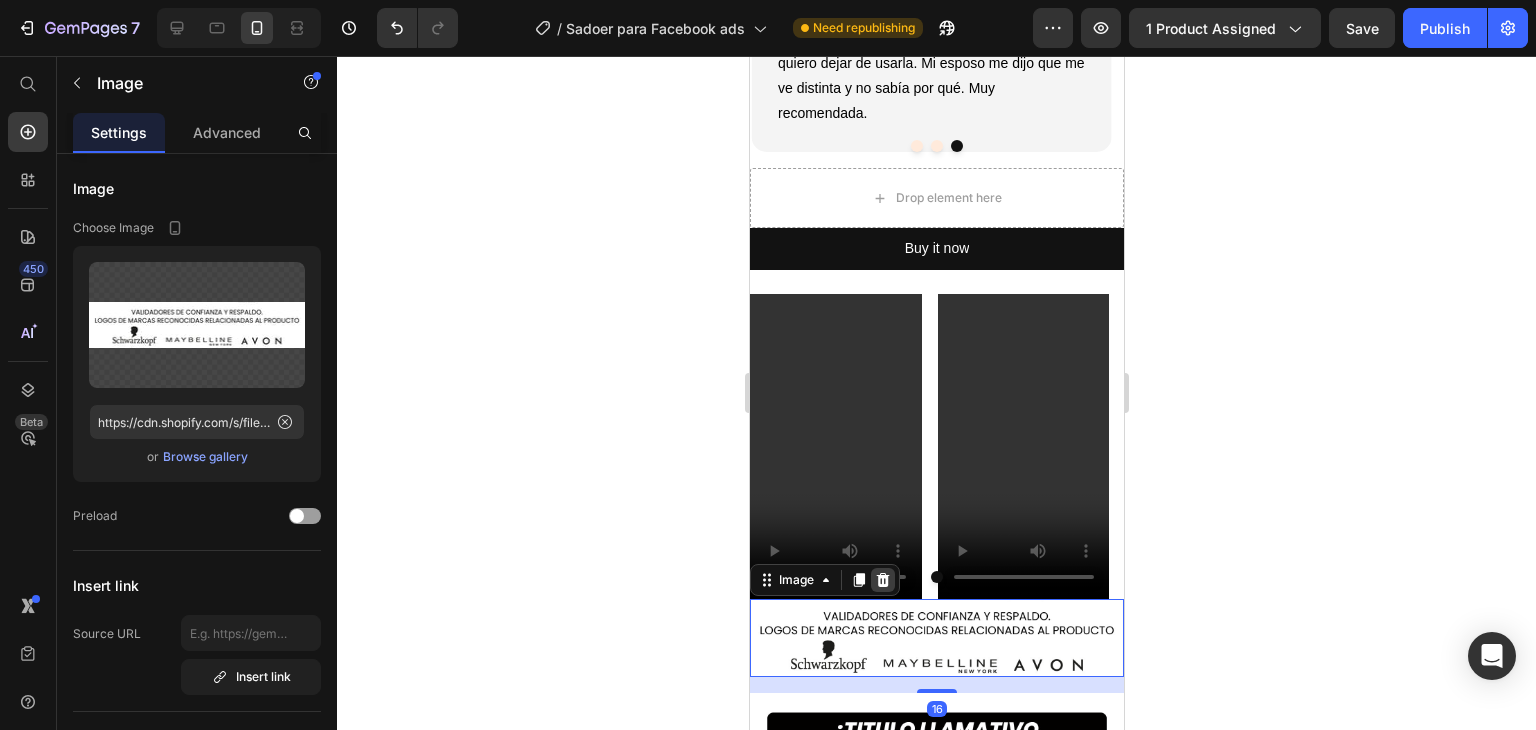 click 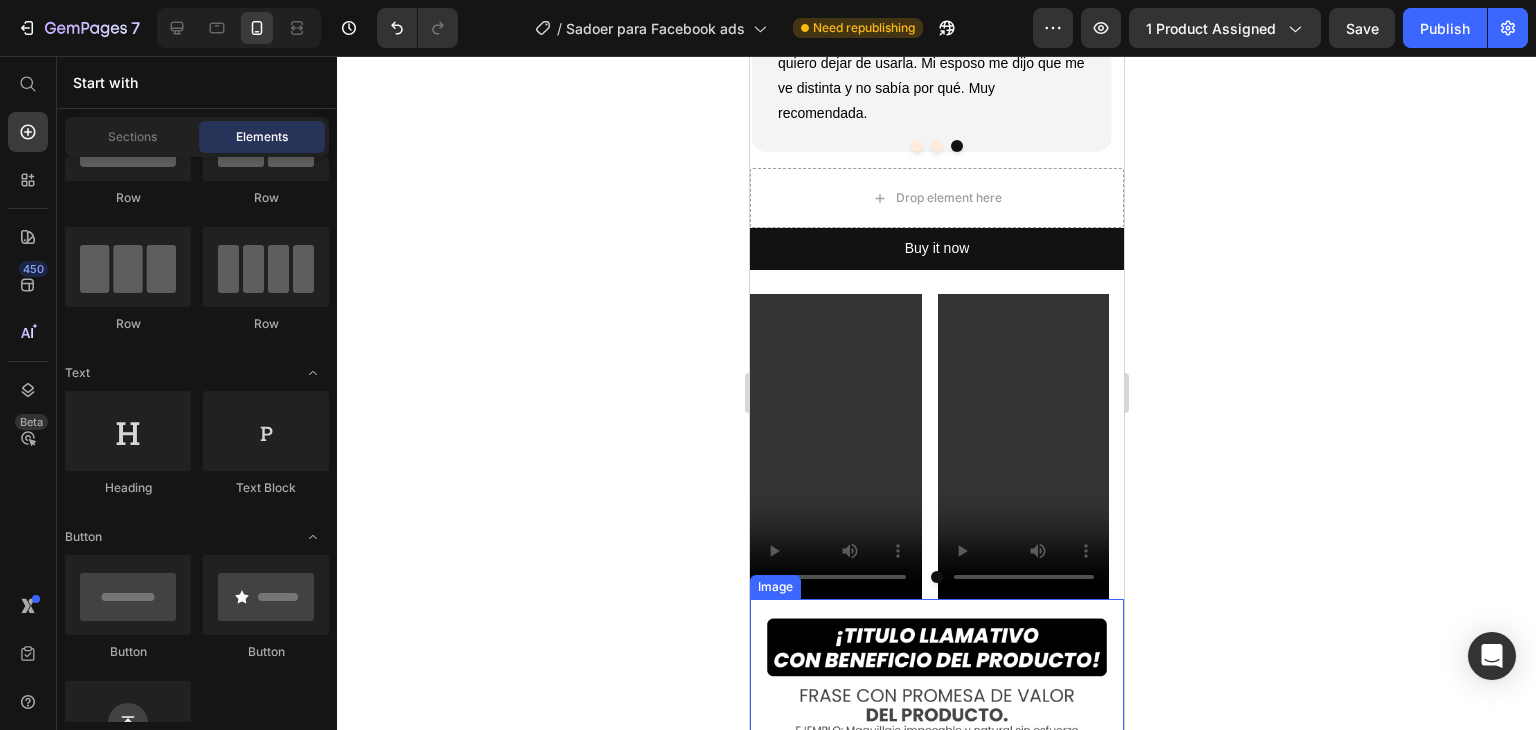 click at bounding box center (936, 900) 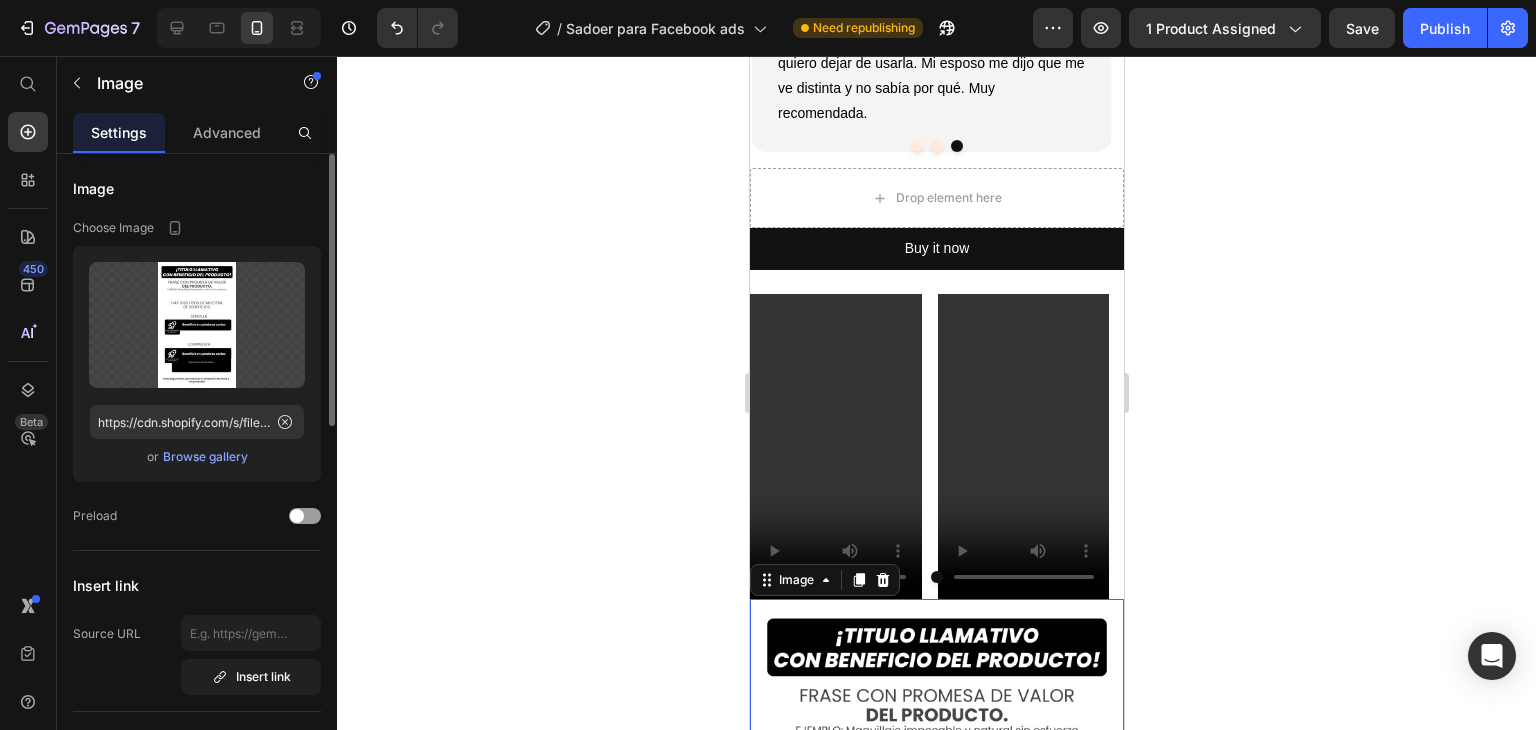 click on "Browse gallery" at bounding box center (205, 457) 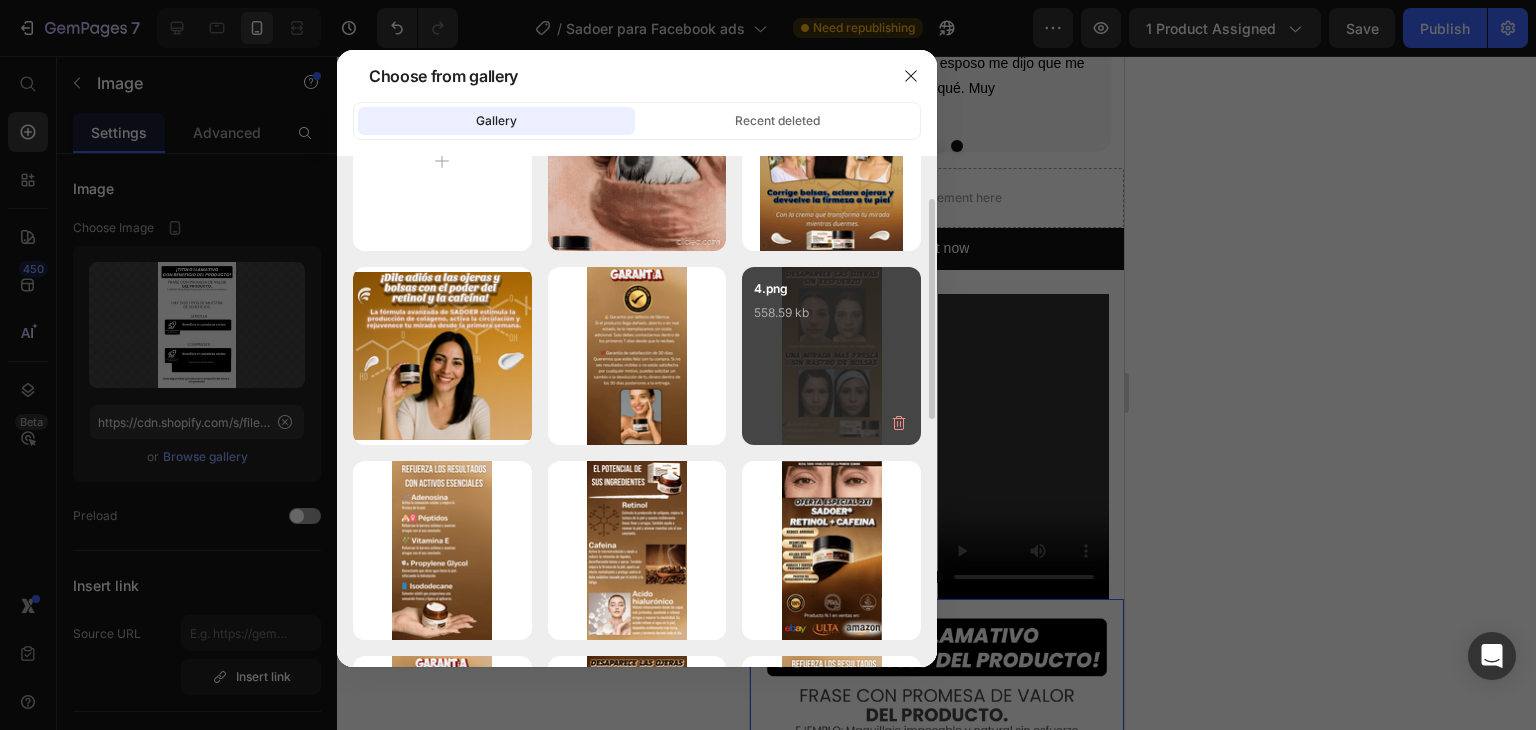 scroll, scrollTop: 200, scrollLeft: 0, axis: vertical 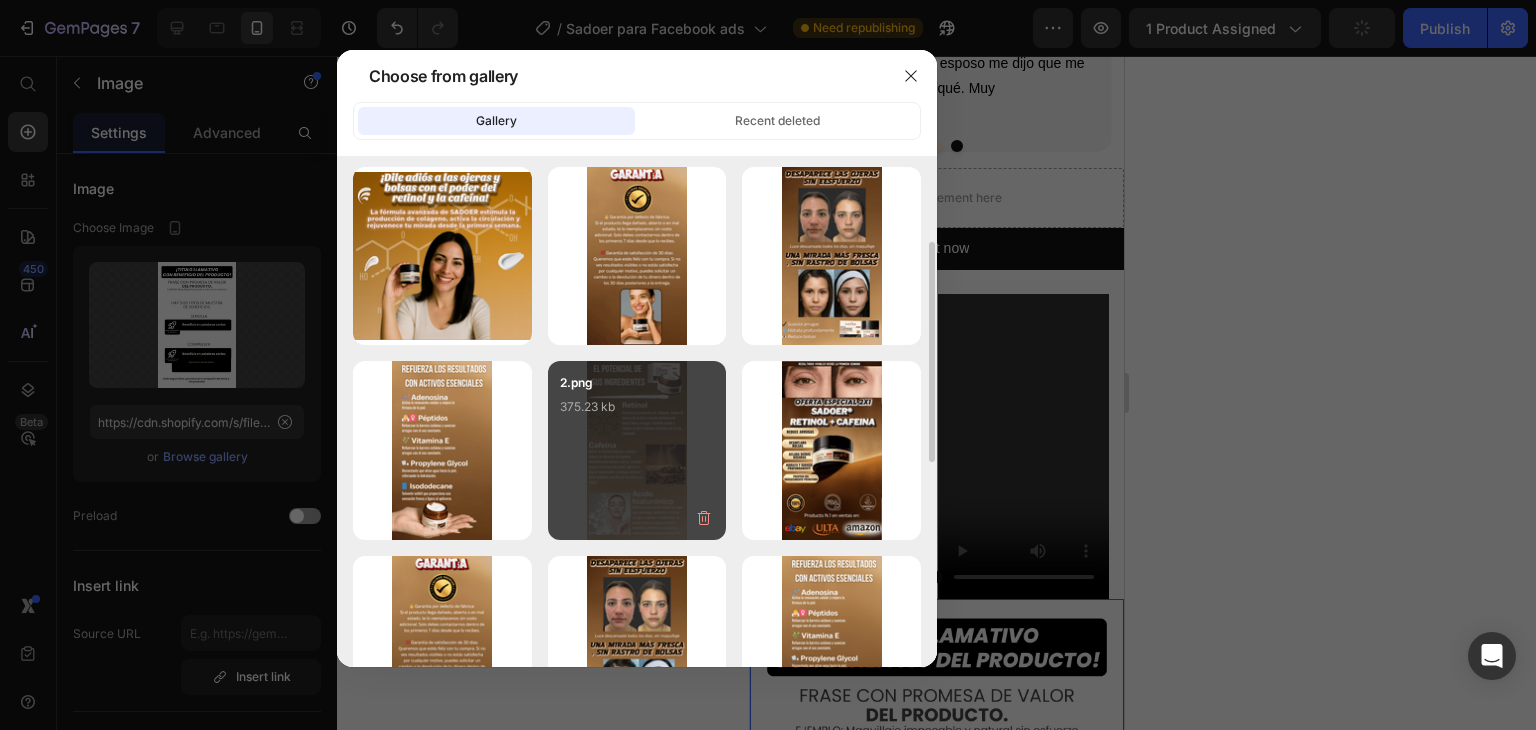 click on "2.png 375.23 kb" at bounding box center (637, 413) 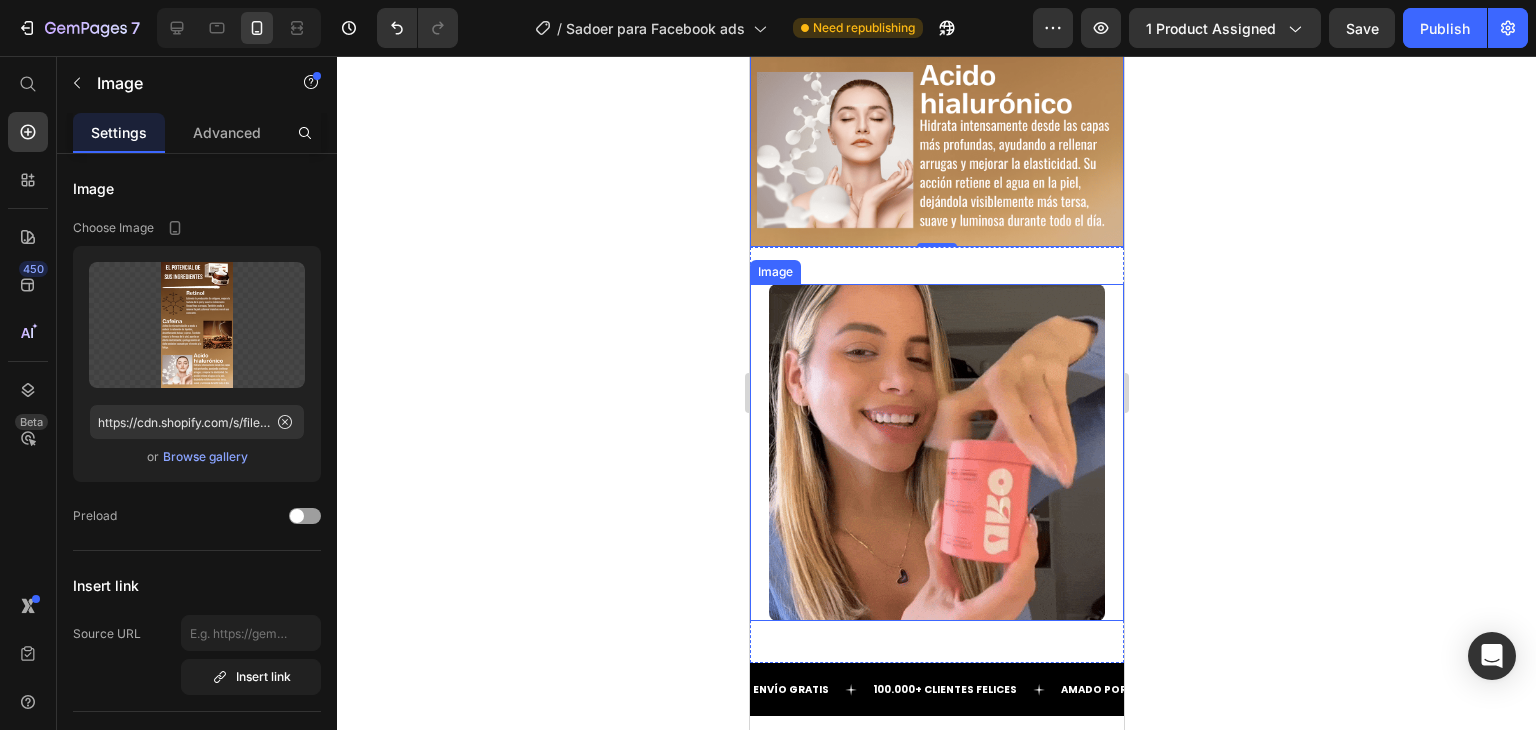 scroll, scrollTop: 4228, scrollLeft: 0, axis: vertical 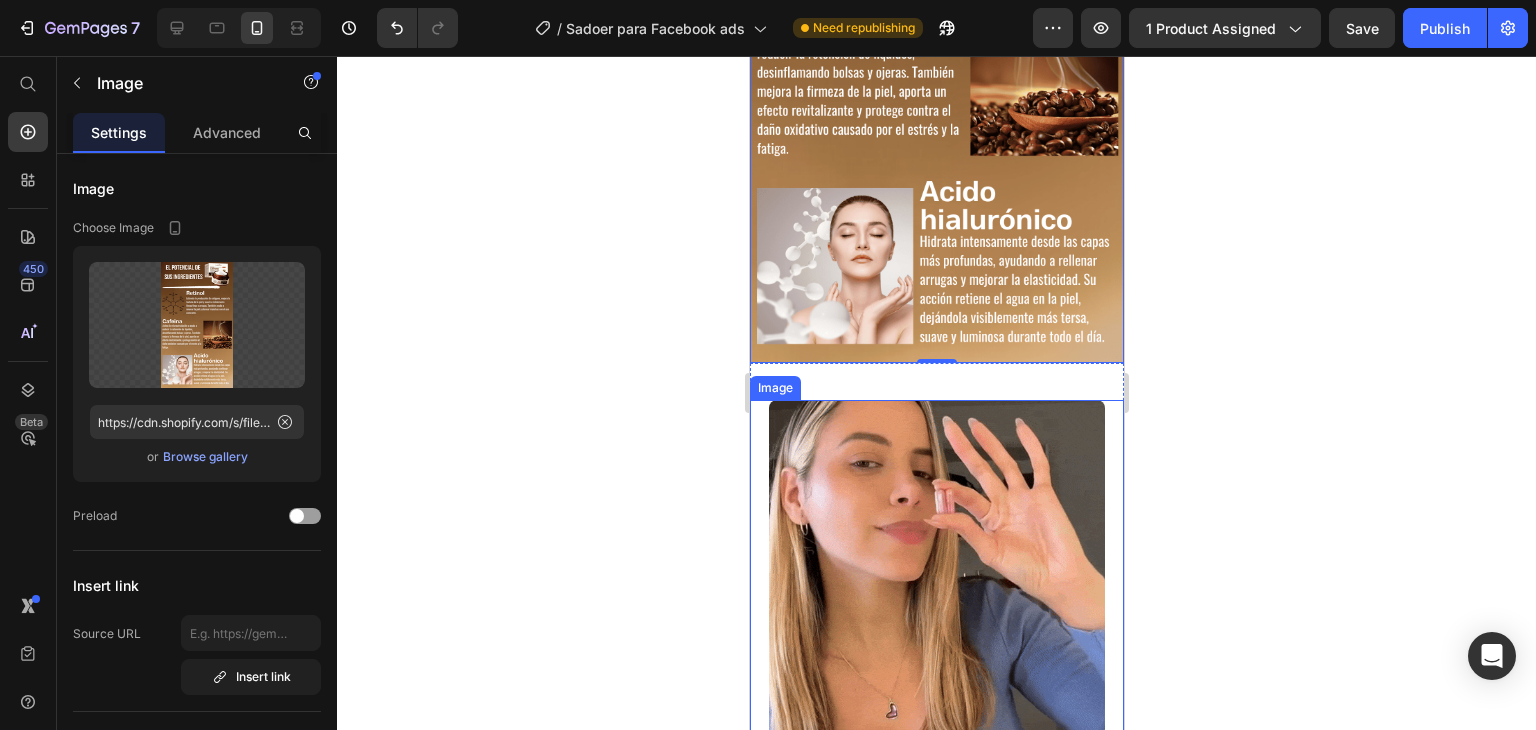 click at bounding box center [936, 568] 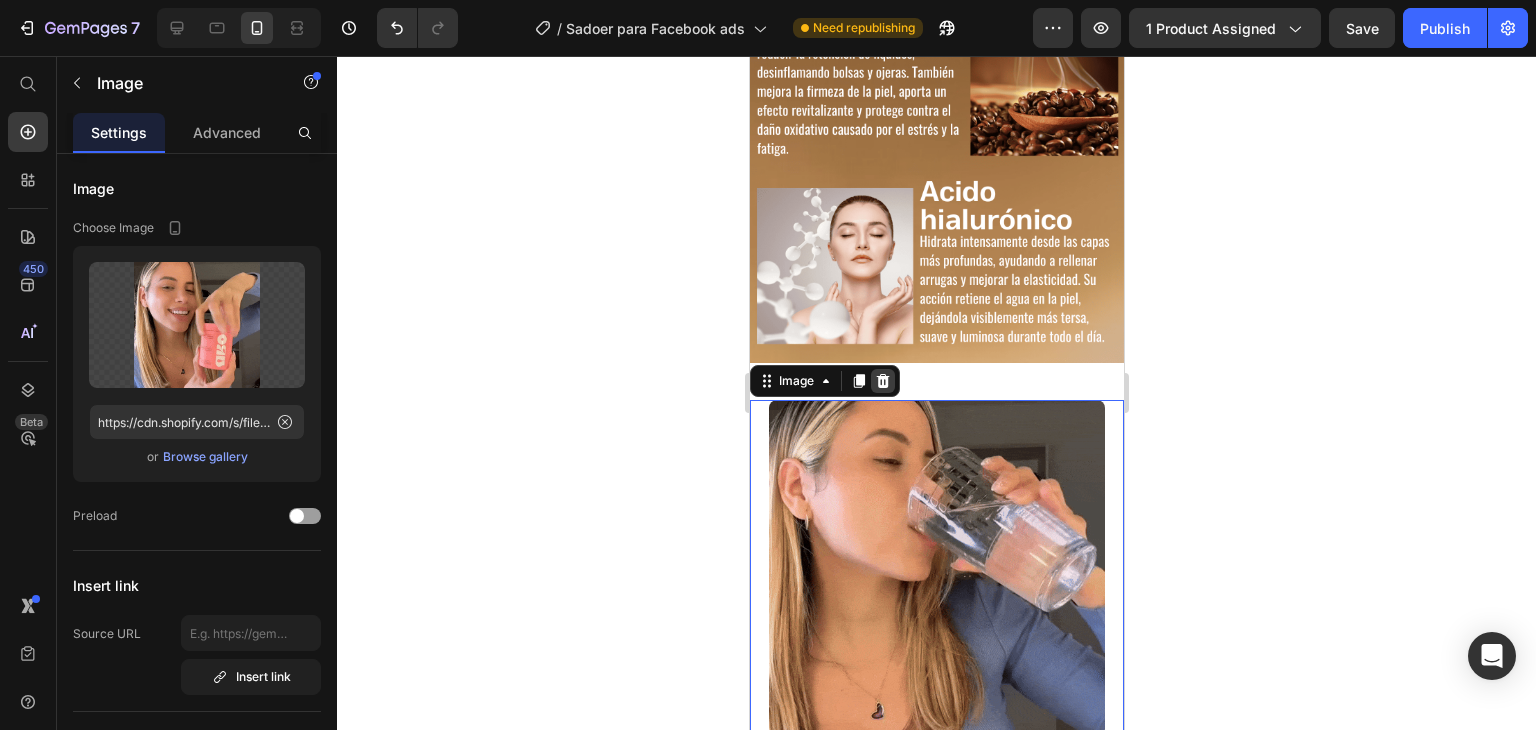 click 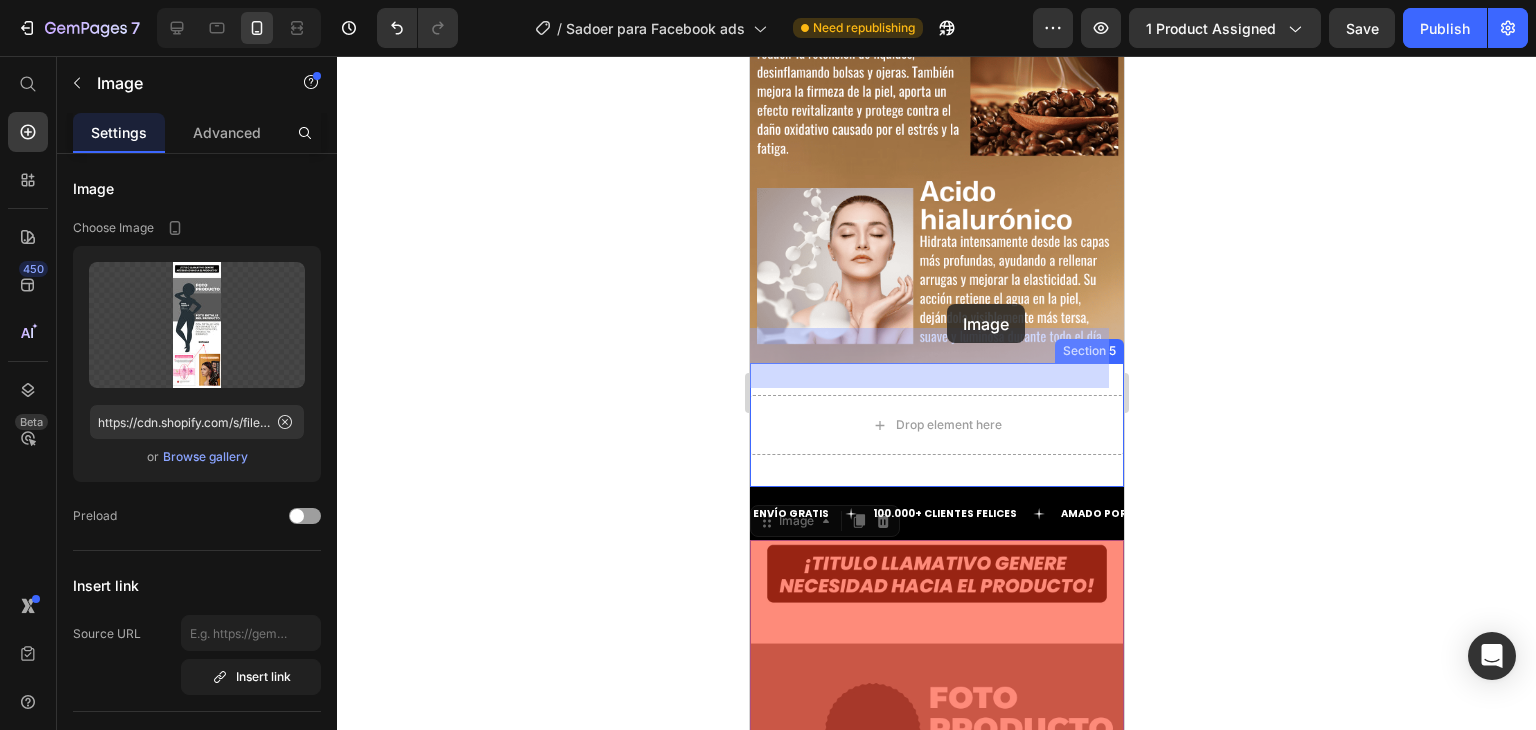 drag, startPoint x: 942, startPoint y: 588, endPoint x: 946, endPoint y: 304, distance: 284.02817 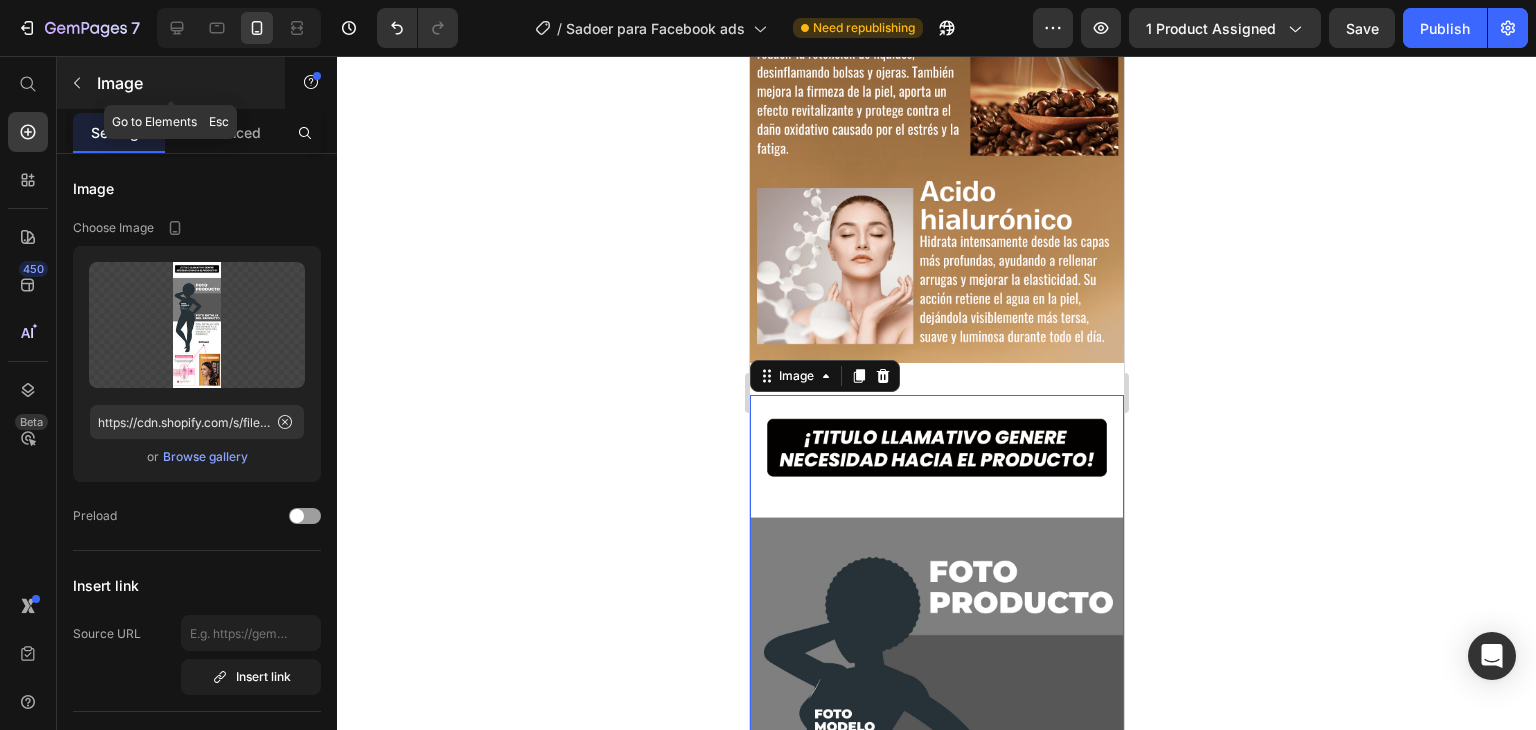 click 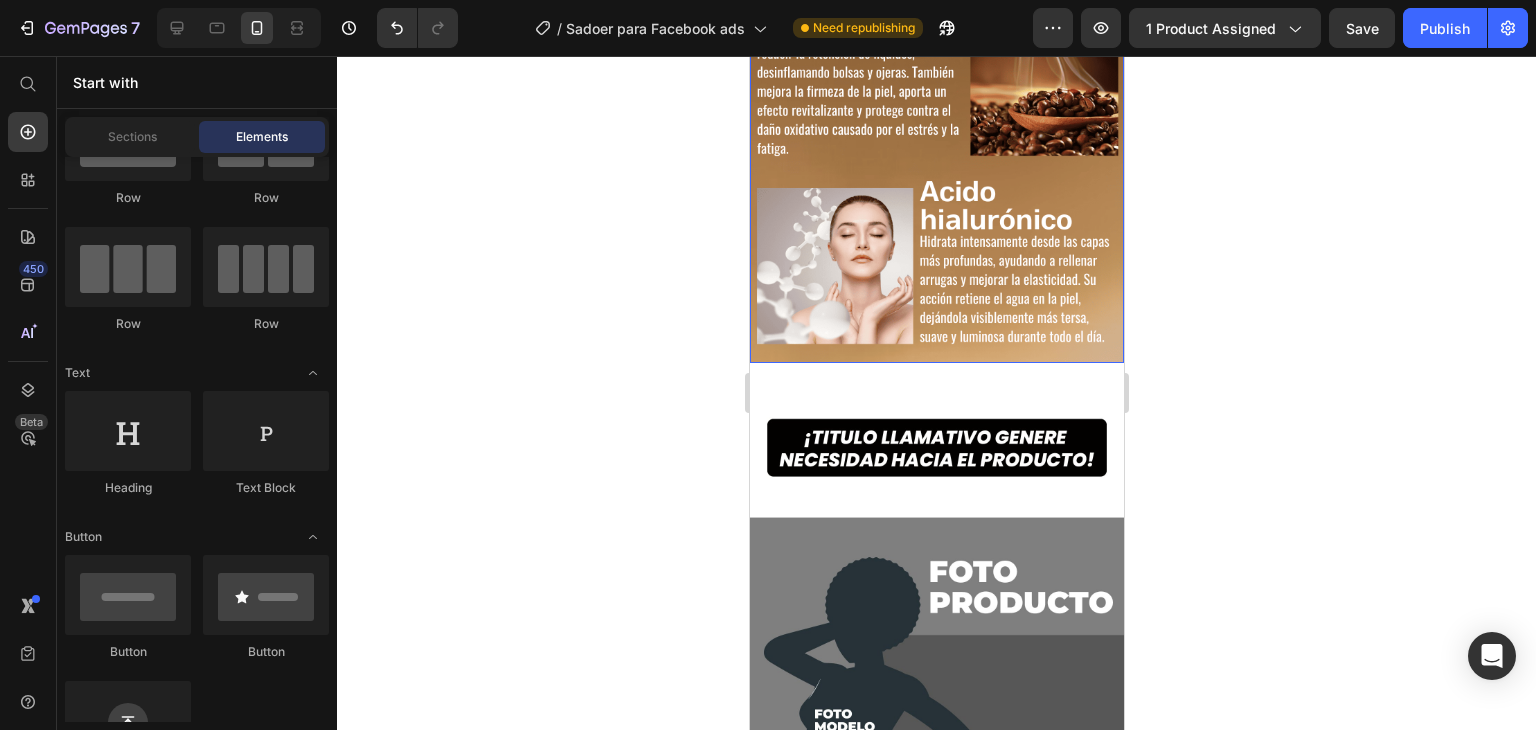 click at bounding box center [936, 31] 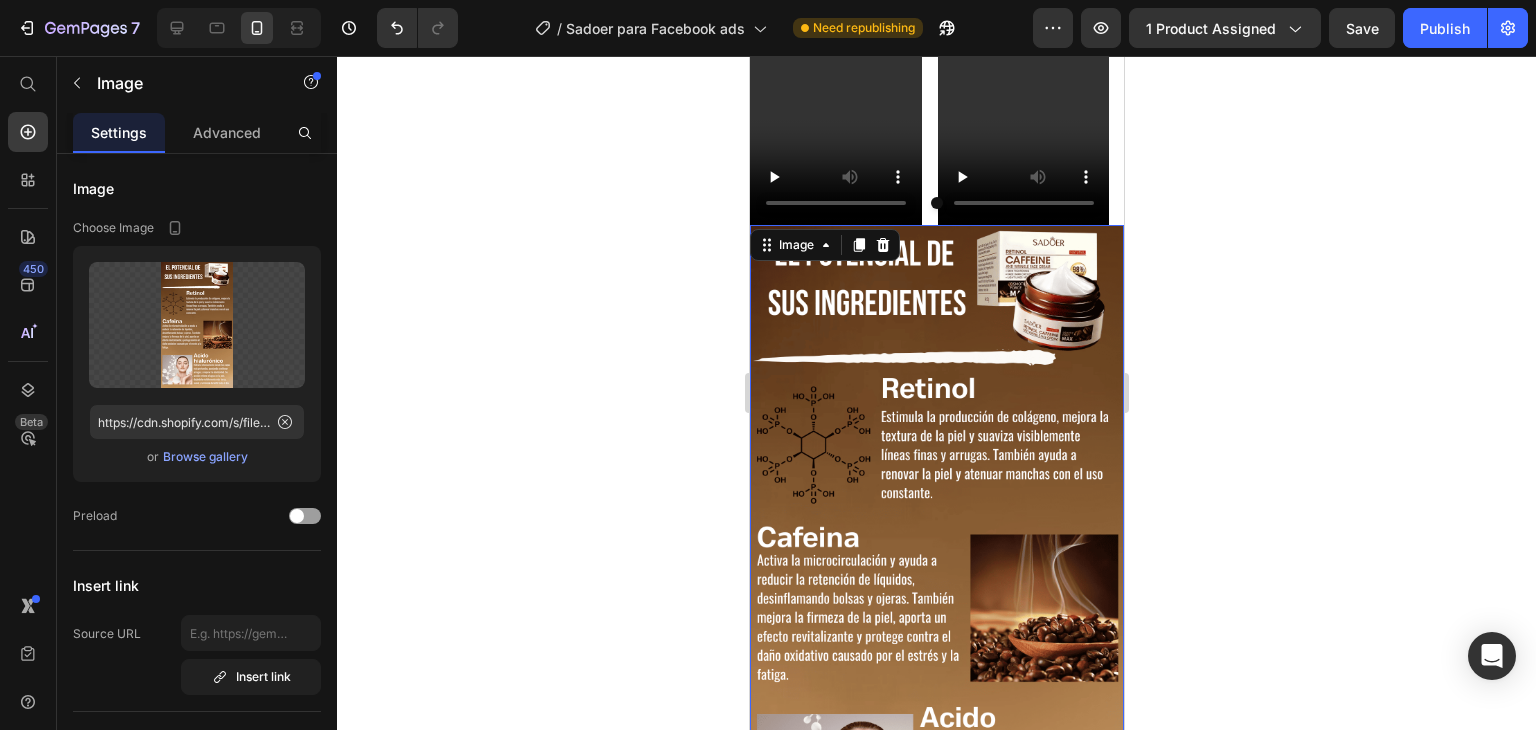 scroll, scrollTop: 3528, scrollLeft: 0, axis: vertical 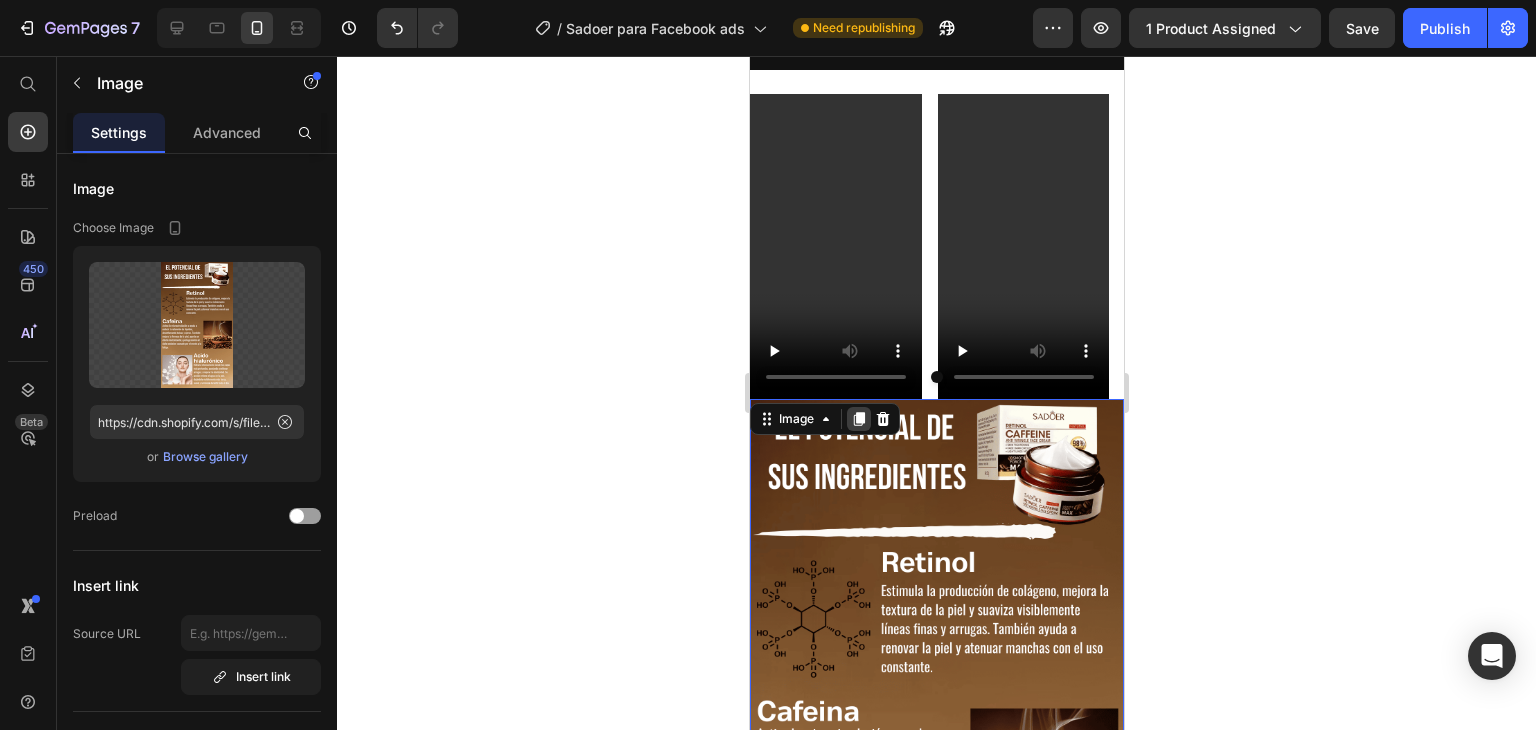 click 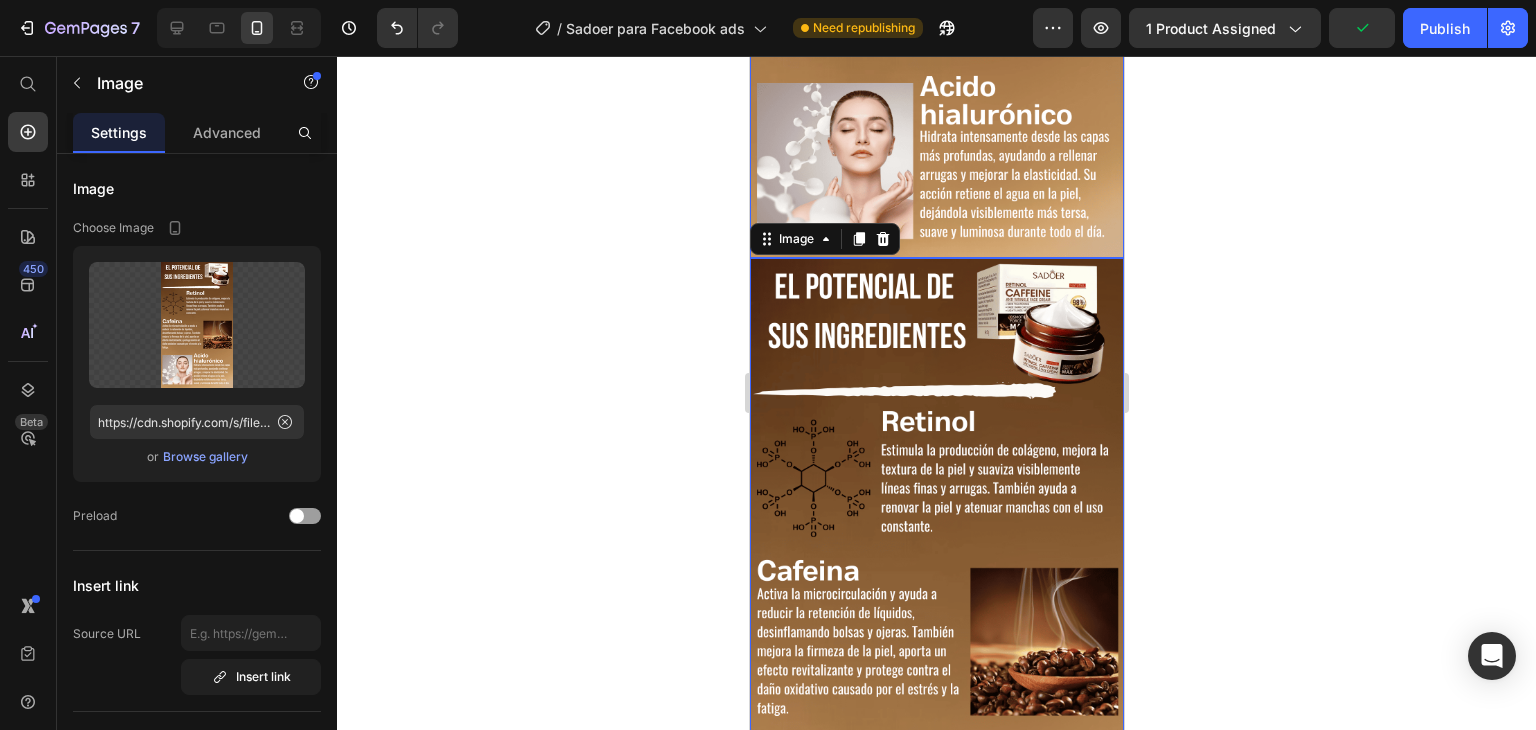 scroll, scrollTop: 4298, scrollLeft: 0, axis: vertical 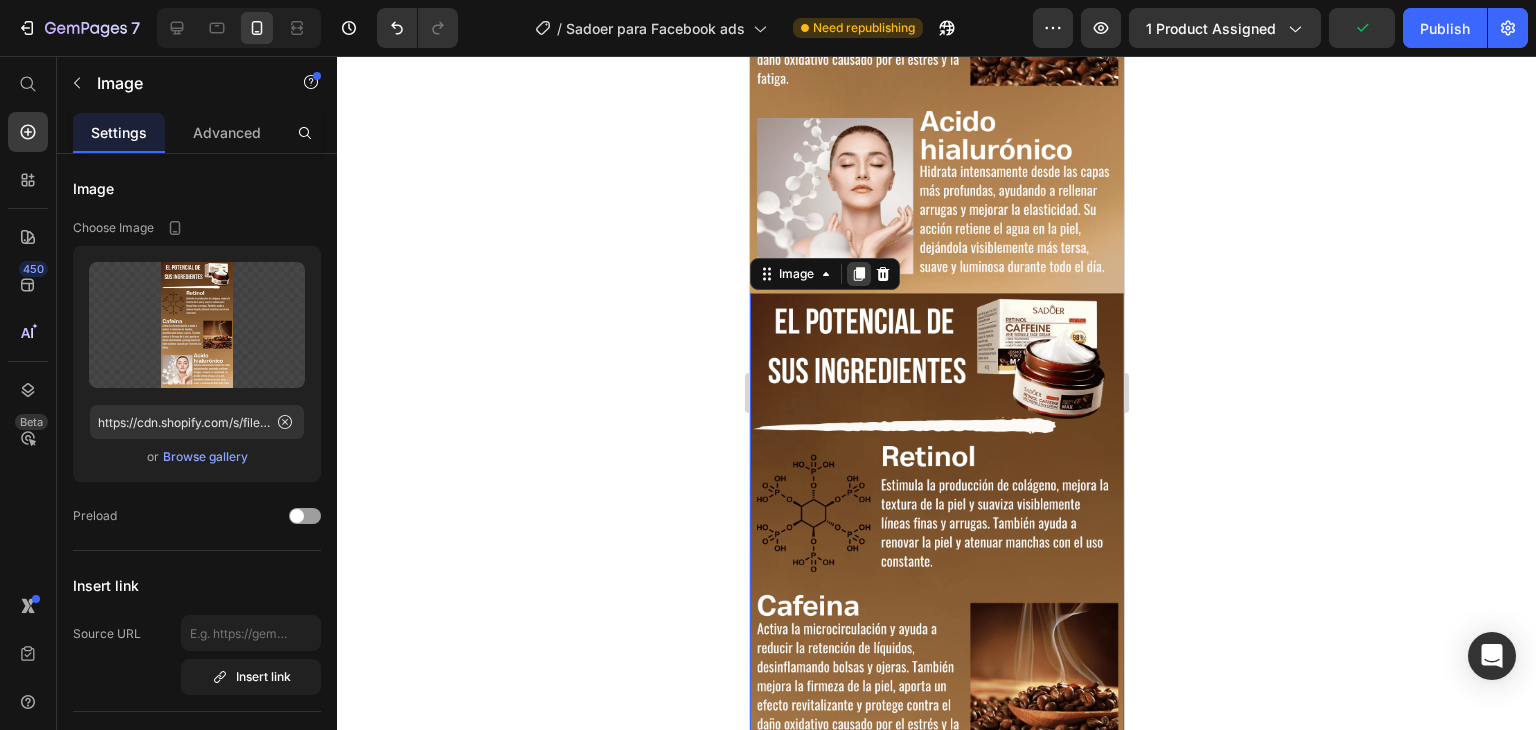 click 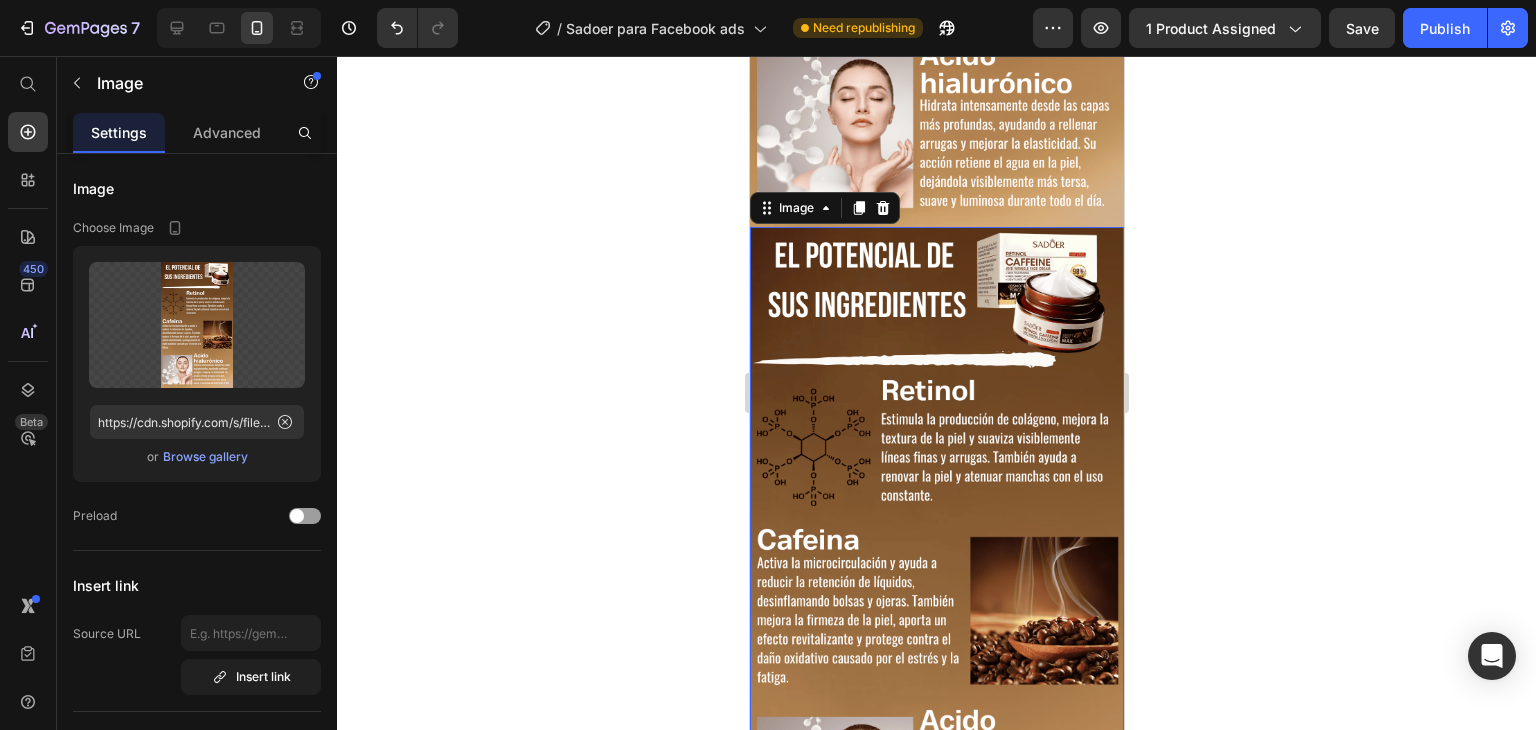 scroll, scrollTop: 5036, scrollLeft: 0, axis: vertical 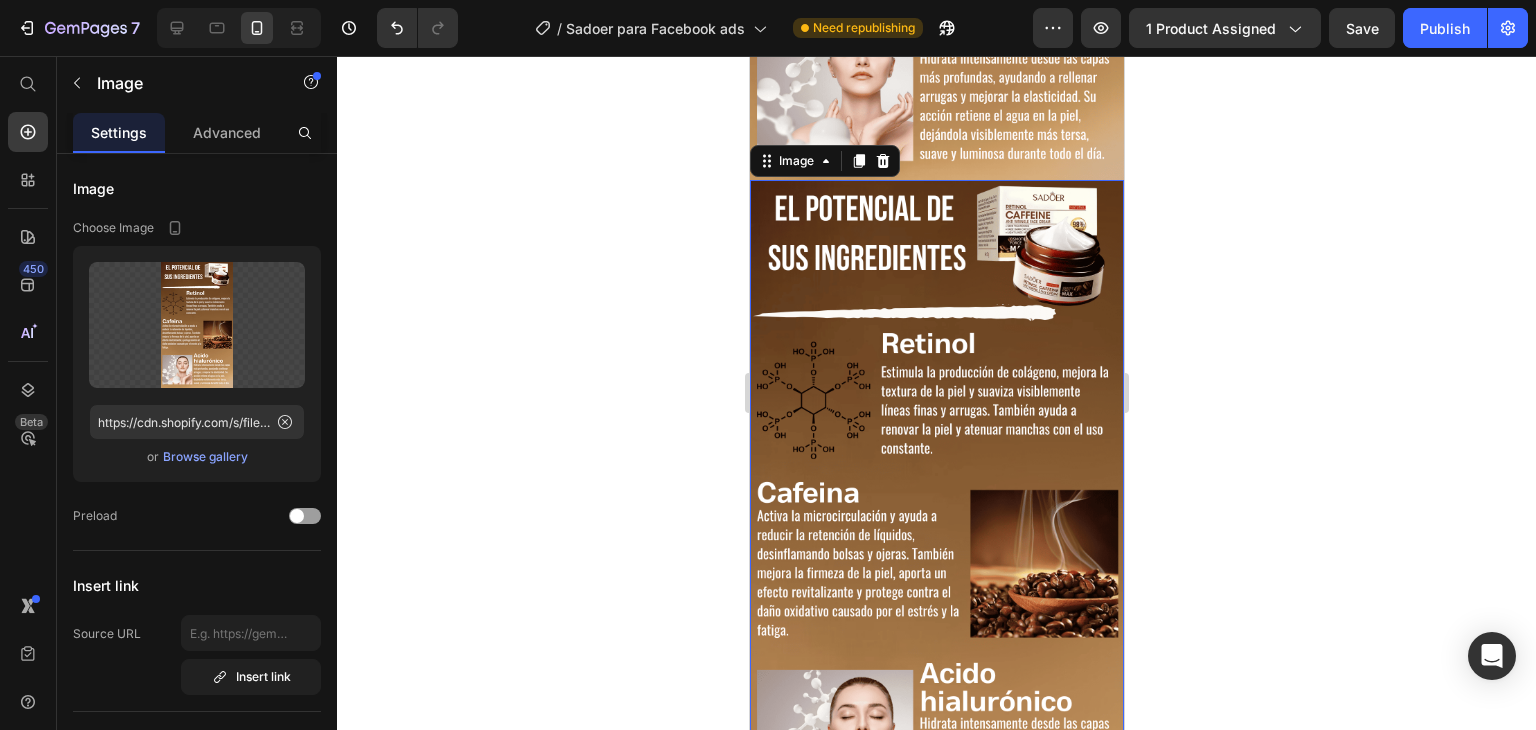drag, startPoint x: 857, startPoint y: 112, endPoint x: 899, endPoint y: 211, distance: 107.54069 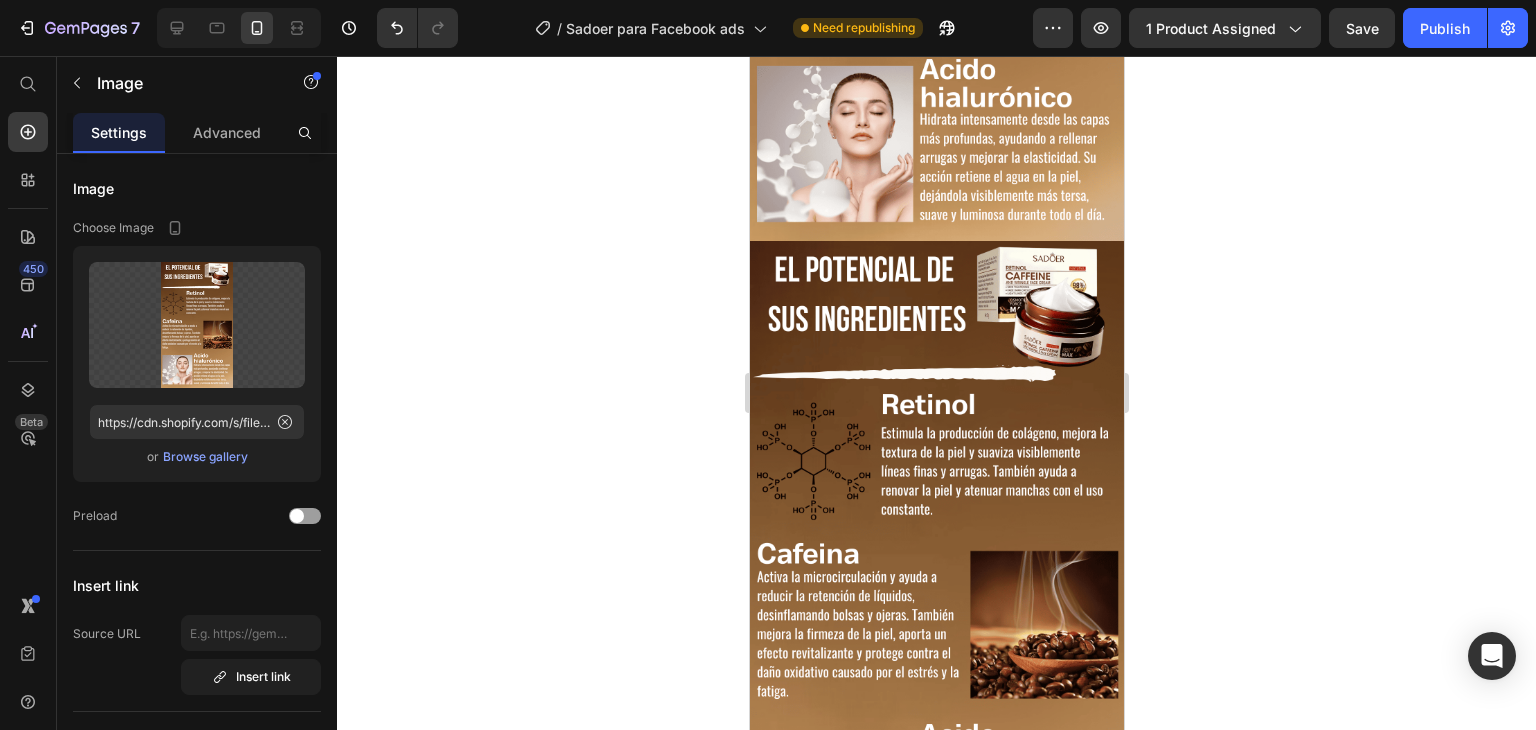 scroll, scrollTop: 4375, scrollLeft: 0, axis: vertical 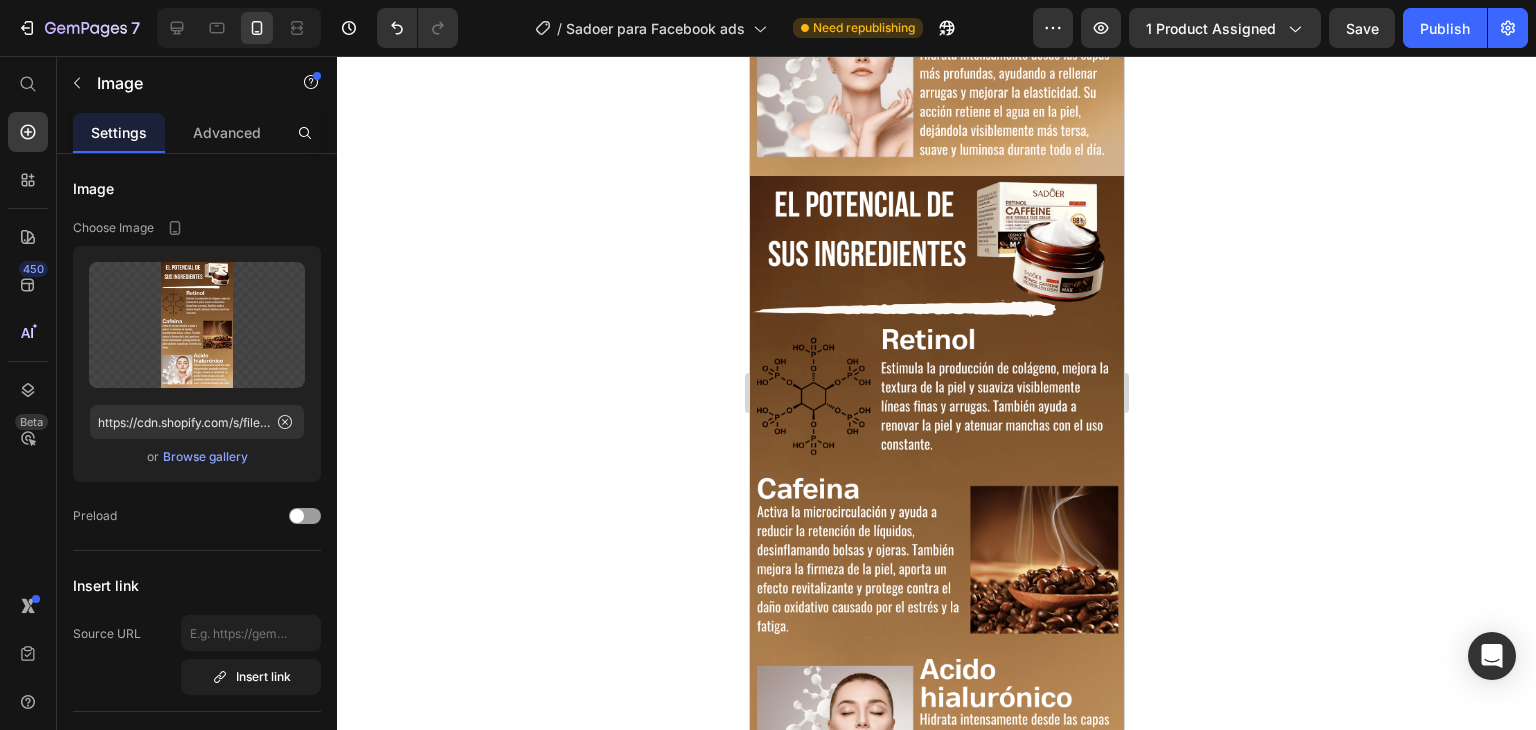click at bounding box center (936, 508) 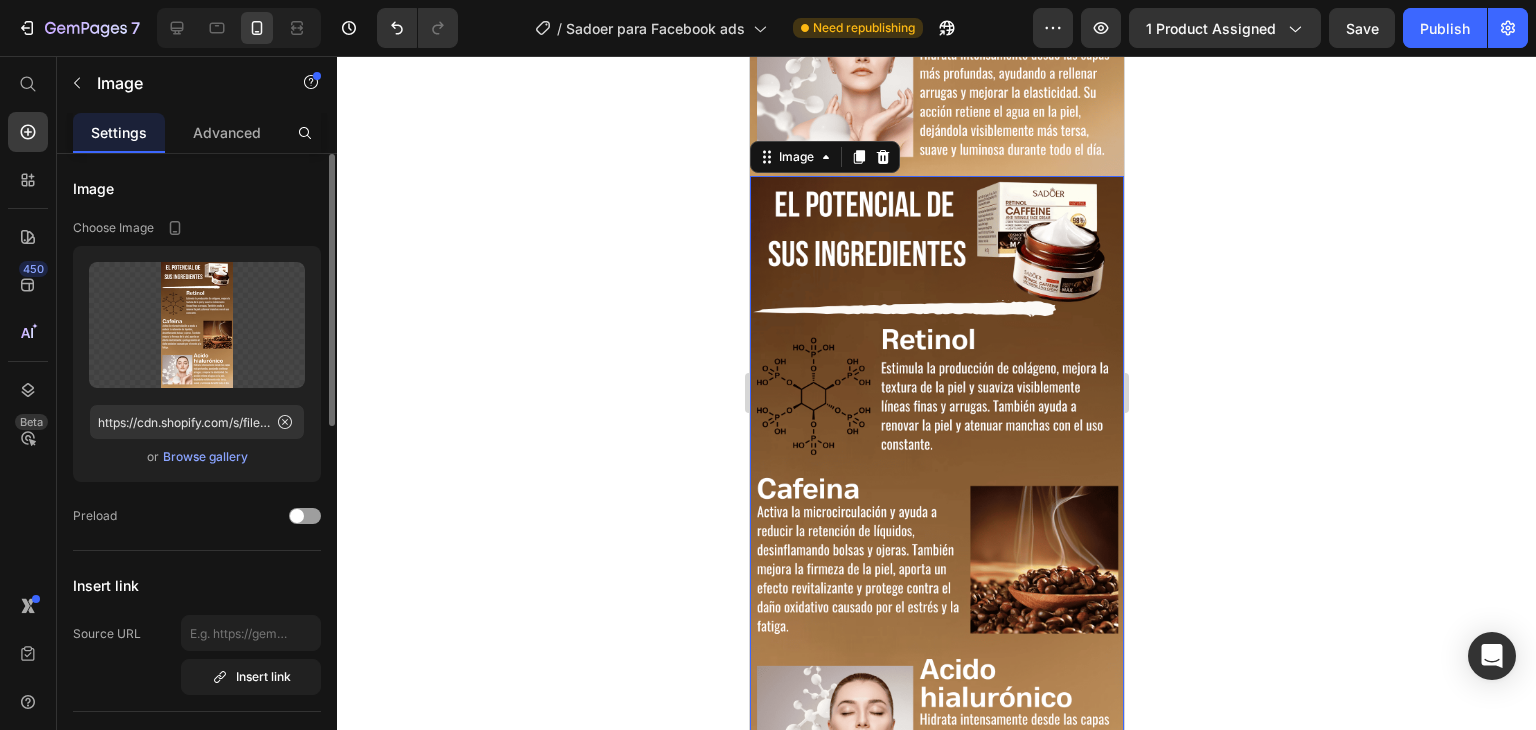click on "Browse gallery" at bounding box center (205, 457) 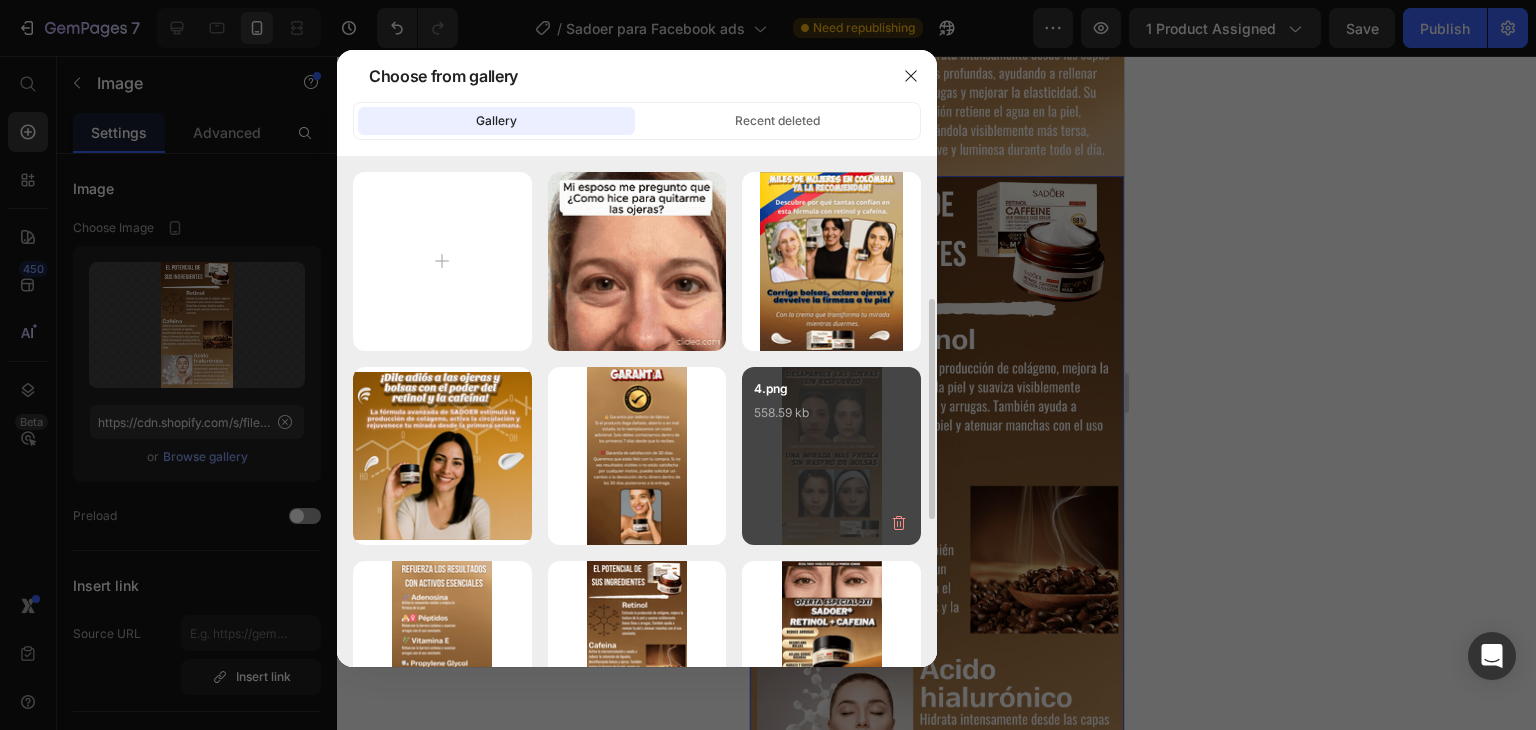 scroll, scrollTop: 100, scrollLeft: 0, axis: vertical 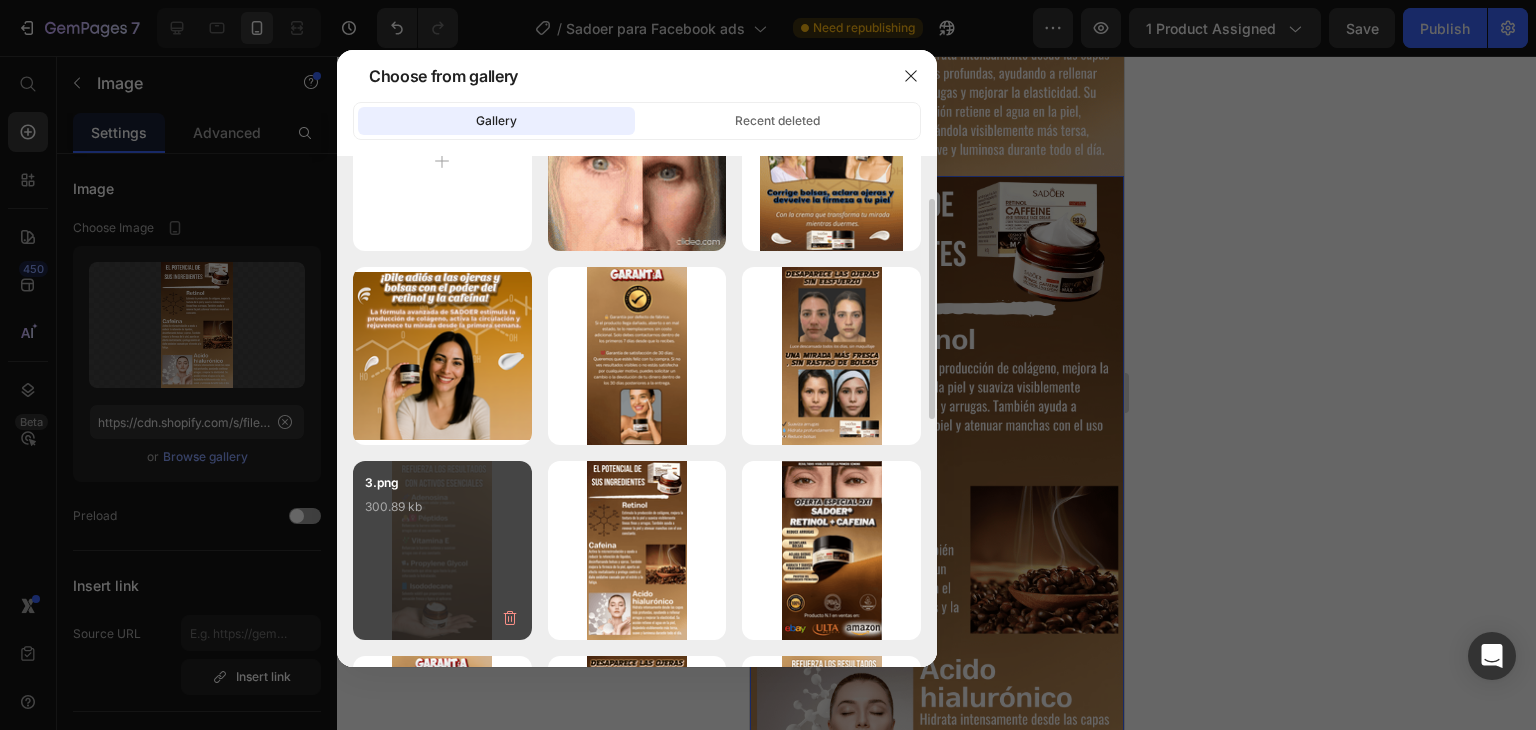 click on "3.png 300.89 kb" at bounding box center [442, 513] 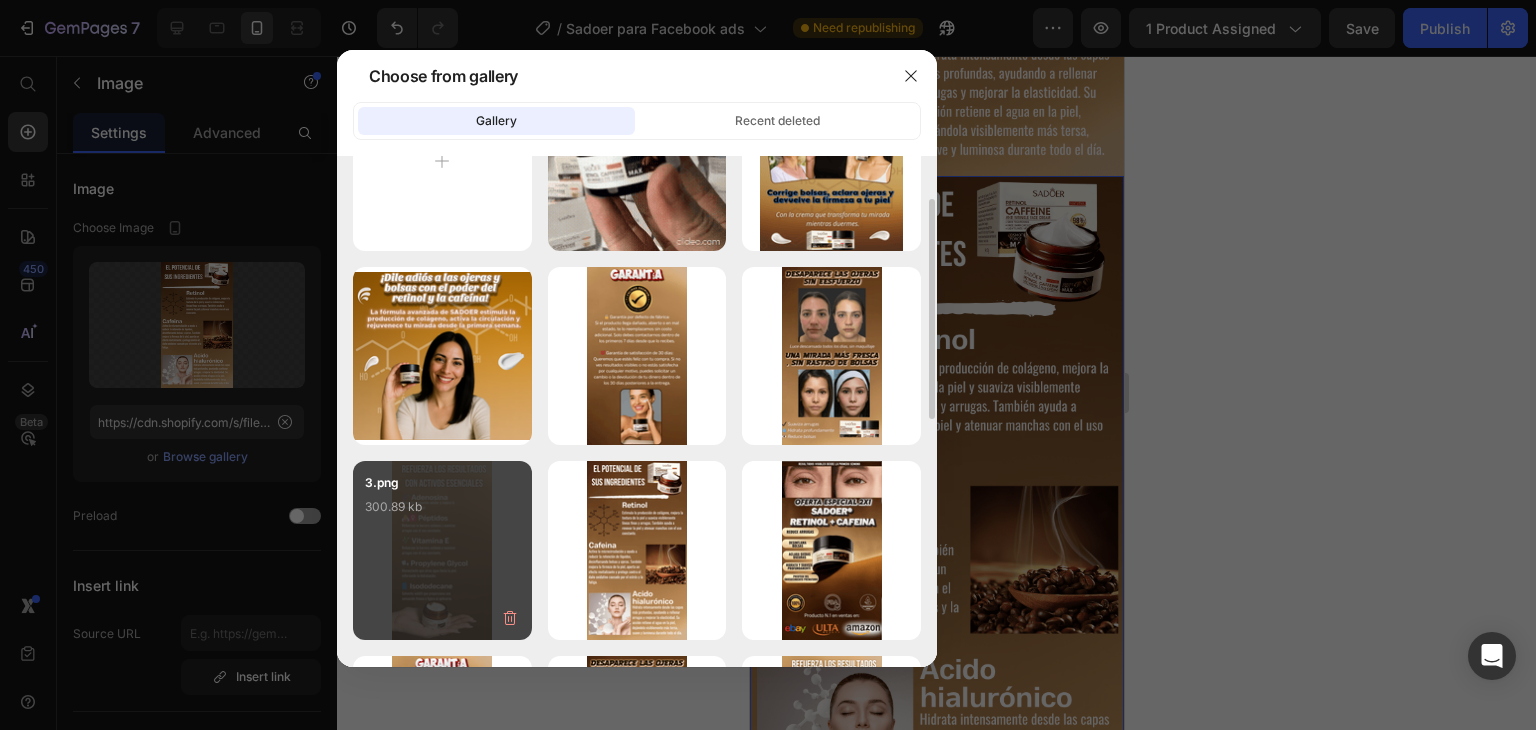 type on "https://cdn.shopify.com/s/files/1/0910/8740/5342/files/gempages_564407716122985483-022a3373-ffcc-43bc-9ecb-37bfd3553643.png" 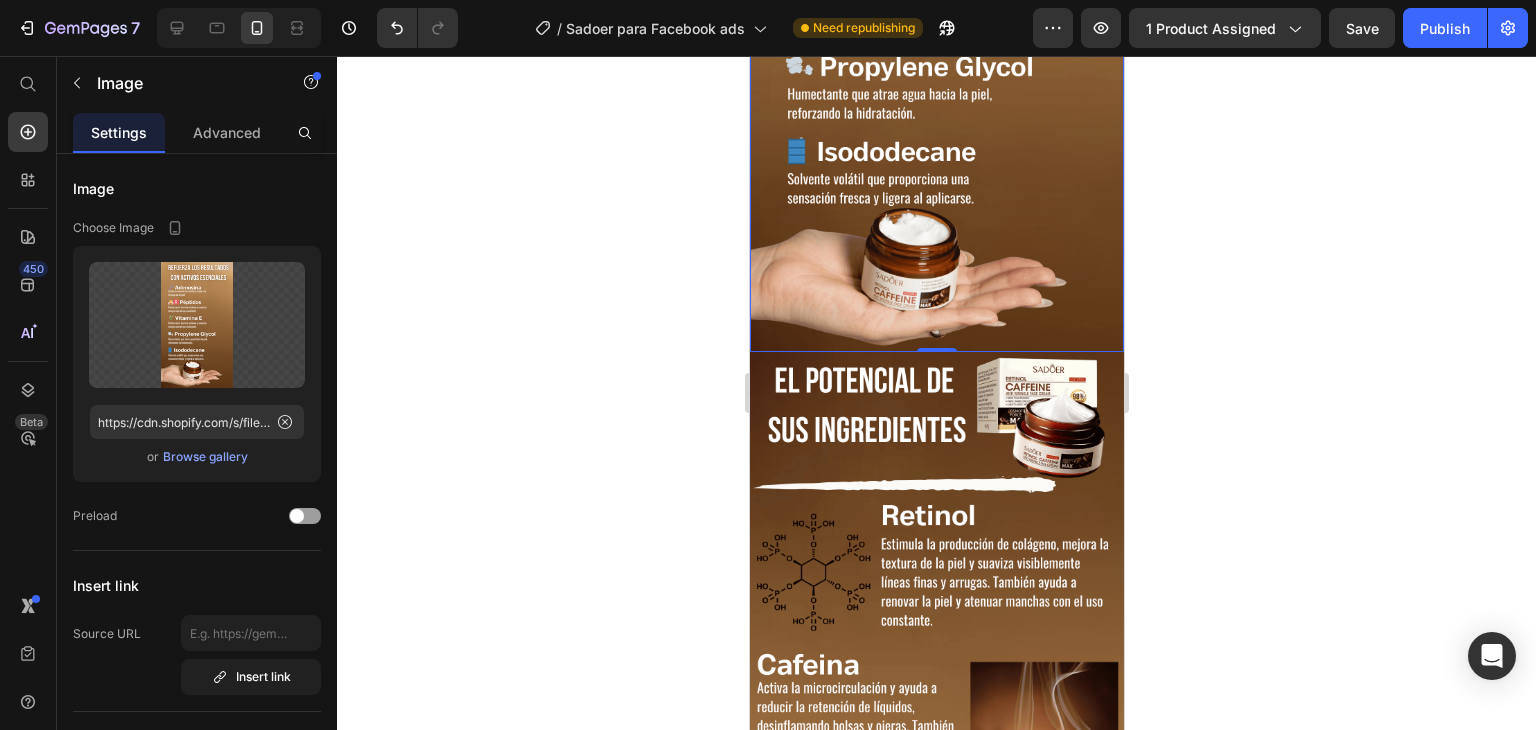 scroll, scrollTop: 4875, scrollLeft: 0, axis: vertical 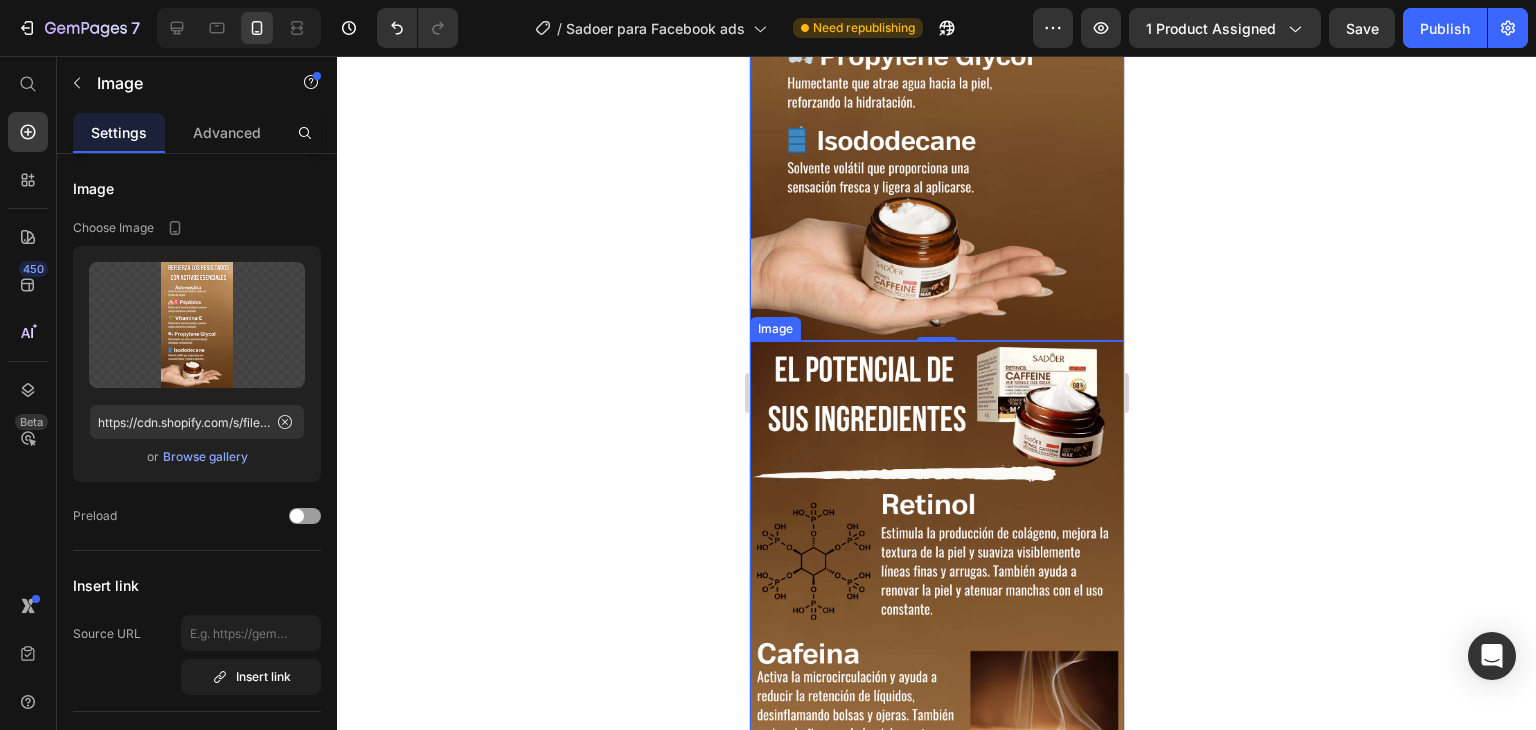 click at bounding box center [936, 673] 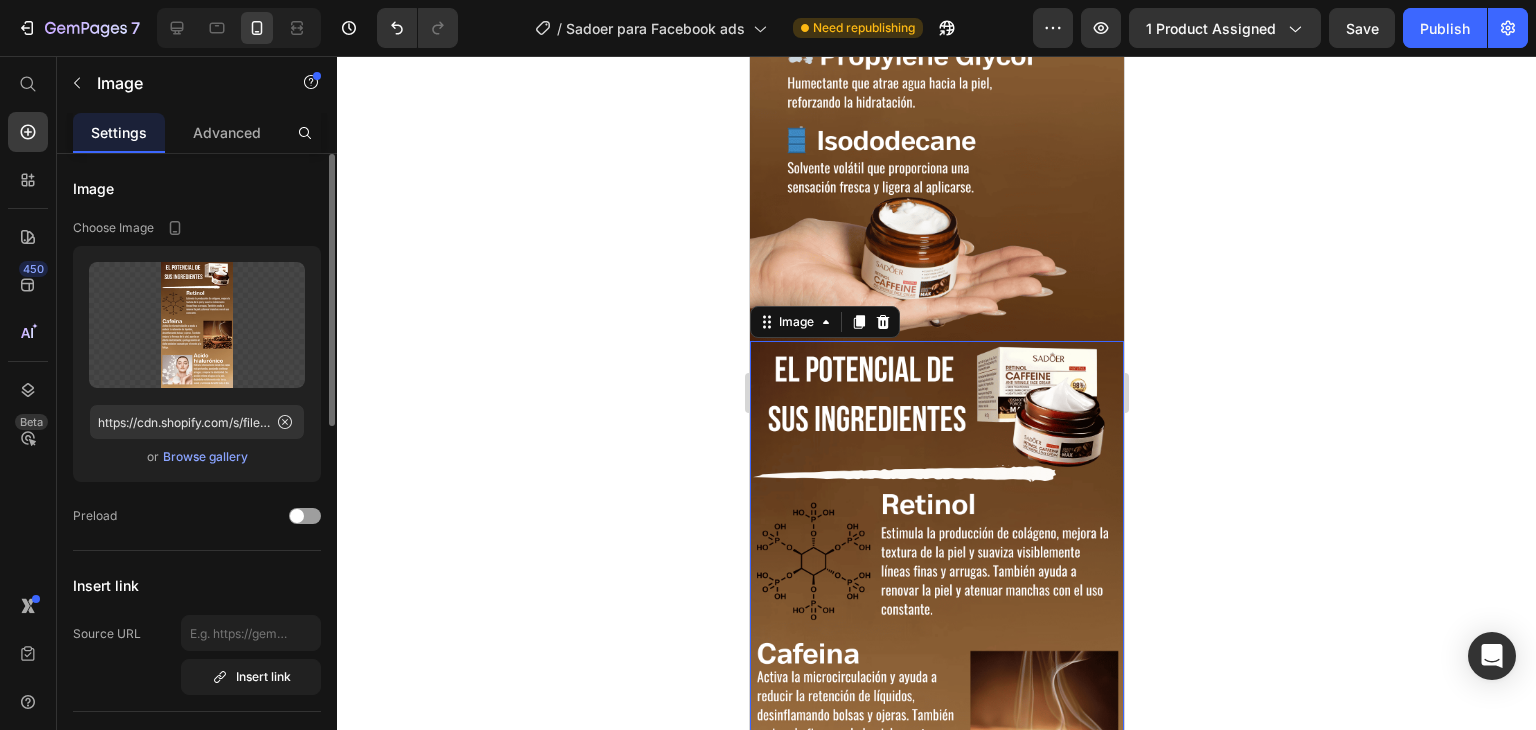 click on "Browse gallery" at bounding box center (205, 457) 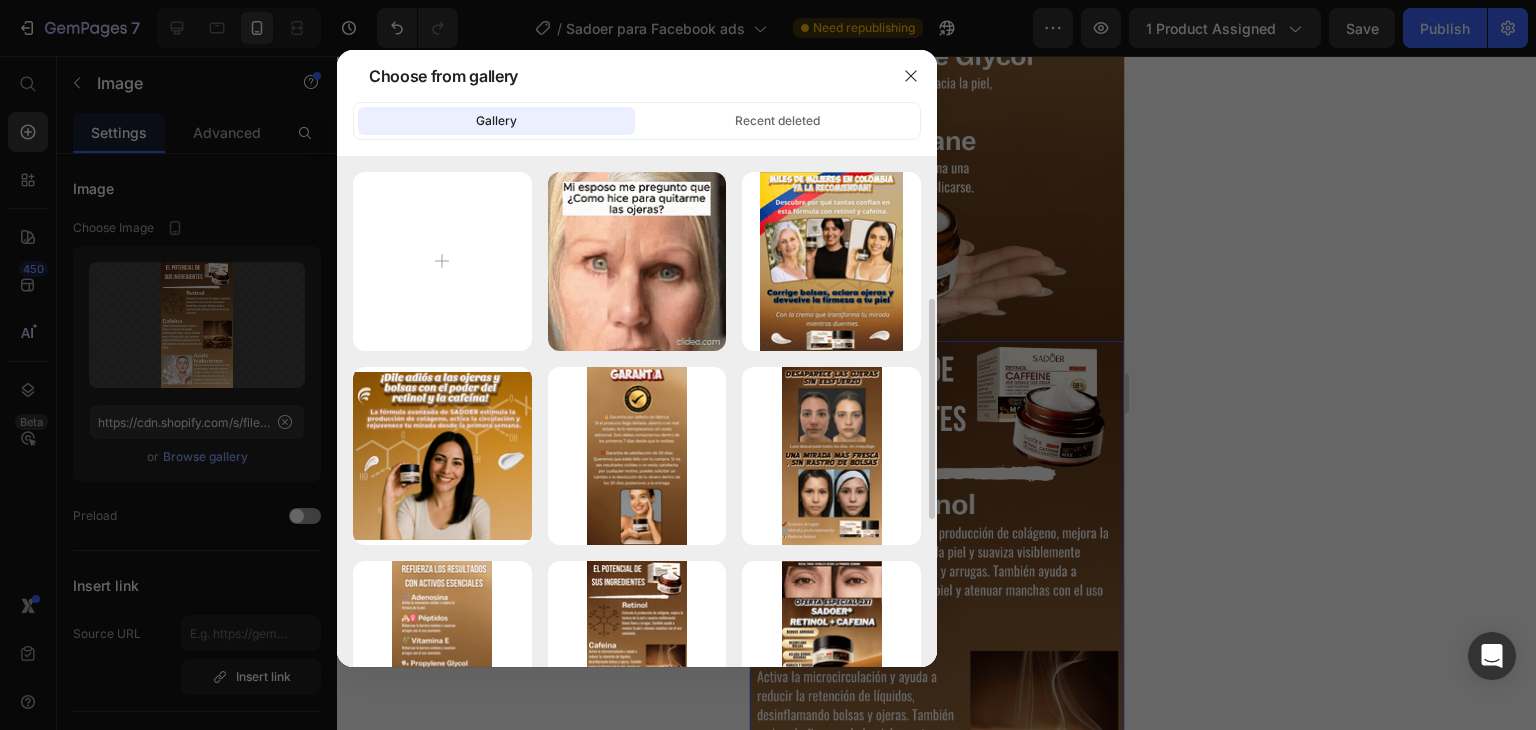 scroll, scrollTop: 100, scrollLeft: 0, axis: vertical 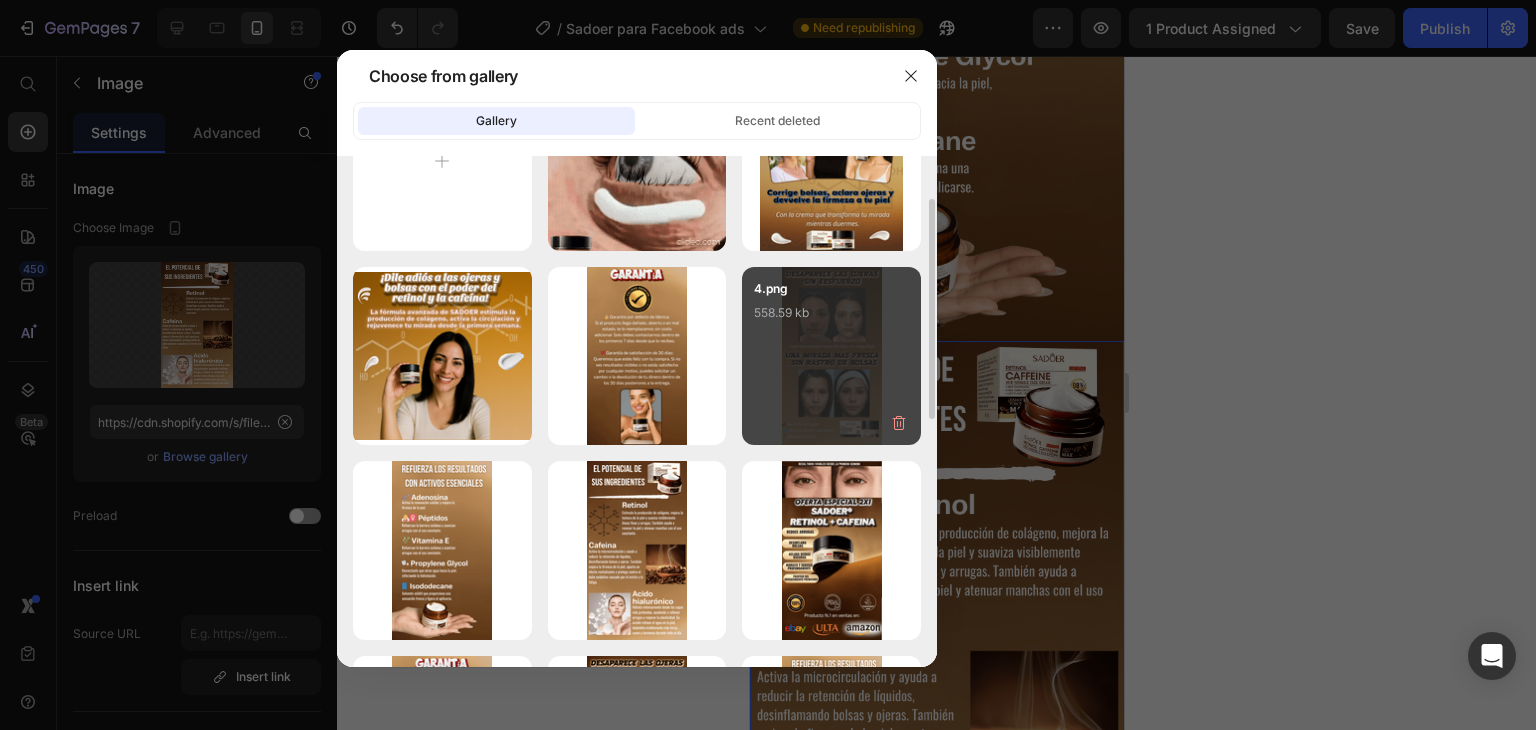 click on "4.png 558.59 kb" at bounding box center (831, 356) 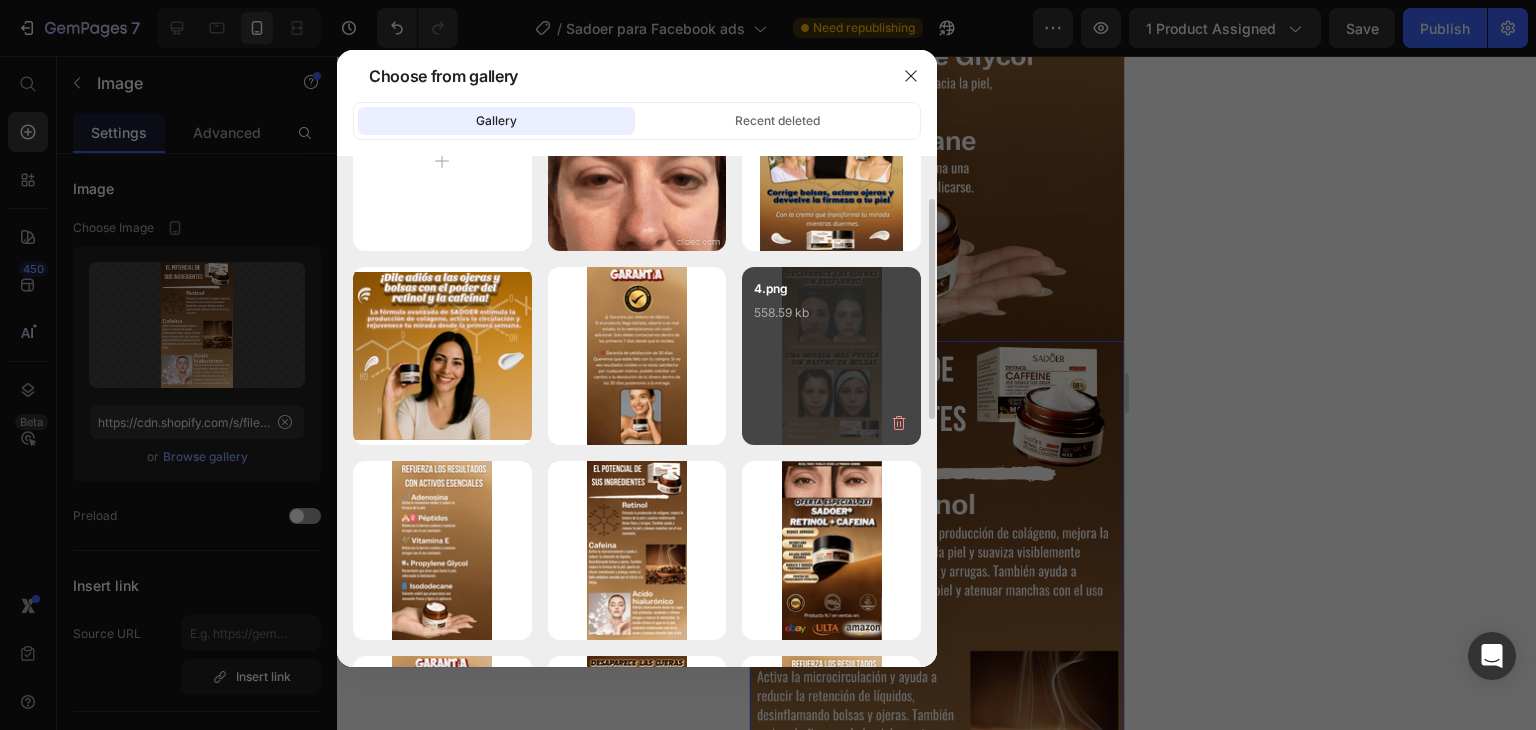 type on "https://cdn.shopify.com/s/files/1/0910/8740/5342/files/gempages_564407716122985483-3ee2b629-7677-45cd-b7fa-9125f31e49b2.png" 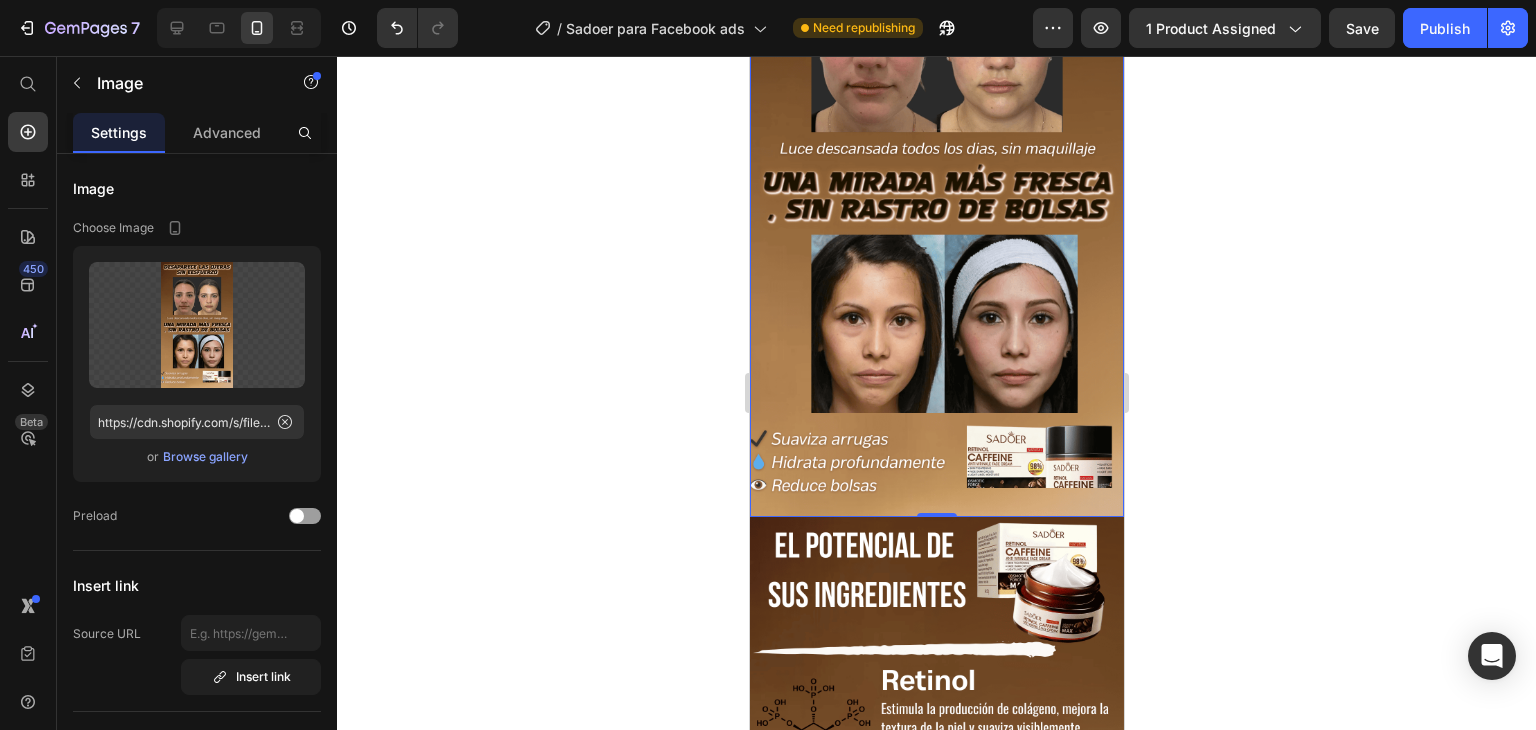 scroll, scrollTop: 5475, scrollLeft: 0, axis: vertical 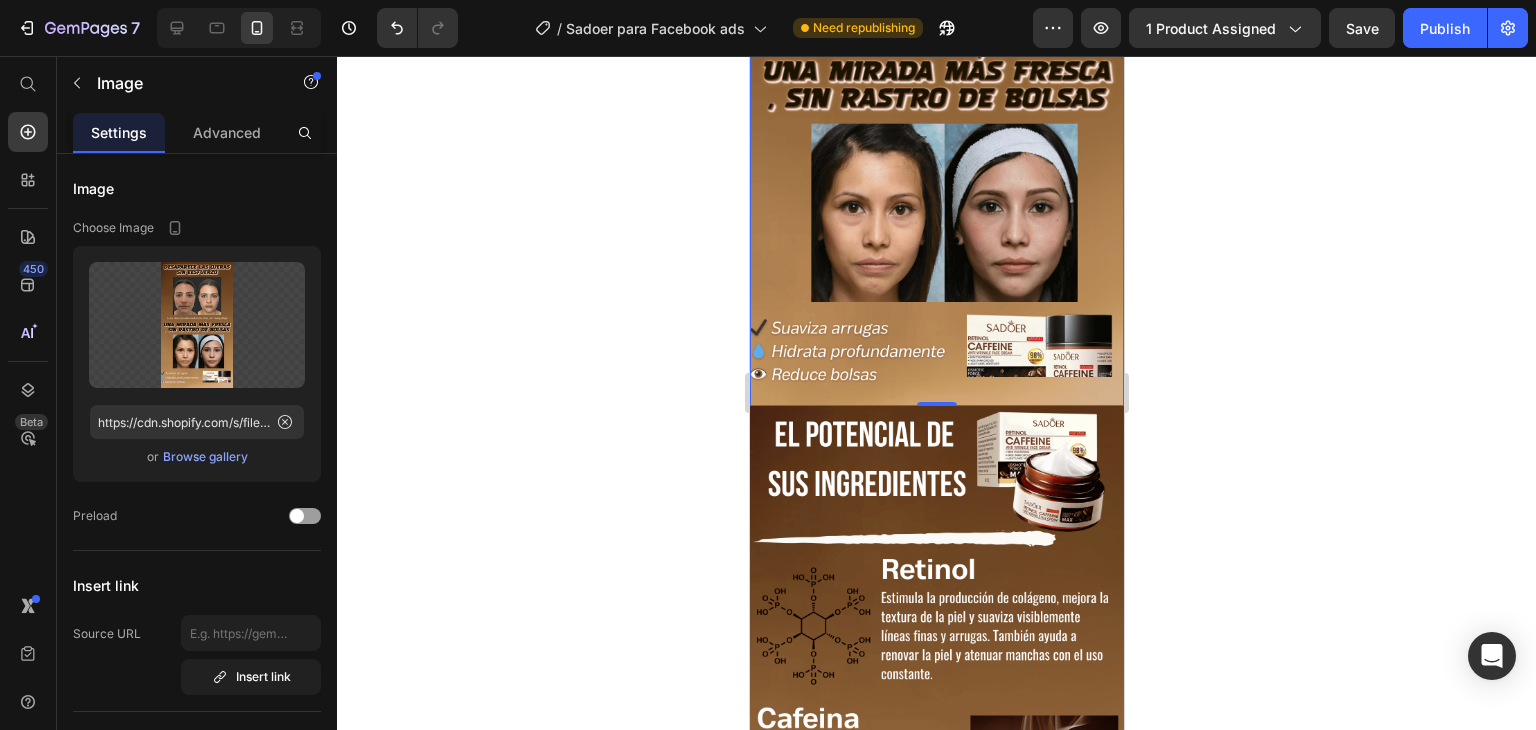 click at bounding box center [936, 738] 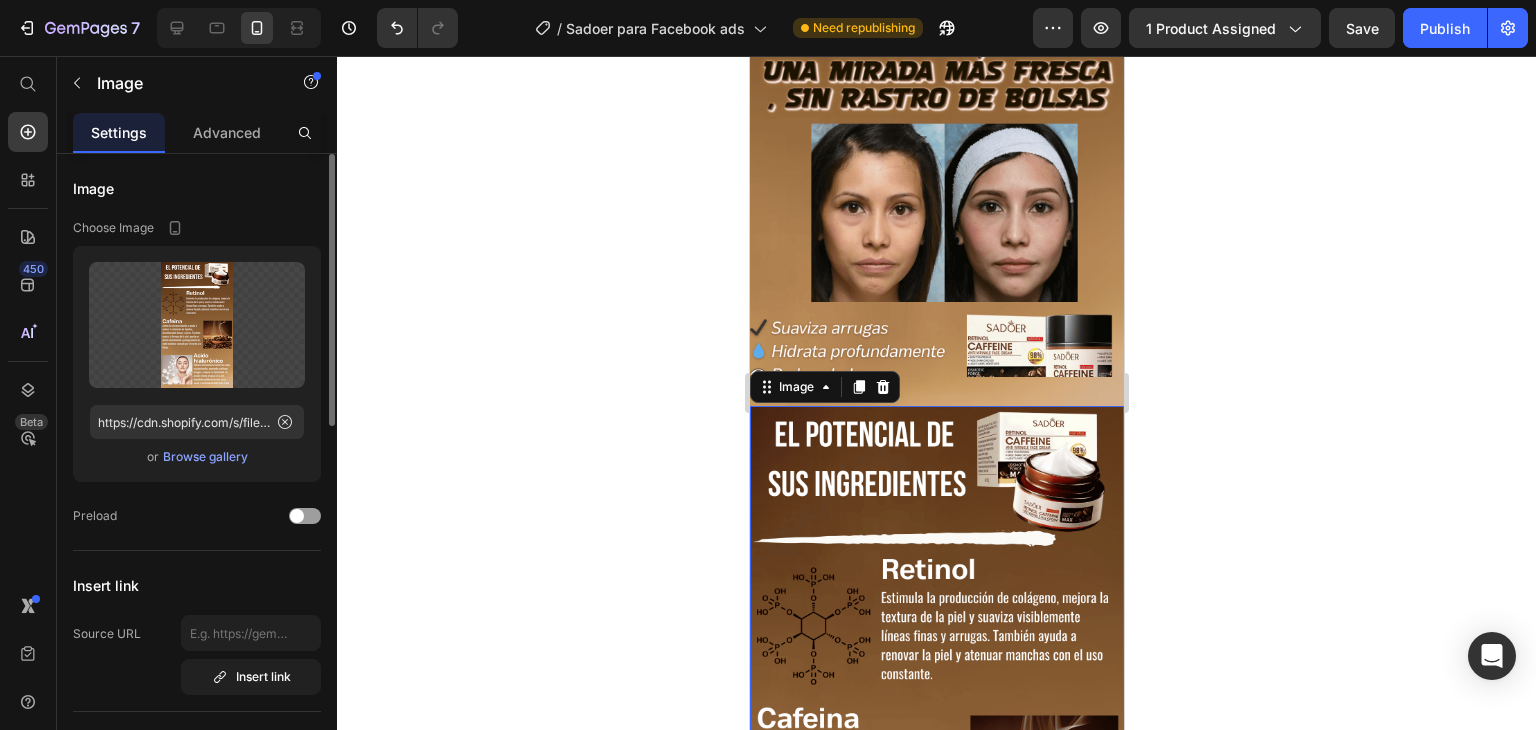 click on "Browse gallery" at bounding box center (205, 457) 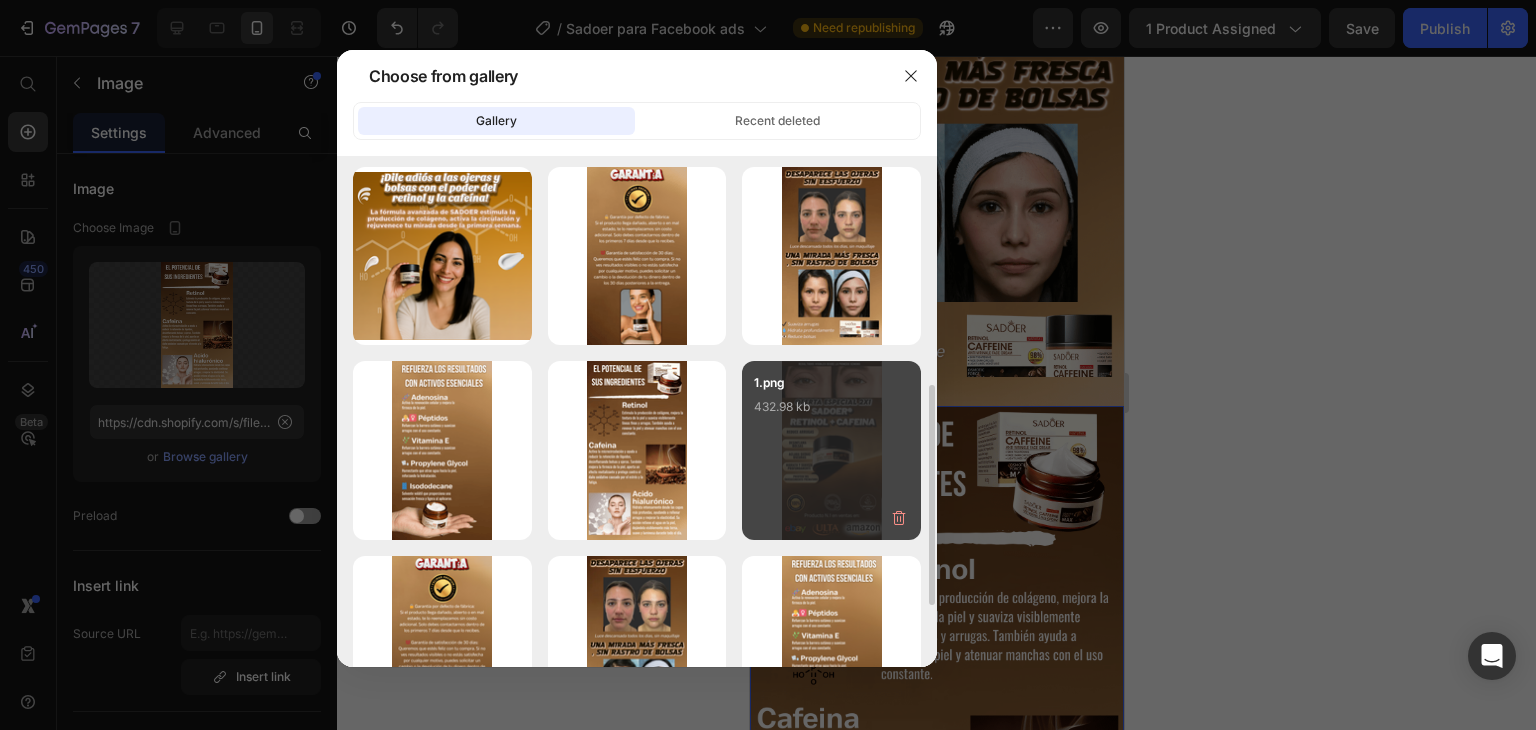 scroll, scrollTop: 300, scrollLeft: 0, axis: vertical 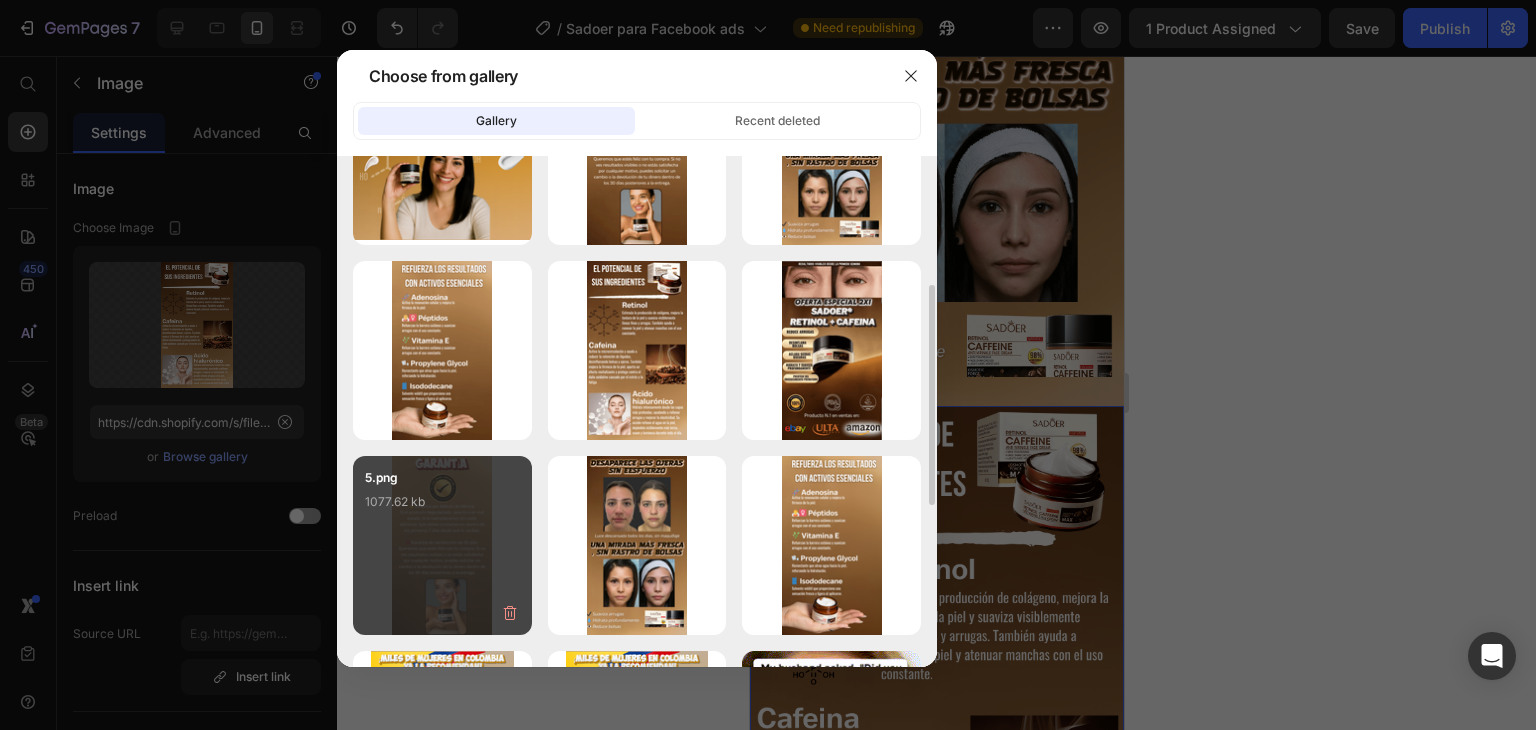 click on "1077.62 kb" at bounding box center [442, 502] 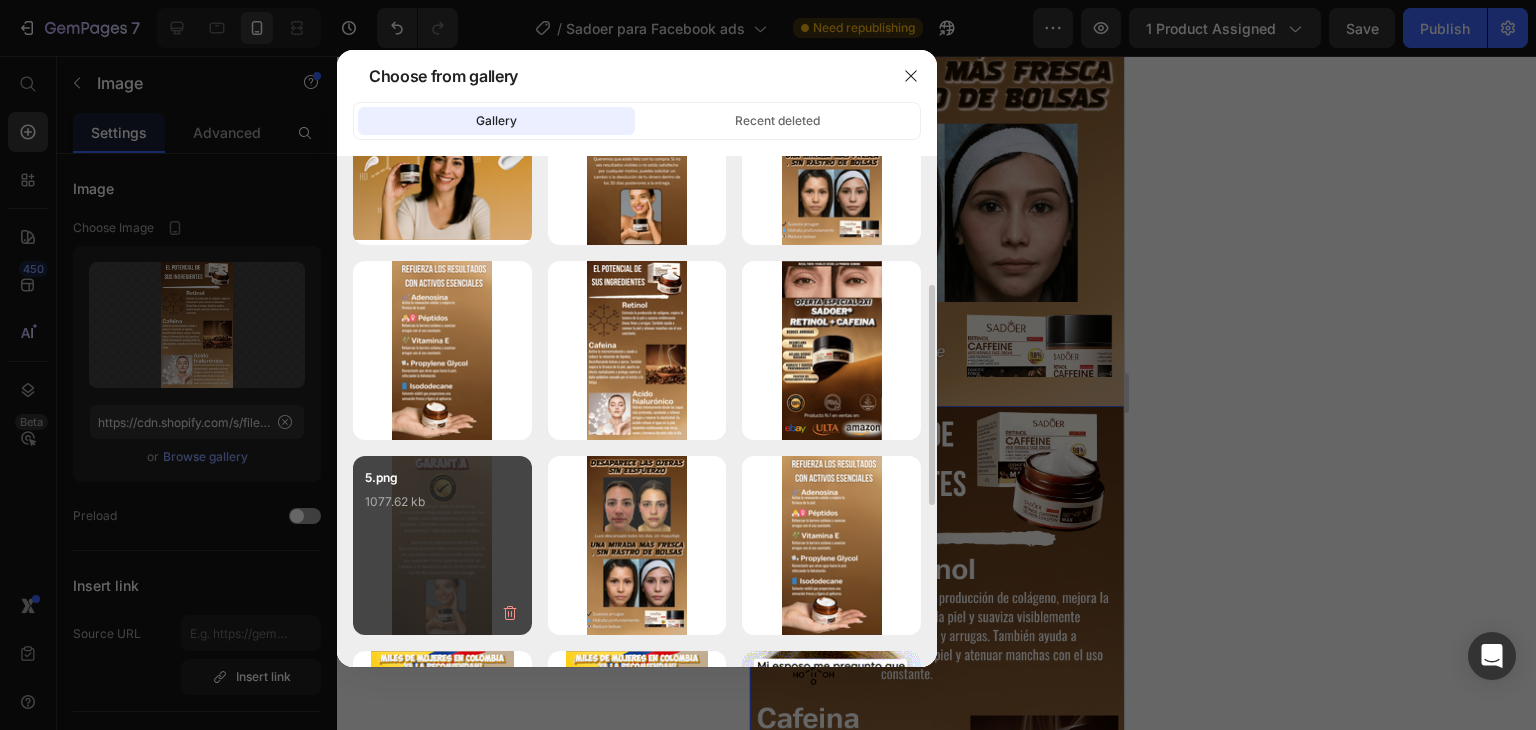 type on "https://cdn.shopify.com/s/files/1/0910/8740/5342/files/gempages_564407716122985483-16886297-b057-4cb3-b67b-a03de7d81eba.png" 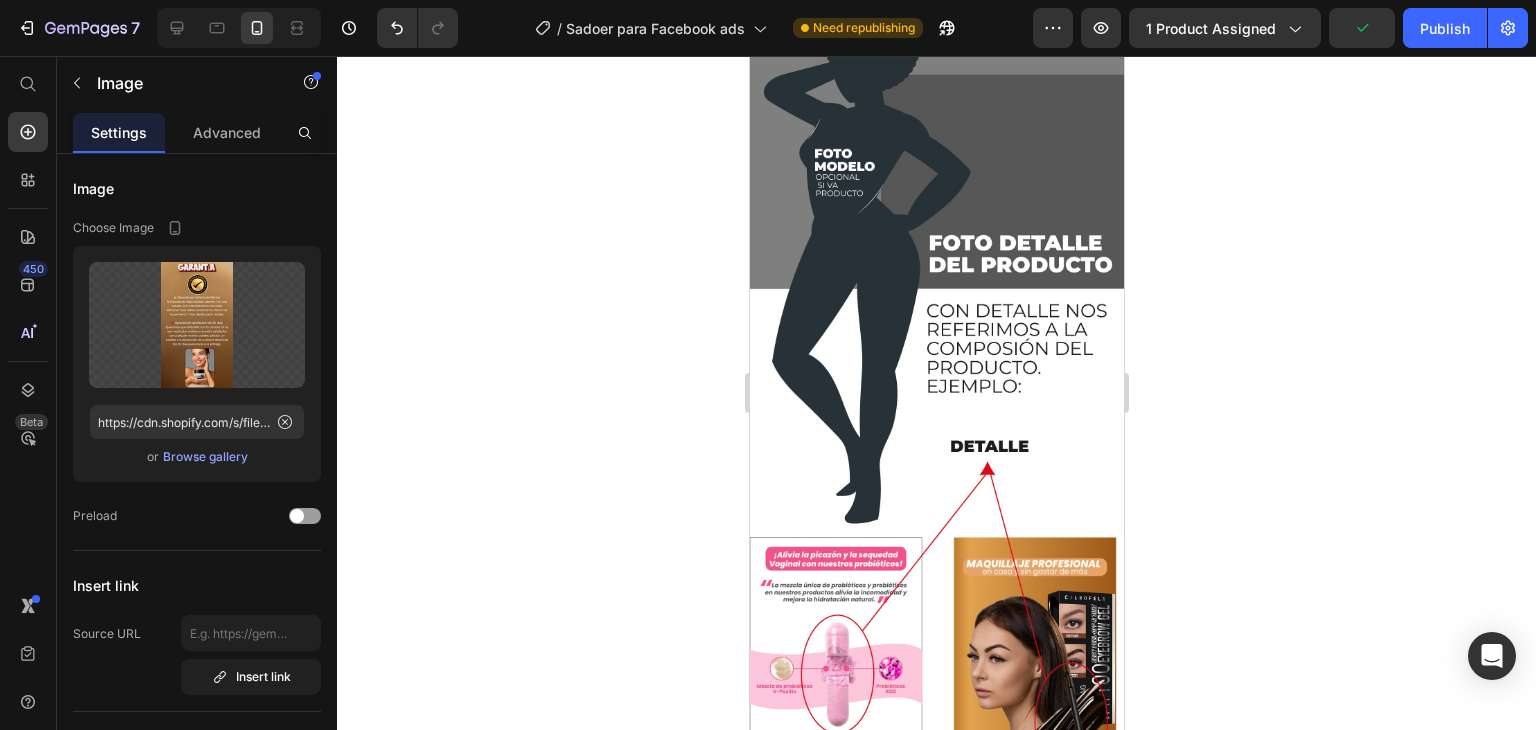 scroll, scrollTop: 6175, scrollLeft: 0, axis: vertical 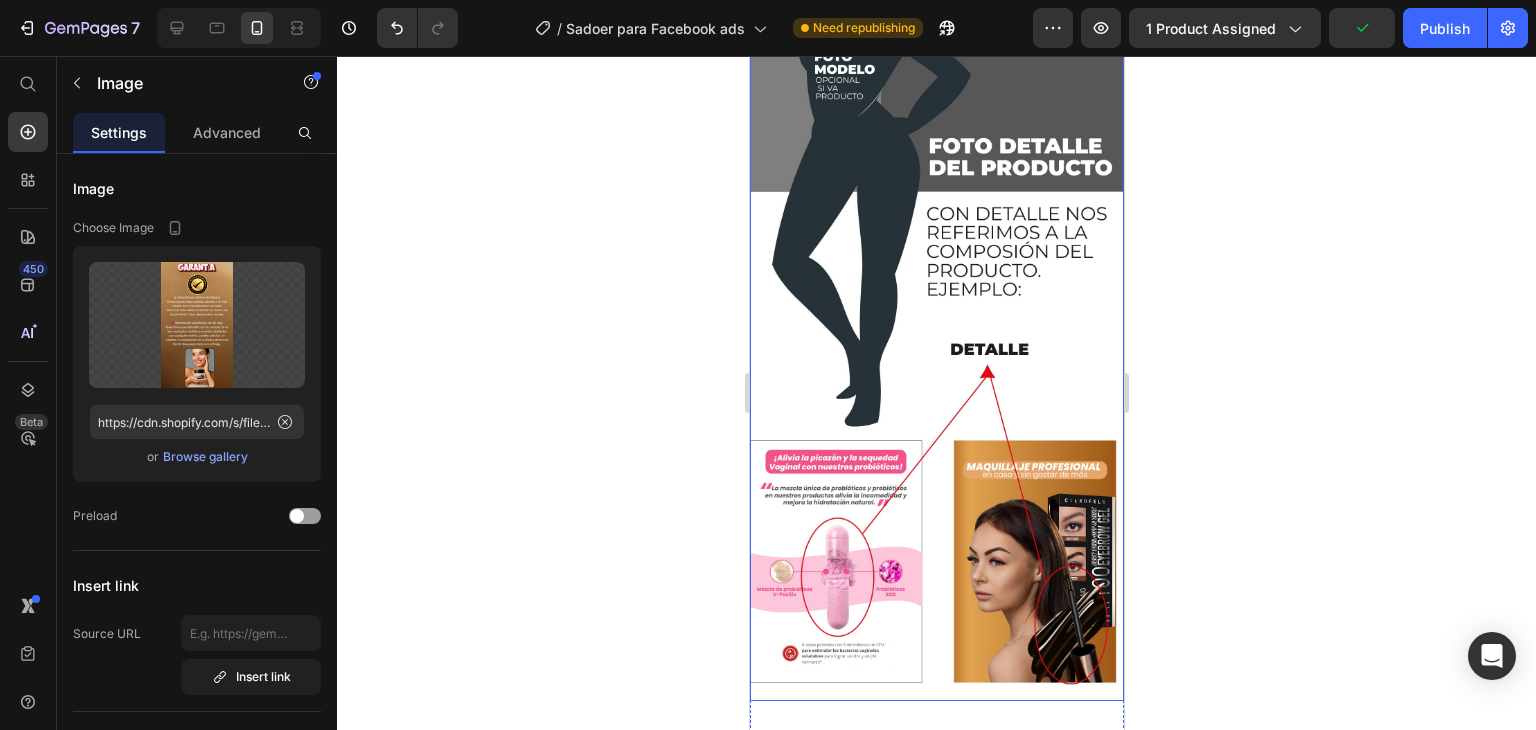 click at bounding box center [936, 219] 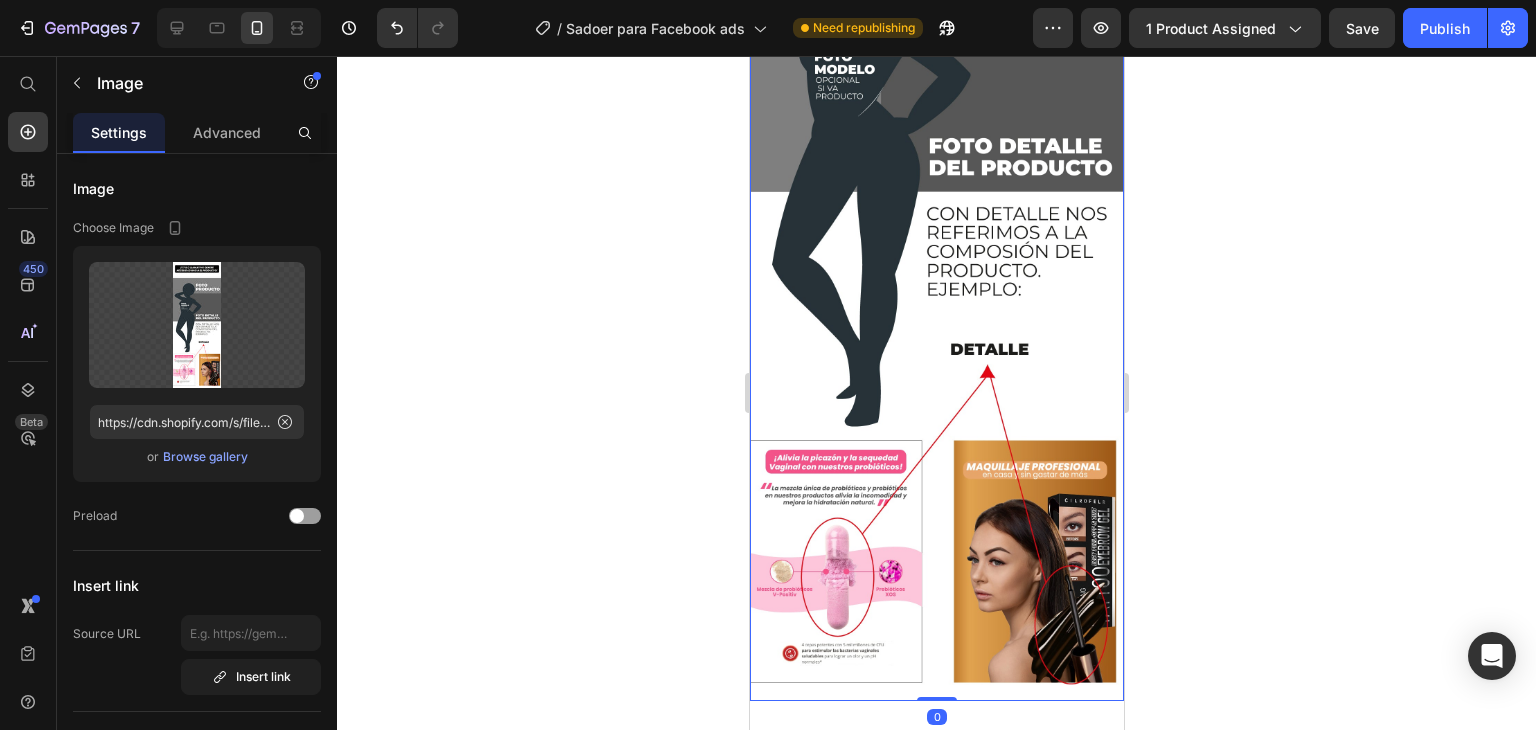 click 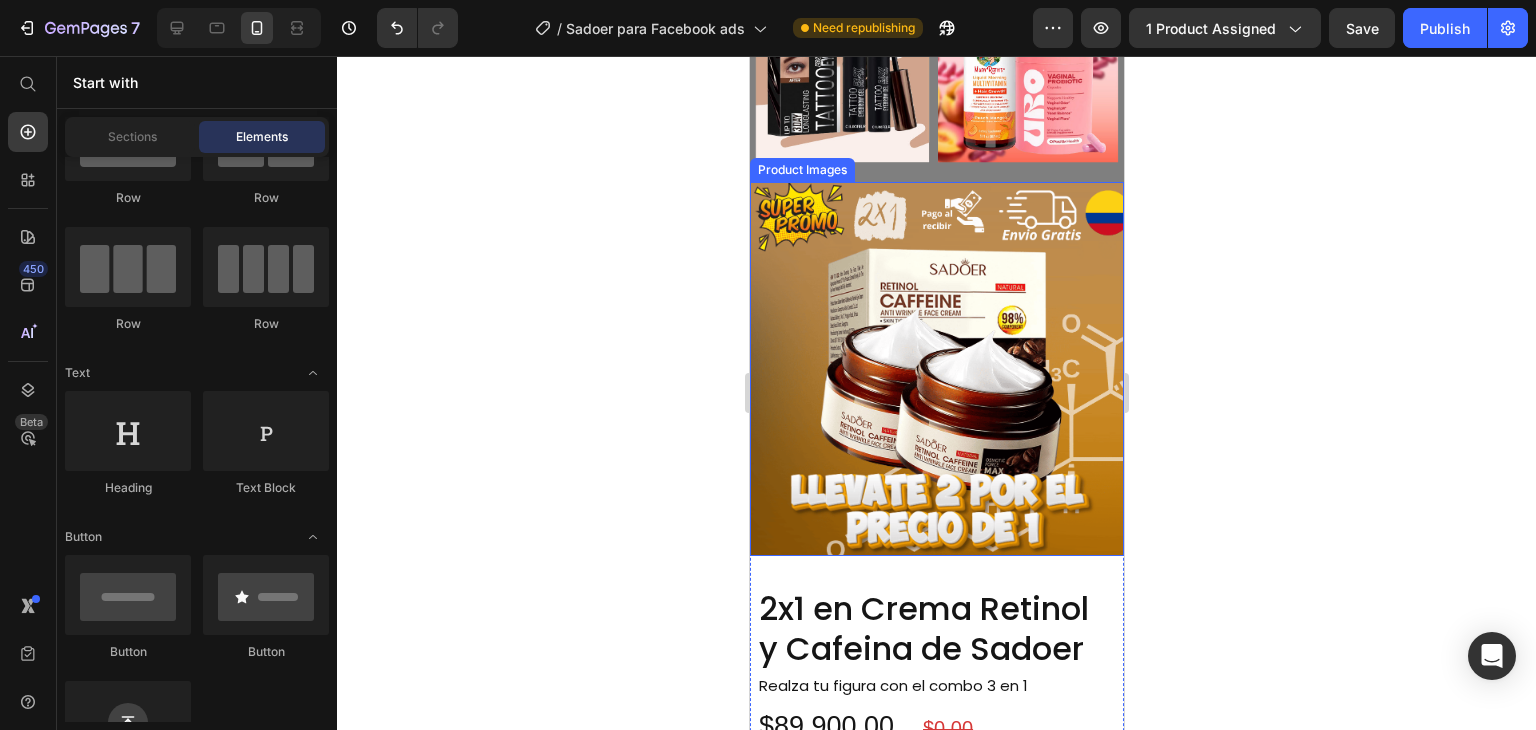 scroll, scrollTop: 6275, scrollLeft: 0, axis: vertical 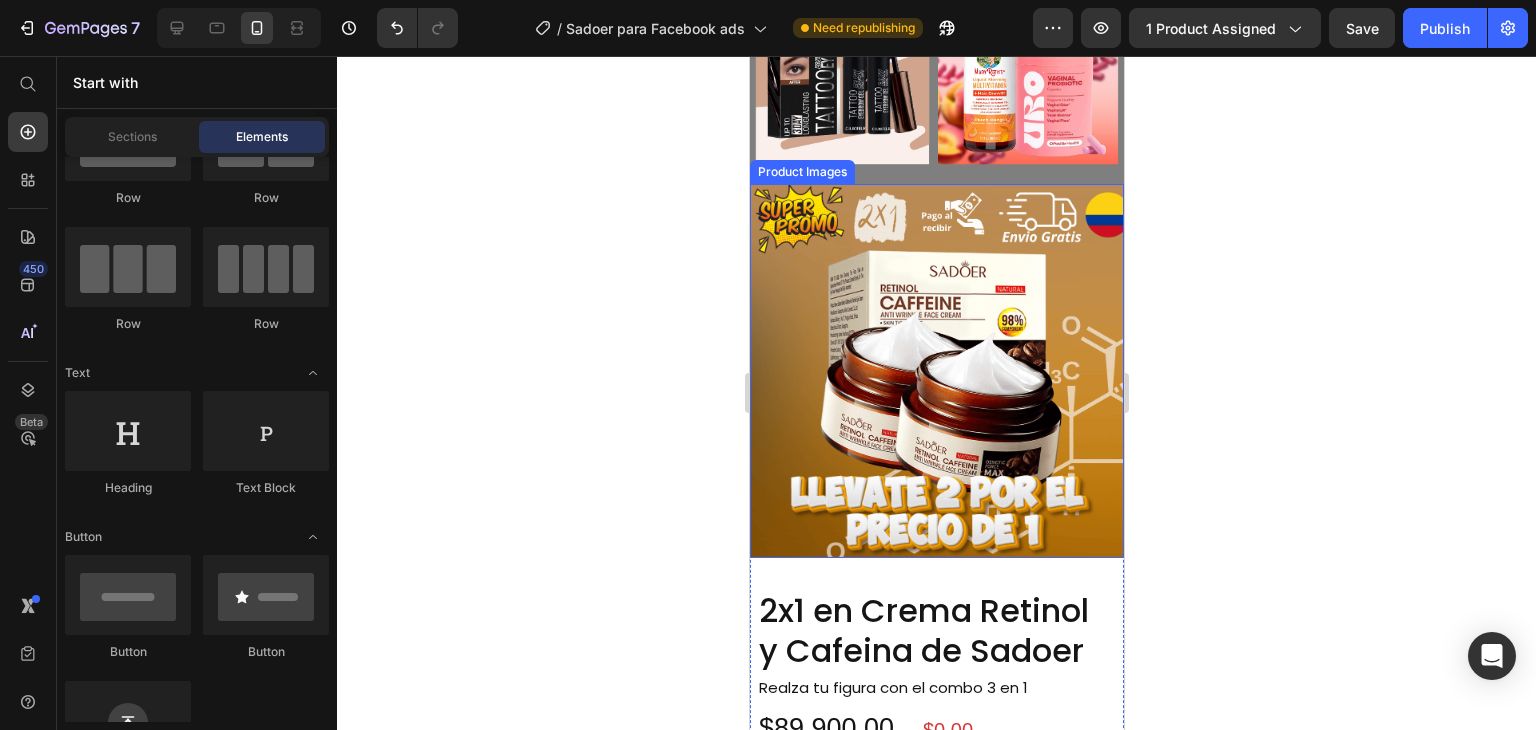 click at bounding box center [936, -16] 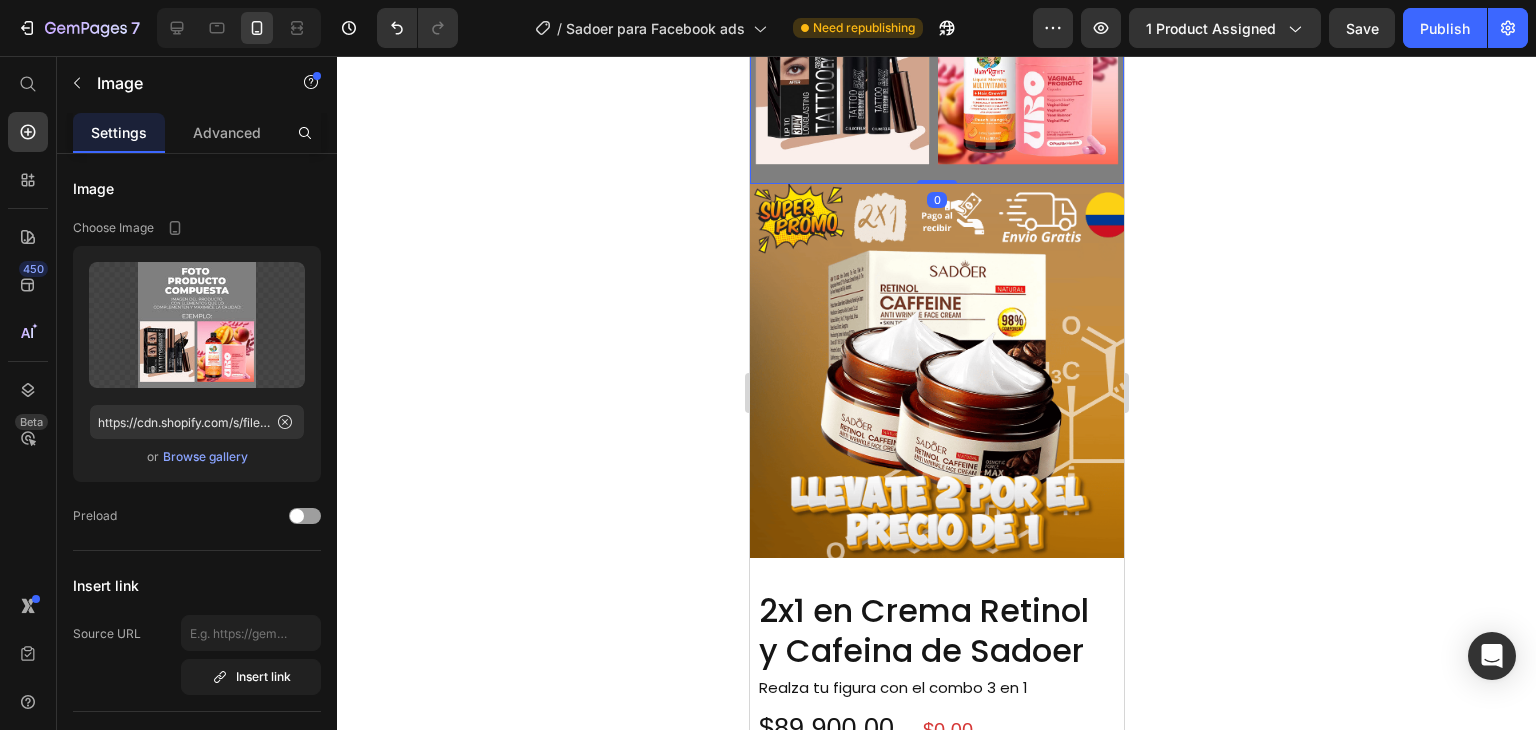 click 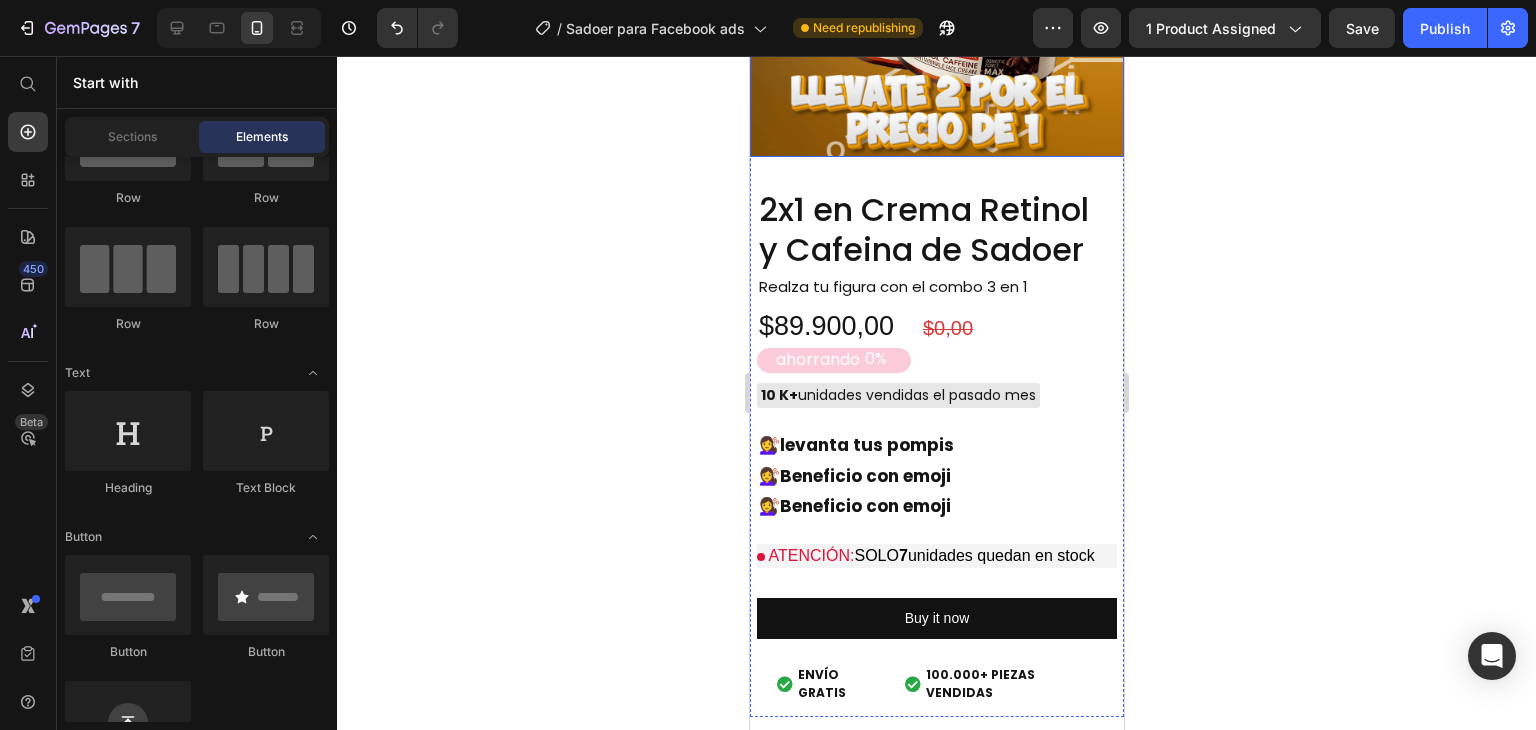 click at bounding box center [936, -30] 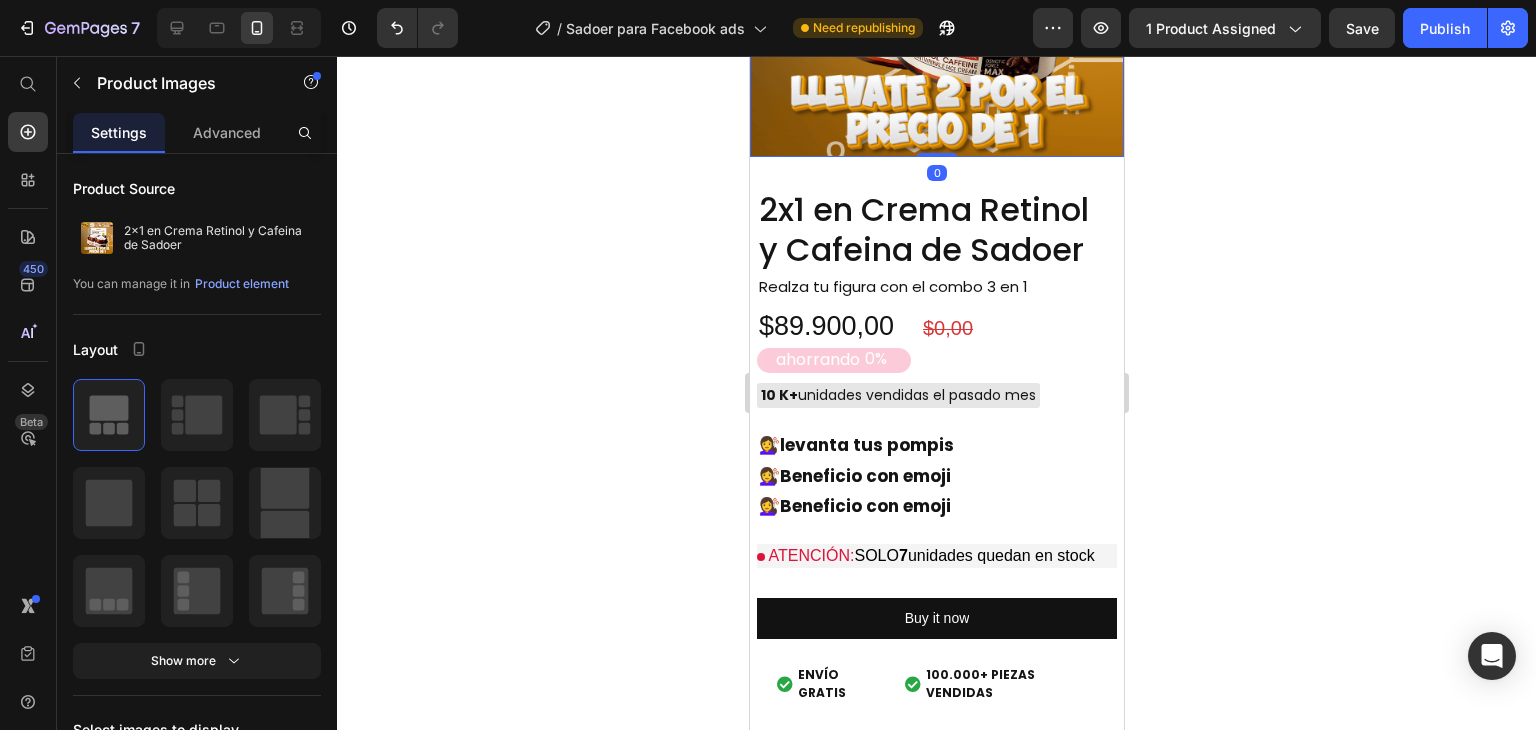 click 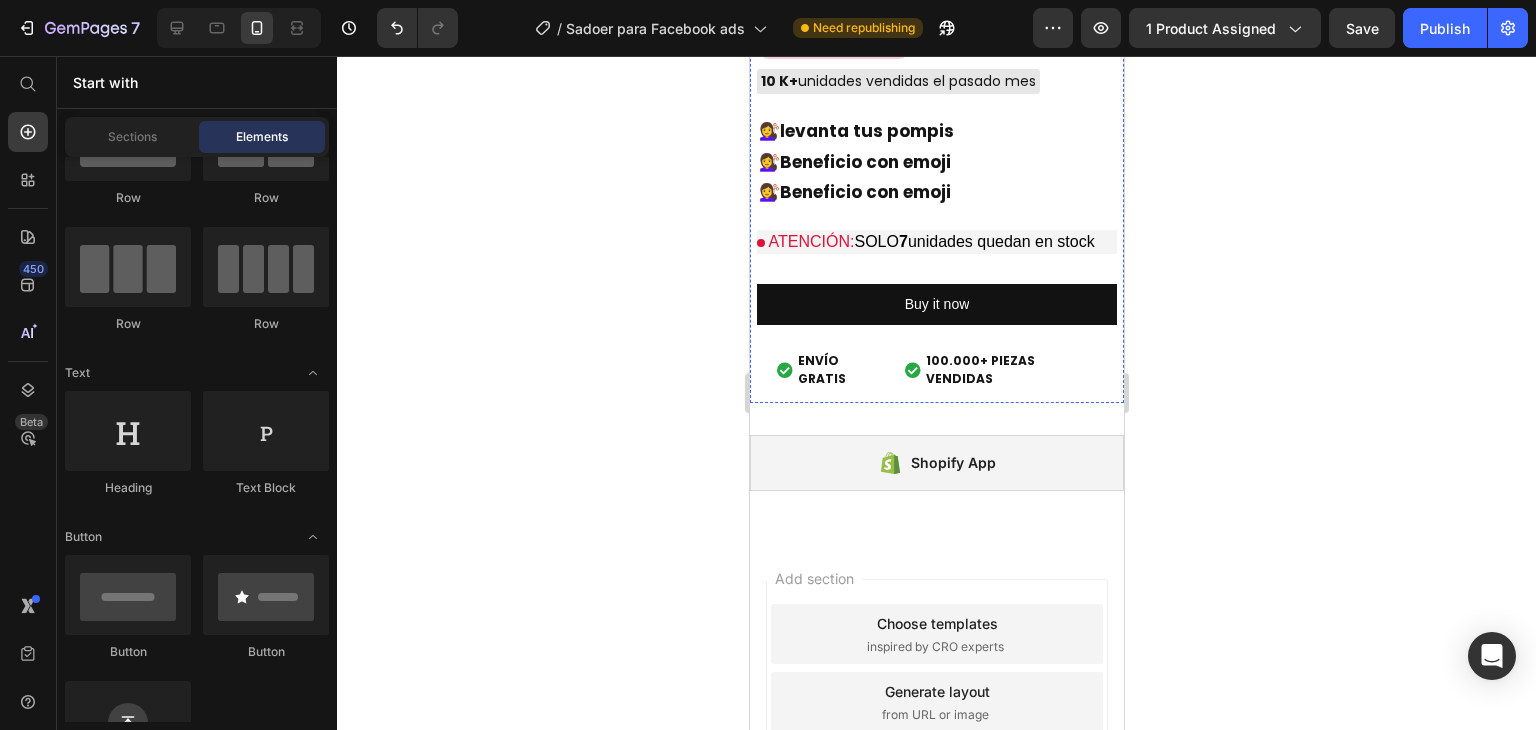 scroll, scrollTop: 6375, scrollLeft: 0, axis: vertical 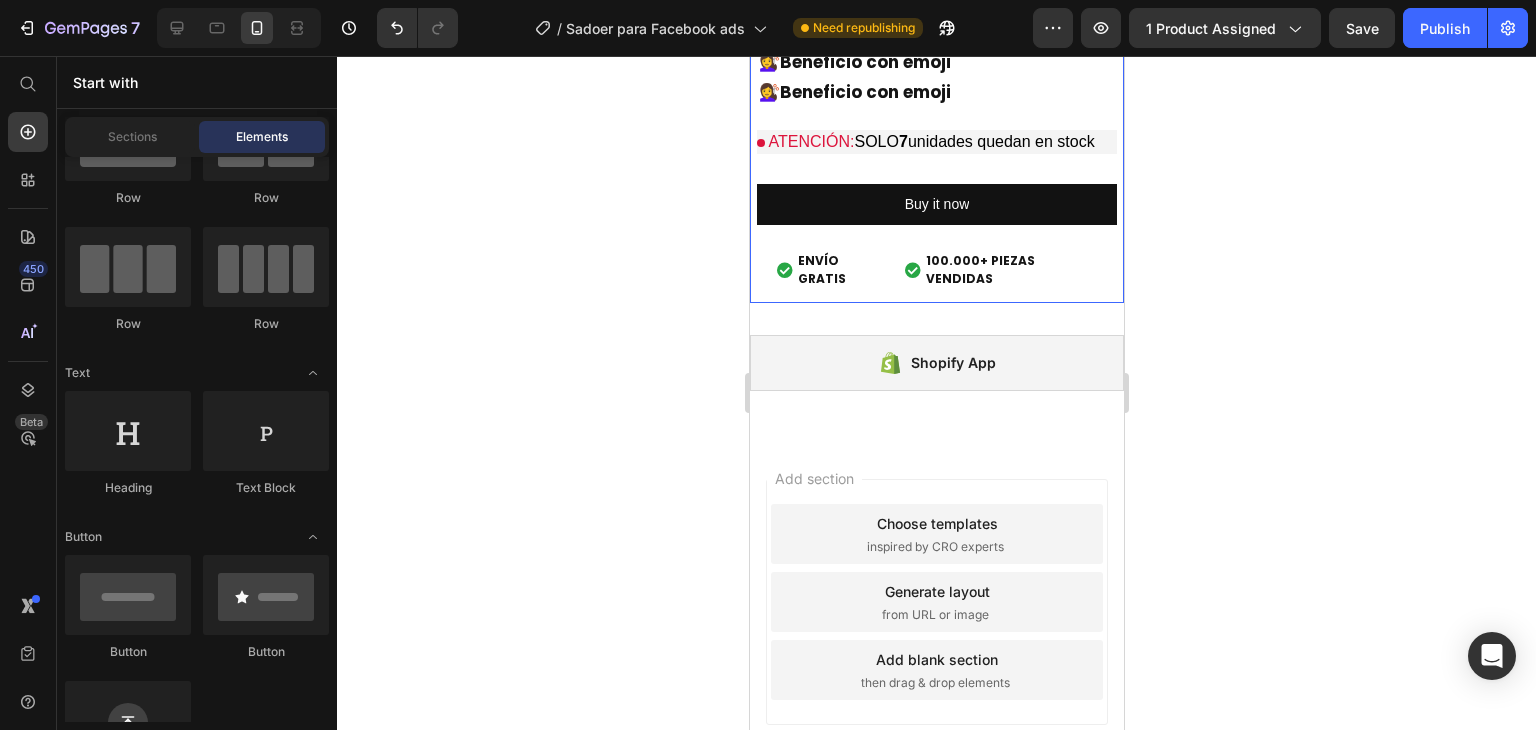 click on "Drop element here" at bounding box center (936, -287) 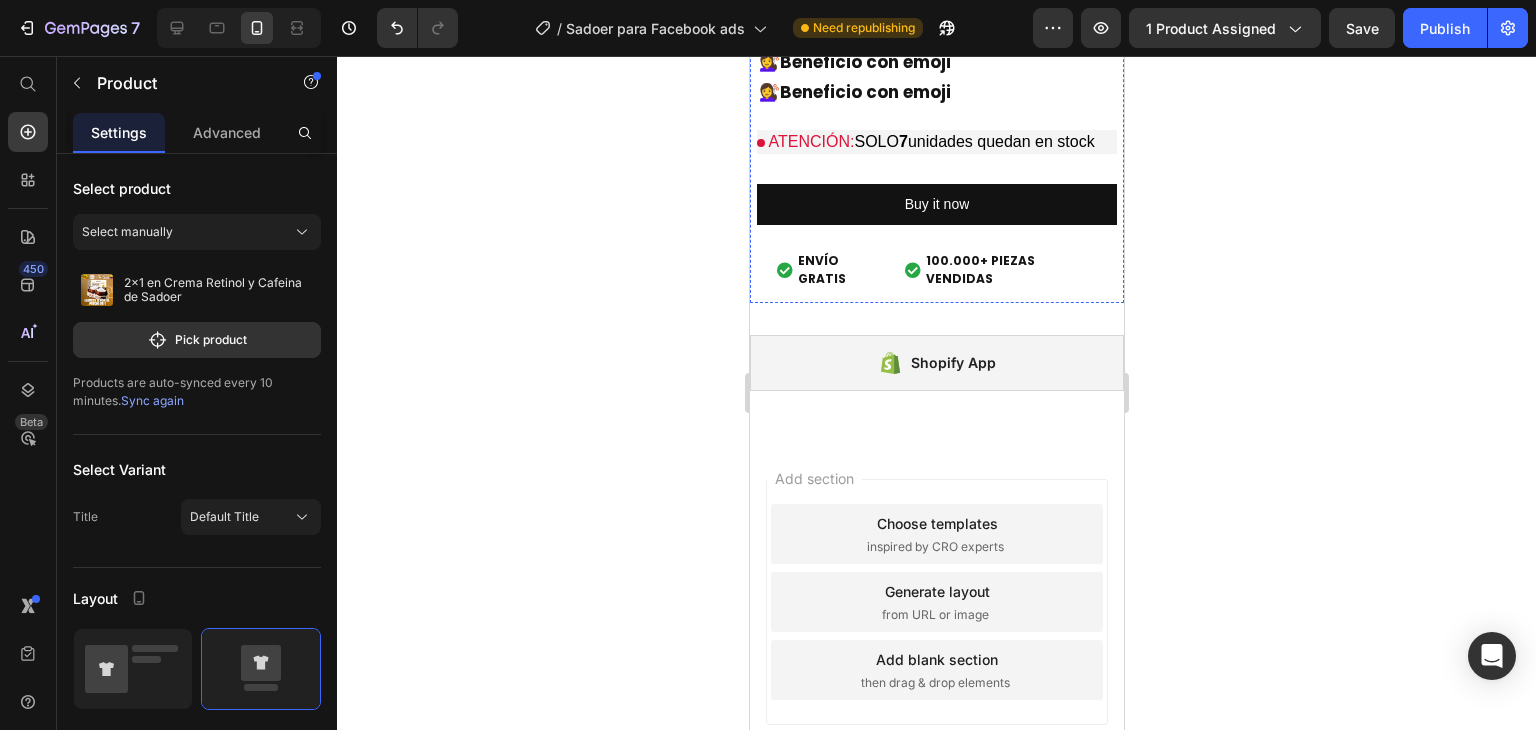 click on "2x1 en Crema Retinol y Cafeina de Sadoer" at bounding box center [936, -184] 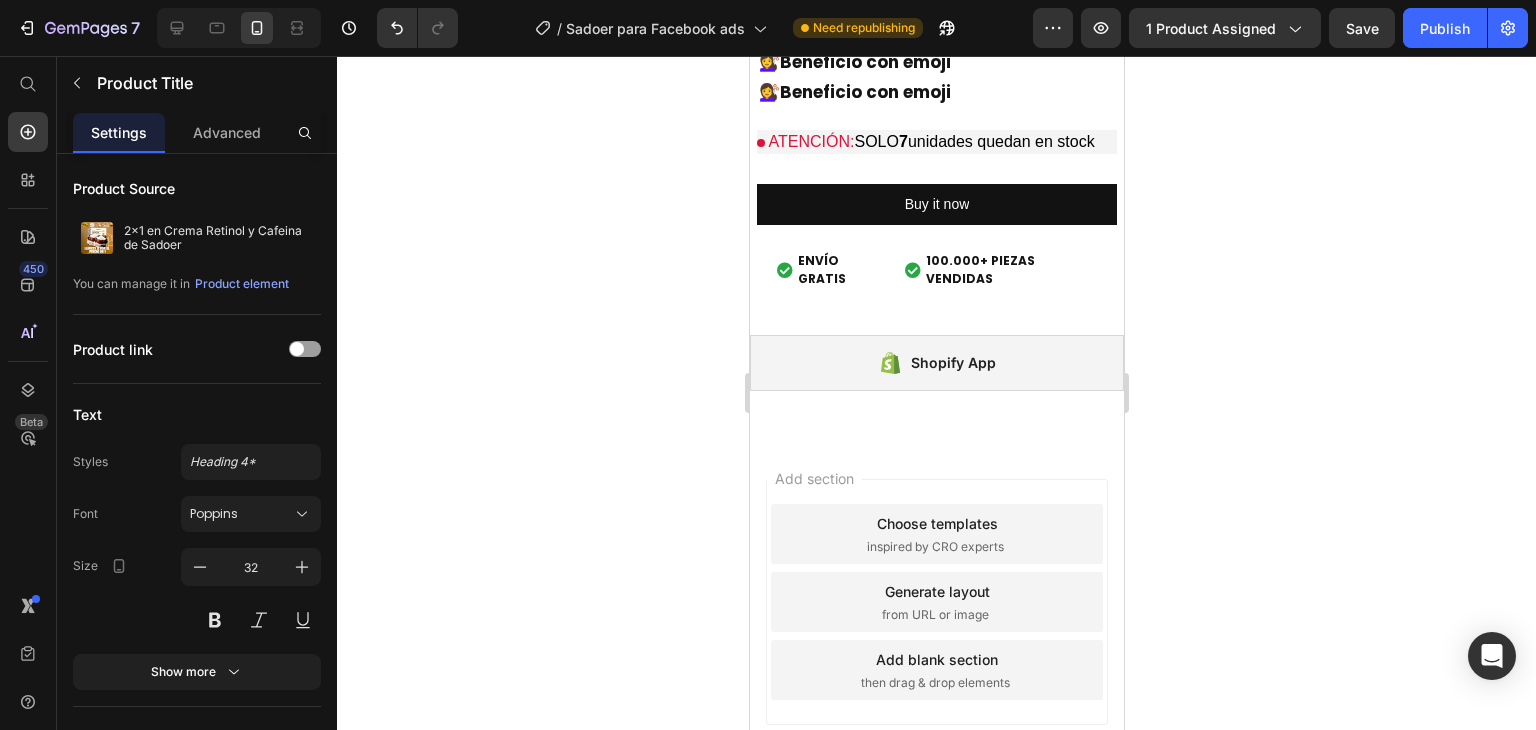 click 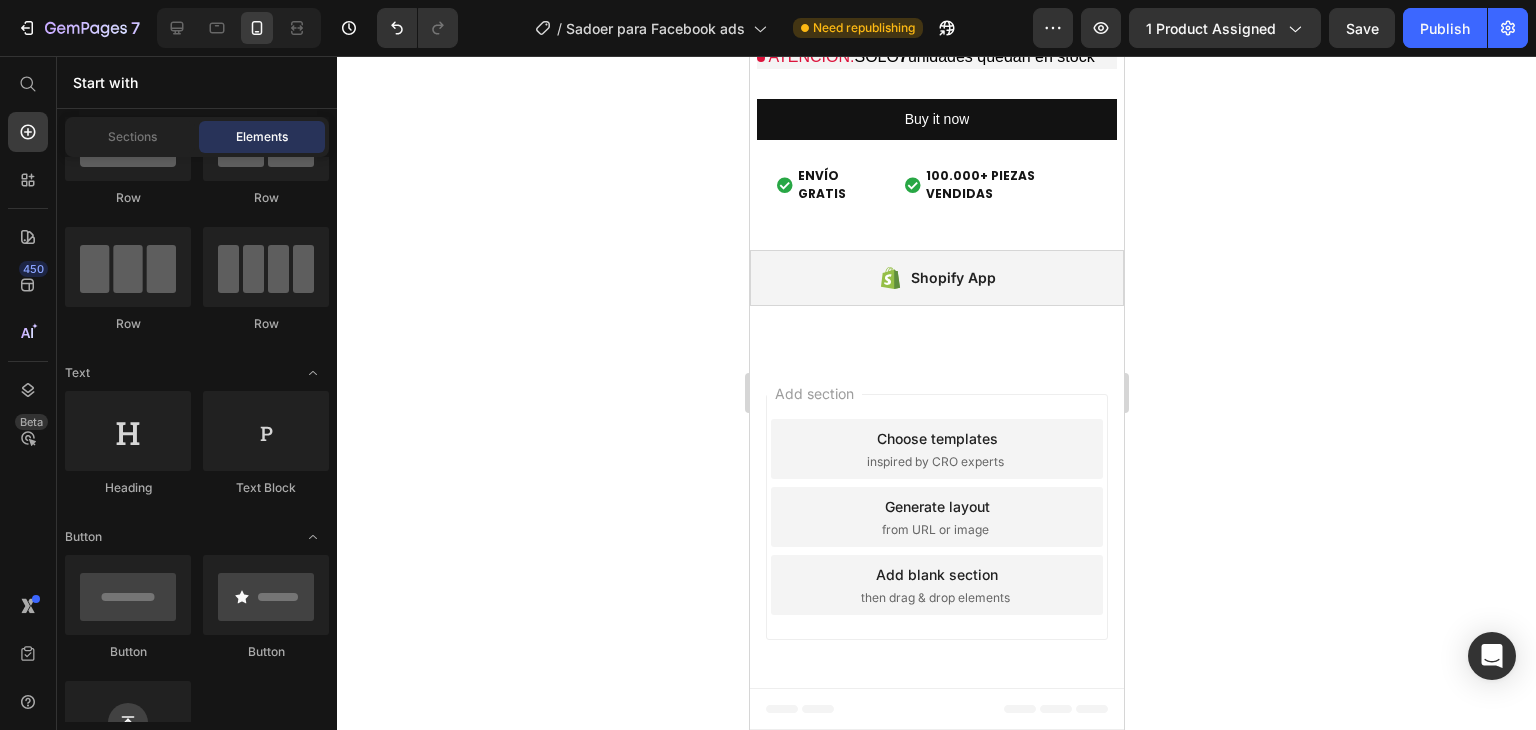 click on "$0,00" at bounding box center [1008, -171] 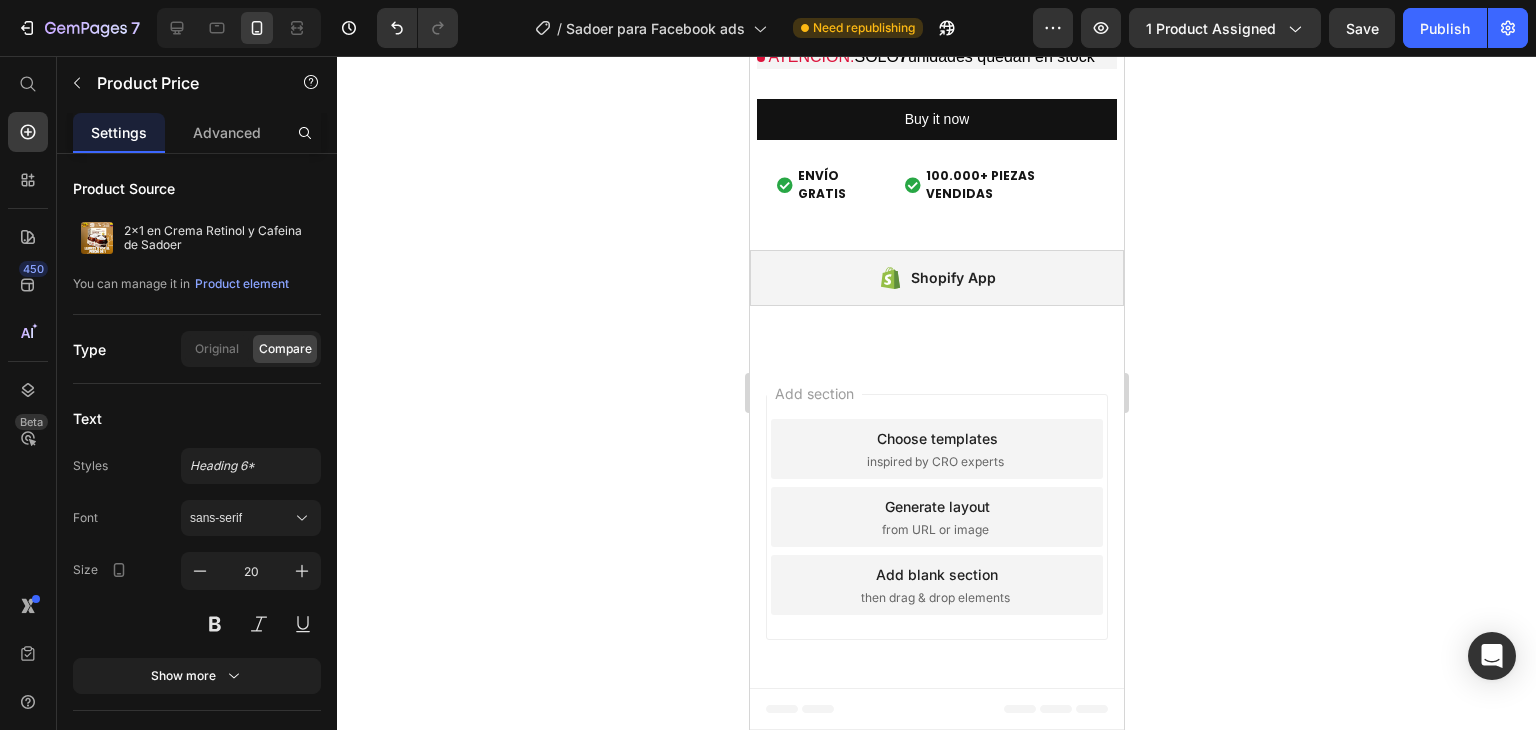 click 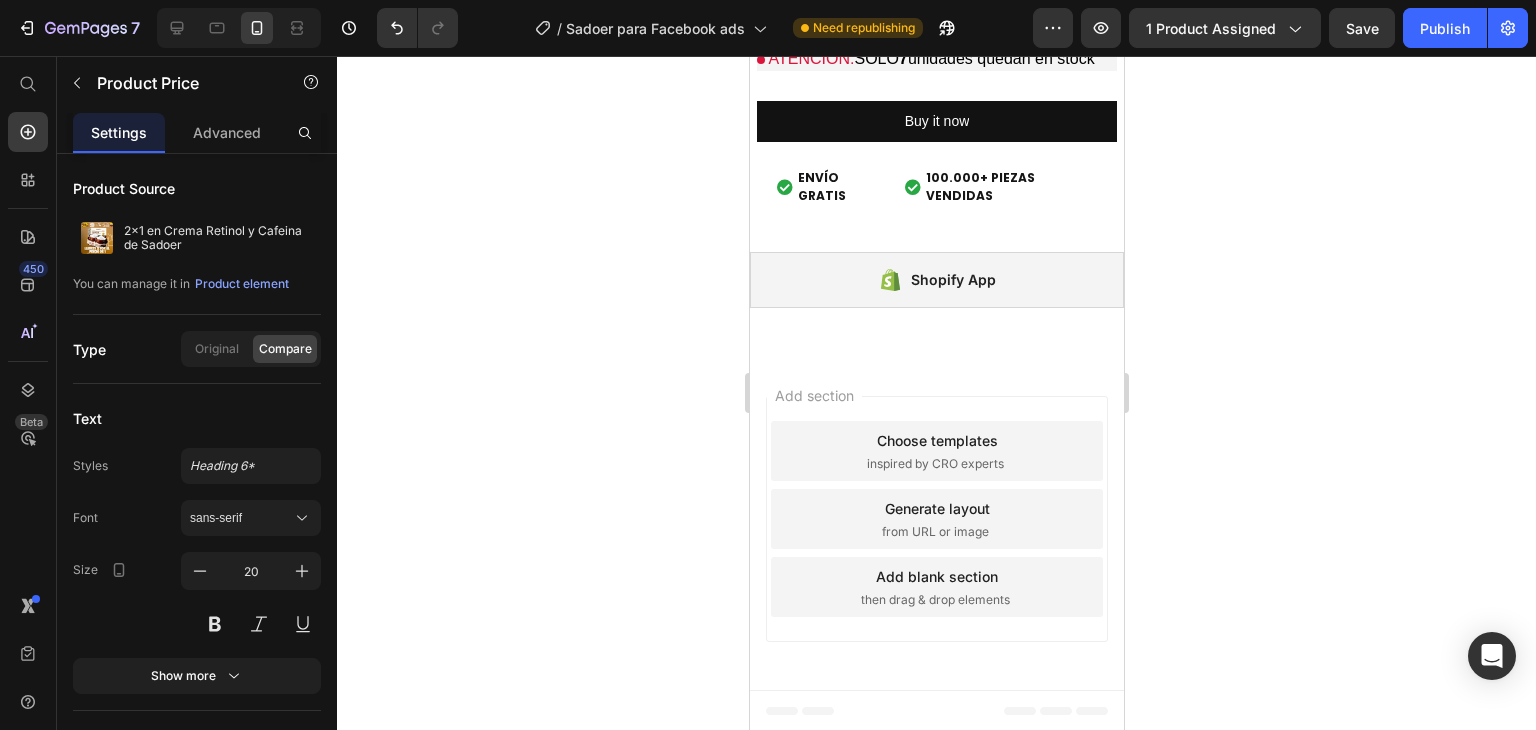 click 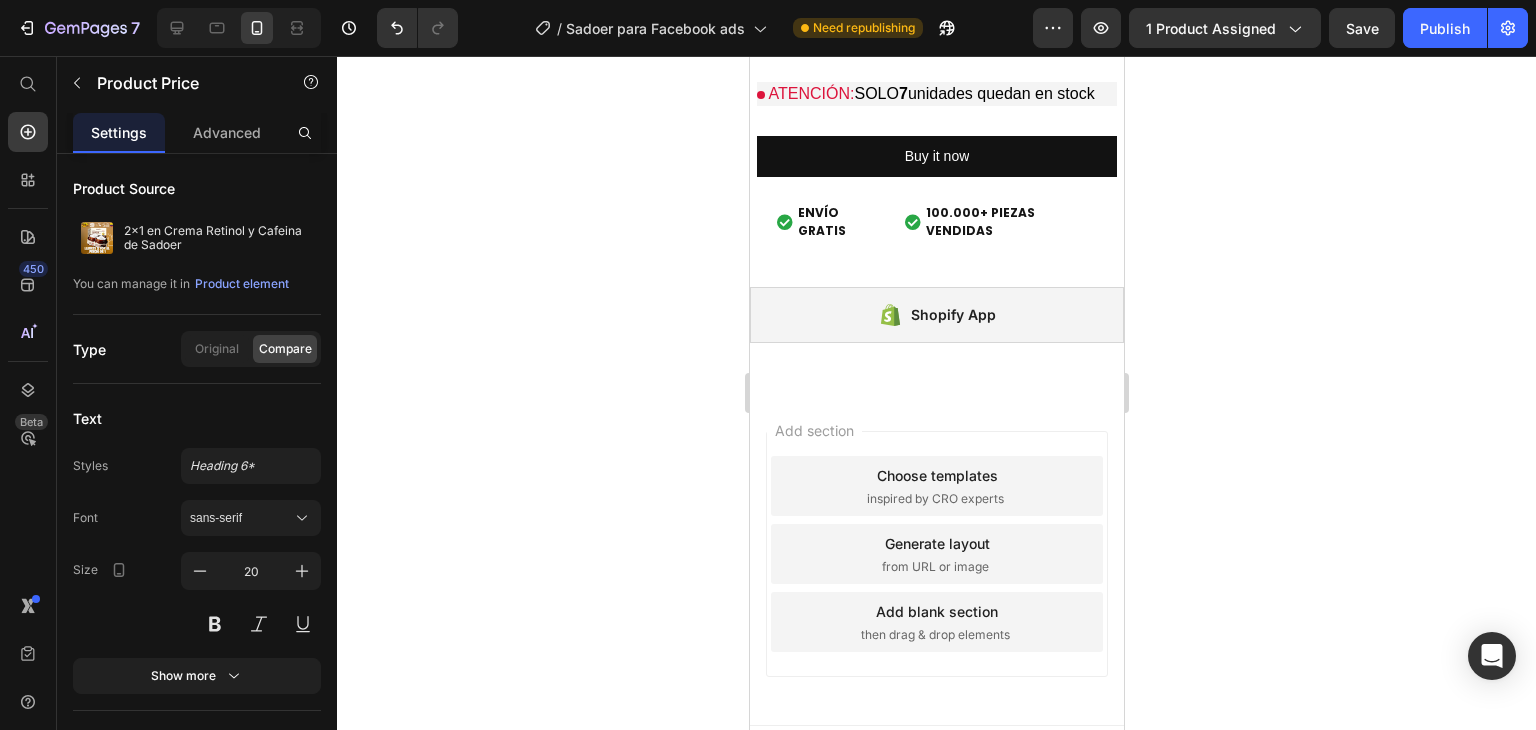 click 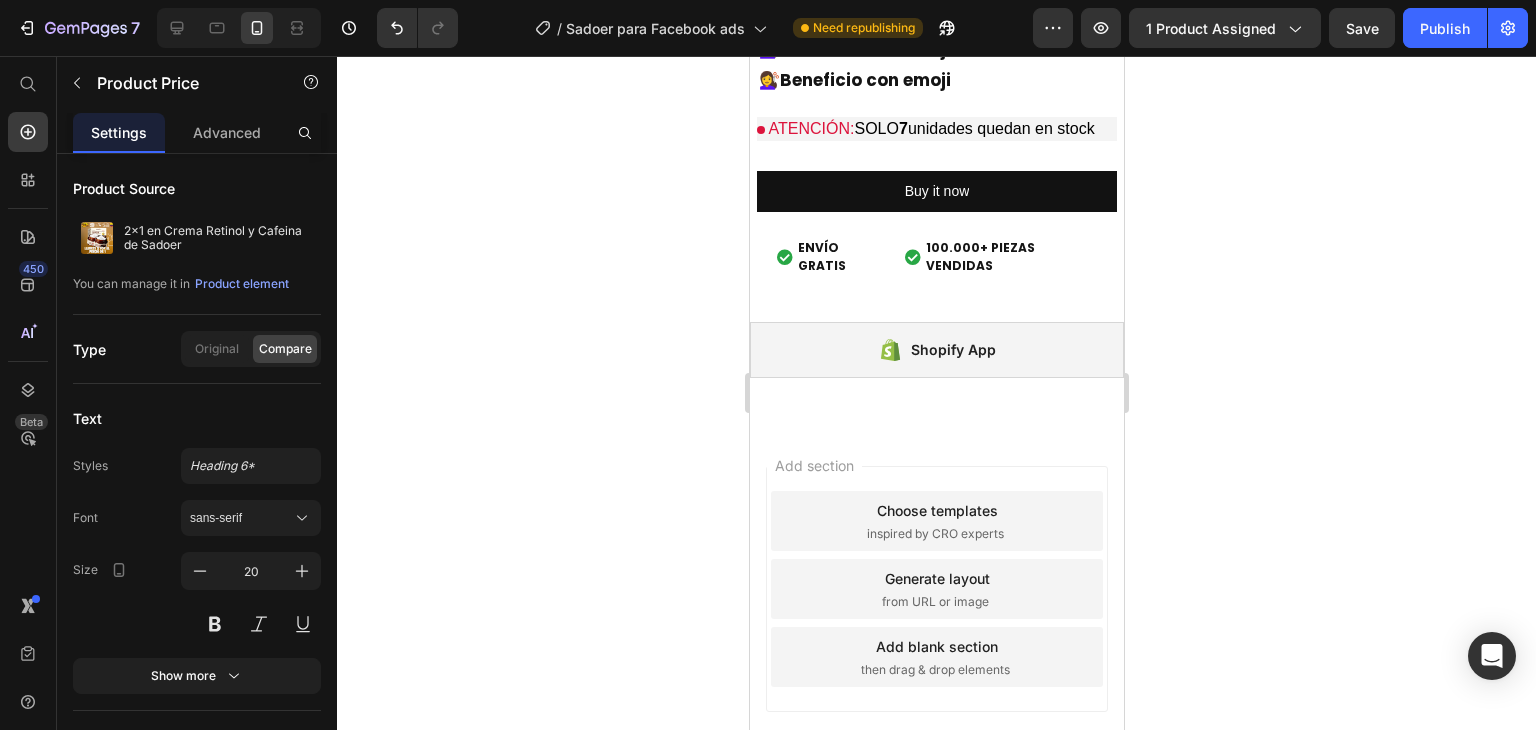 click on "$0,00" at bounding box center (1008, -174) 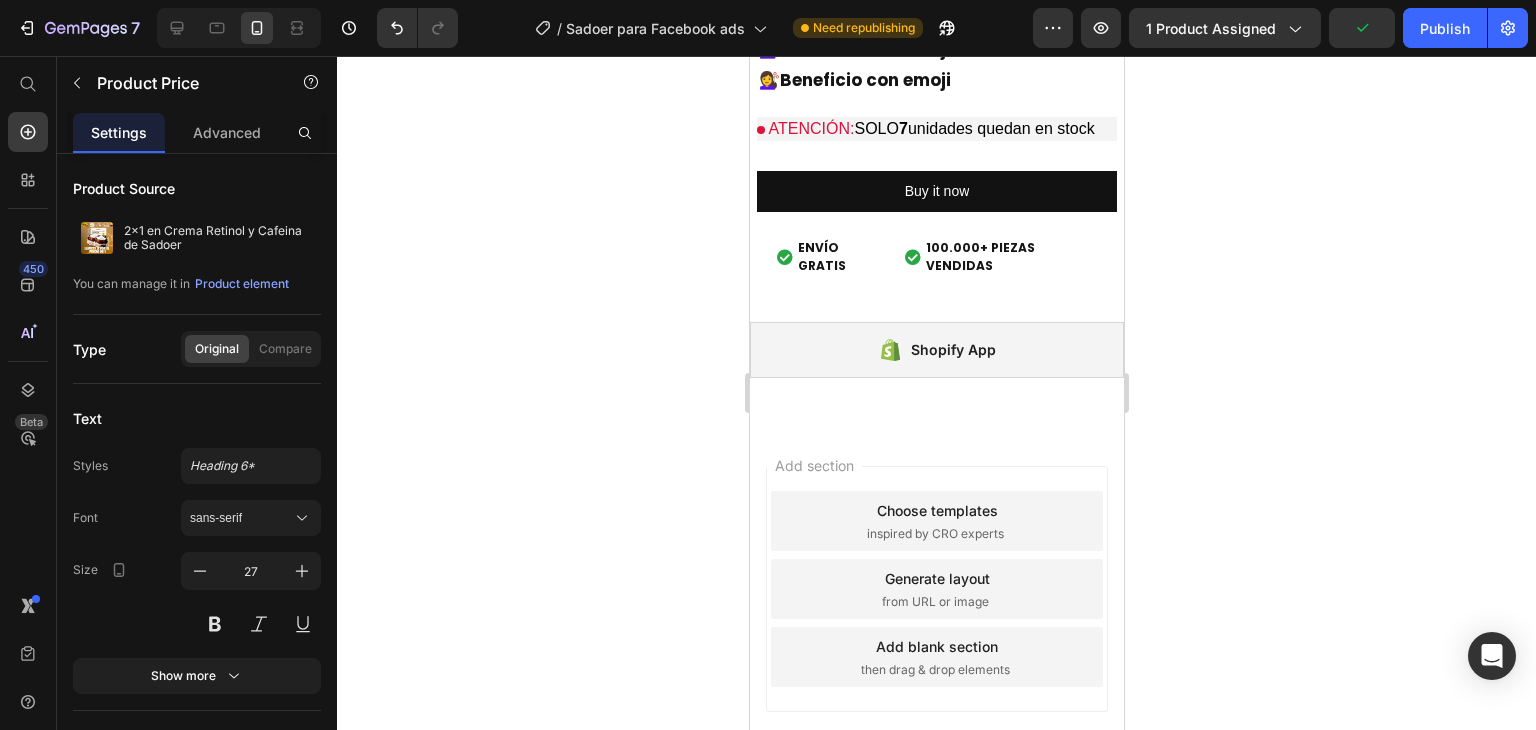 click on "Product Price   Edit content in Shopify" at bounding box center (864, -213) 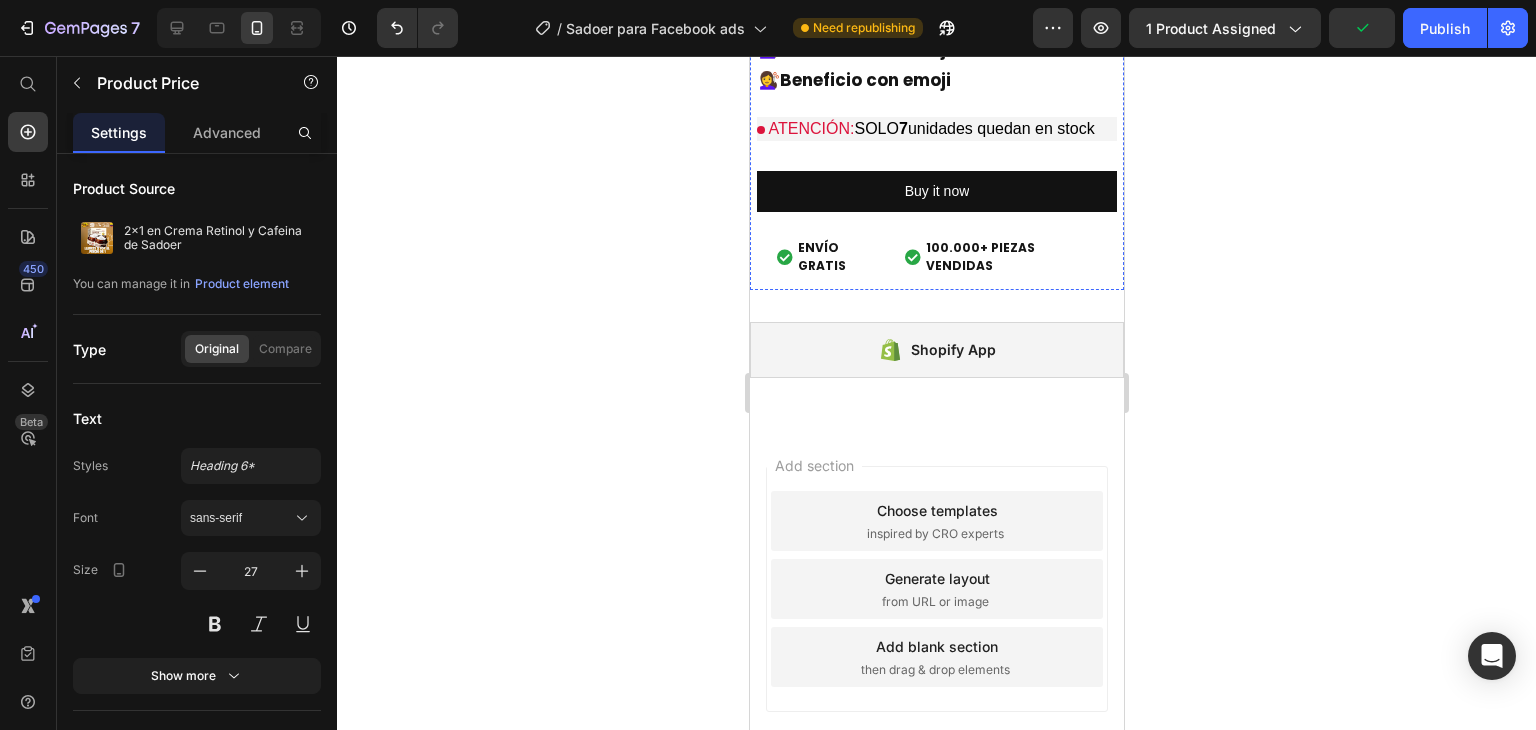click on "Realza tu figura con el combo 3 en 1 Text Block $[PRICE],00 Product Price Edit content in Shopify [NUMBER] ahorrando 0% Discount Tag $[PRICE],00 Product Price $[PRICE],00 Product Price $[PRICE],00 Product Price $[PRICE],00 Product Price Row
10 K+ unidades vendidas el pasado mes
Custom Code 💇‍♀️ levanta tus pompis 💇‍♀️ Beneficio con emoji 💇‍♀️ Beneficio con emoji Text Block
ATENCIÓN: SOLO 7 unidades quedan en stock
Custom Code Buy it now Dynamic Checkout
Envio Gratis y Piezas Vendidas
ENVÍO GRATIS
100.000+ PIEZAS VENDIDAS
Custom Code Row" at bounding box center [936, 17] 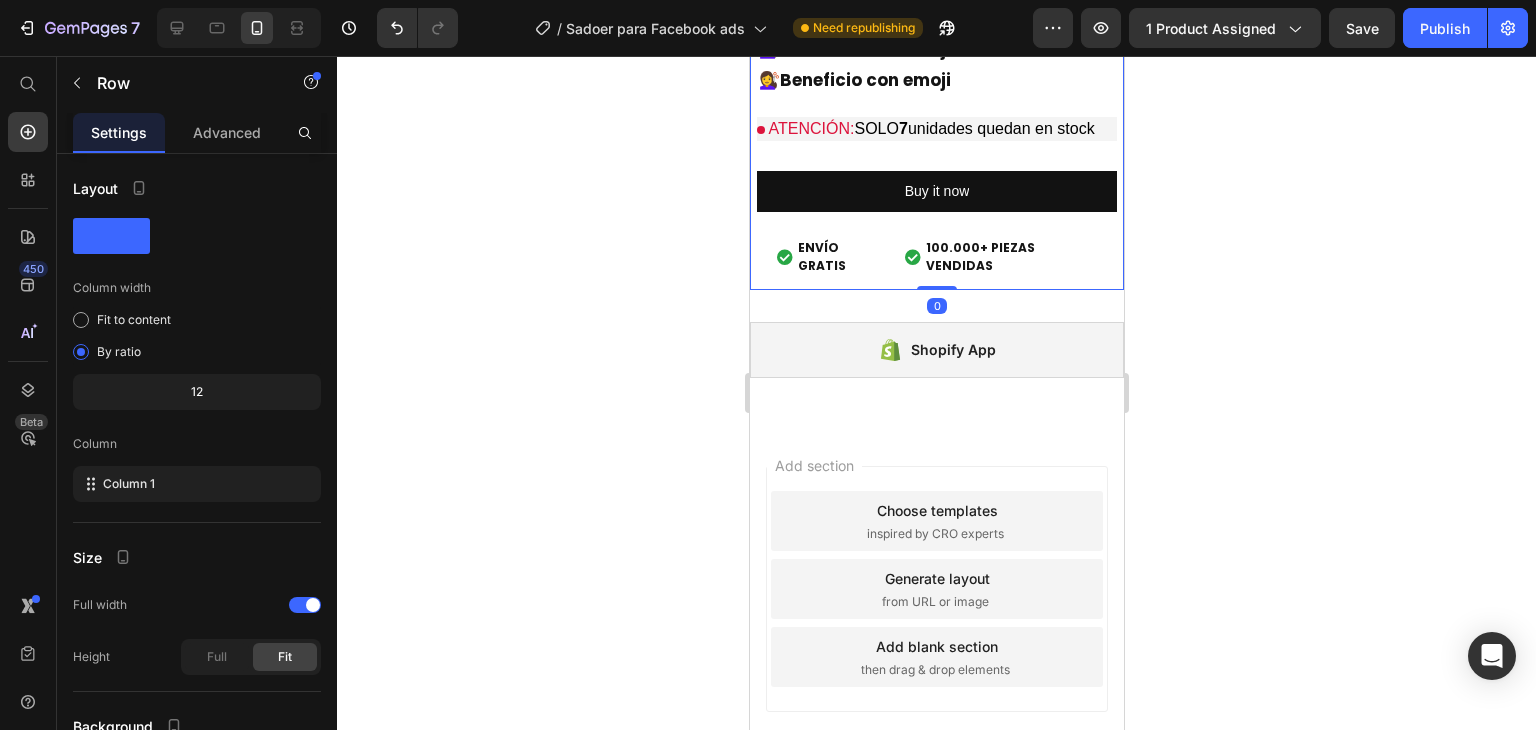 click at bounding box center [872, -276] 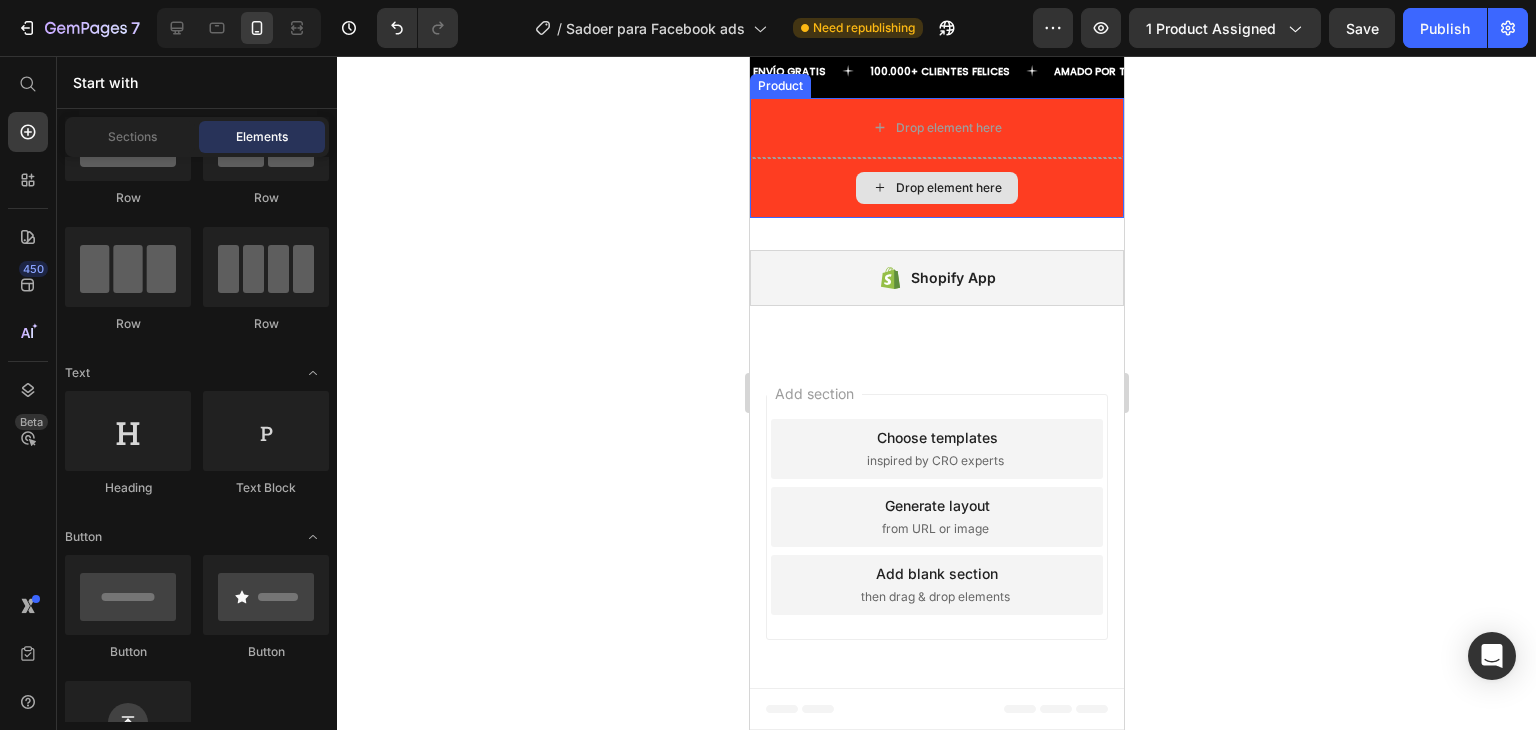 click on "Drop element here" at bounding box center [936, 188] 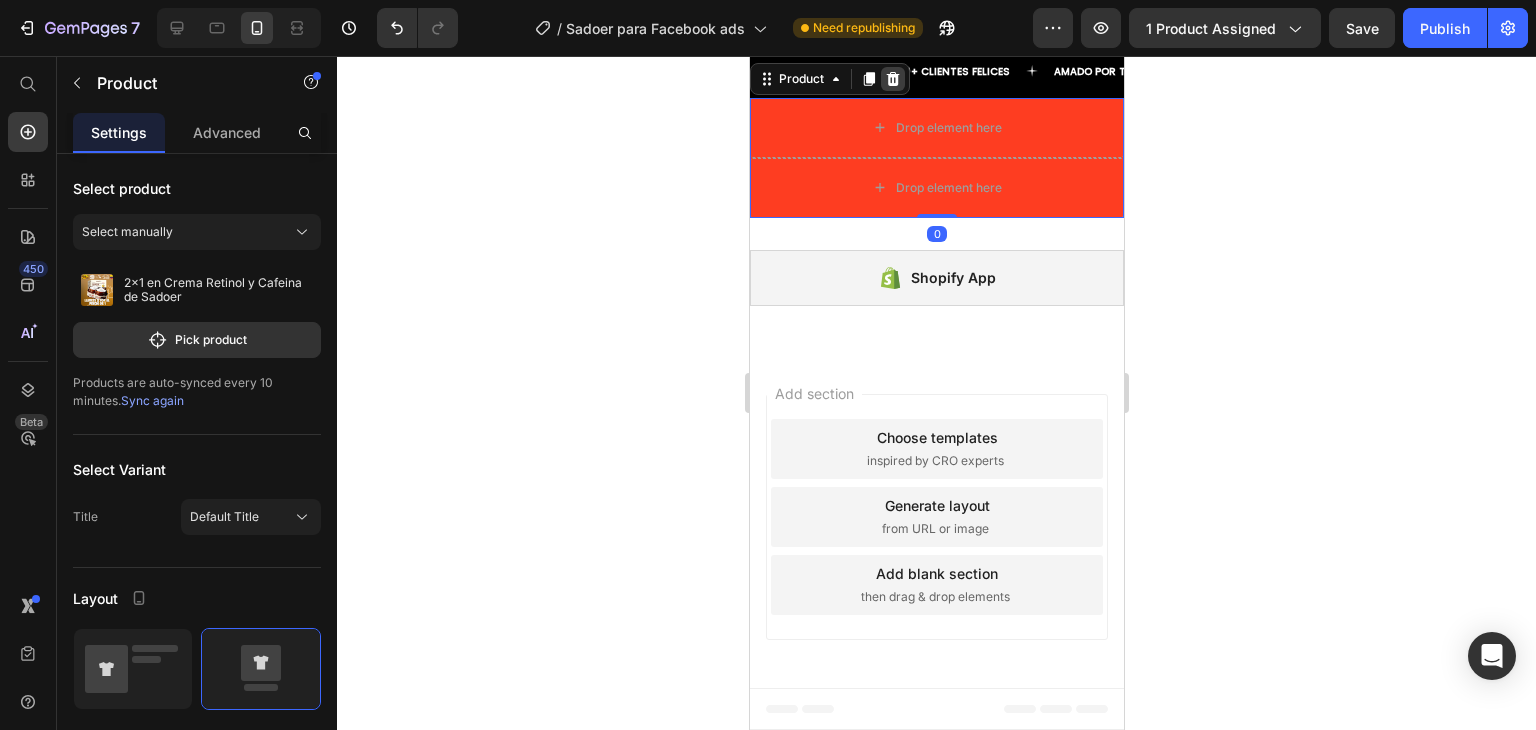 click 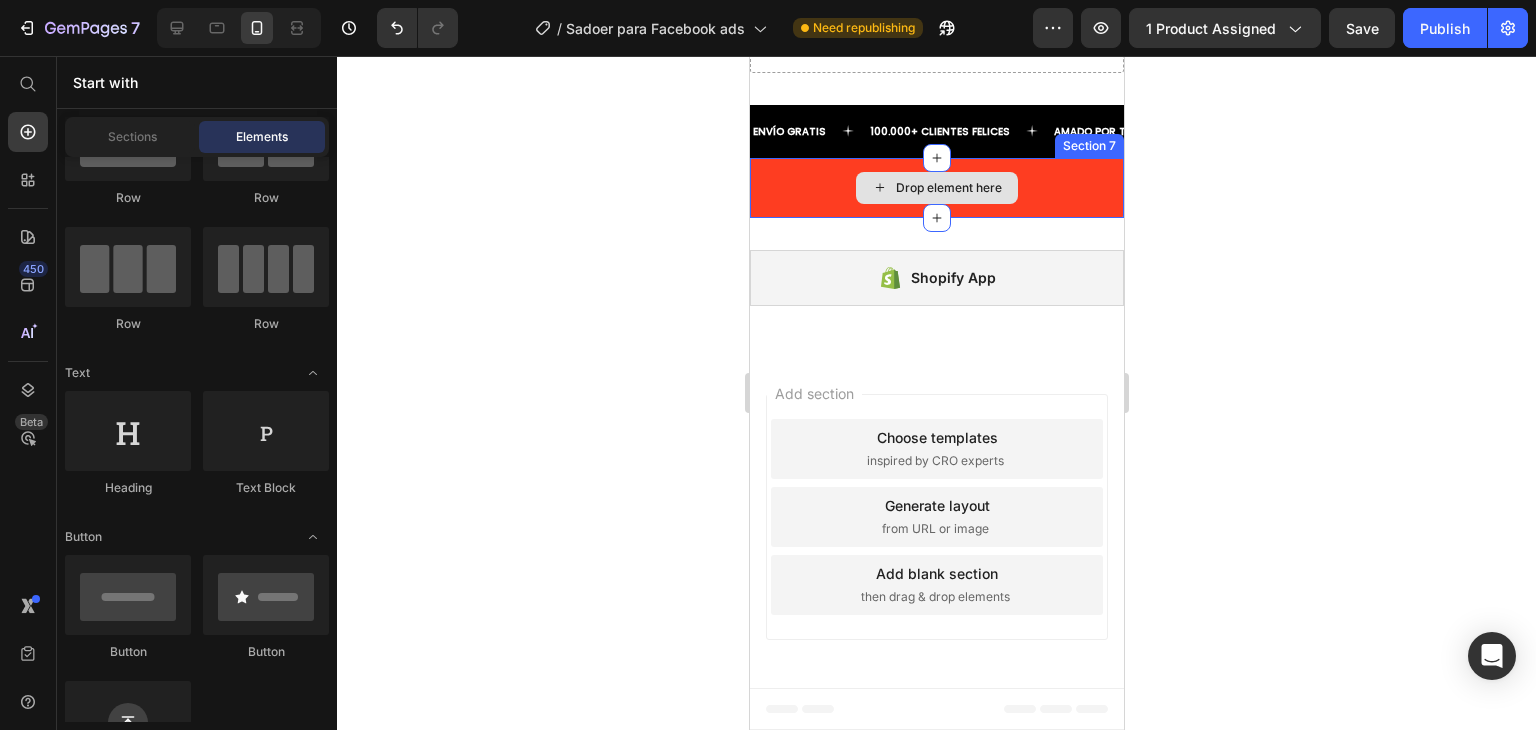 click on "Drop element here" at bounding box center (936, 188) 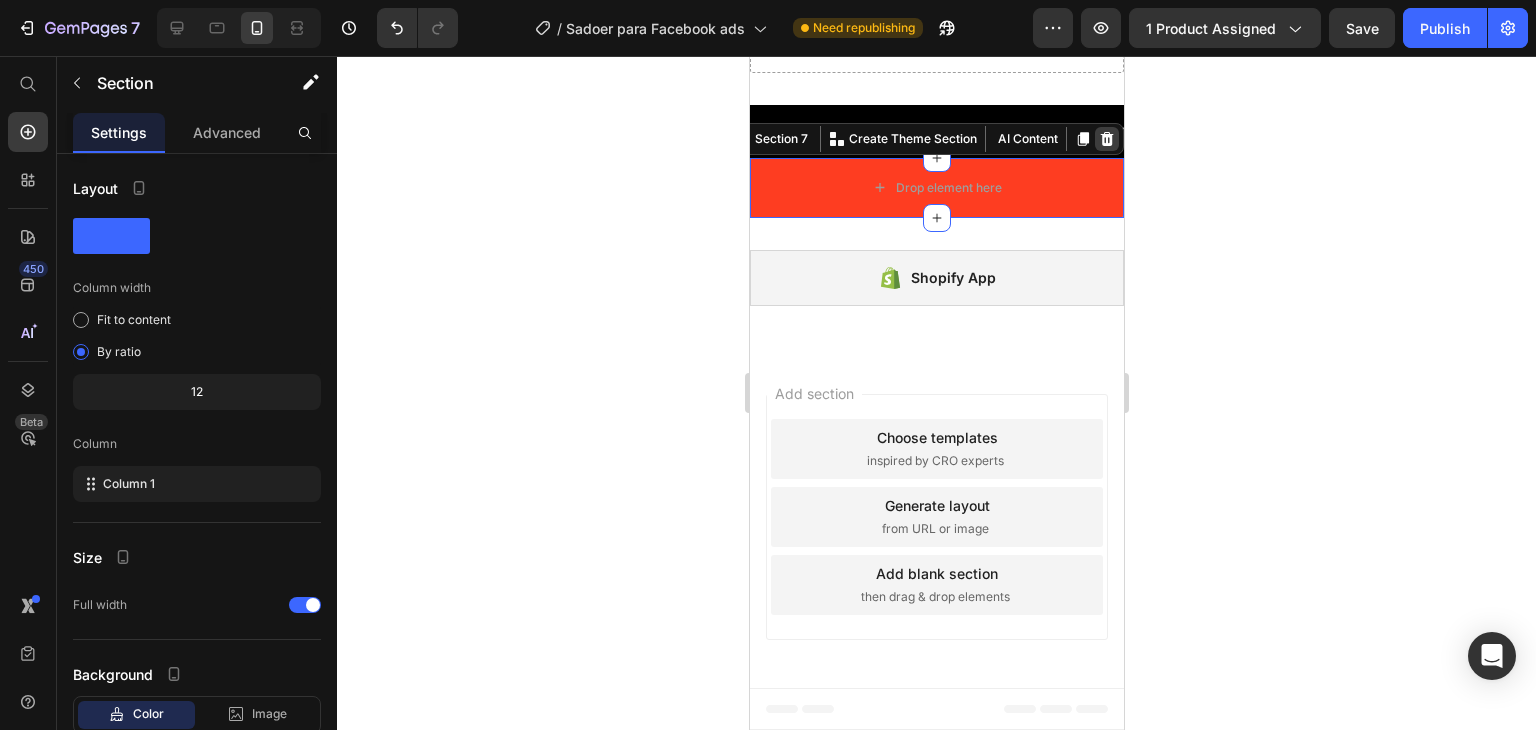 click 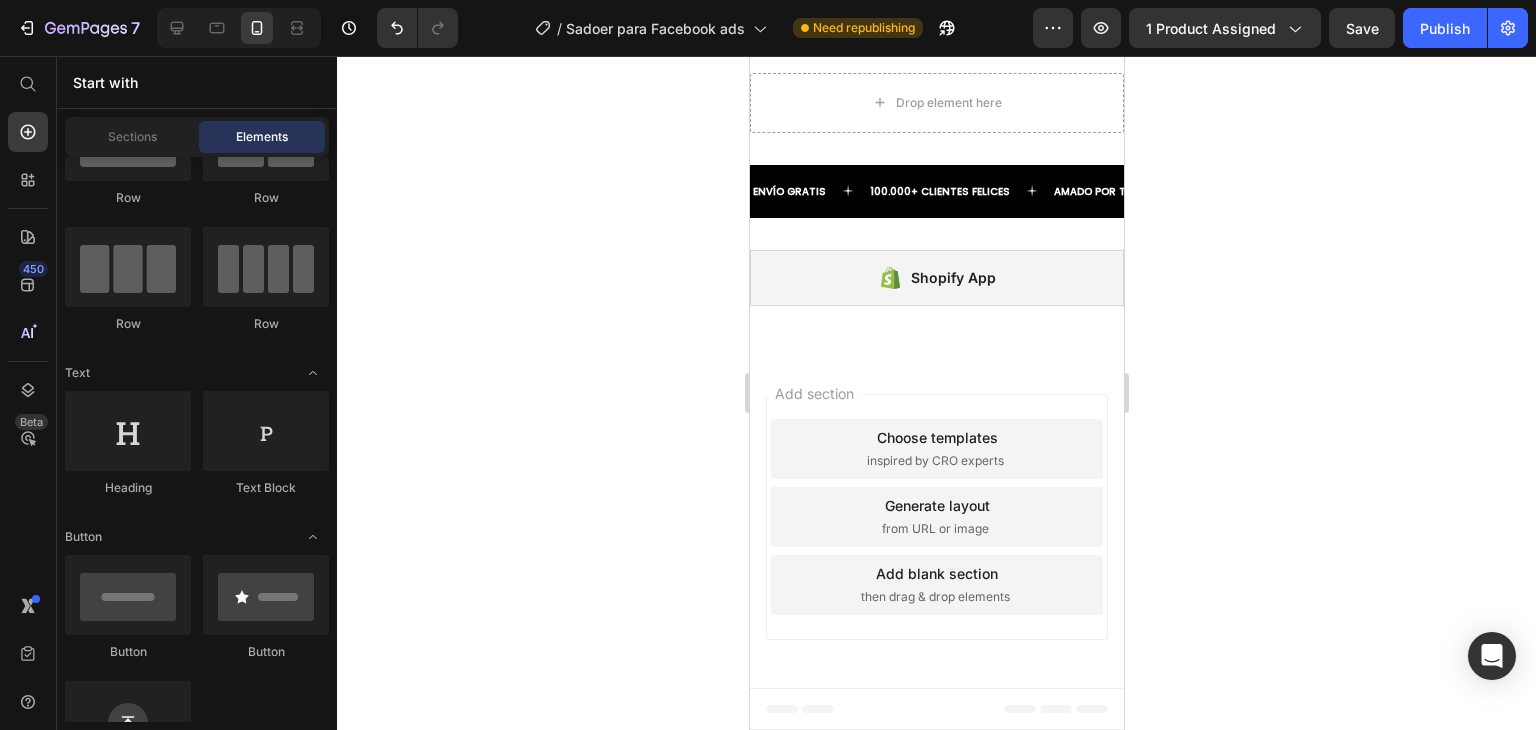 scroll, scrollTop: 5875, scrollLeft: 0, axis: vertical 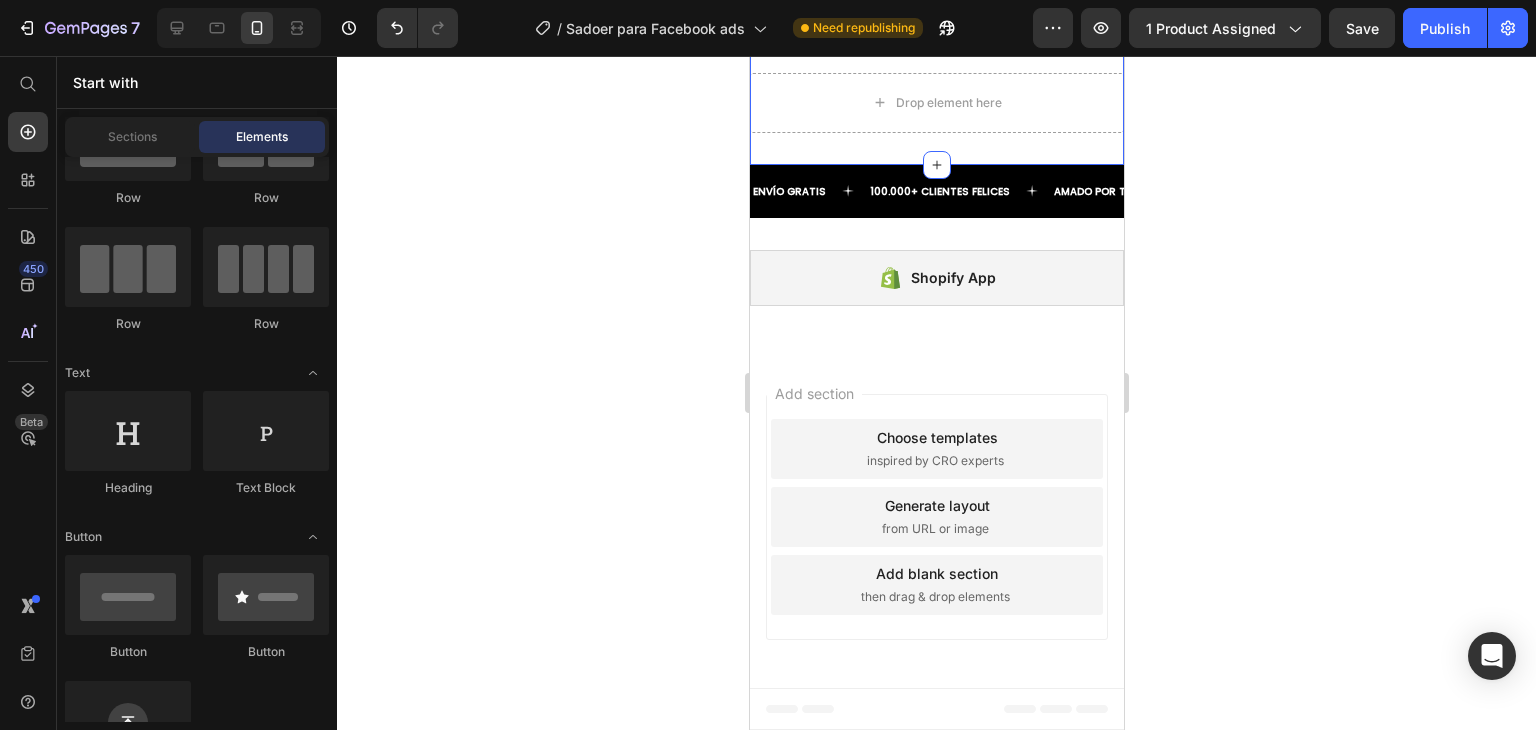 click on "Drop element here Section 5" at bounding box center [936, 103] 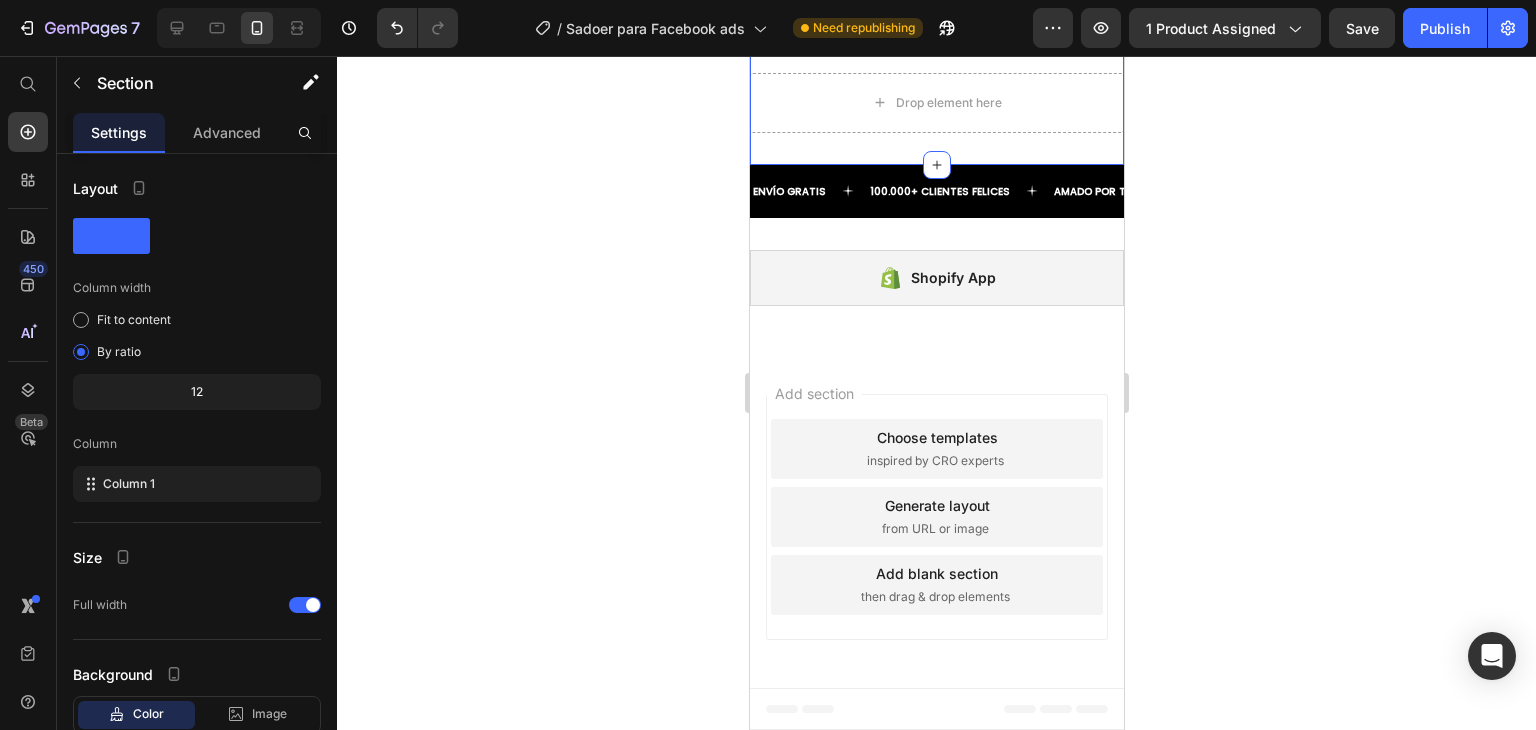 click 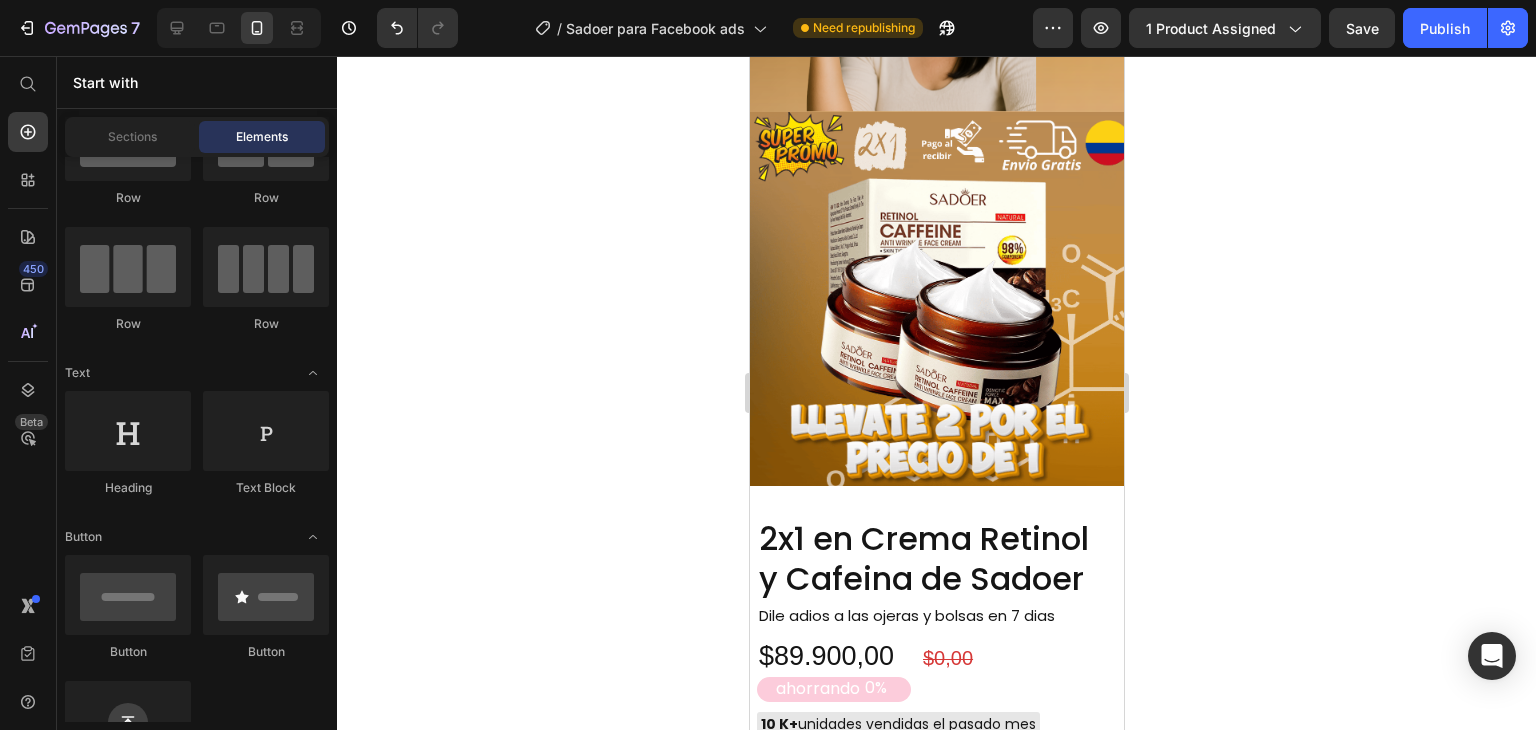 scroll, scrollTop: 1575, scrollLeft: 0, axis: vertical 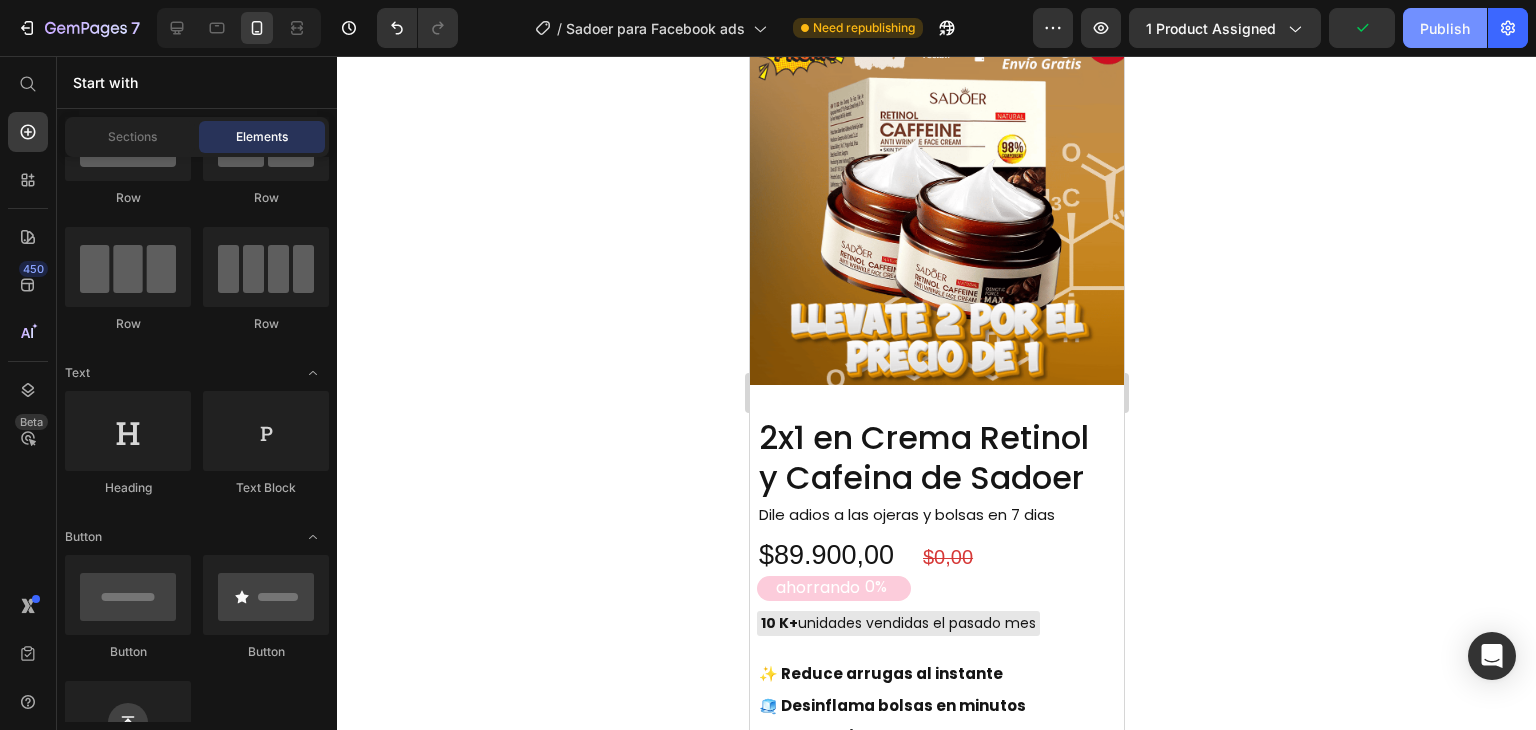 click on "Publish" 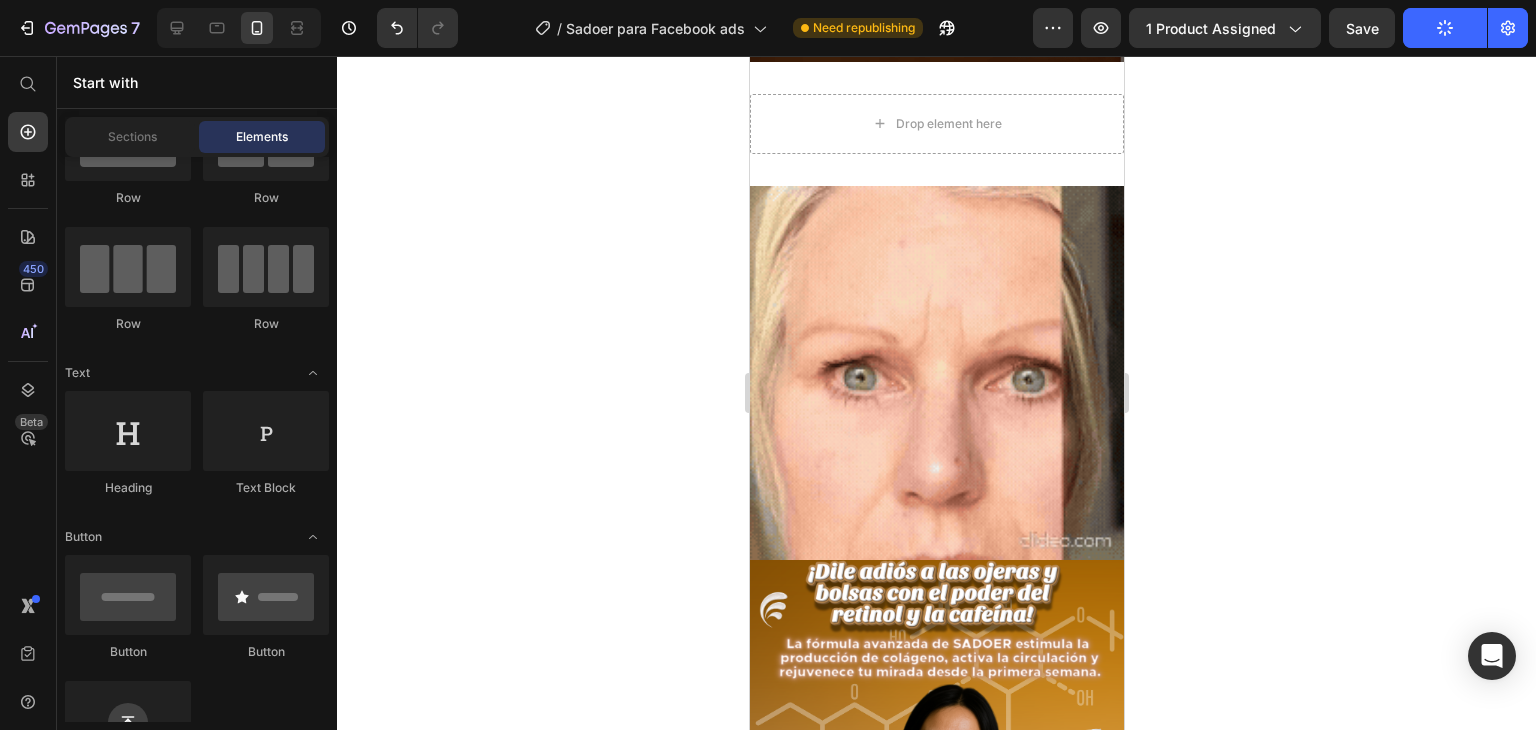 scroll, scrollTop: 500, scrollLeft: 0, axis: vertical 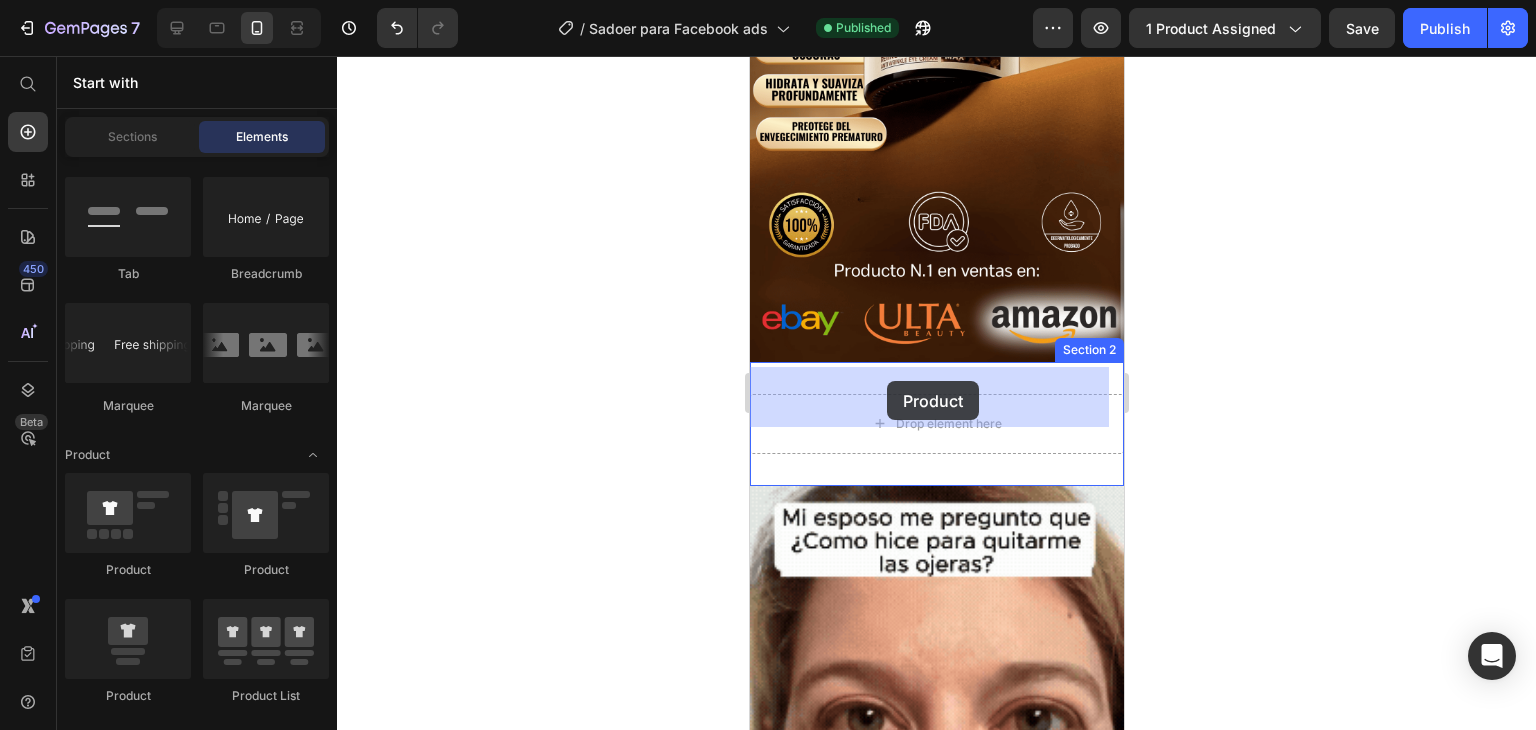 drag, startPoint x: 905, startPoint y: 567, endPoint x: 1927, endPoint y: 517, distance: 1023.22235 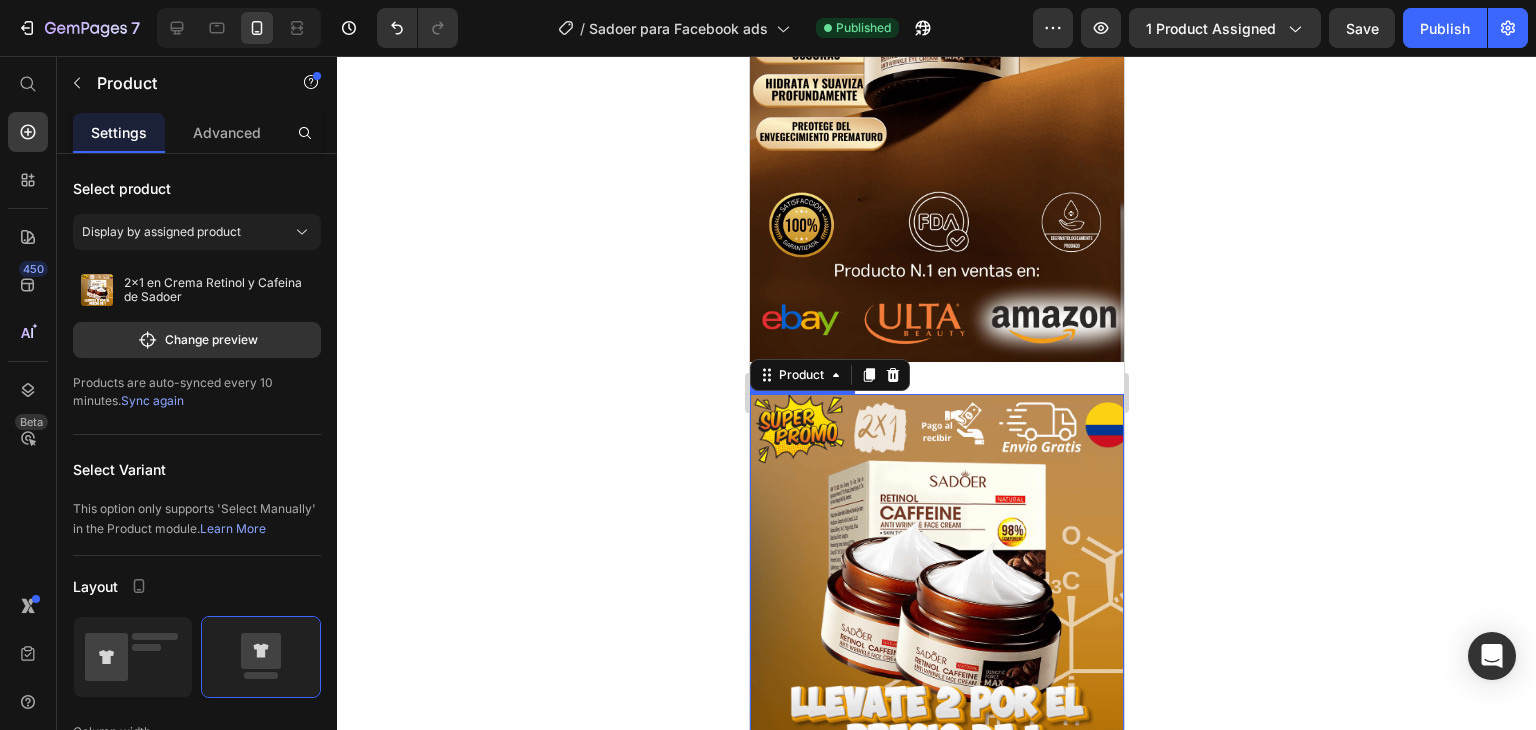 click at bounding box center [936, 581] 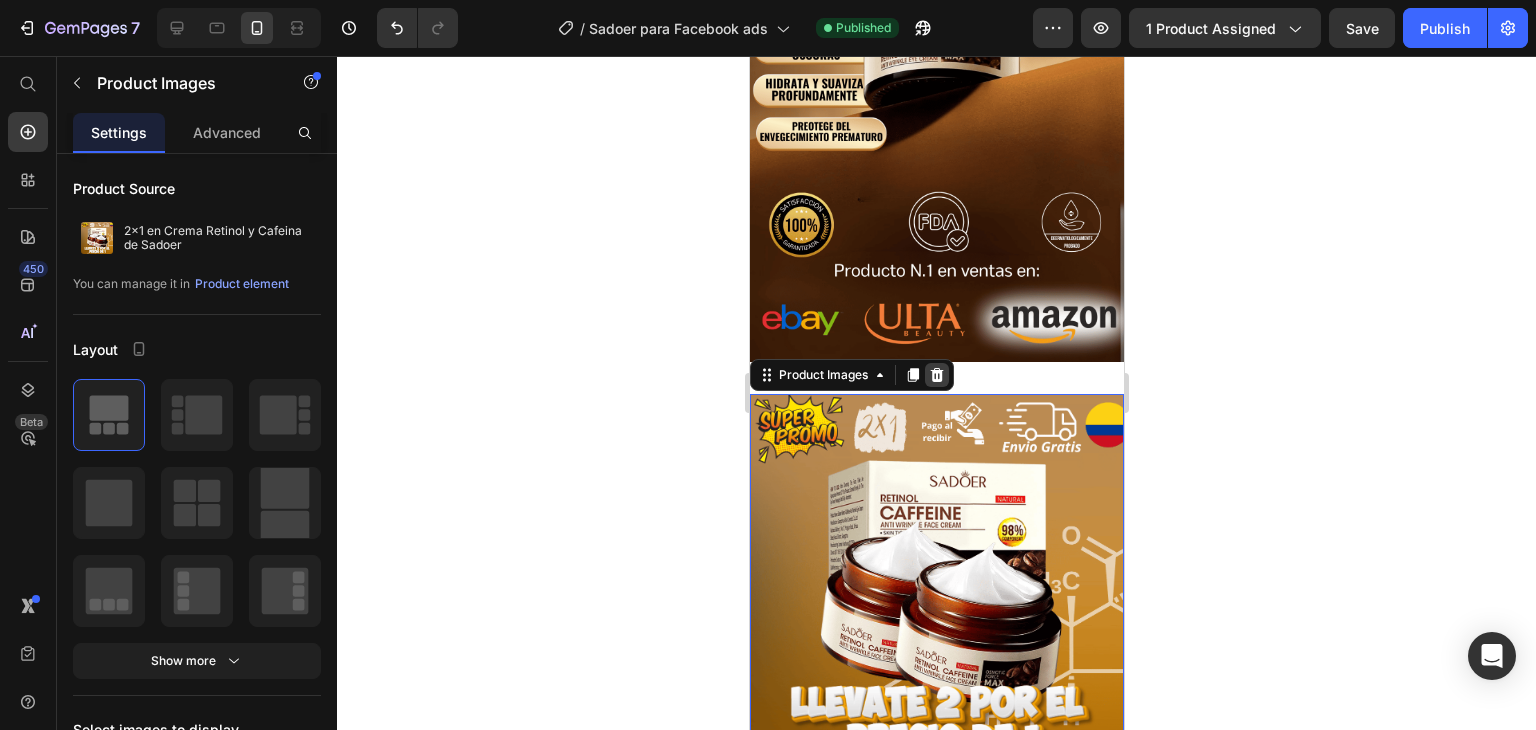 click 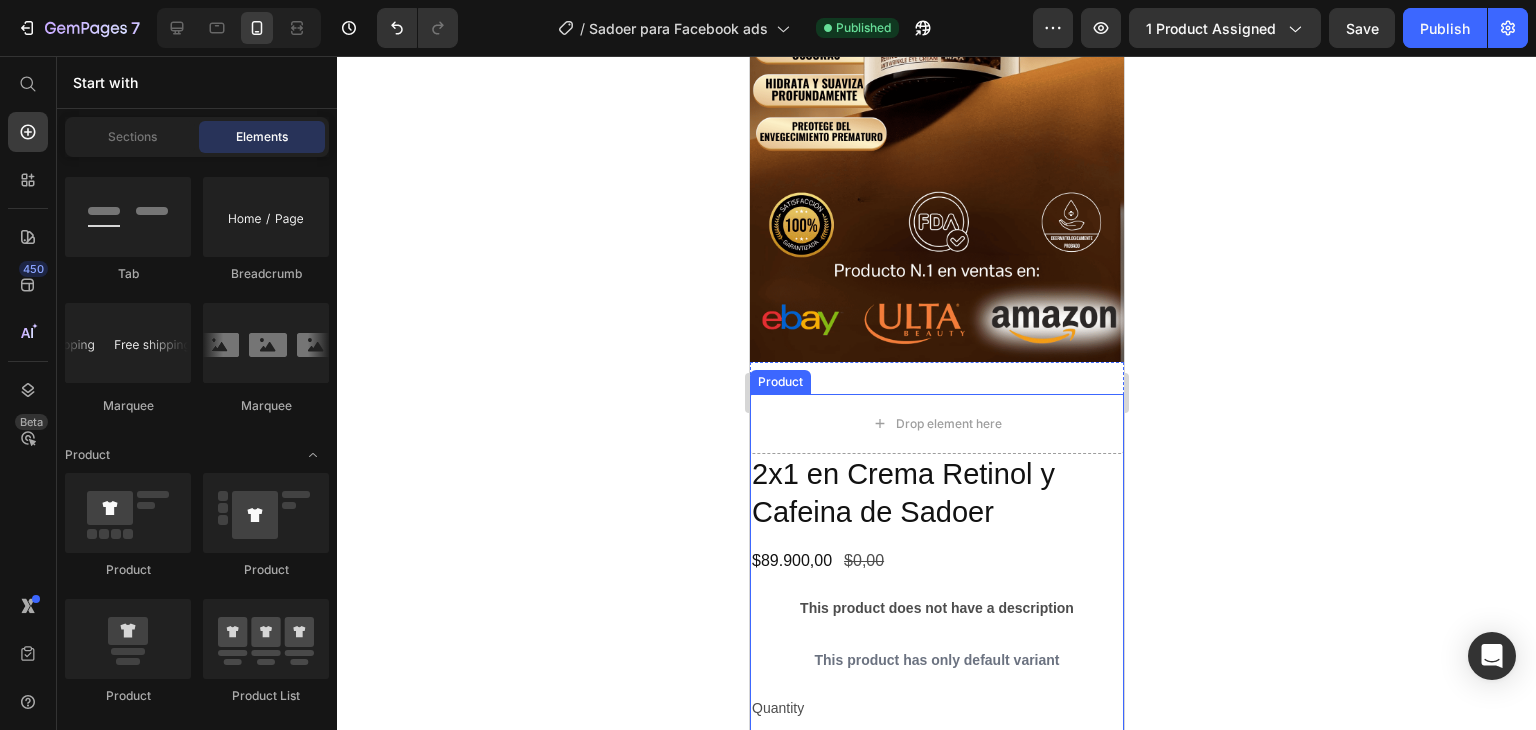 scroll, scrollTop: 600, scrollLeft: 0, axis: vertical 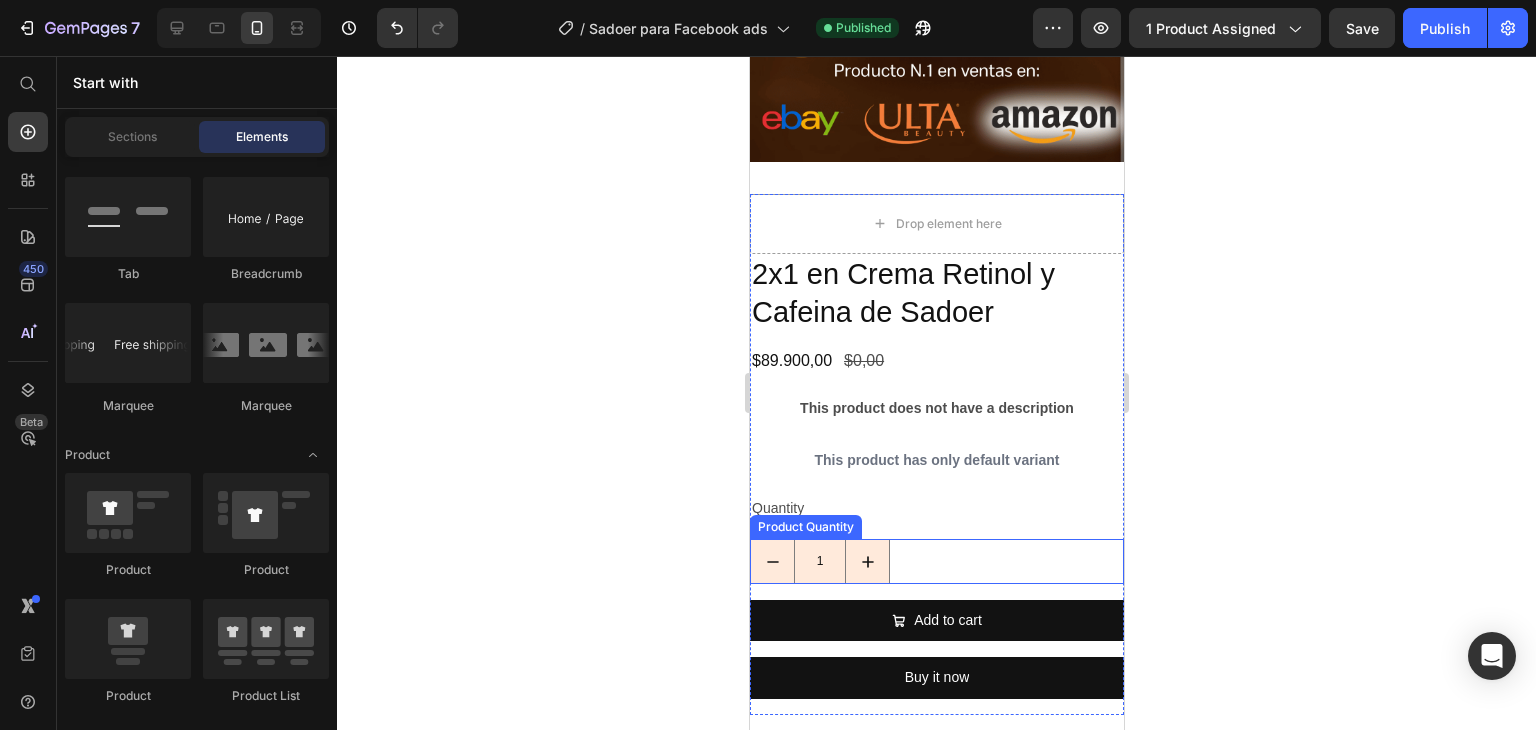 click on "1" at bounding box center (936, 561) 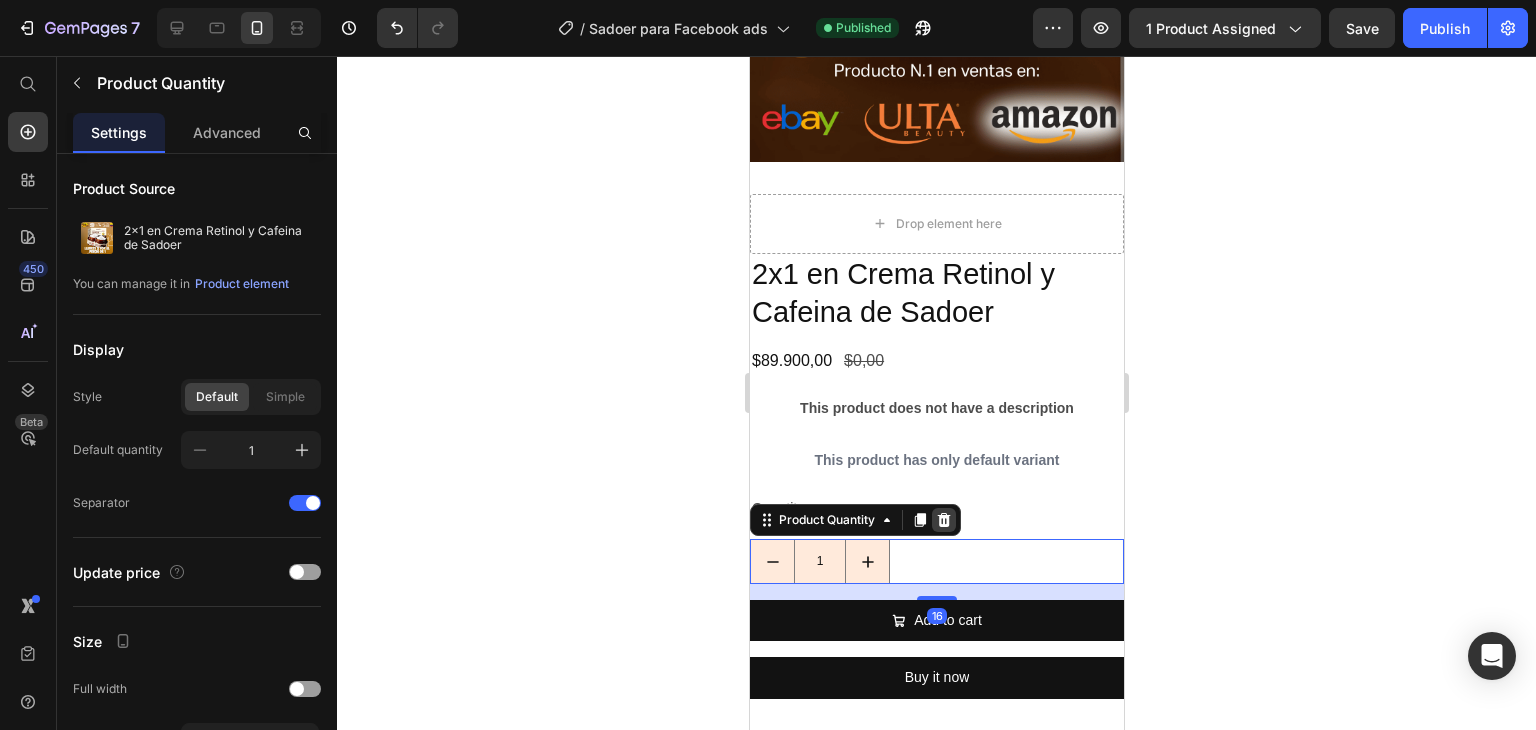 click 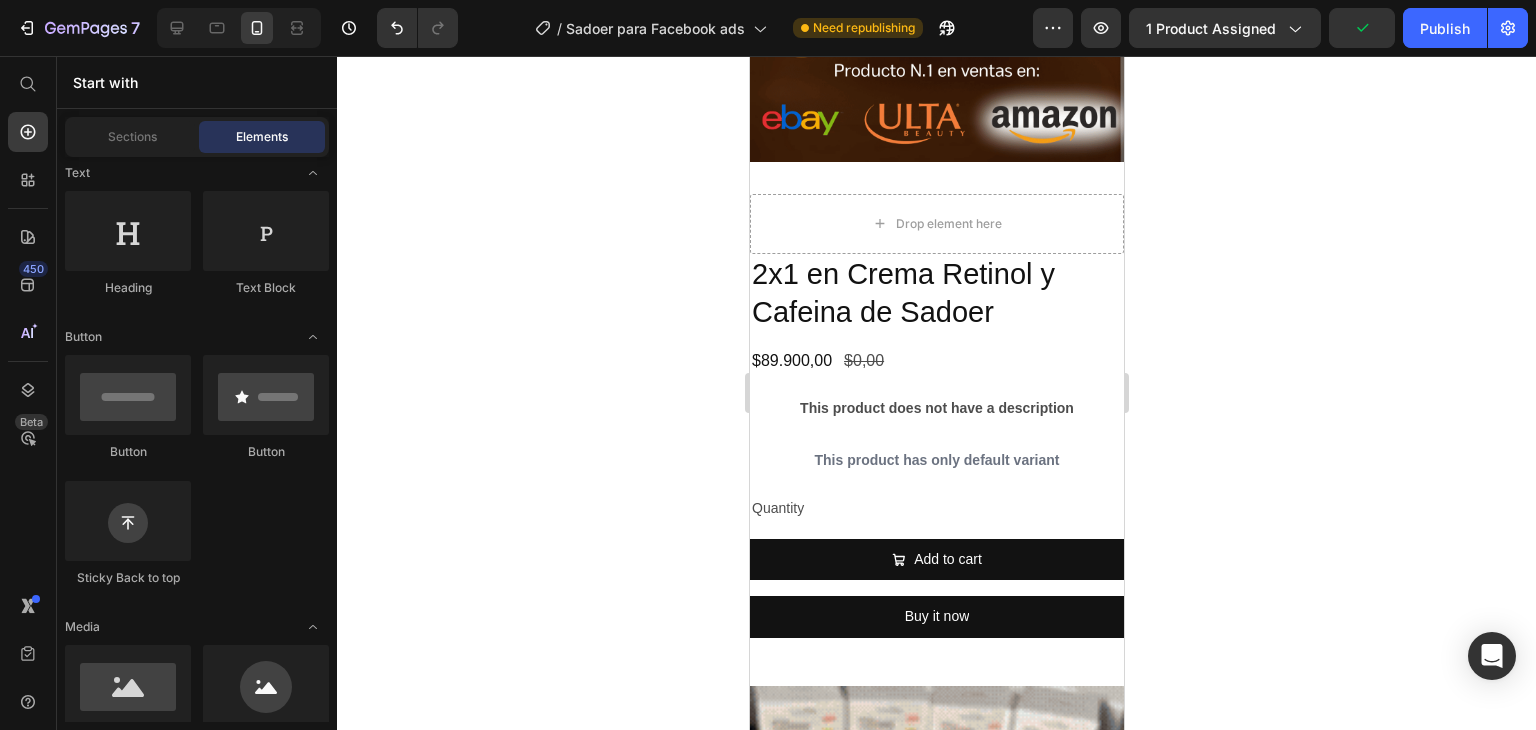 scroll, scrollTop: 0, scrollLeft: 0, axis: both 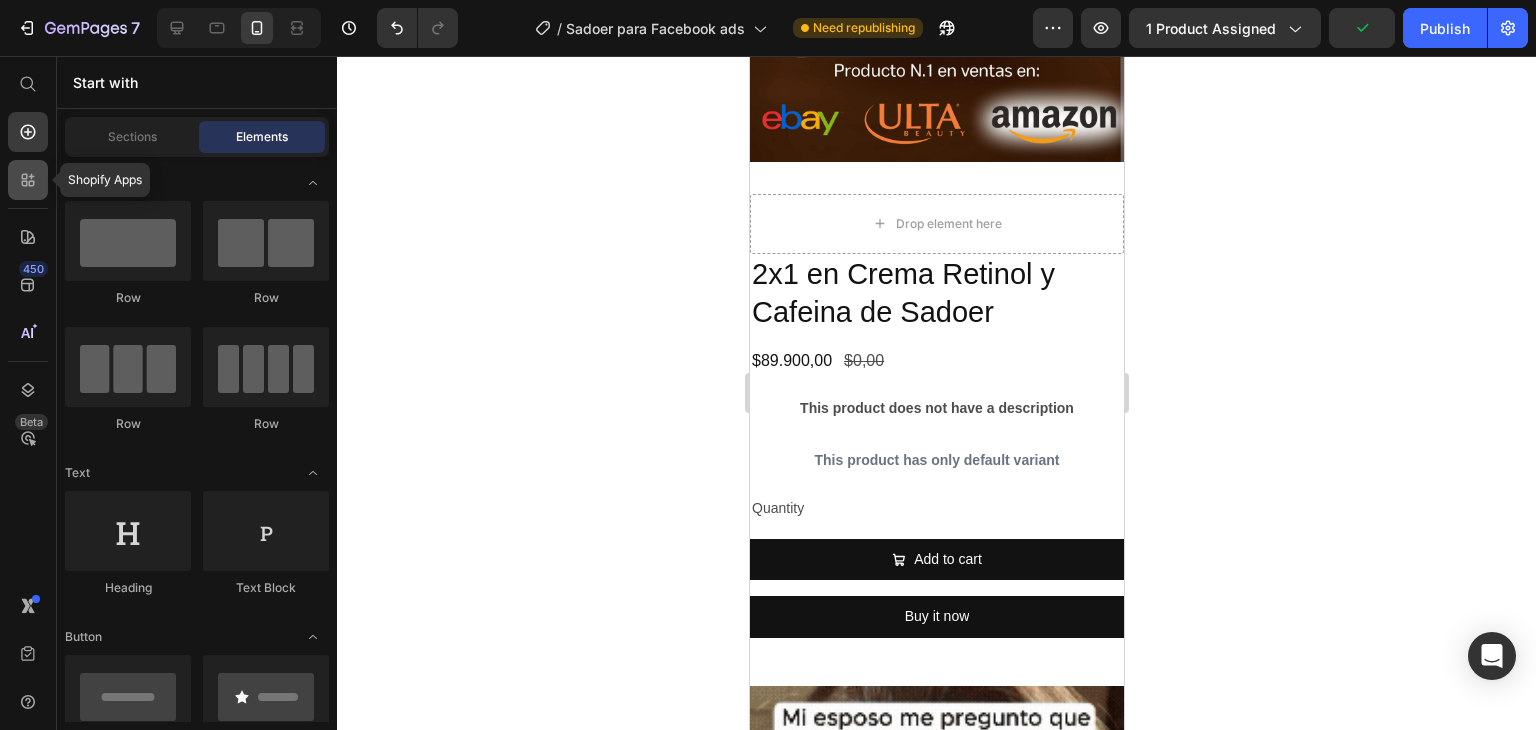click 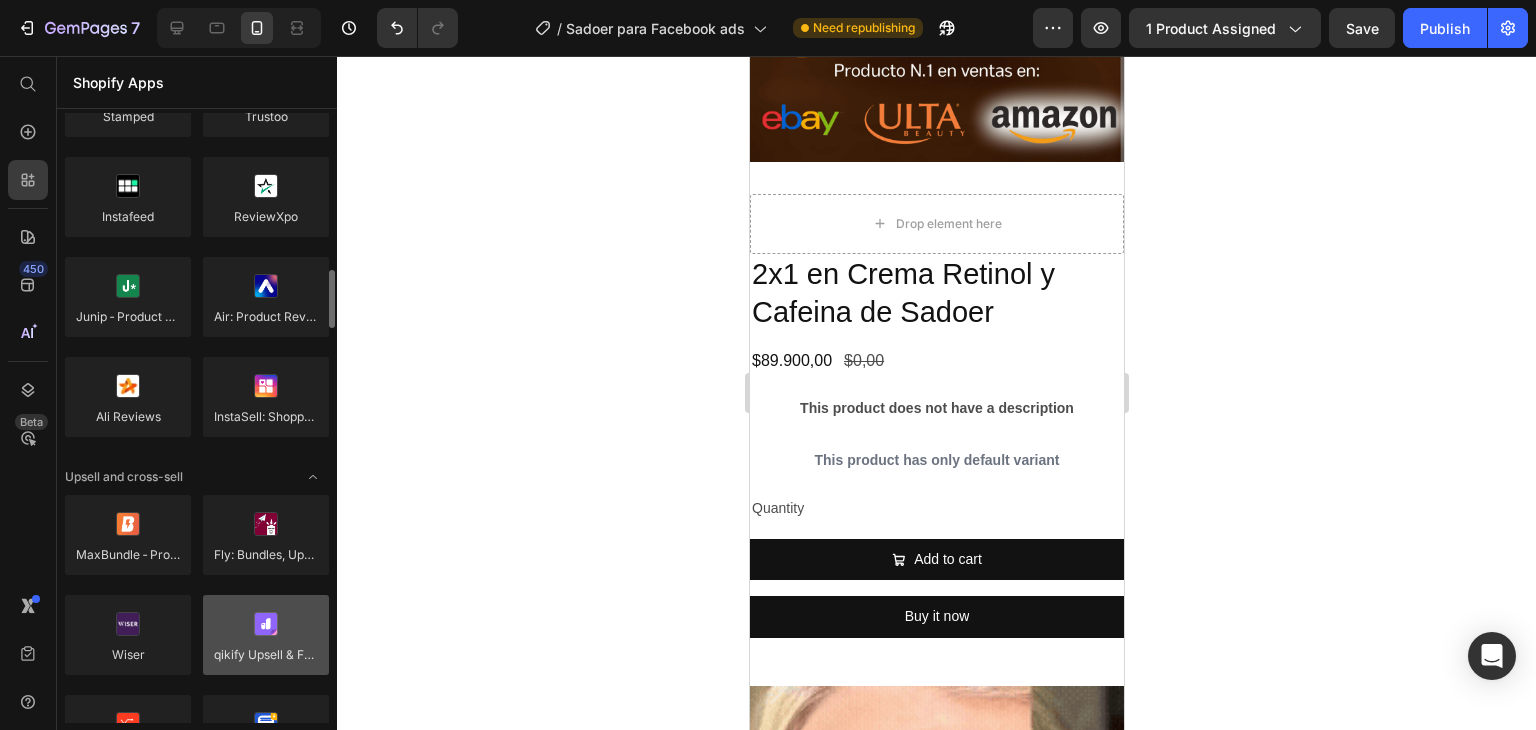 scroll, scrollTop: 600, scrollLeft: 0, axis: vertical 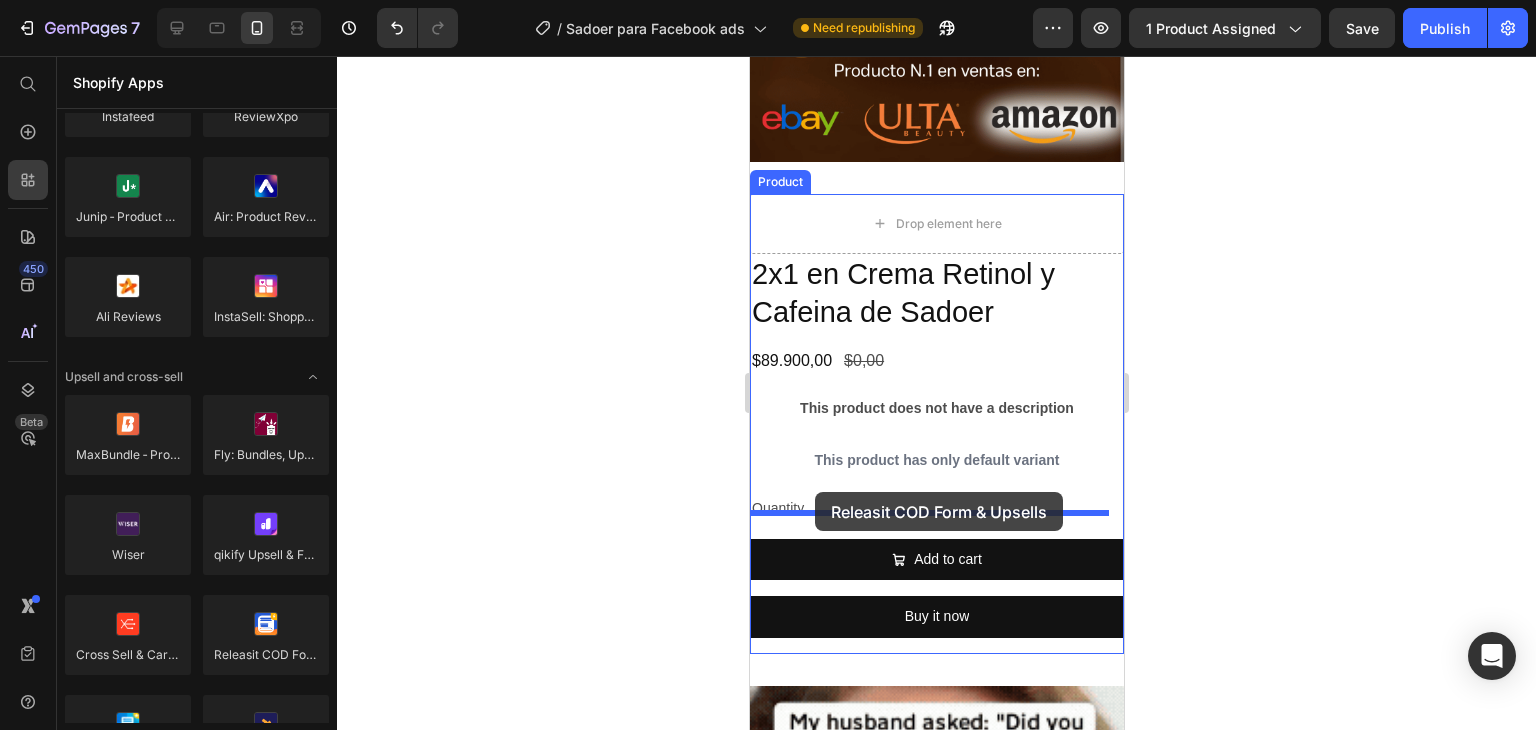 drag, startPoint x: 1013, startPoint y: 697, endPoint x: 814, endPoint y: 492, distance: 285.70264 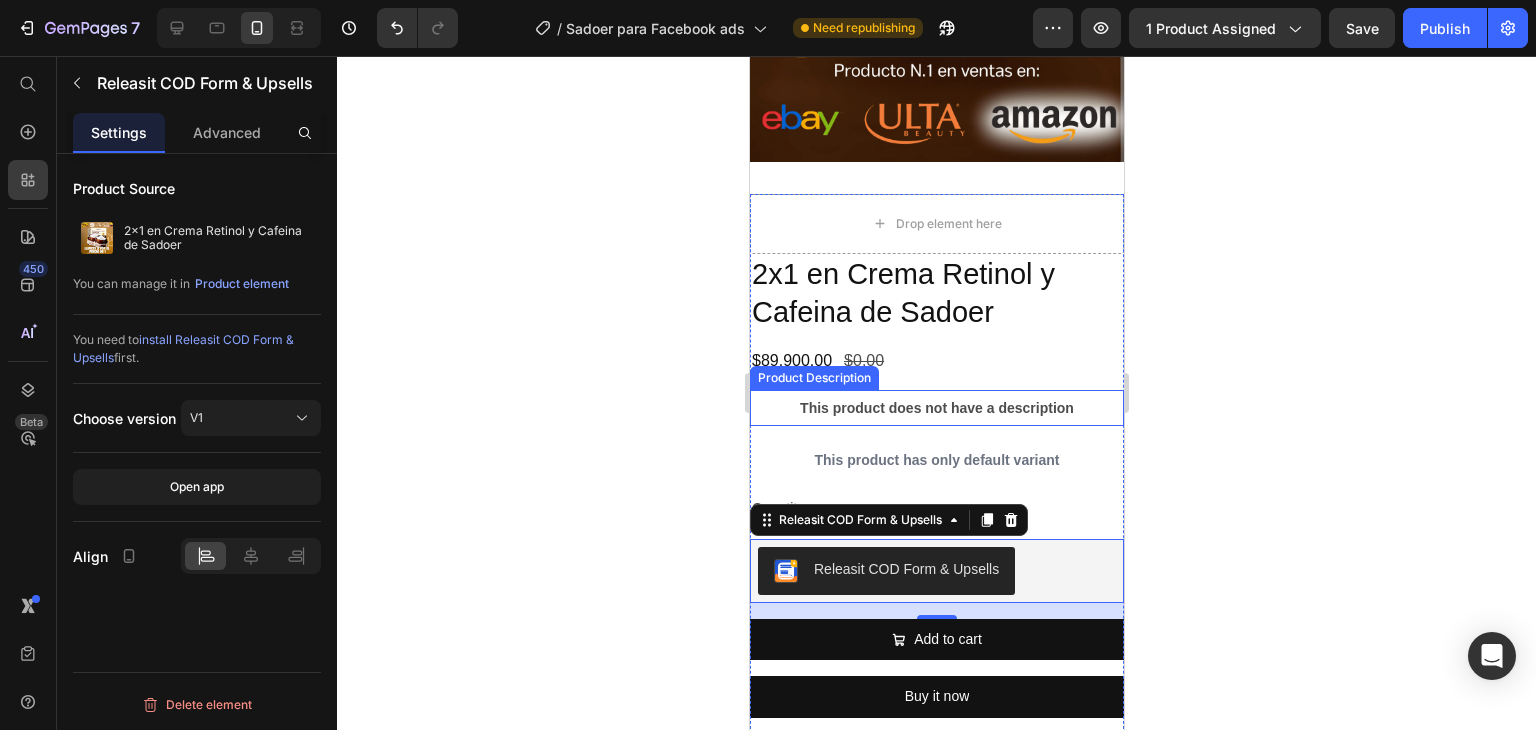 click on "This product does not have a description" at bounding box center (936, 408) 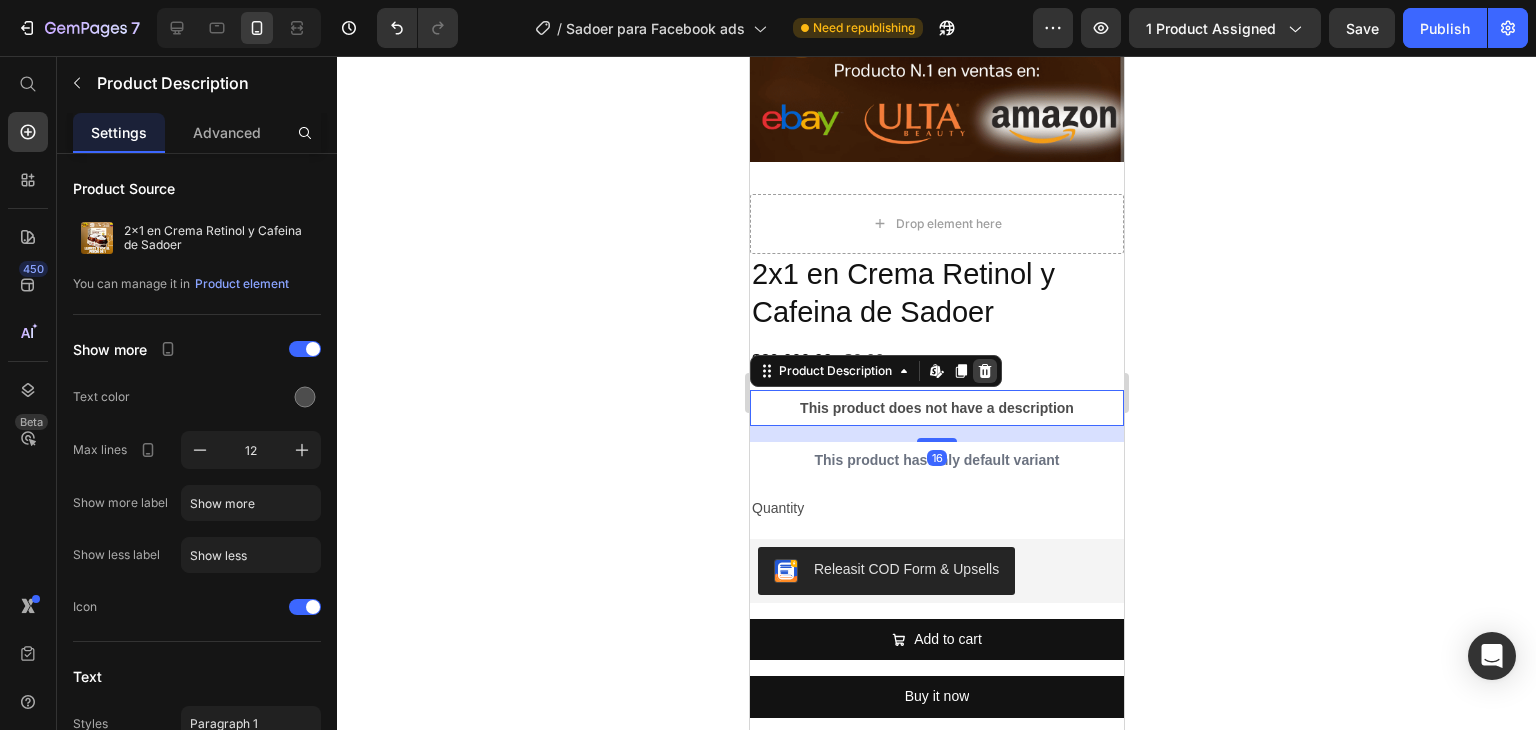 click 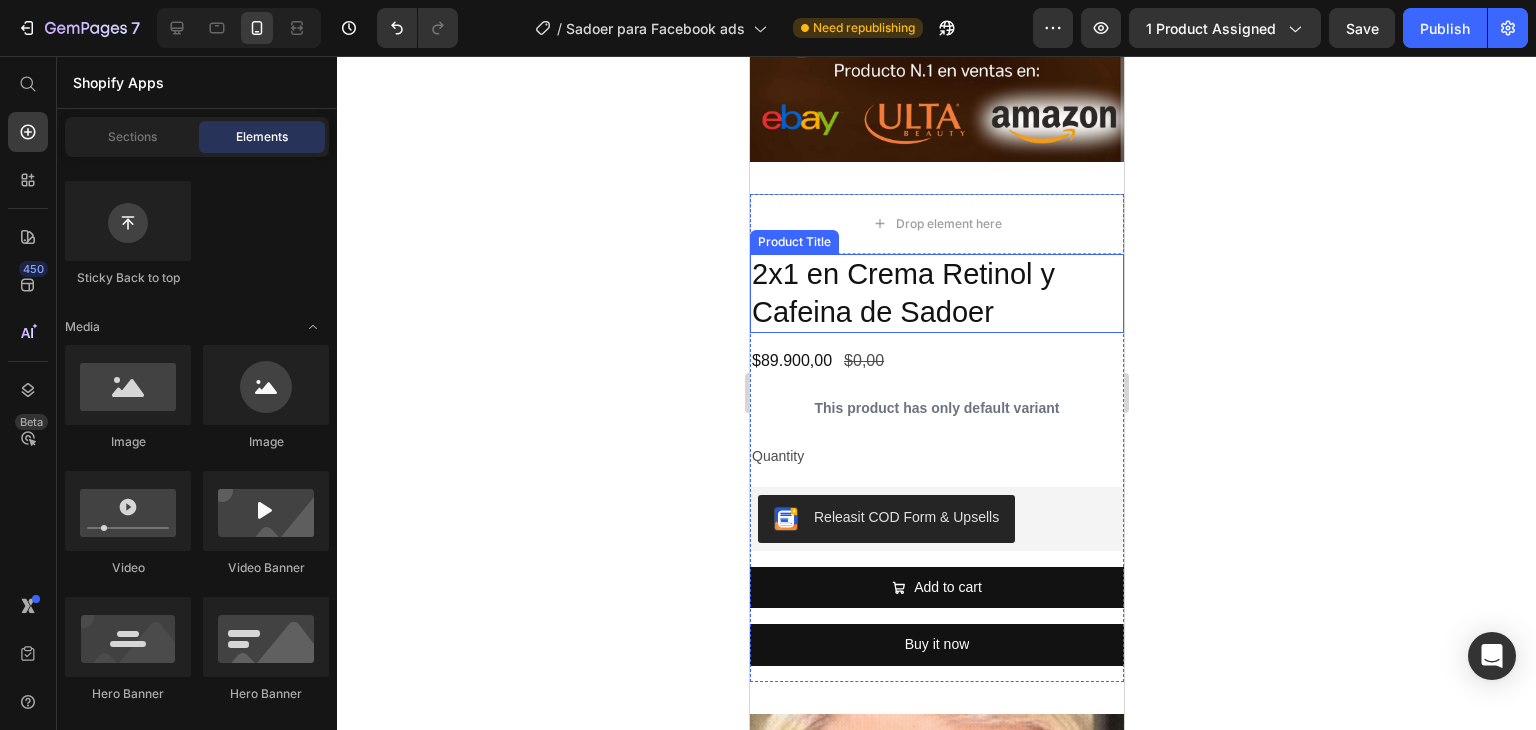 click on "2x1 en Crema Retinol y Cafeina de Sadoer" at bounding box center (936, 293) 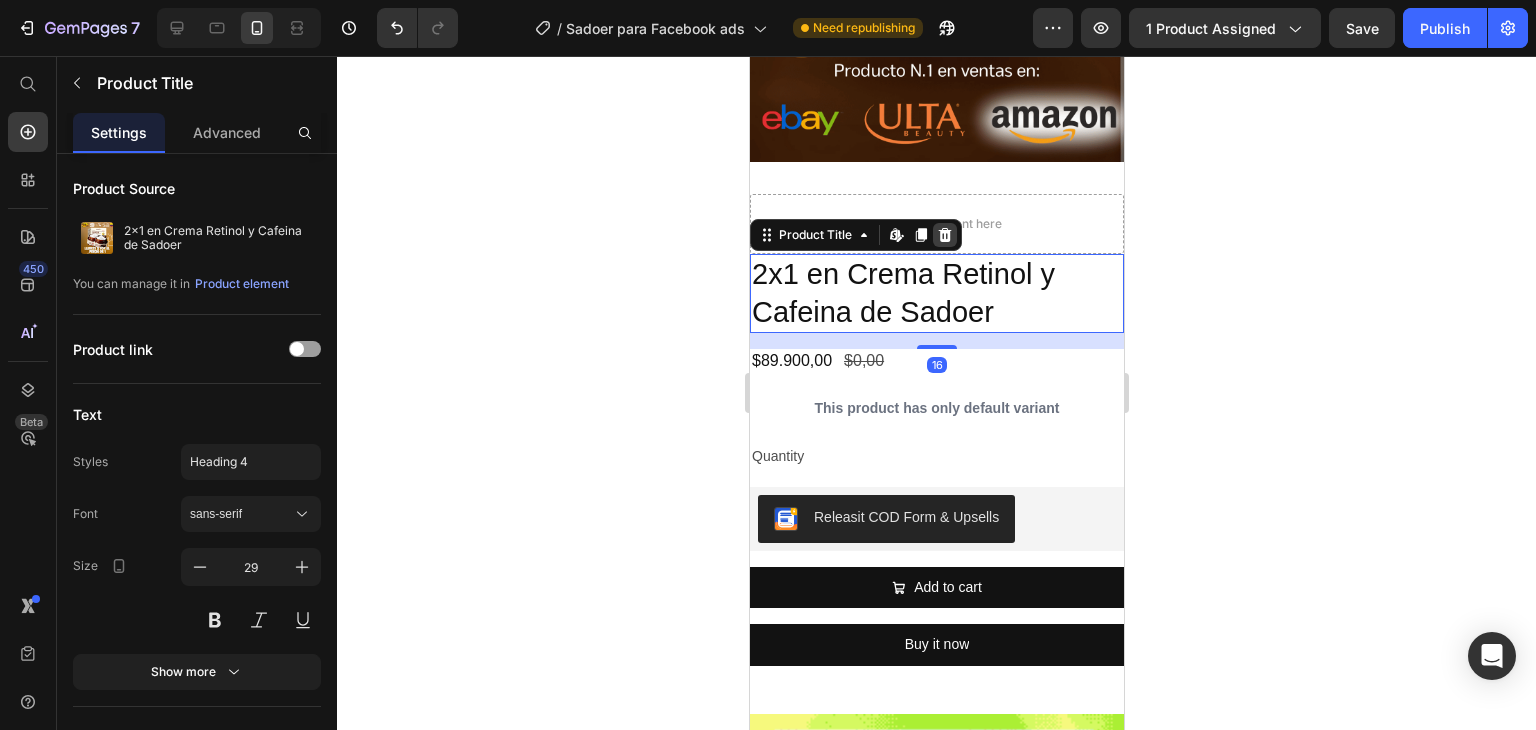 click 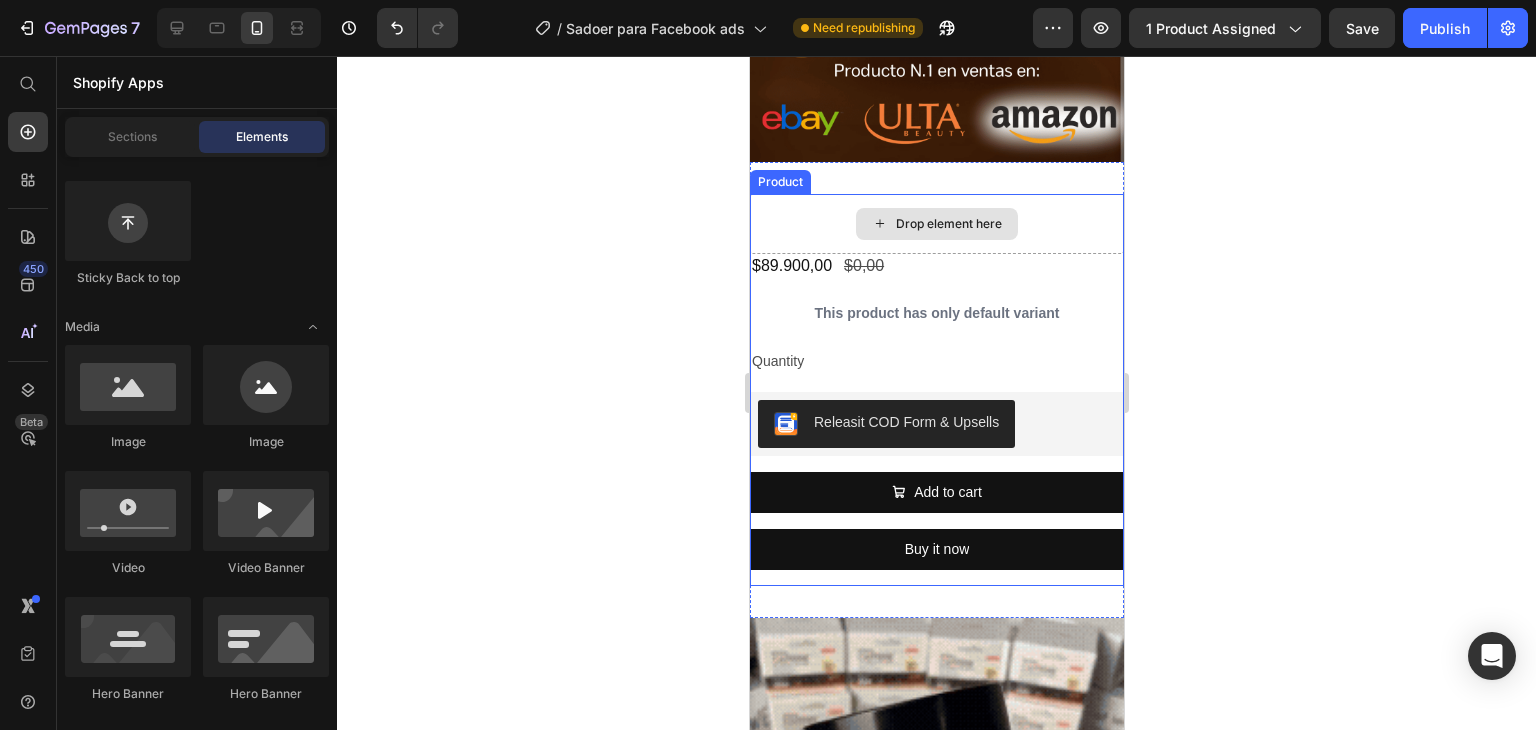 click on "Drop element here" at bounding box center (936, 224) 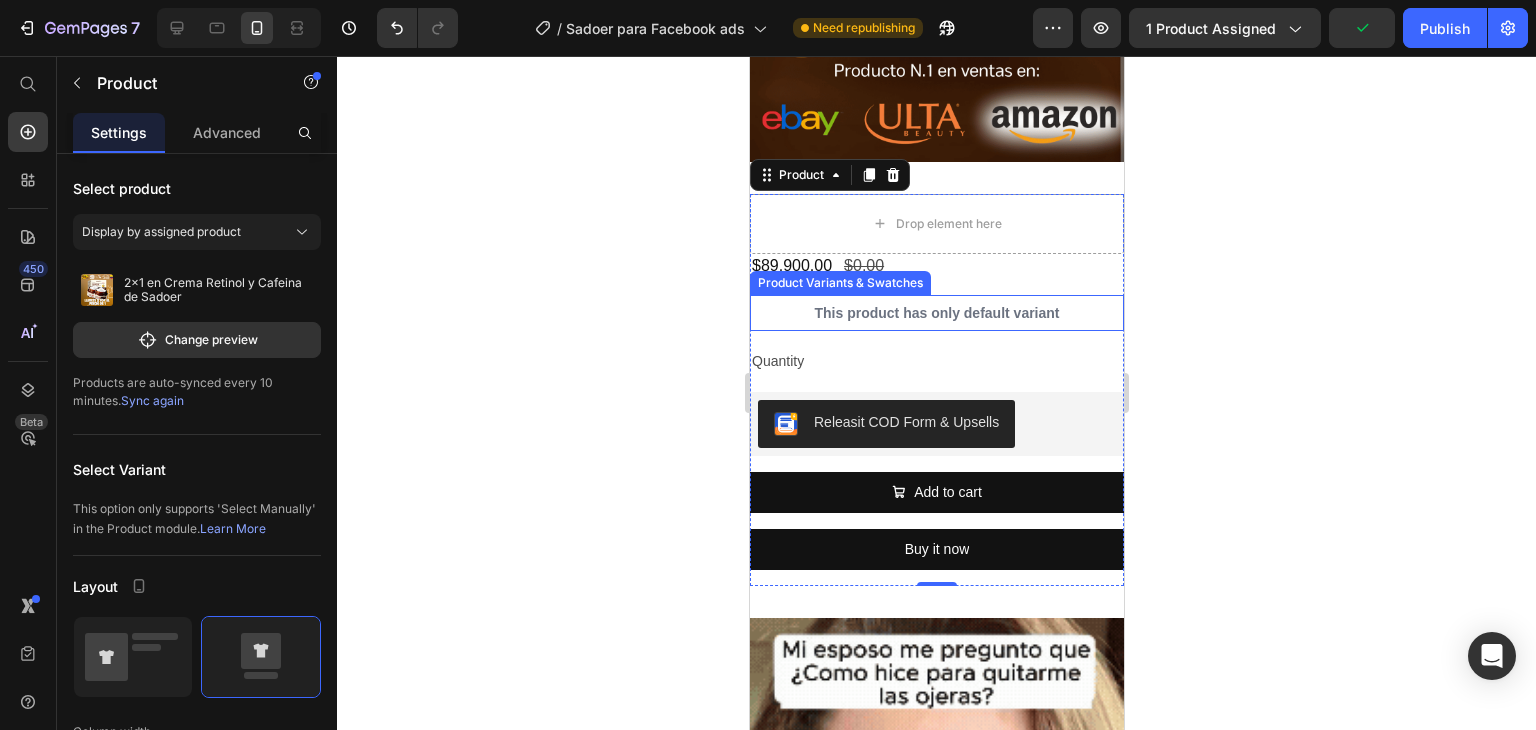 click on "This product has only default variant" at bounding box center (936, 313) 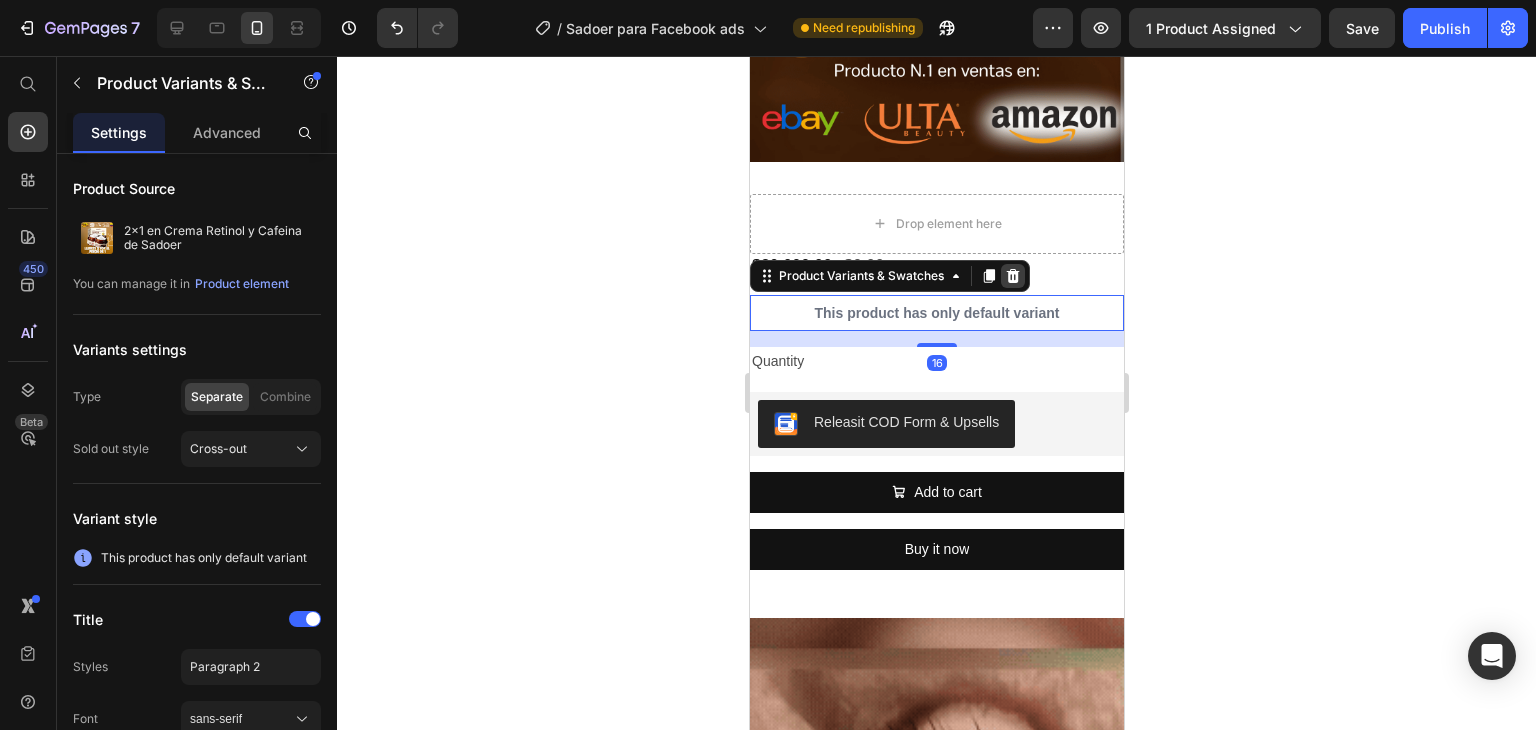 click 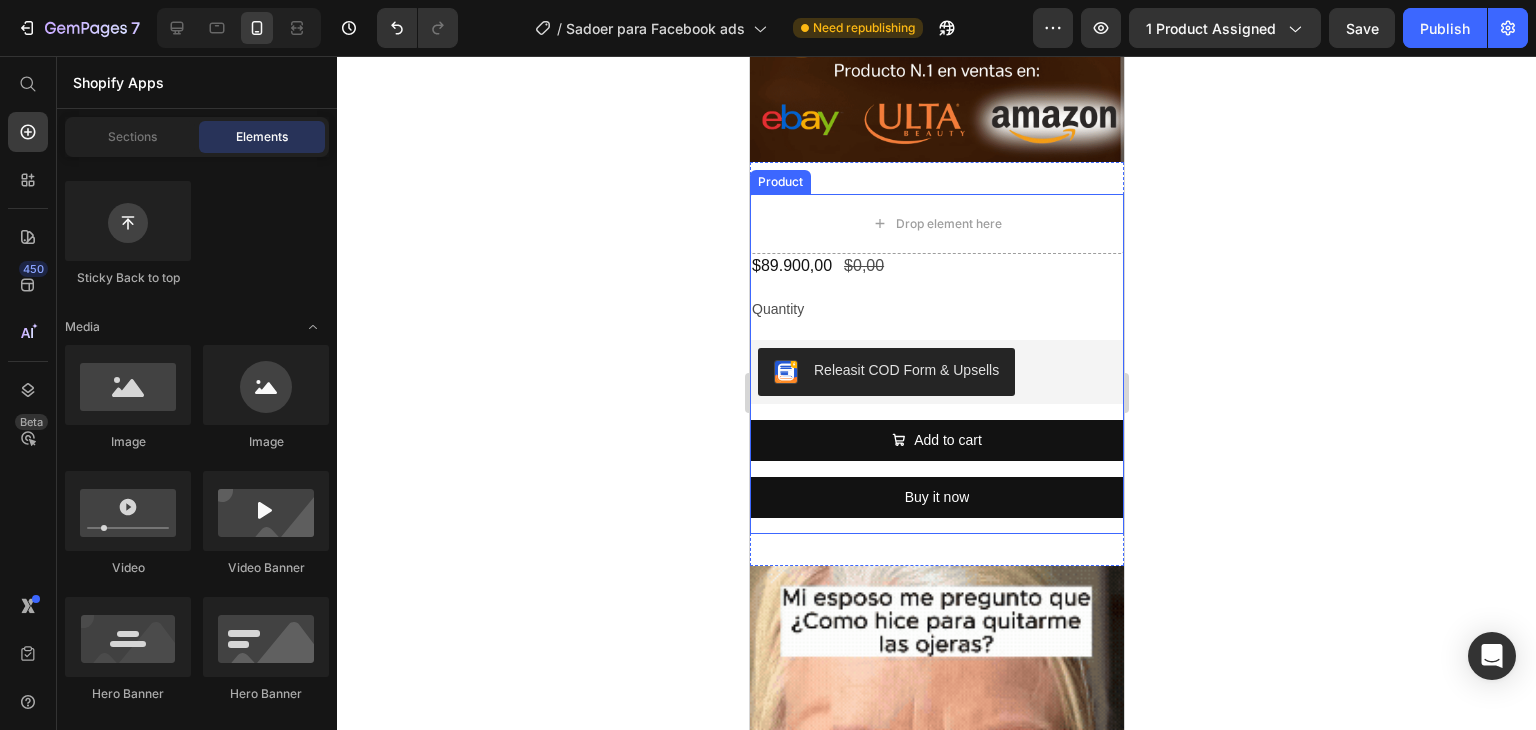 click on "$89.900,00 Product Price $0,00 Product Price Row Quantity Text Block Releasit COD Form & Upsells Releasit COD Form & Upsells
Add to cart Add to Cart Buy it now Dynamic Checkout" at bounding box center [936, 394] 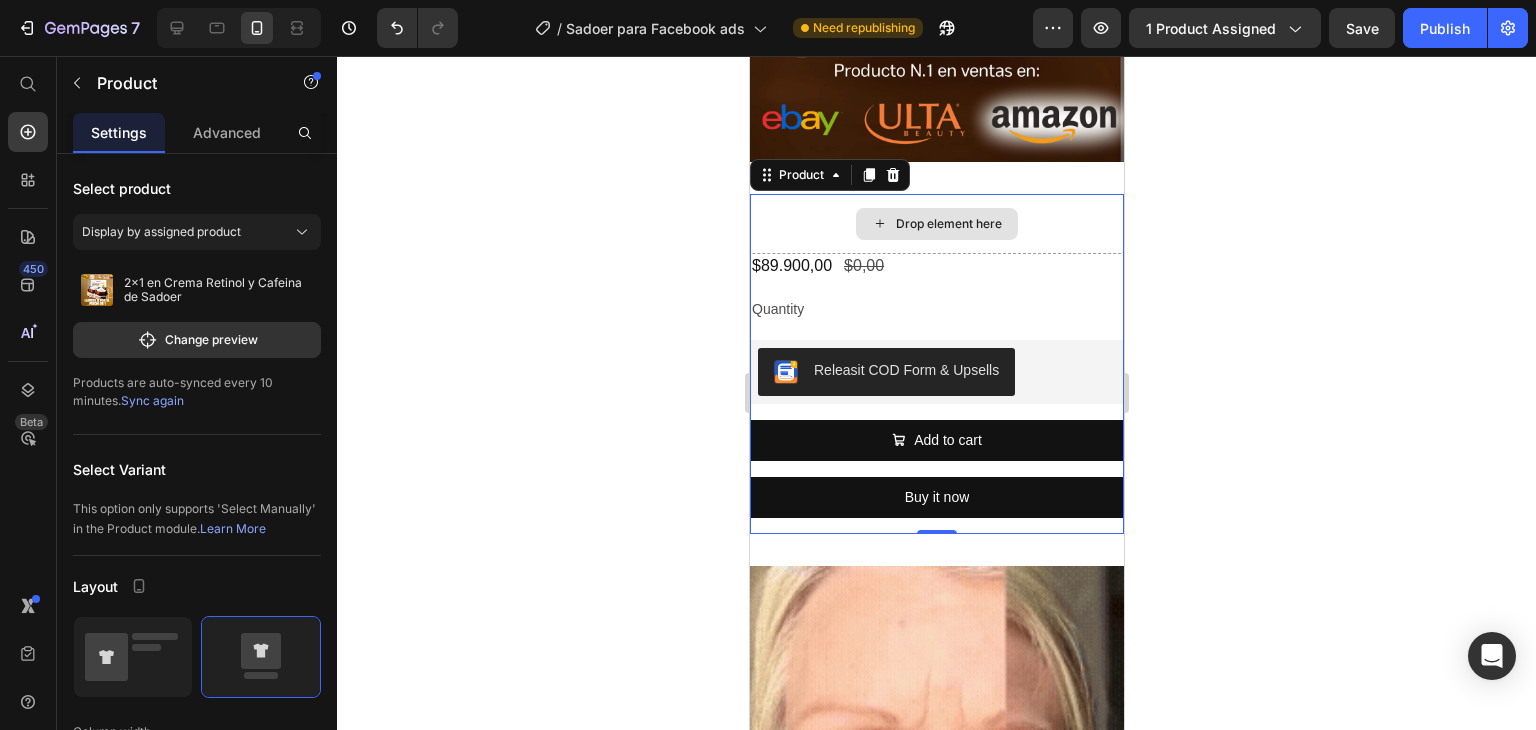 click on "Drop element here" at bounding box center (936, 224) 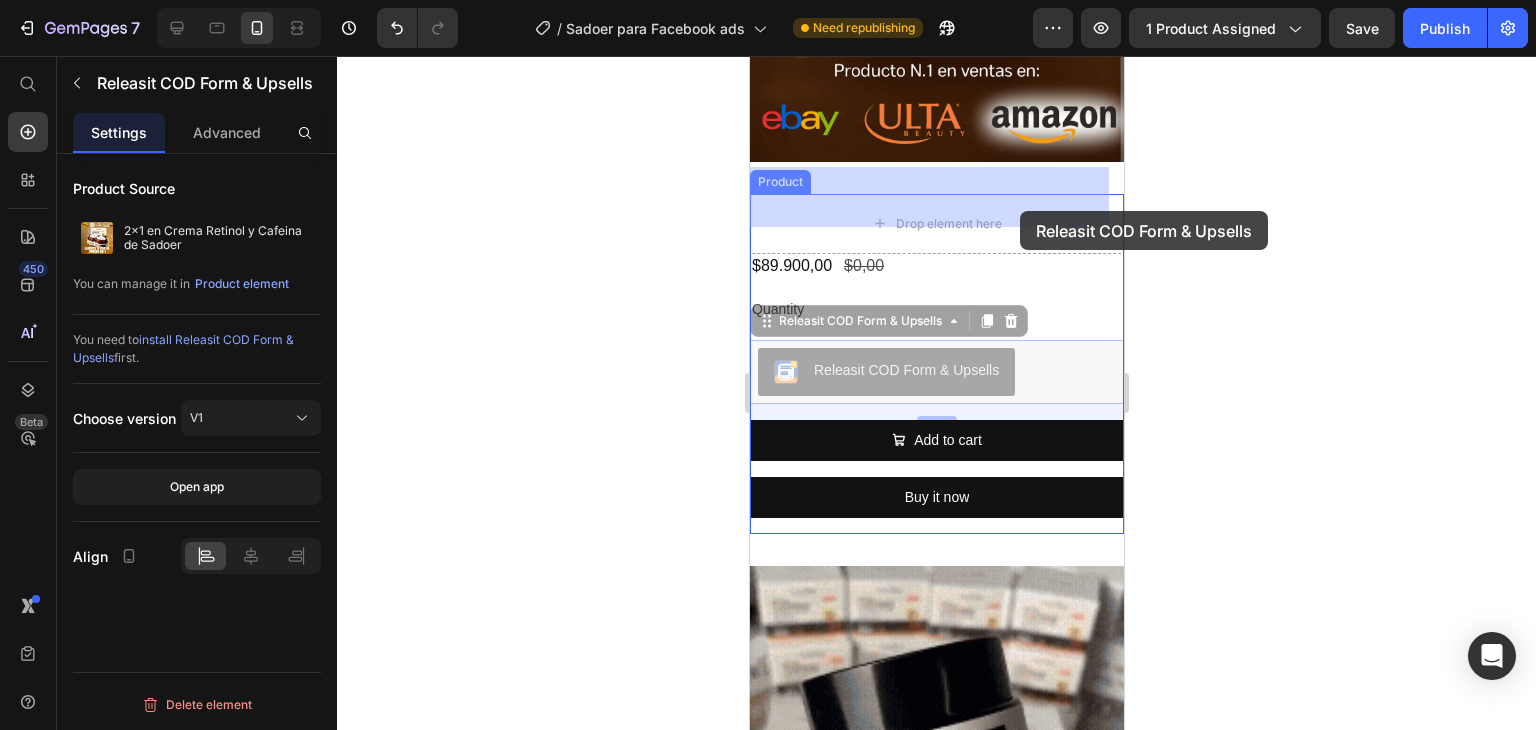 drag, startPoint x: 1035, startPoint y: 342, endPoint x: 1021, endPoint y: 217, distance: 125.781555 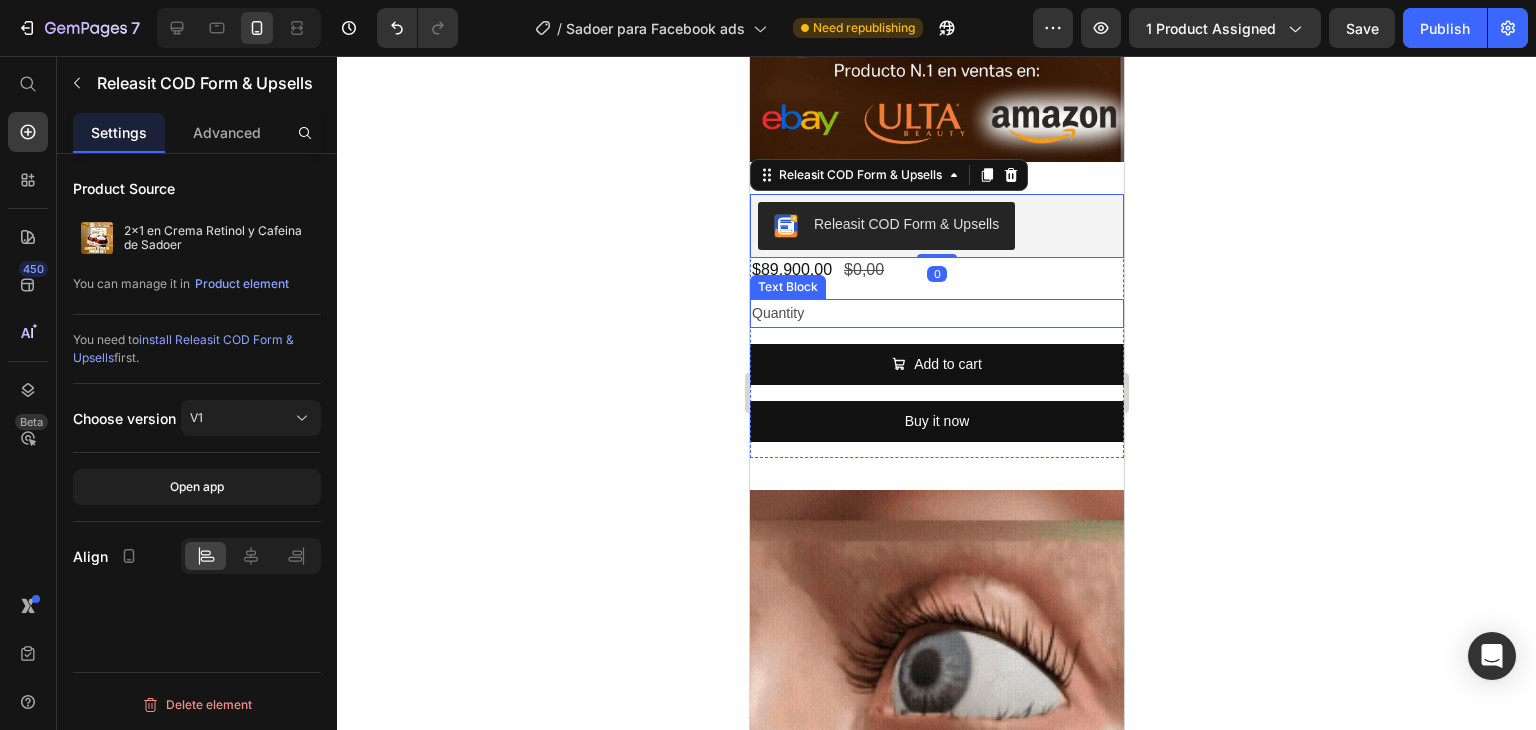 click on "Quantity" at bounding box center (936, 313) 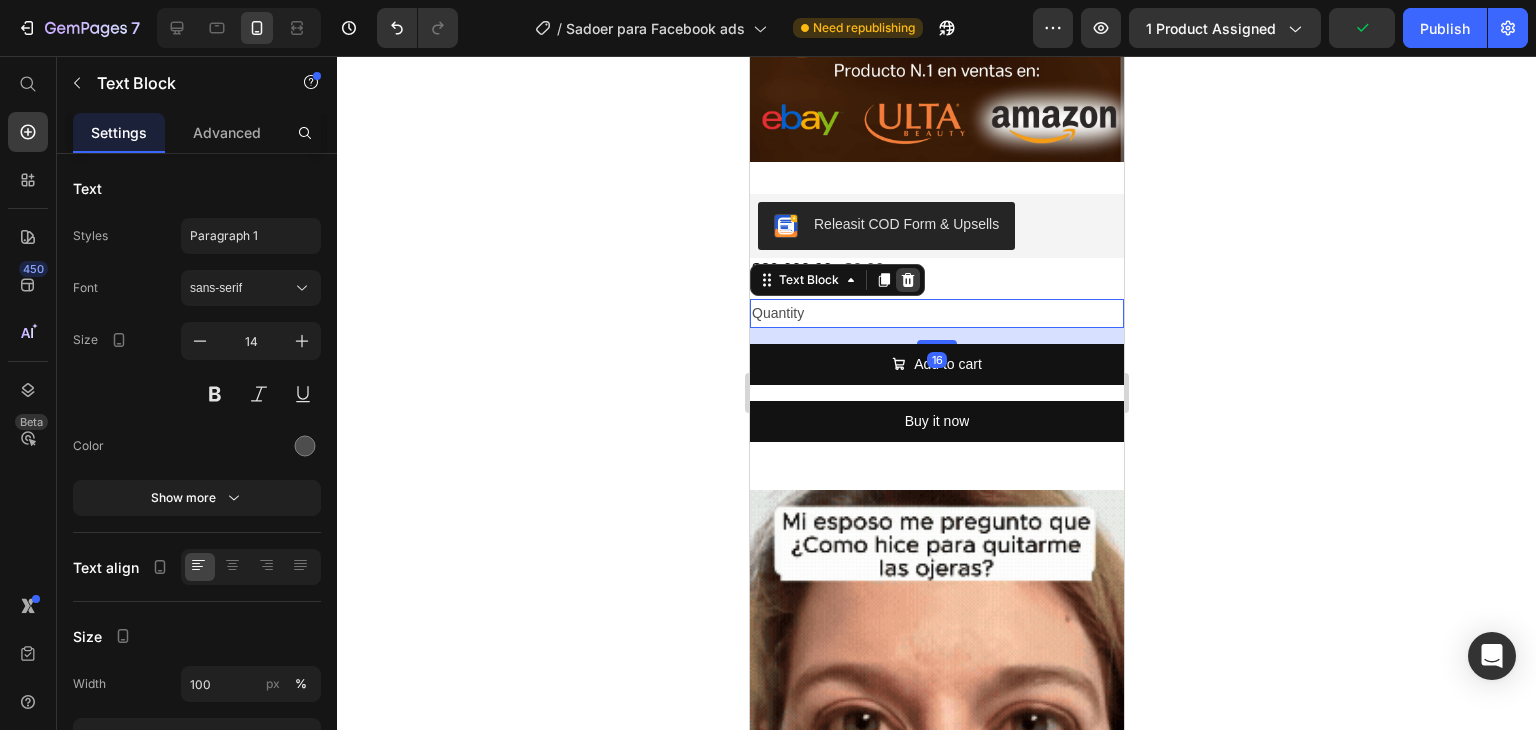 click 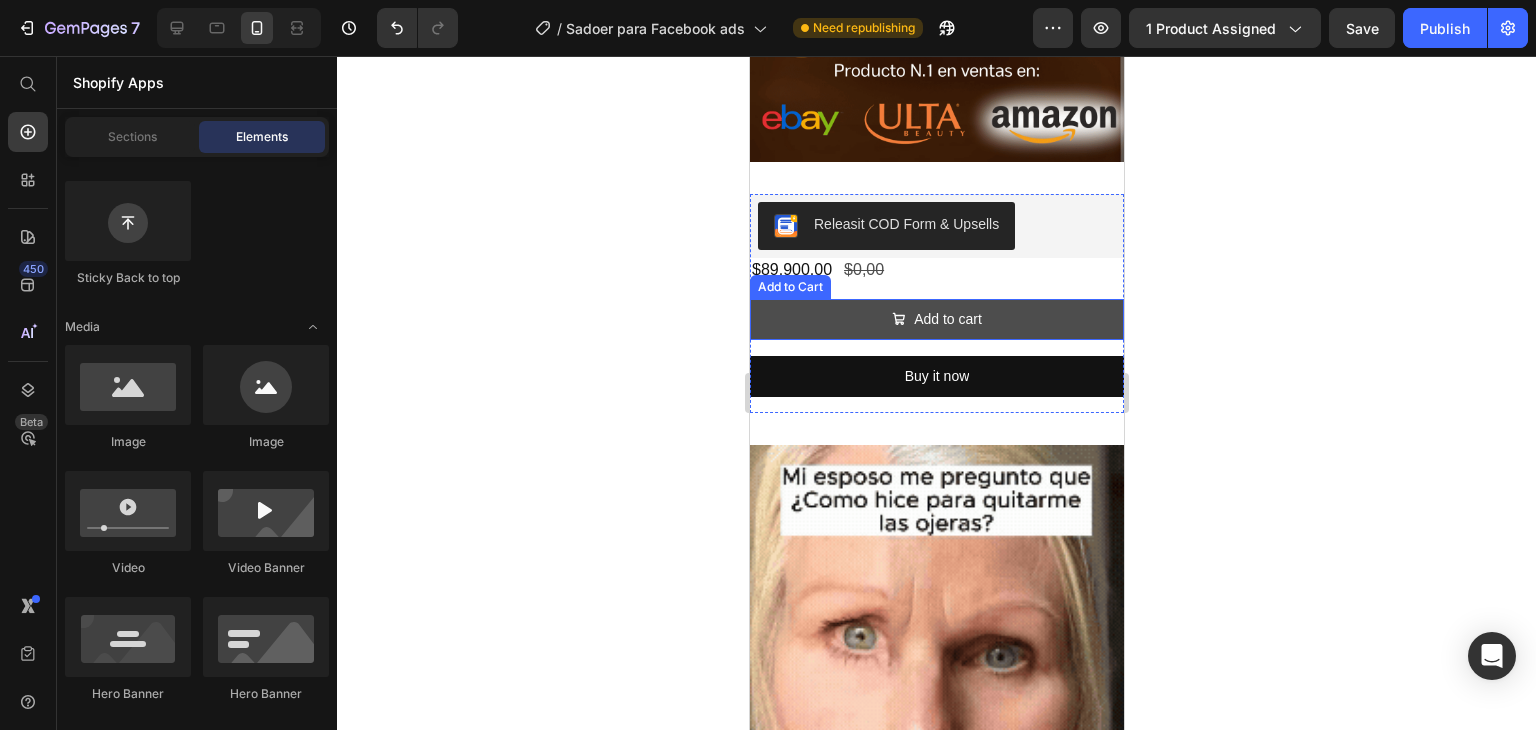 click on "Add to cart" at bounding box center [936, 319] 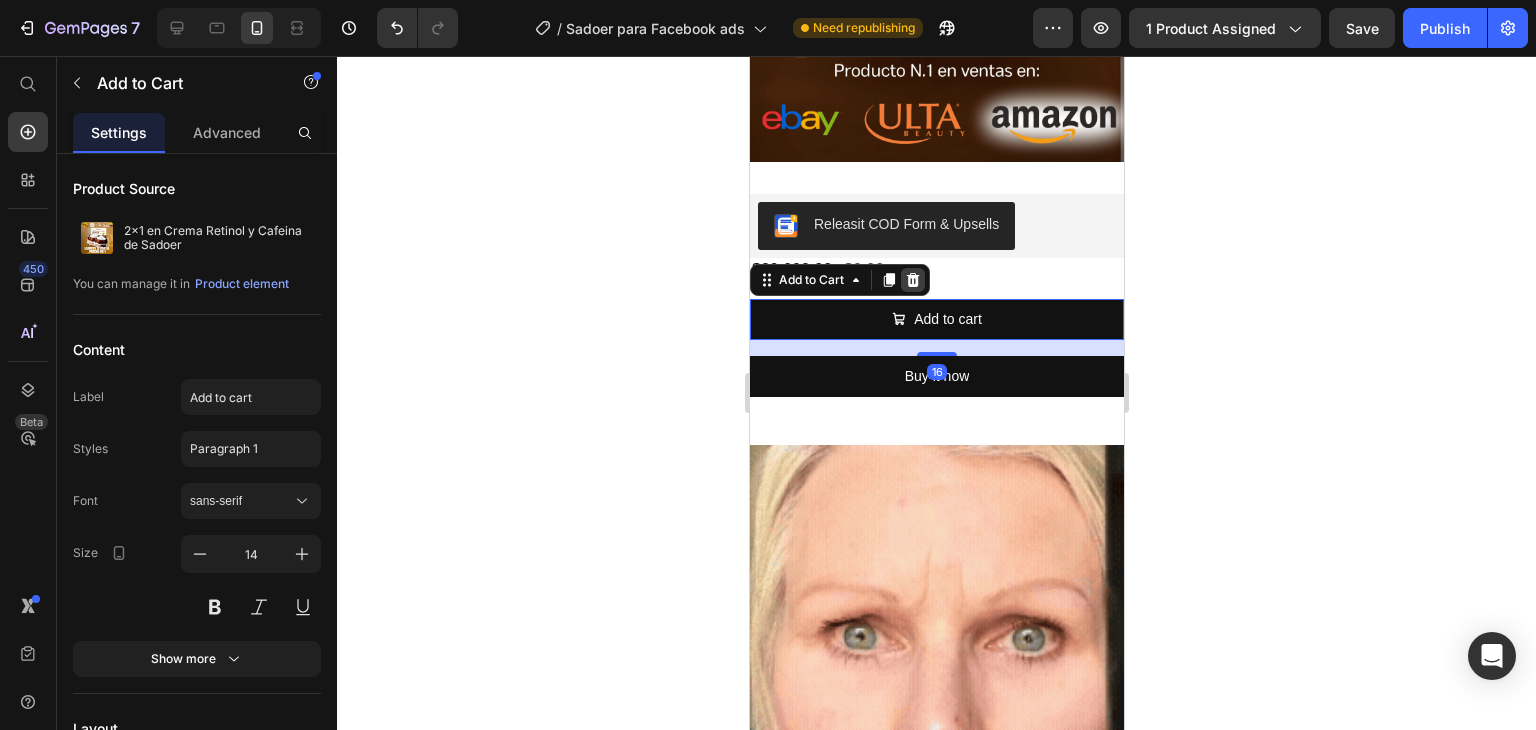 click 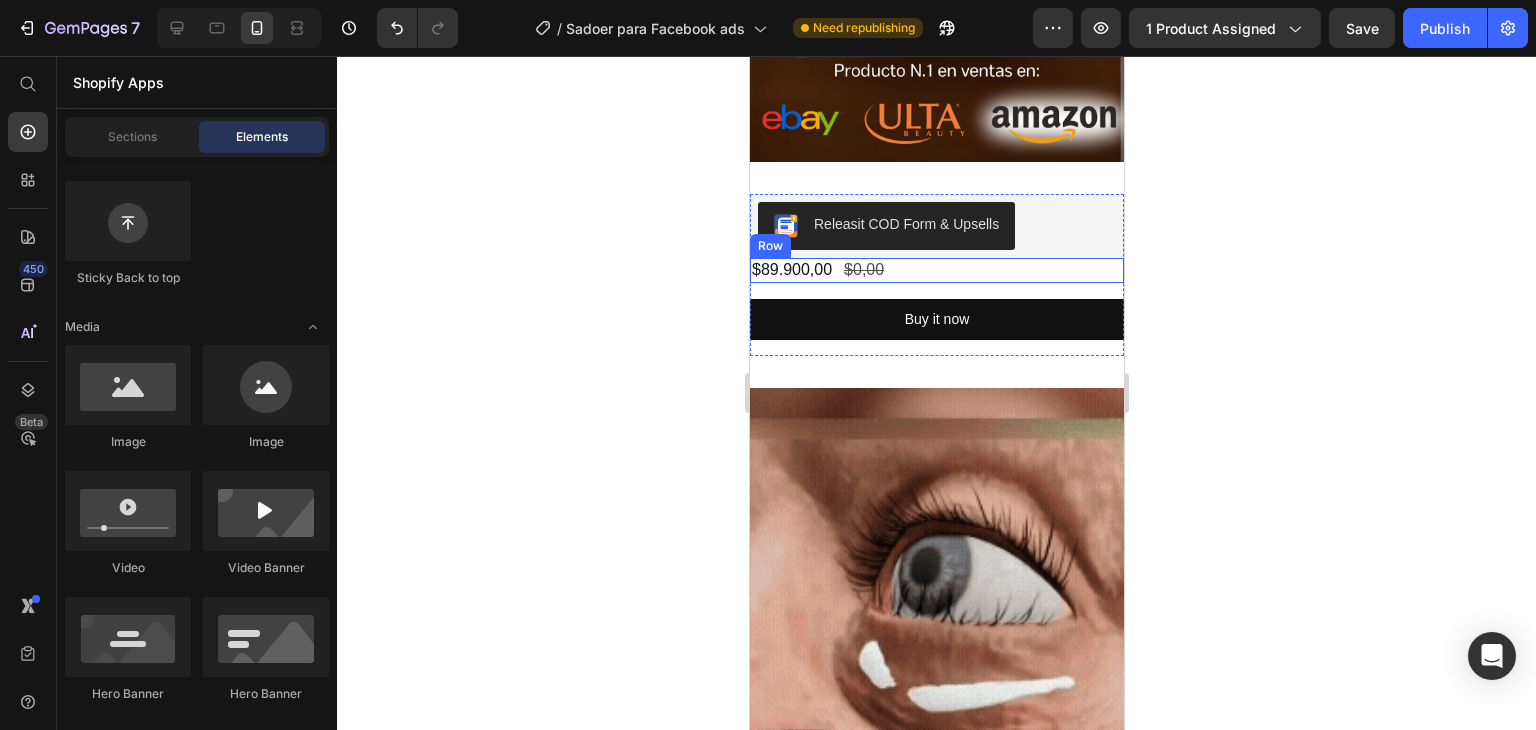 click on "$89.900,00 Product Price $0,00 Product Price Row" at bounding box center (936, 270) 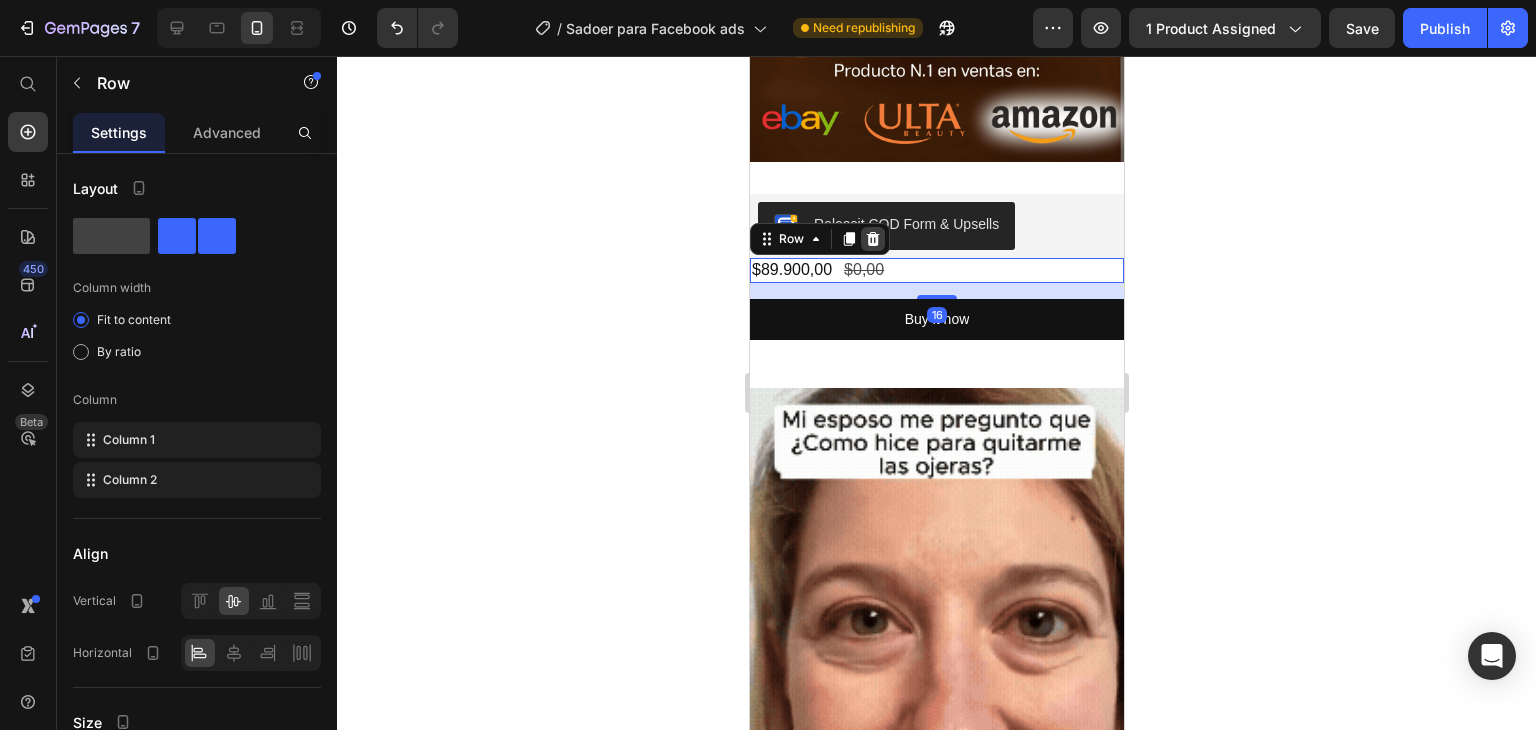 click 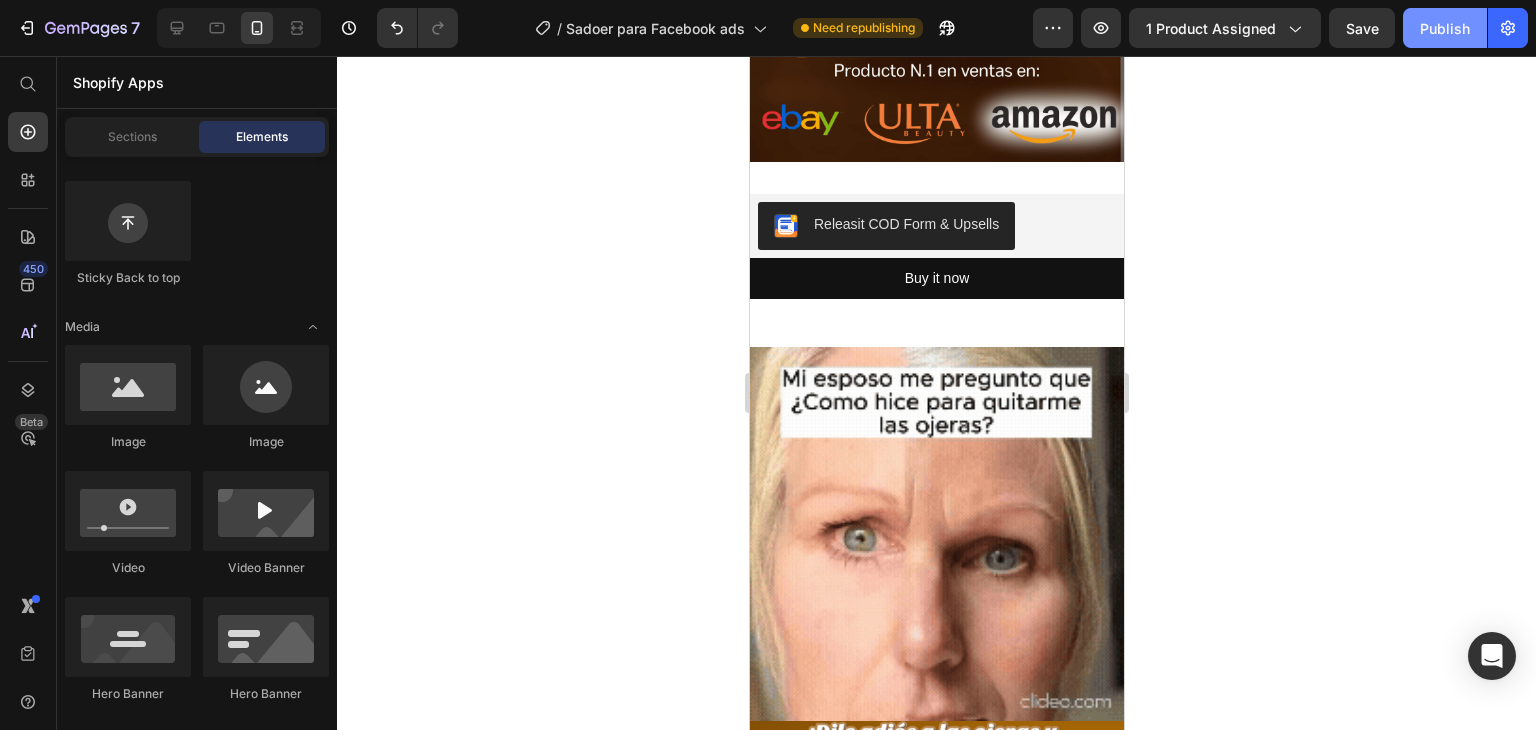 click on "Publish" at bounding box center [1445, 28] 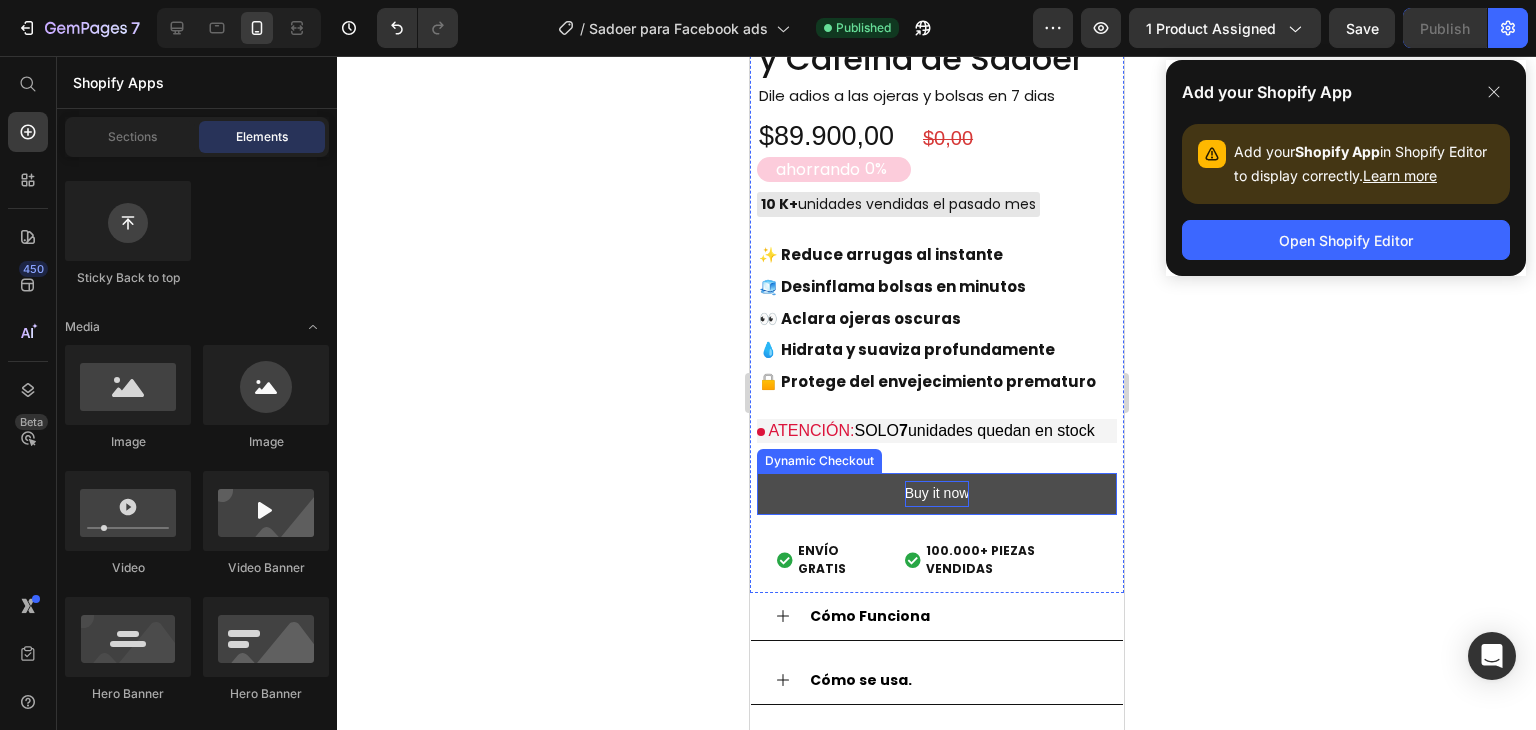 scroll, scrollTop: 2100, scrollLeft: 0, axis: vertical 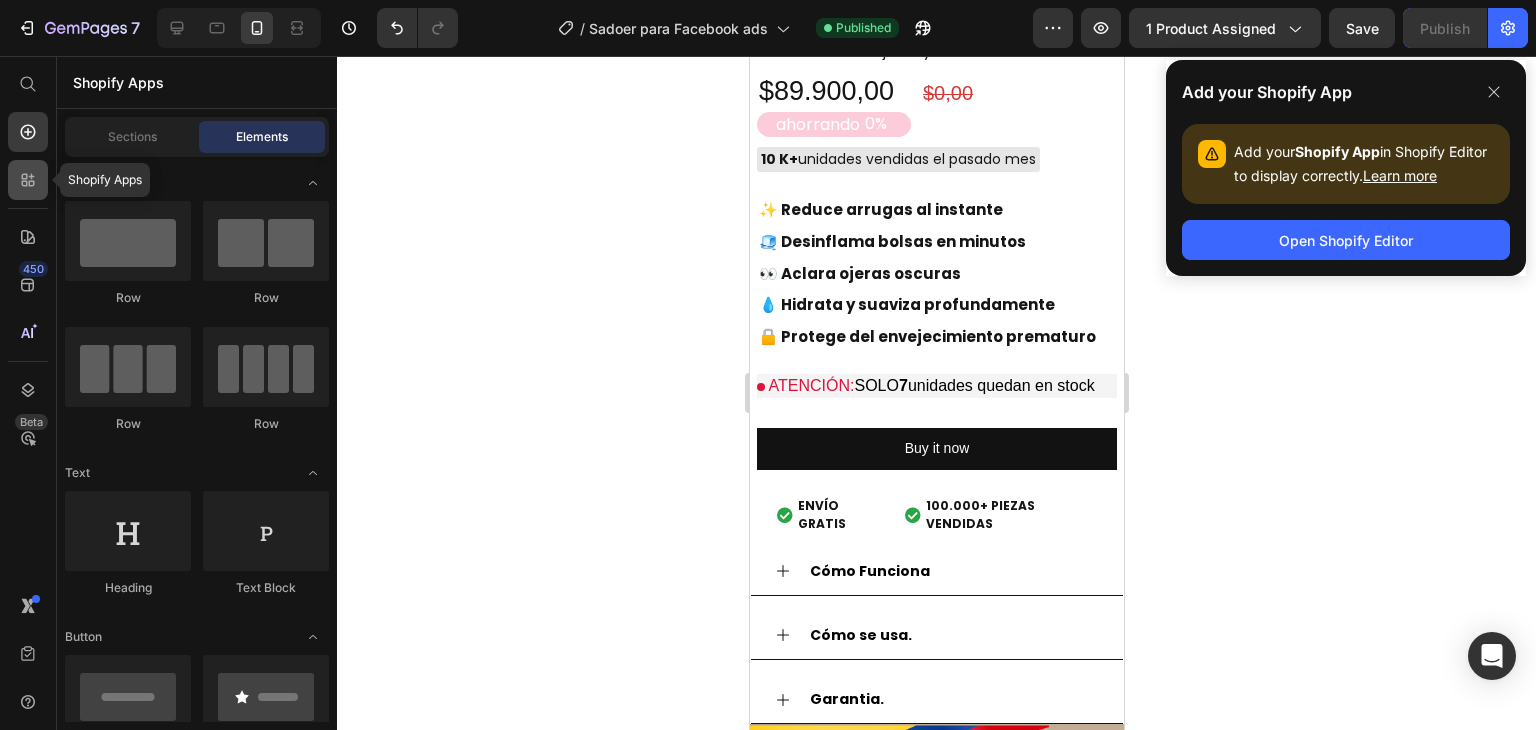 click 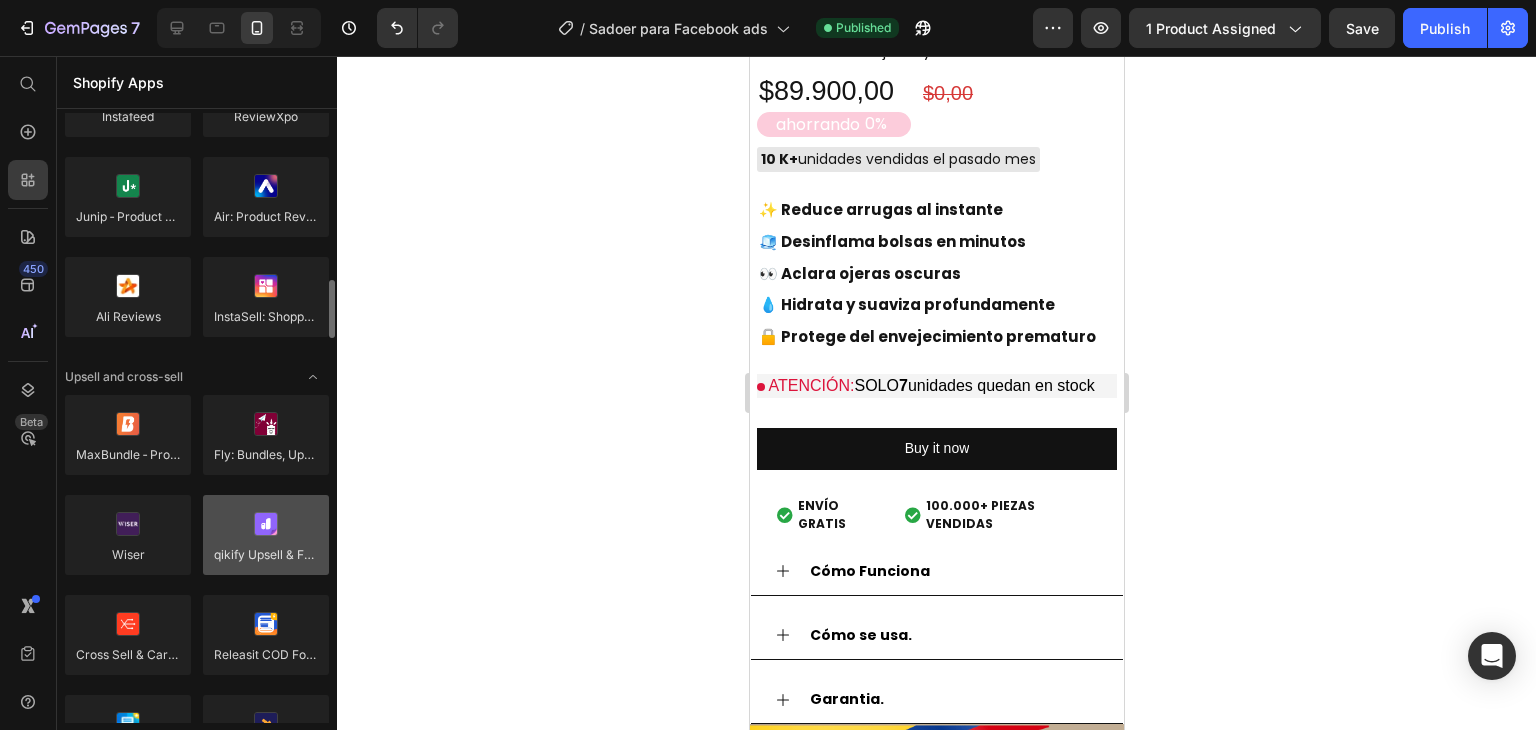 scroll, scrollTop: 700, scrollLeft: 0, axis: vertical 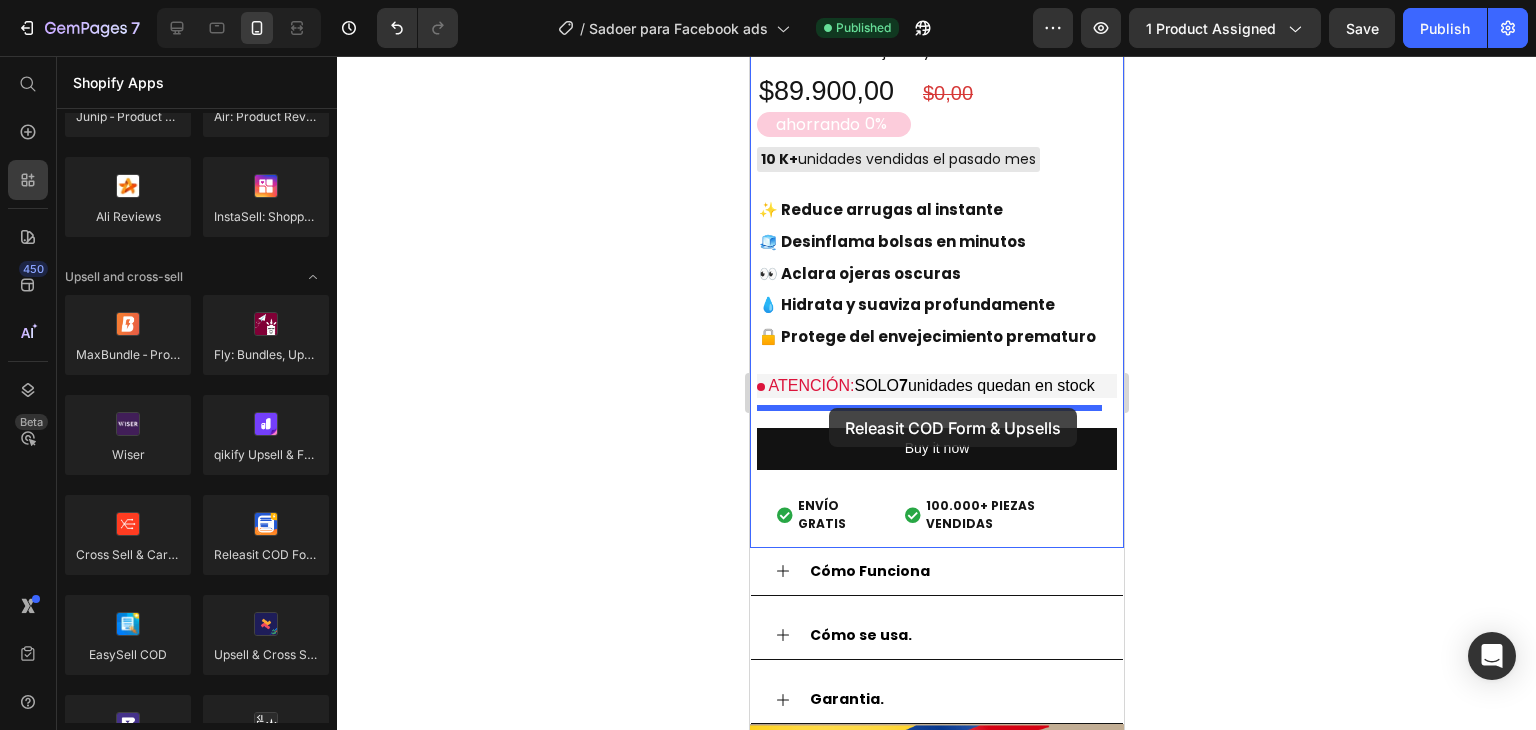 drag, startPoint x: 1020, startPoint y: 607, endPoint x: 828, endPoint y: 408, distance: 276.52304 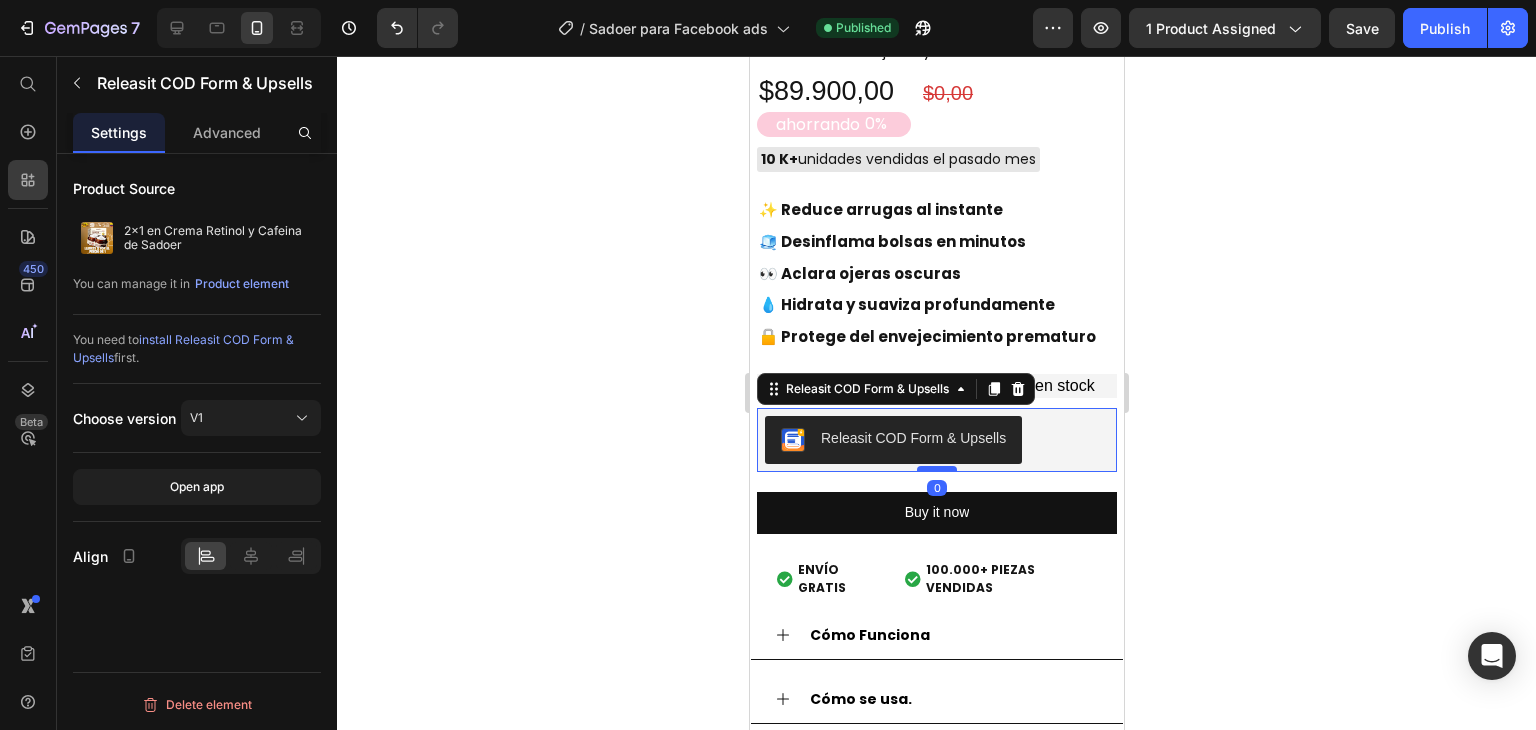 drag, startPoint x: 932, startPoint y: 480, endPoint x: 933, endPoint y: 449, distance: 31.016125 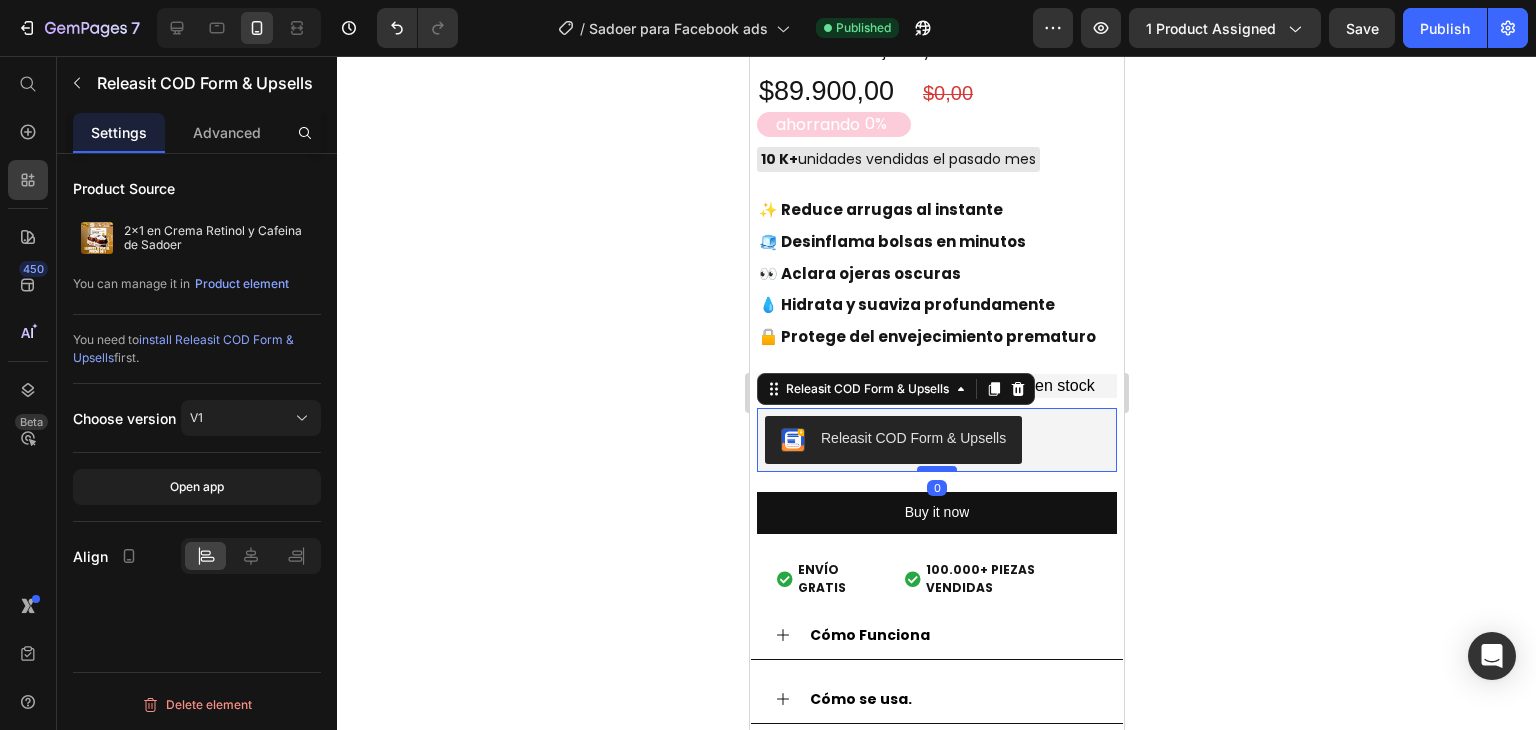 click at bounding box center (936, 469) 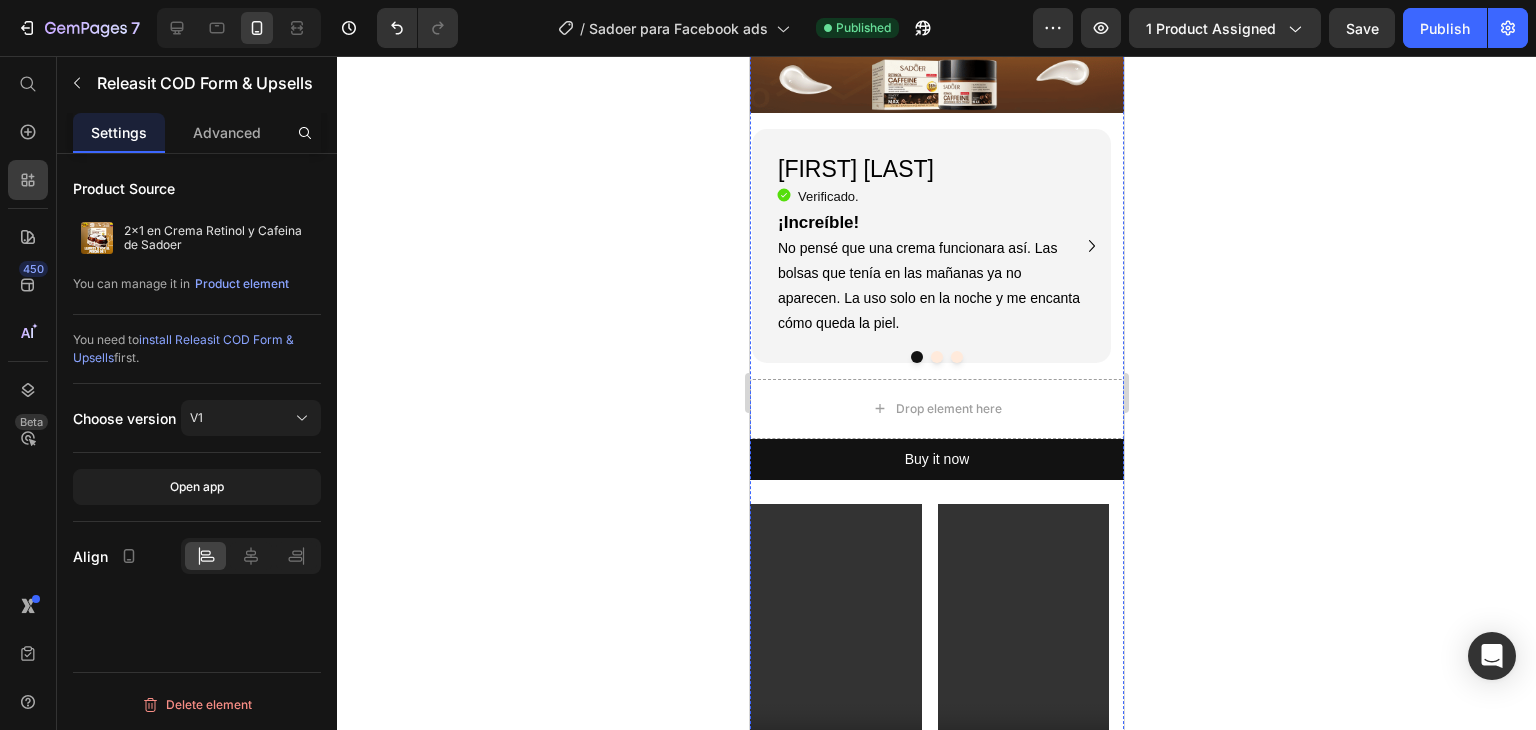 scroll, scrollTop: 3200, scrollLeft: 0, axis: vertical 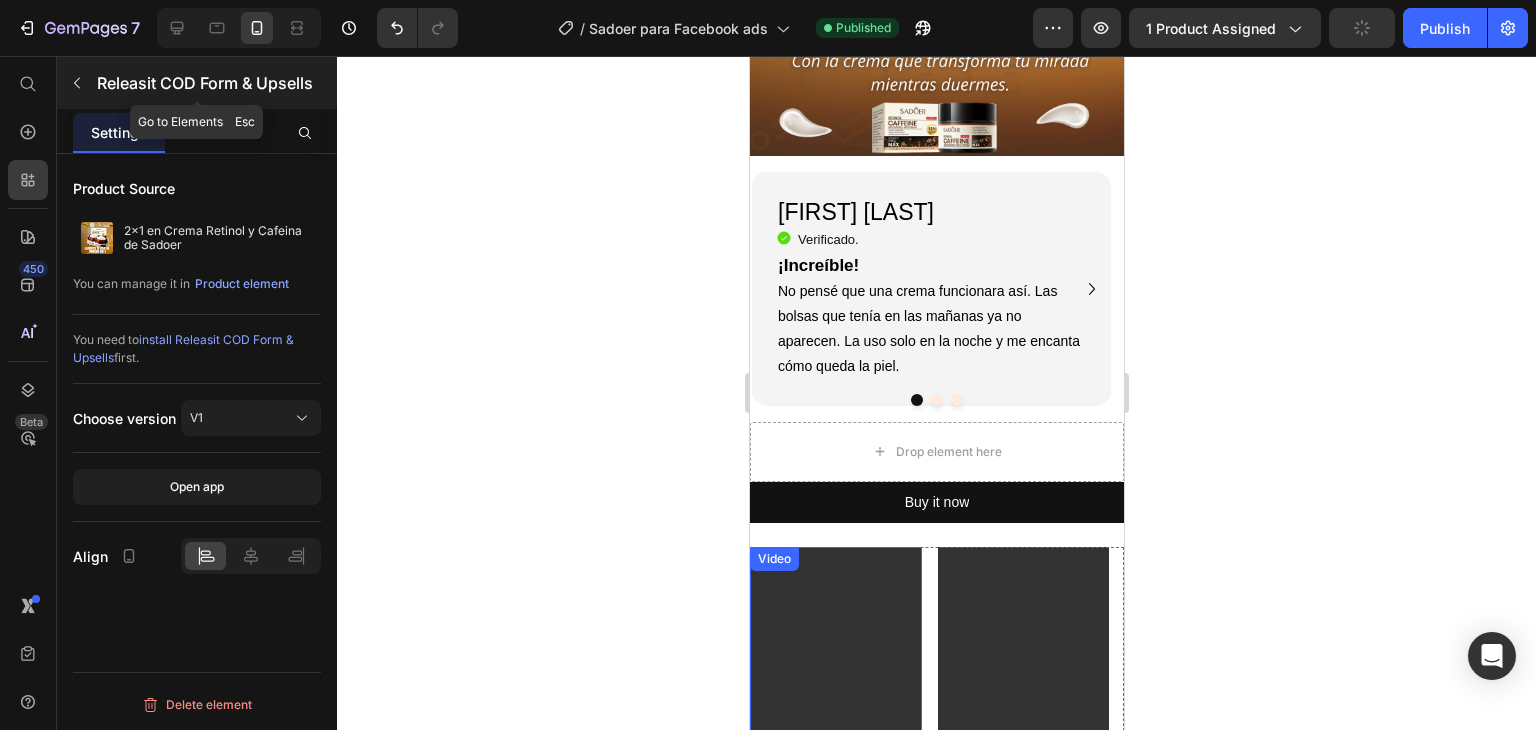 click 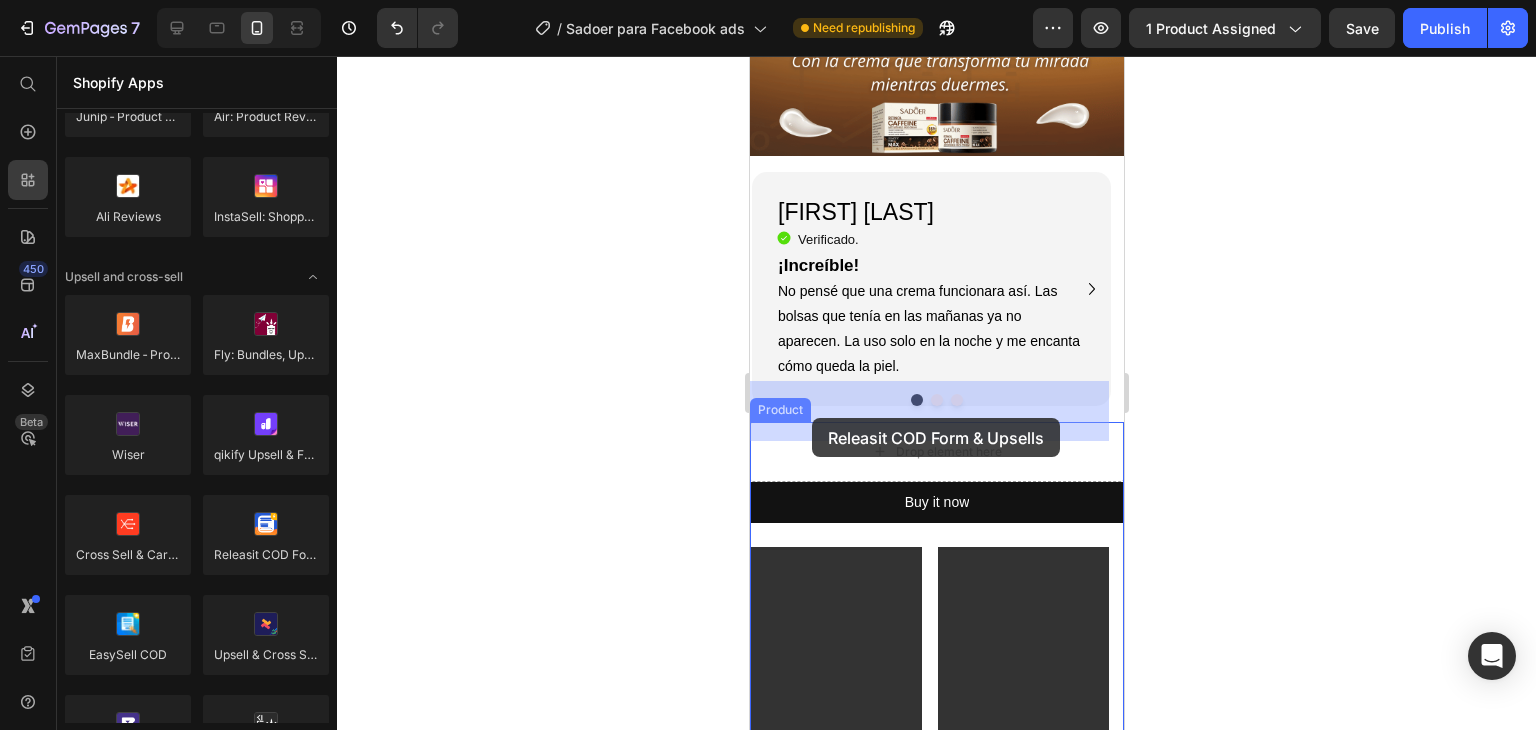 drag, startPoint x: 1020, startPoint y: 590, endPoint x: 811, endPoint y: 418, distance: 270.67508 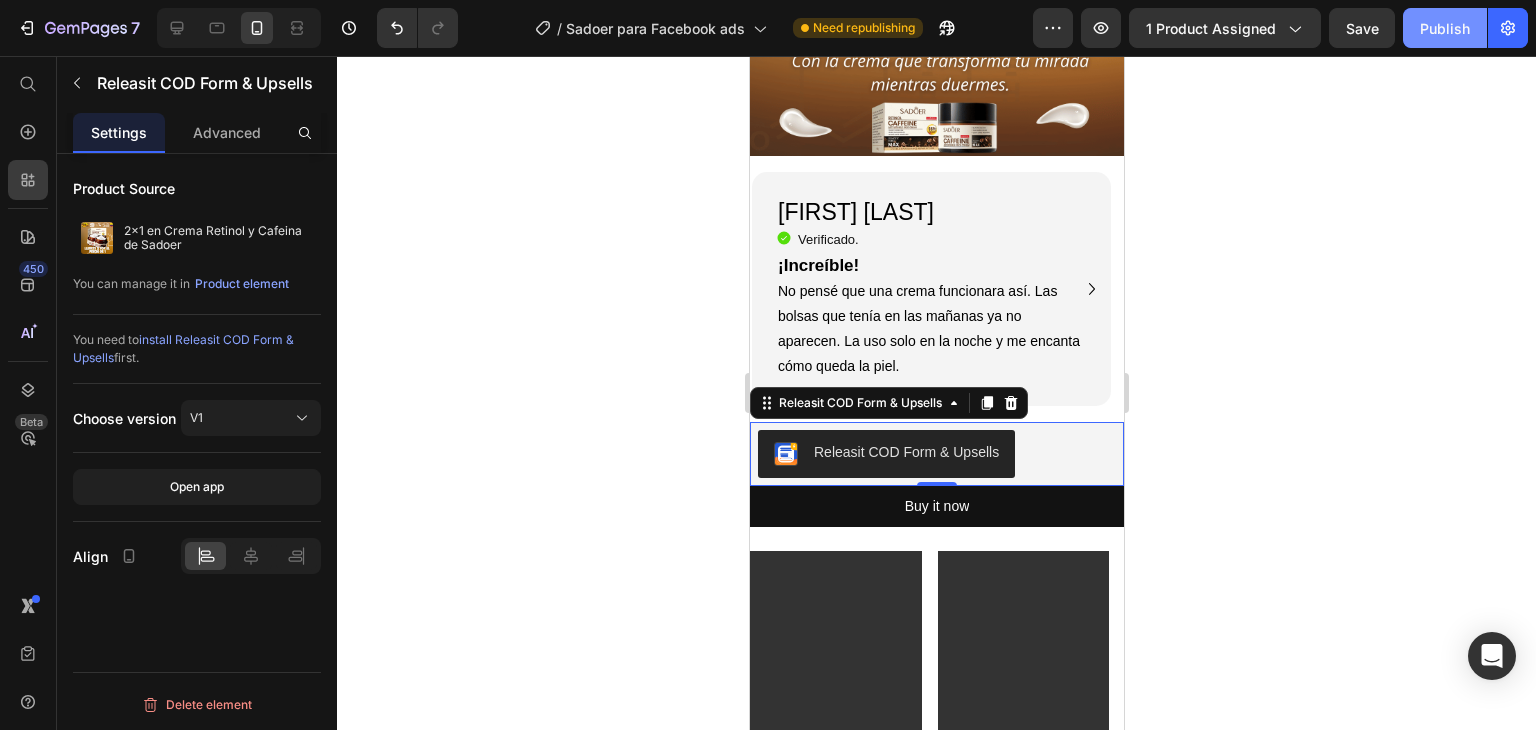click on "Publish" 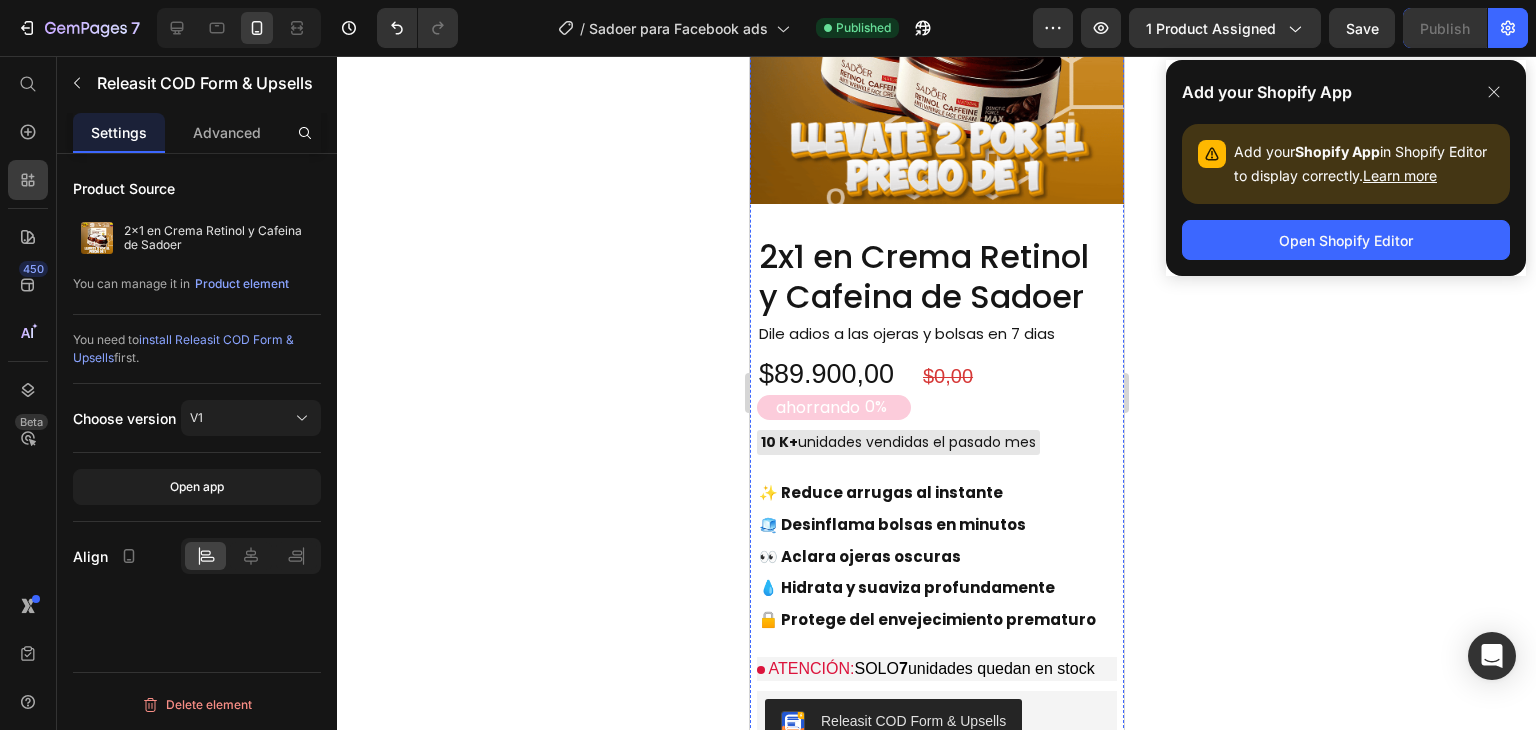 scroll, scrollTop: 1800, scrollLeft: 0, axis: vertical 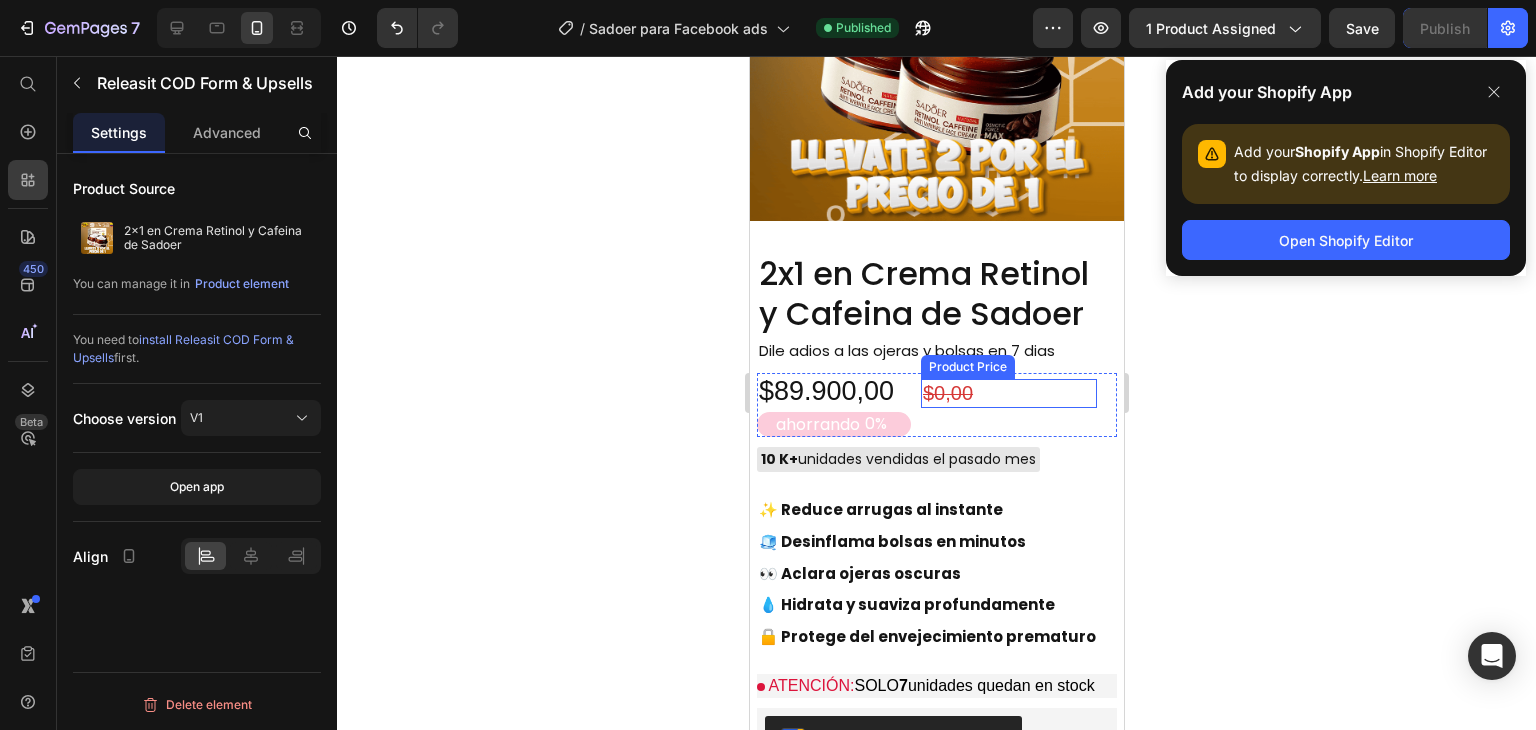 click on "$0,00" at bounding box center (1008, 393) 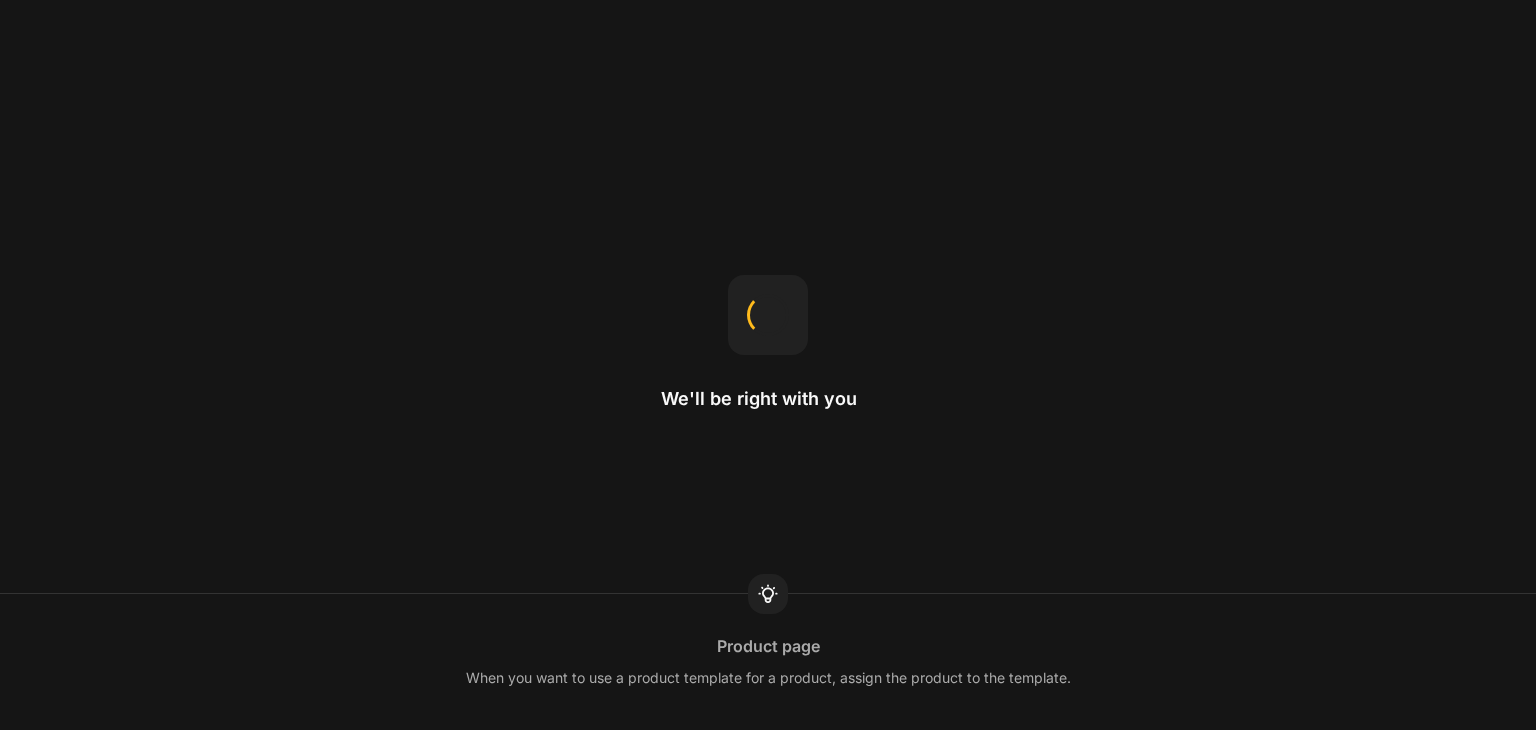 scroll, scrollTop: 0, scrollLeft: 0, axis: both 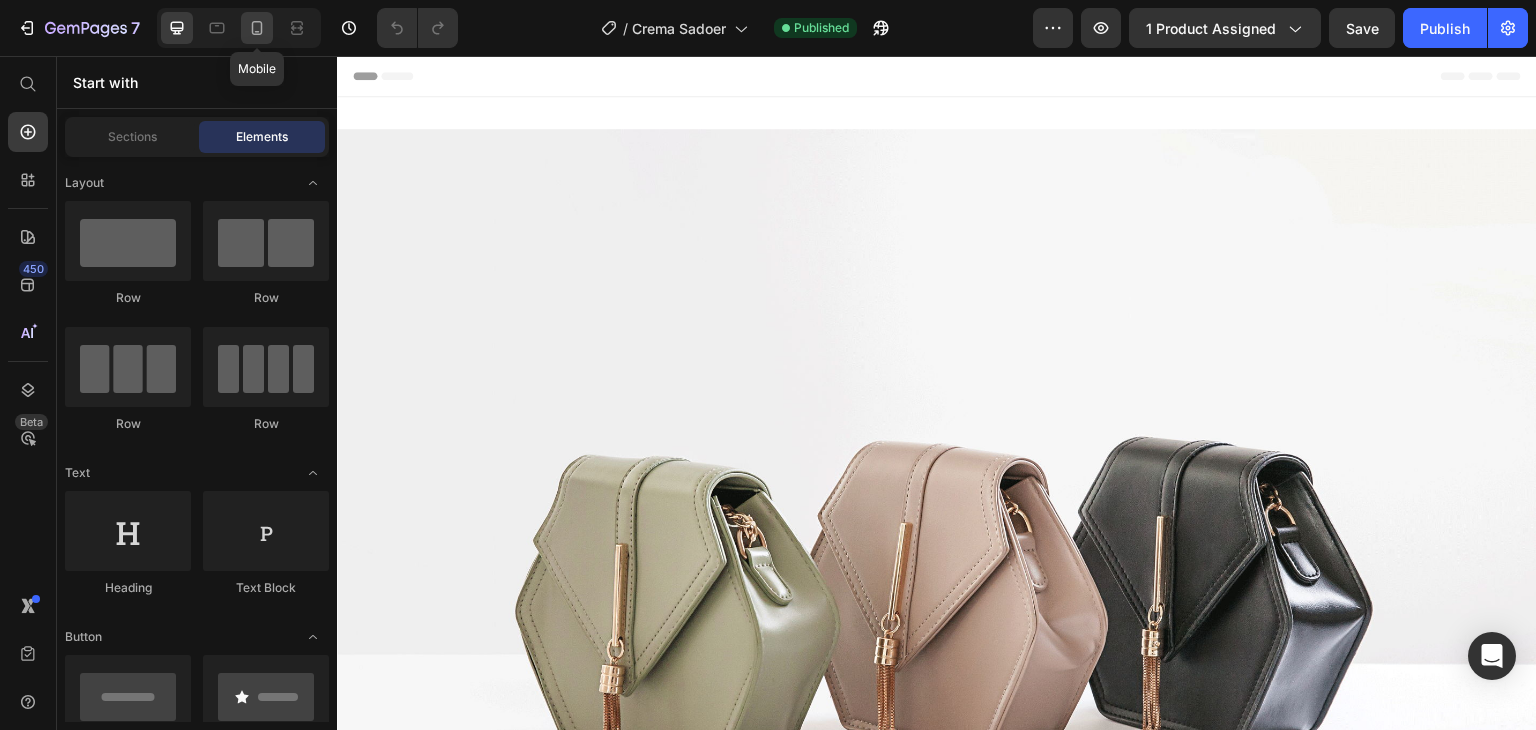 click 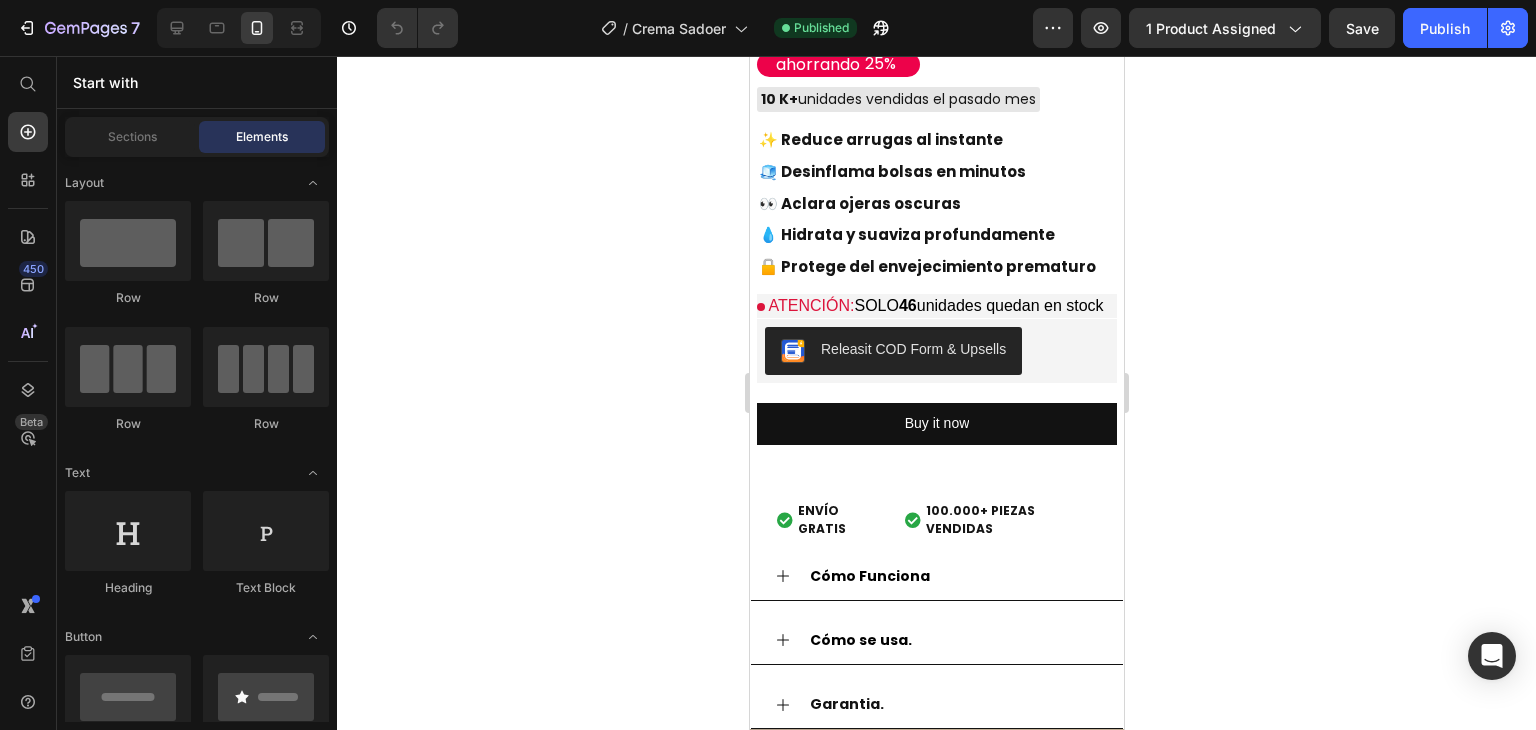 scroll, scrollTop: 2100, scrollLeft: 0, axis: vertical 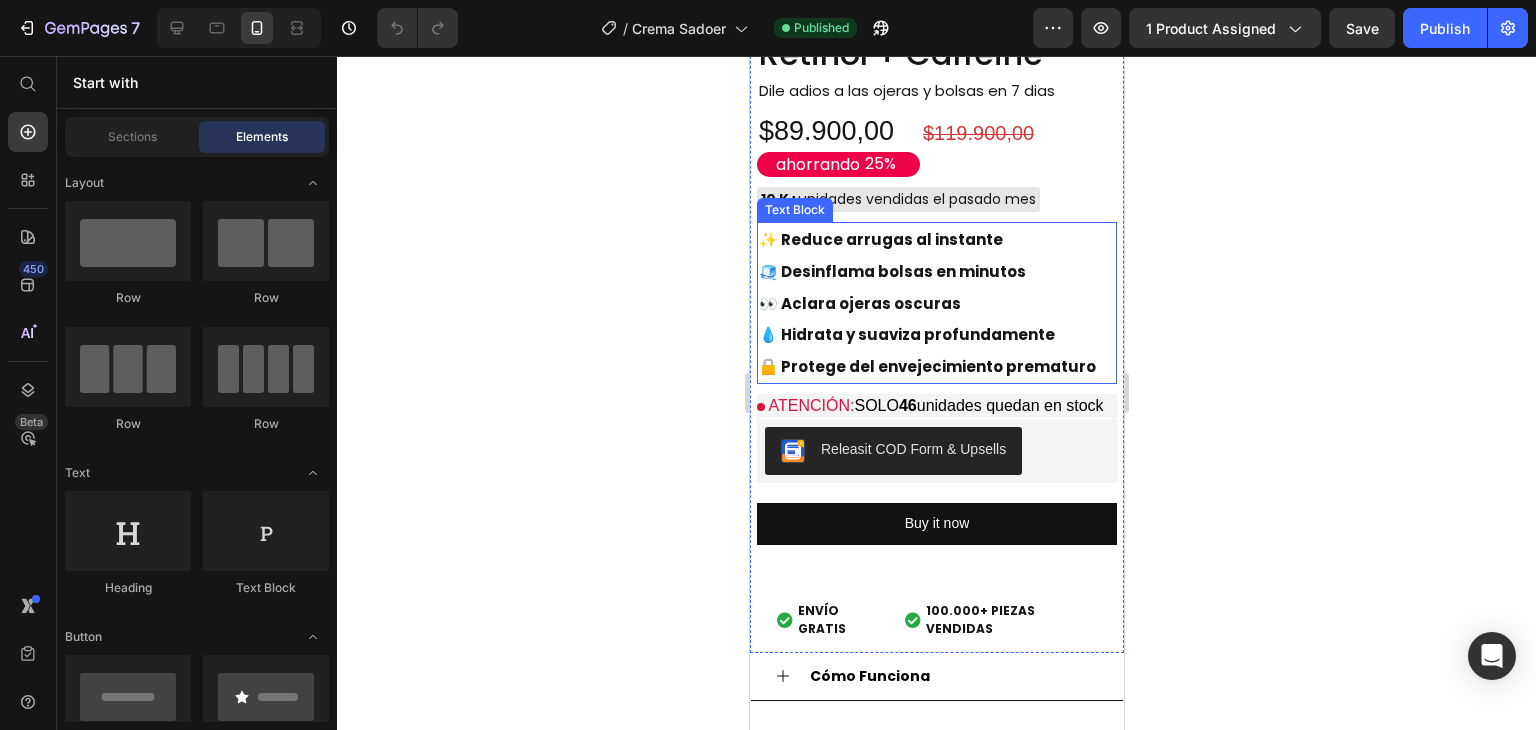 click on "🧊 Desinflama bolsas en minutos" at bounding box center [891, 271] 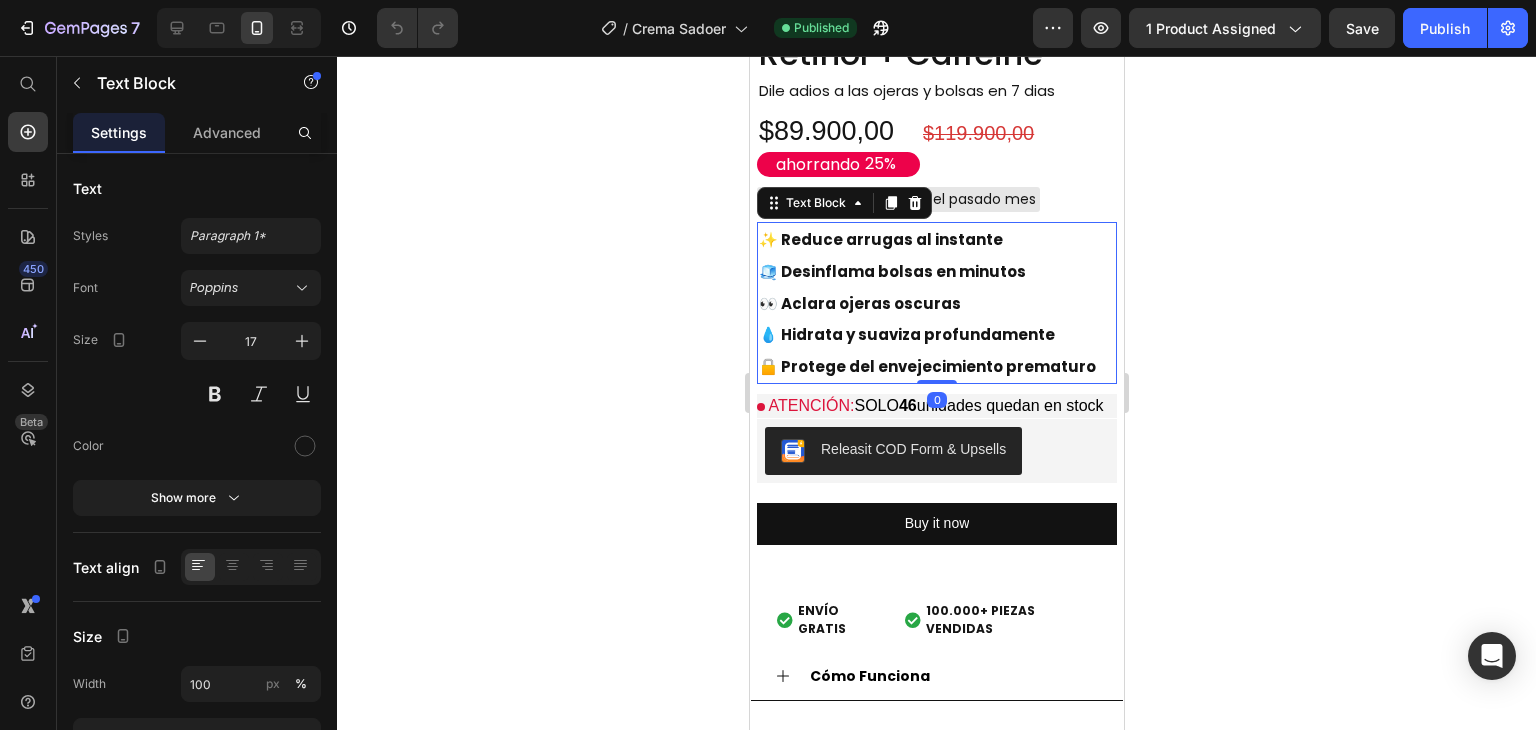 click on "✨ Reduce arrugas al instante" at bounding box center [880, 239] 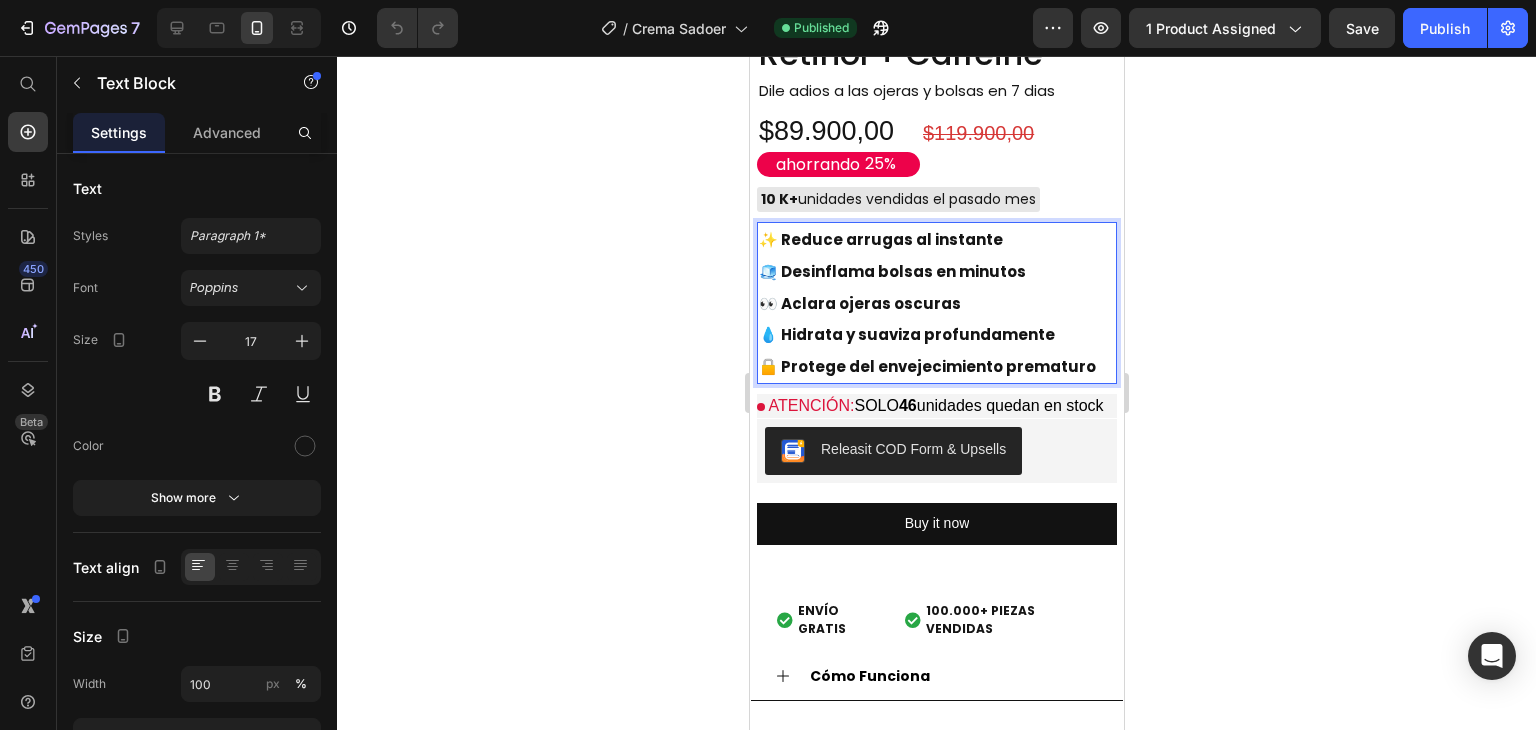 click on "✨ Reduce arrugas al instante" at bounding box center [880, 239] 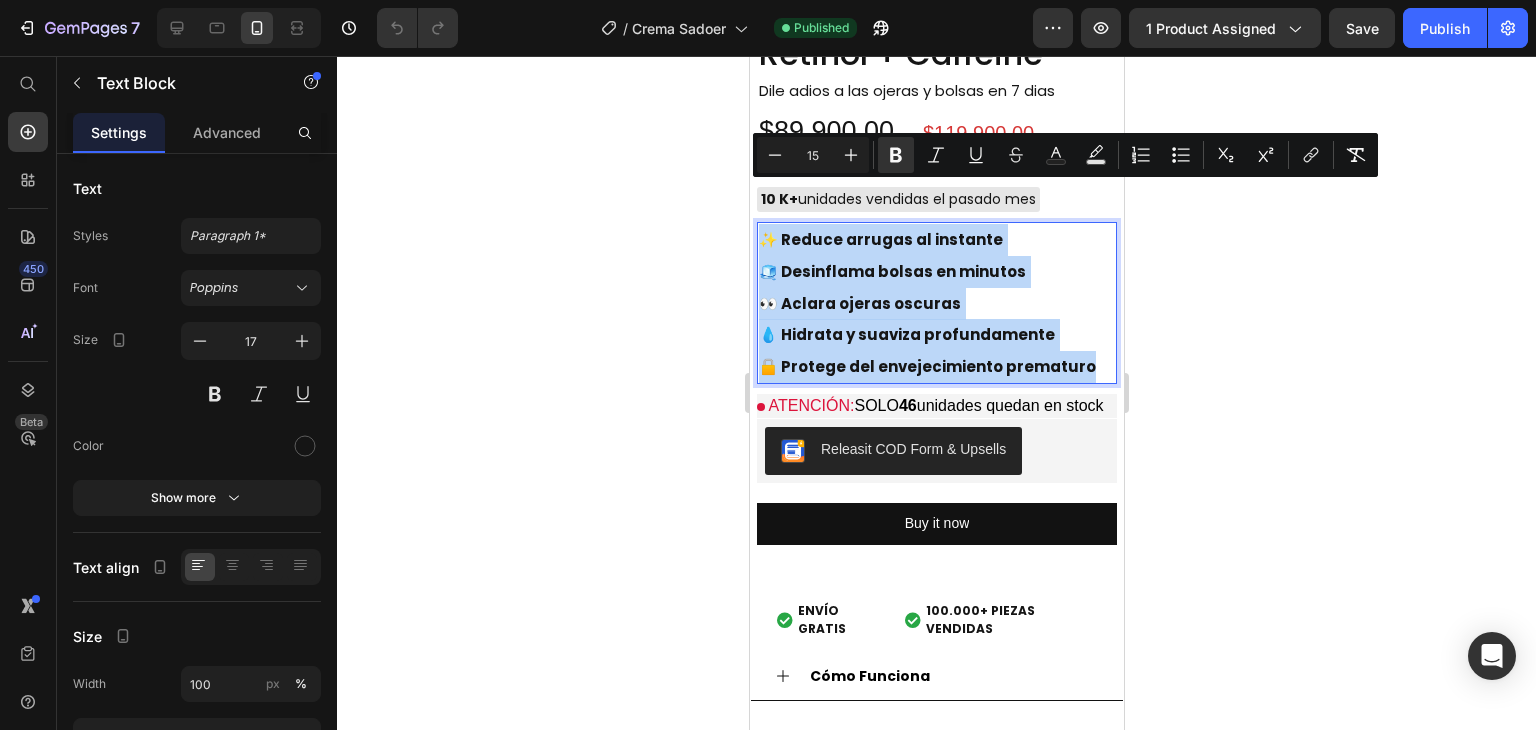 drag, startPoint x: 1086, startPoint y: 319, endPoint x: 760, endPoint y: 201, distance: 346.69873 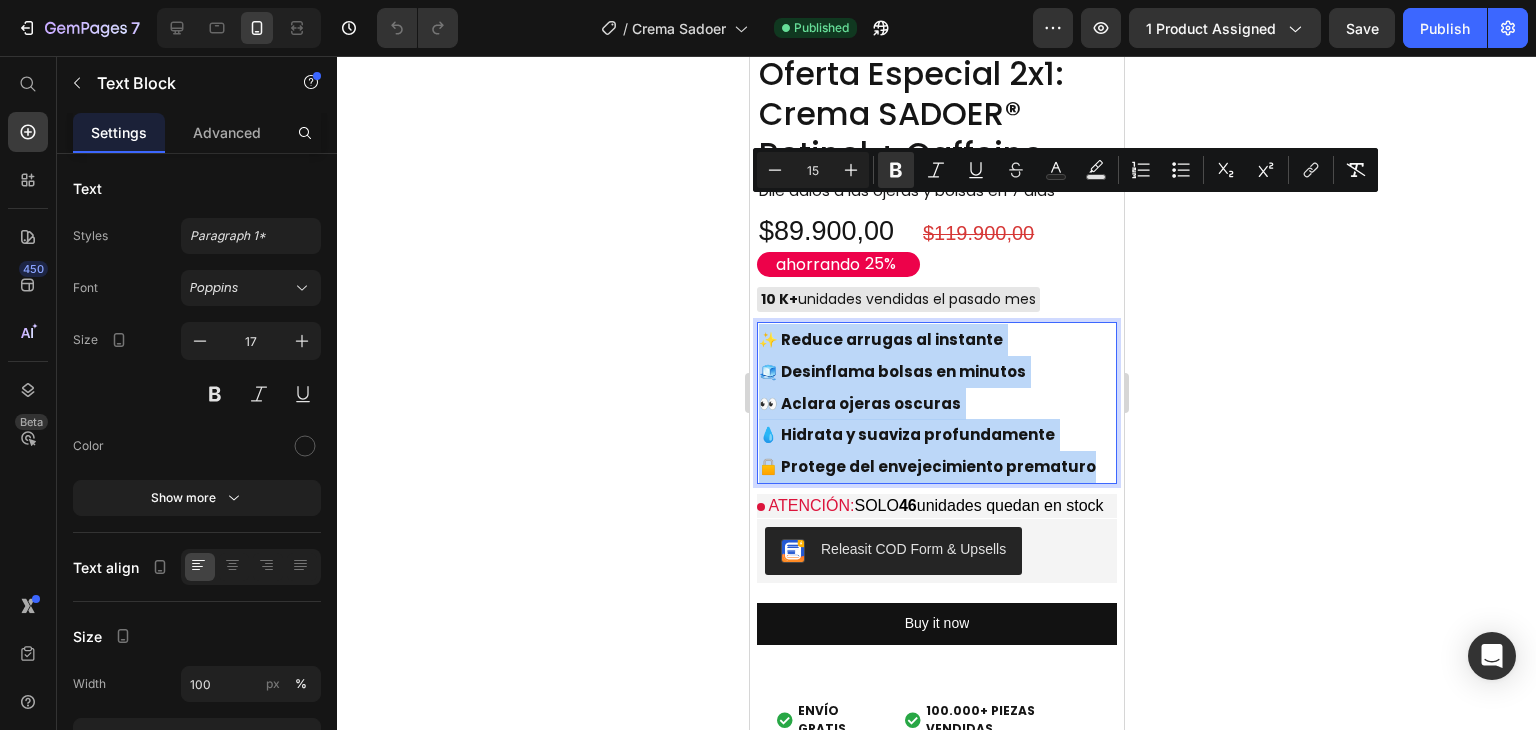 scroll, scrollTop: 1900, scrollLeft: 0, axis: vertical 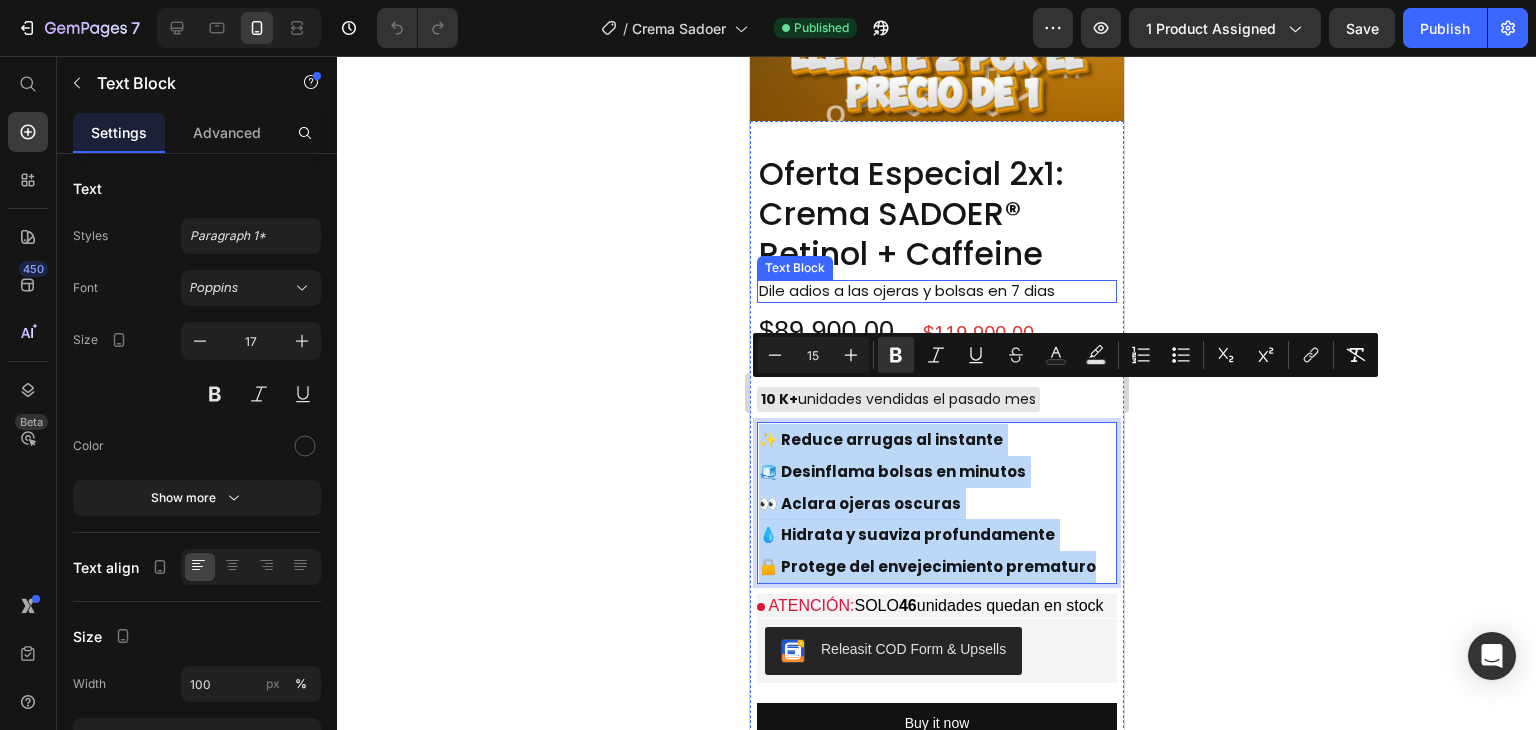 click on "Dile adios a las ojeras y bolsas en 7 dias" at bounding box center (909, 291) 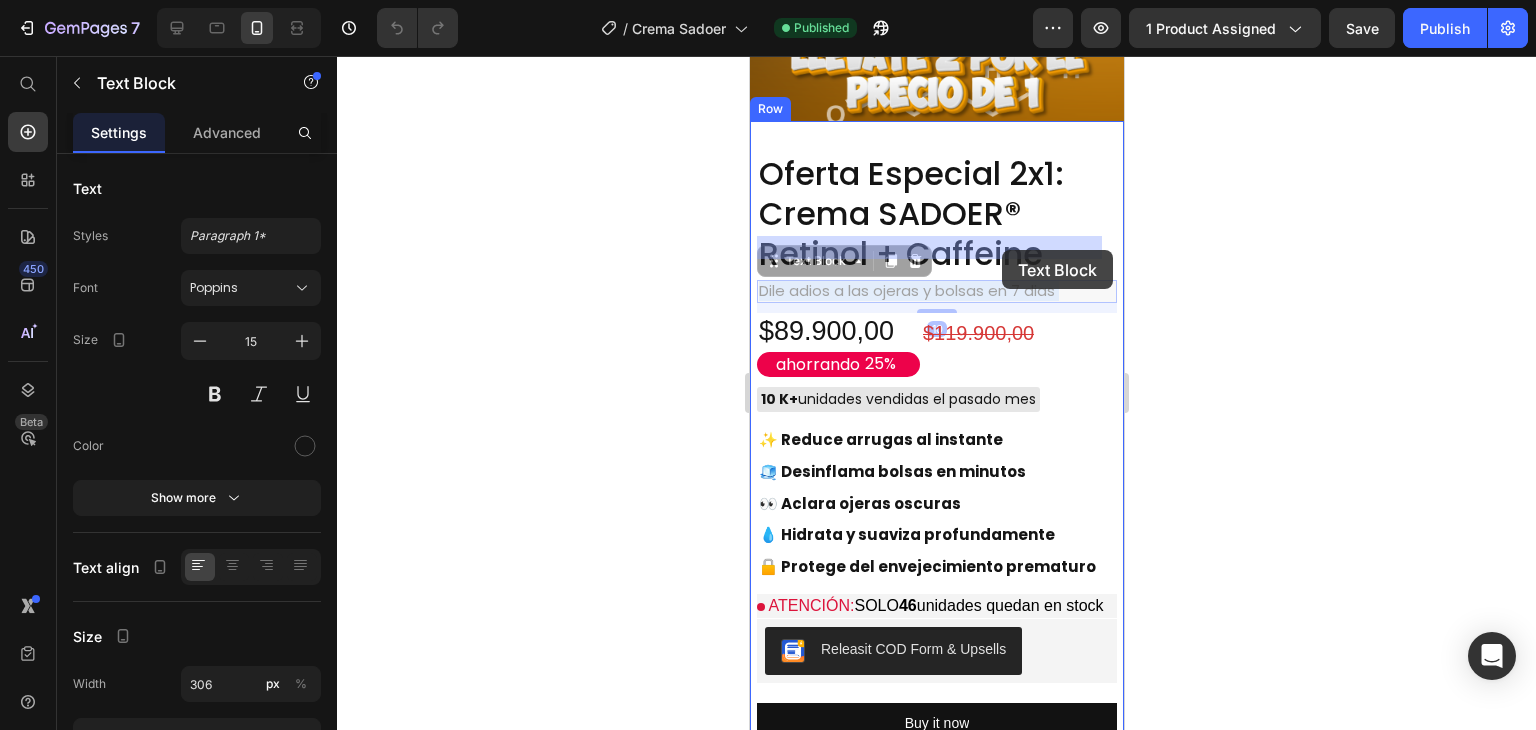 drag, startPoint x: 1061, startPoint y: 241, endPoint x: 1001, endPoint y: 250, distance: 60.671246 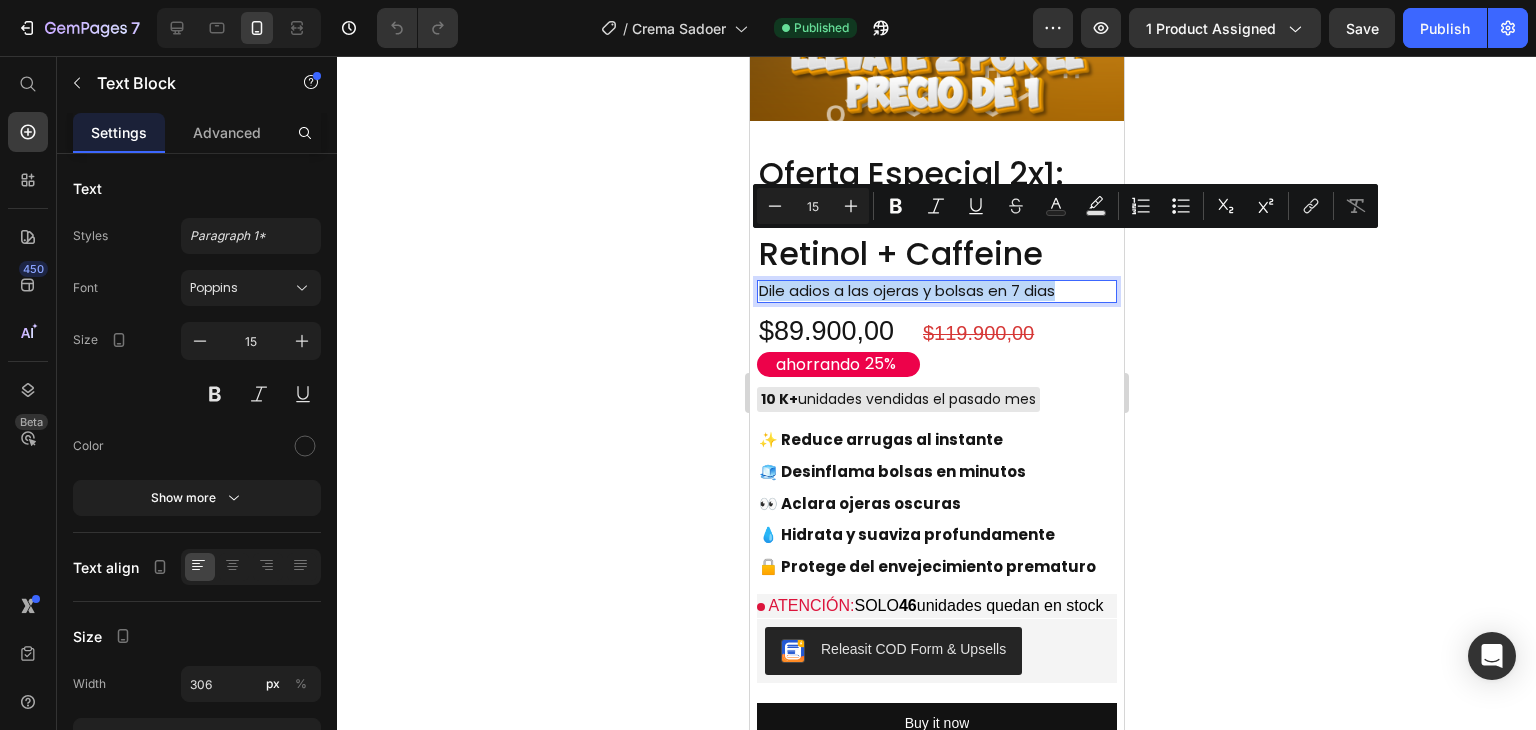 drag, startPoint x: 1057, startPoint y: 247, endPoint x: 782, endPoint y: 253, distance: 275.06546 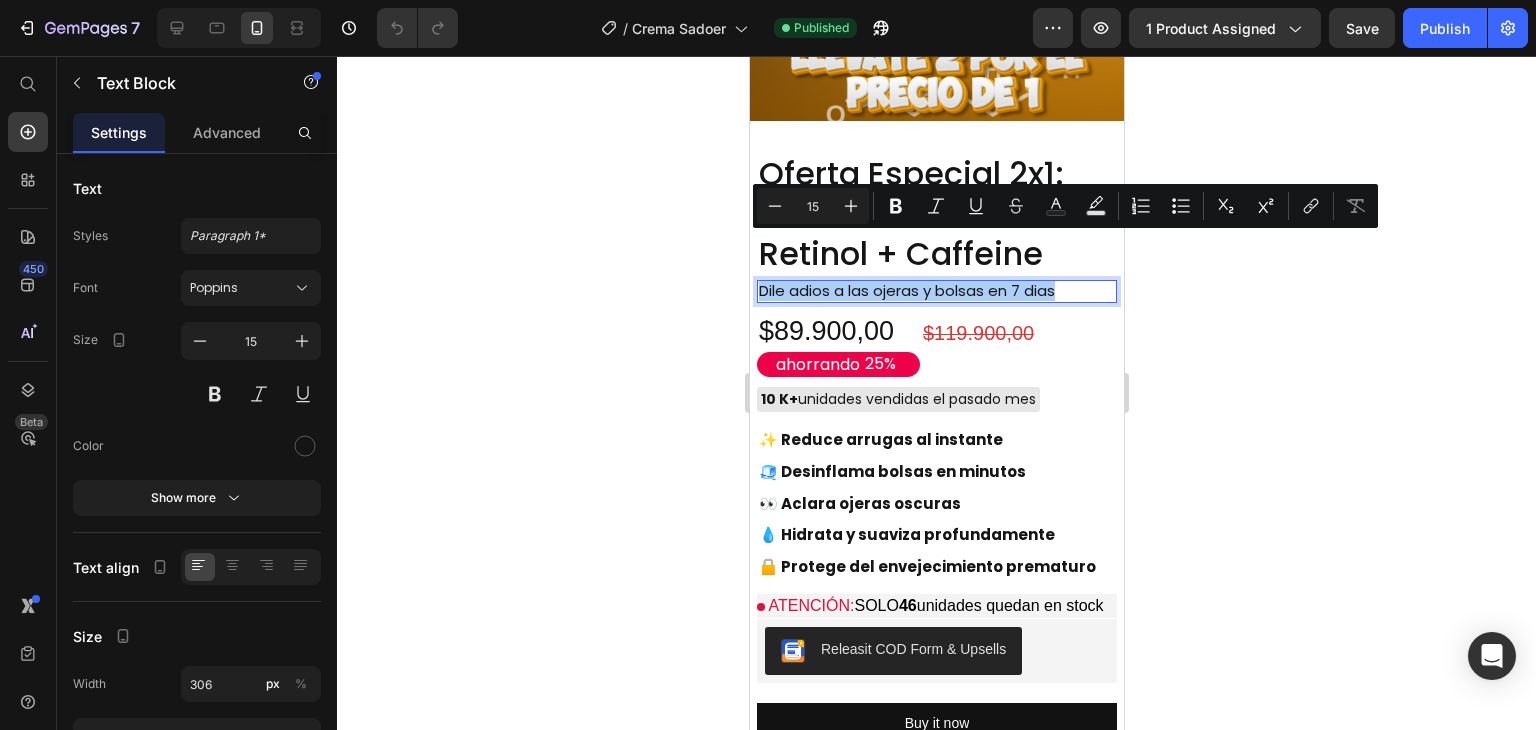 click 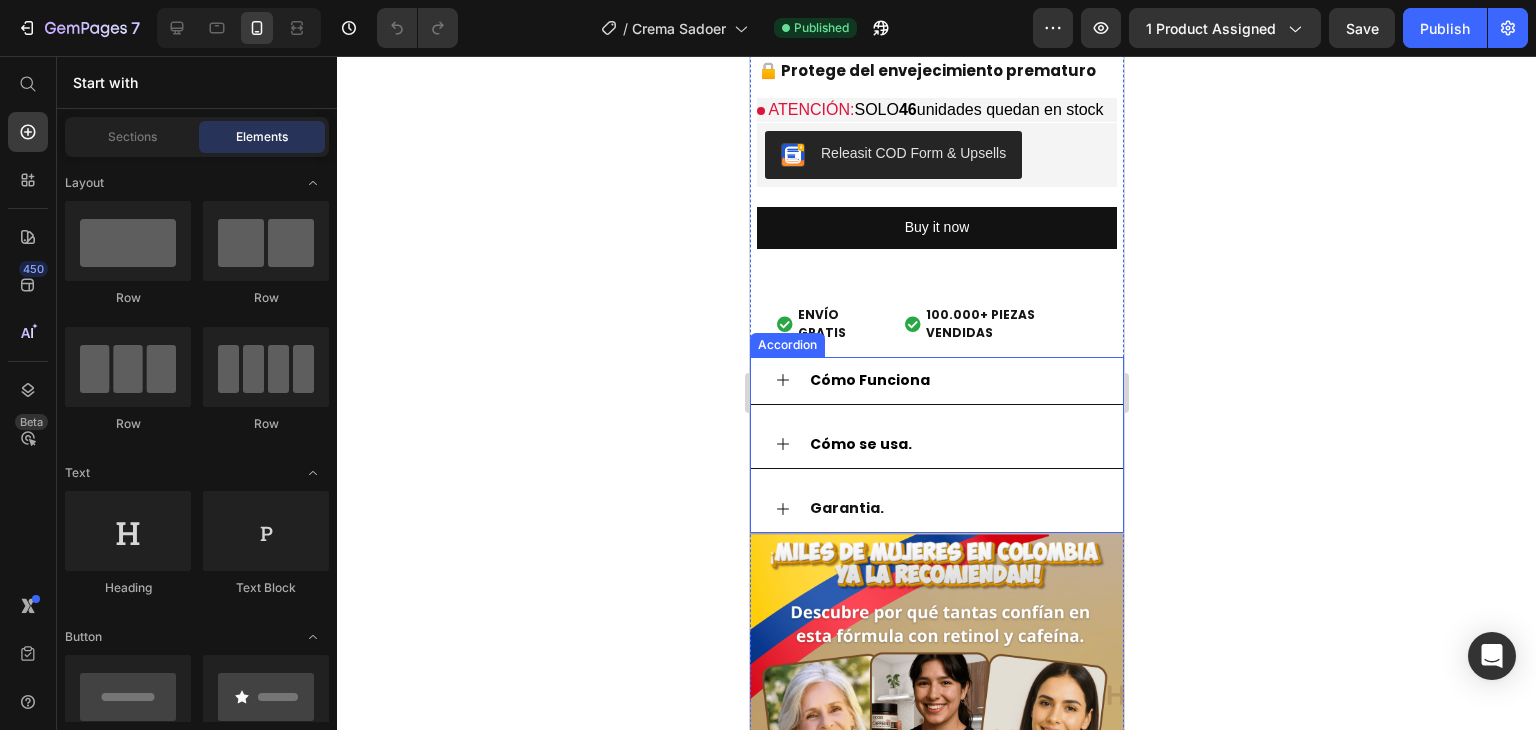 scroll, scrollTop: 2400, scrollLeft: 0, axis: vertical 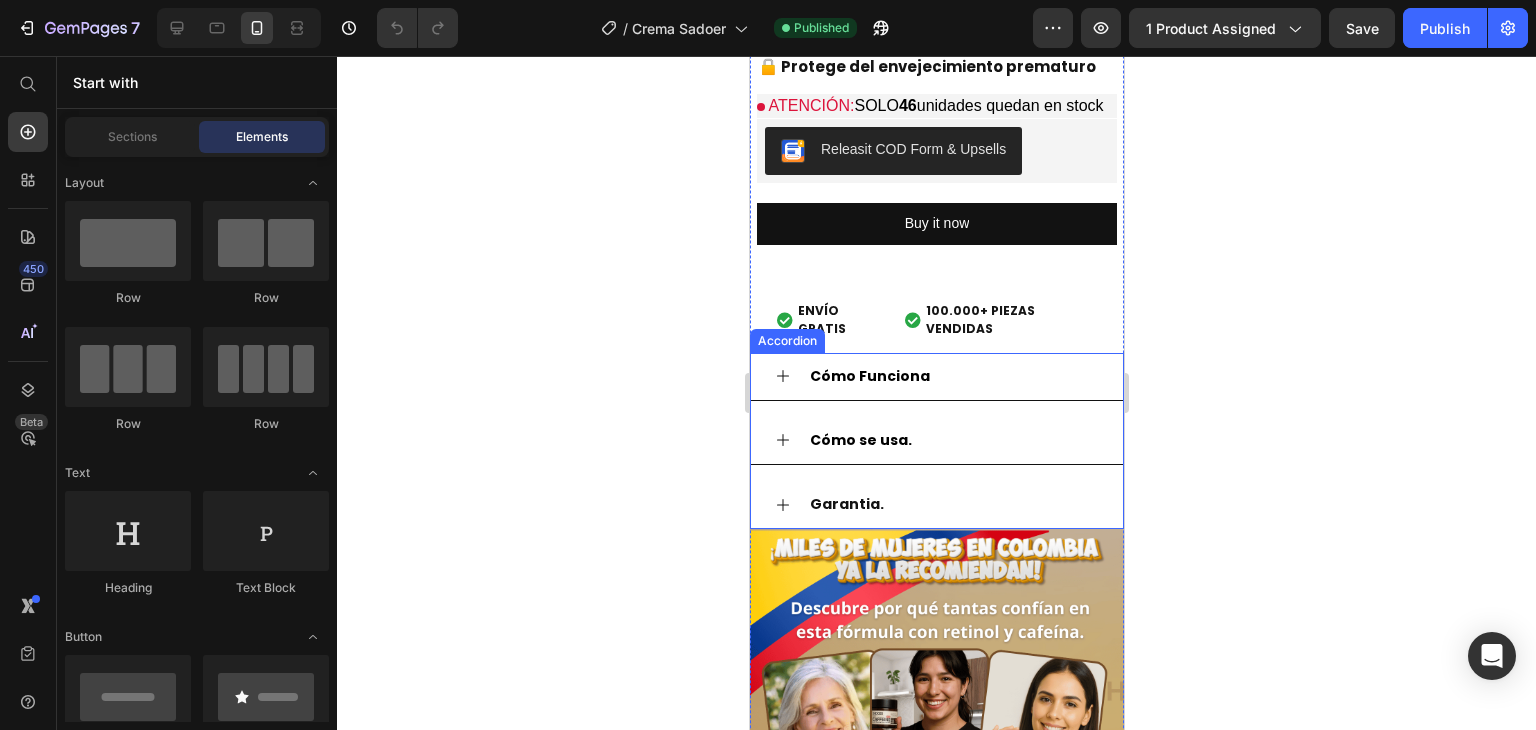 click on "Cómo Funciona" at bounding box center [952, 376] 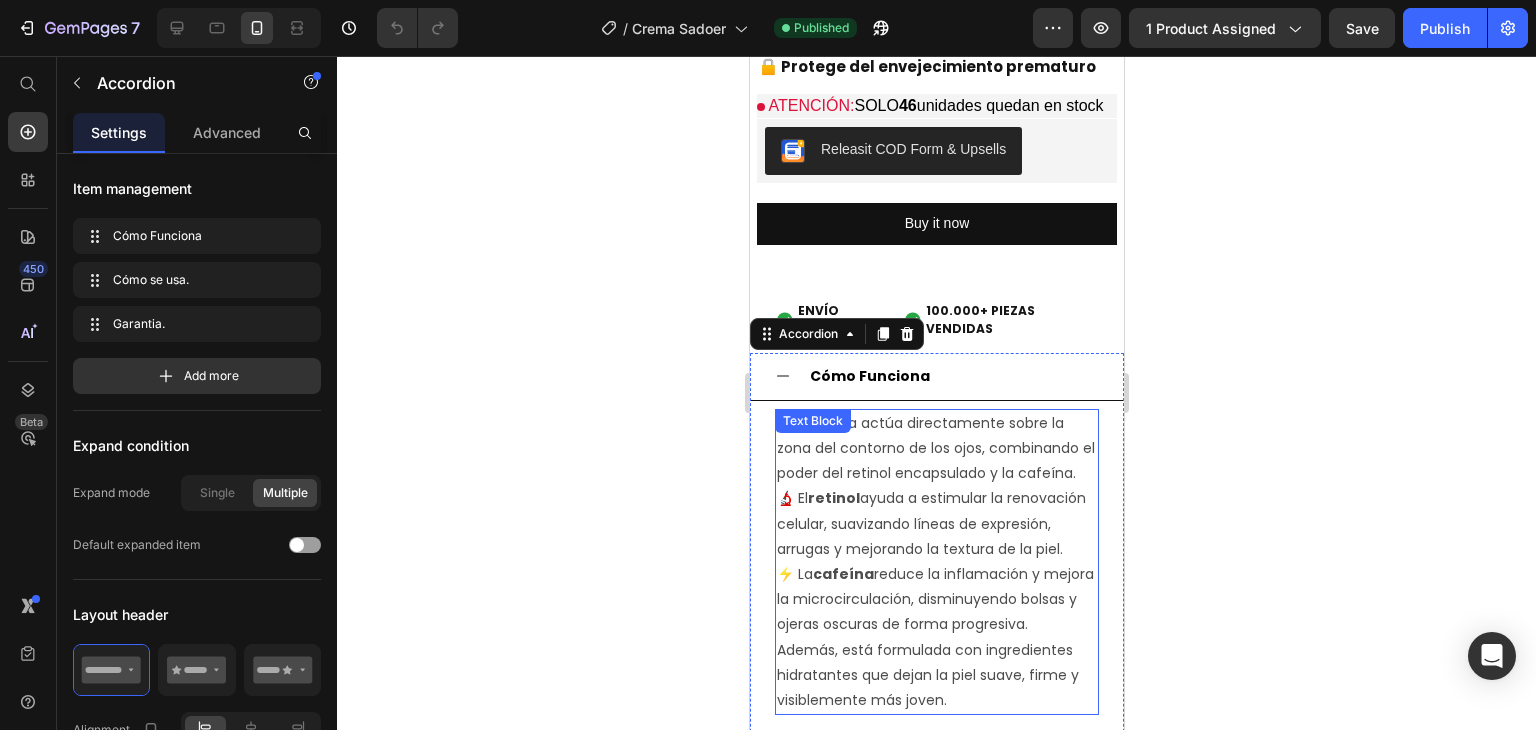 click on "Esta crema actúa directamente sobre la zona del contorno de los ojos, combinando el poder del retinol encapsulado y la cafeína." at bounding box center (936, 449) 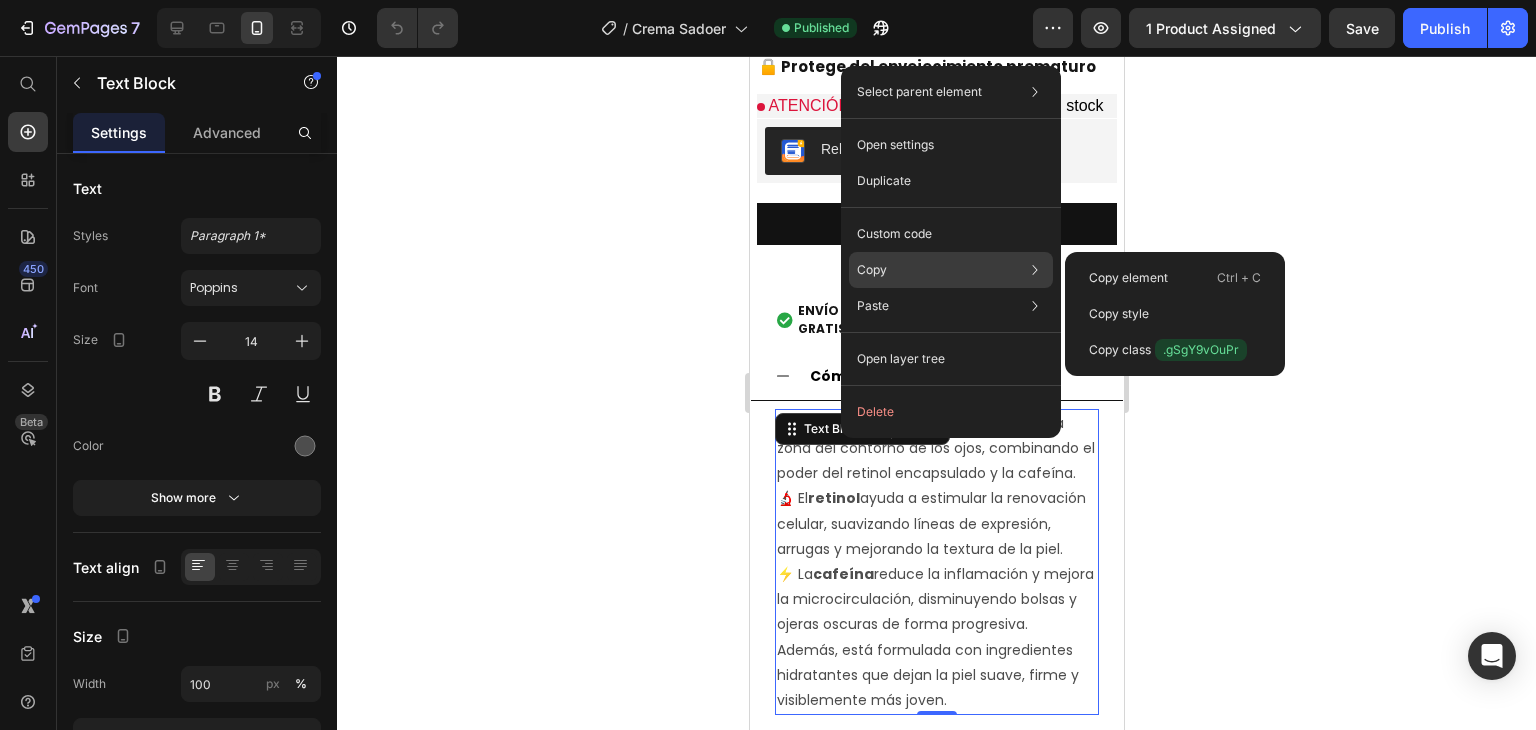 click on "Copy" at bounding box center (872, 270) 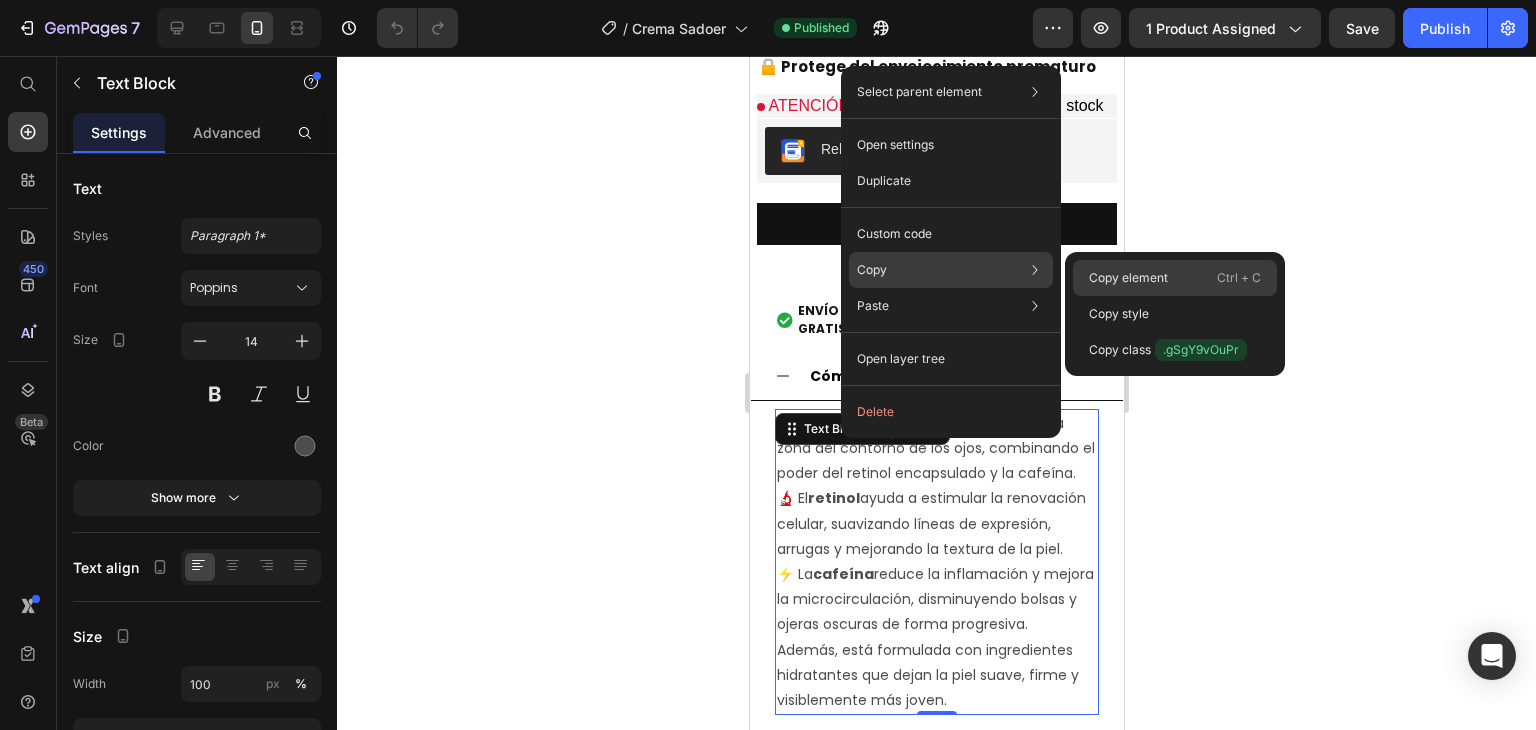 click on "Copy element" at bounding box center [1128, 278] 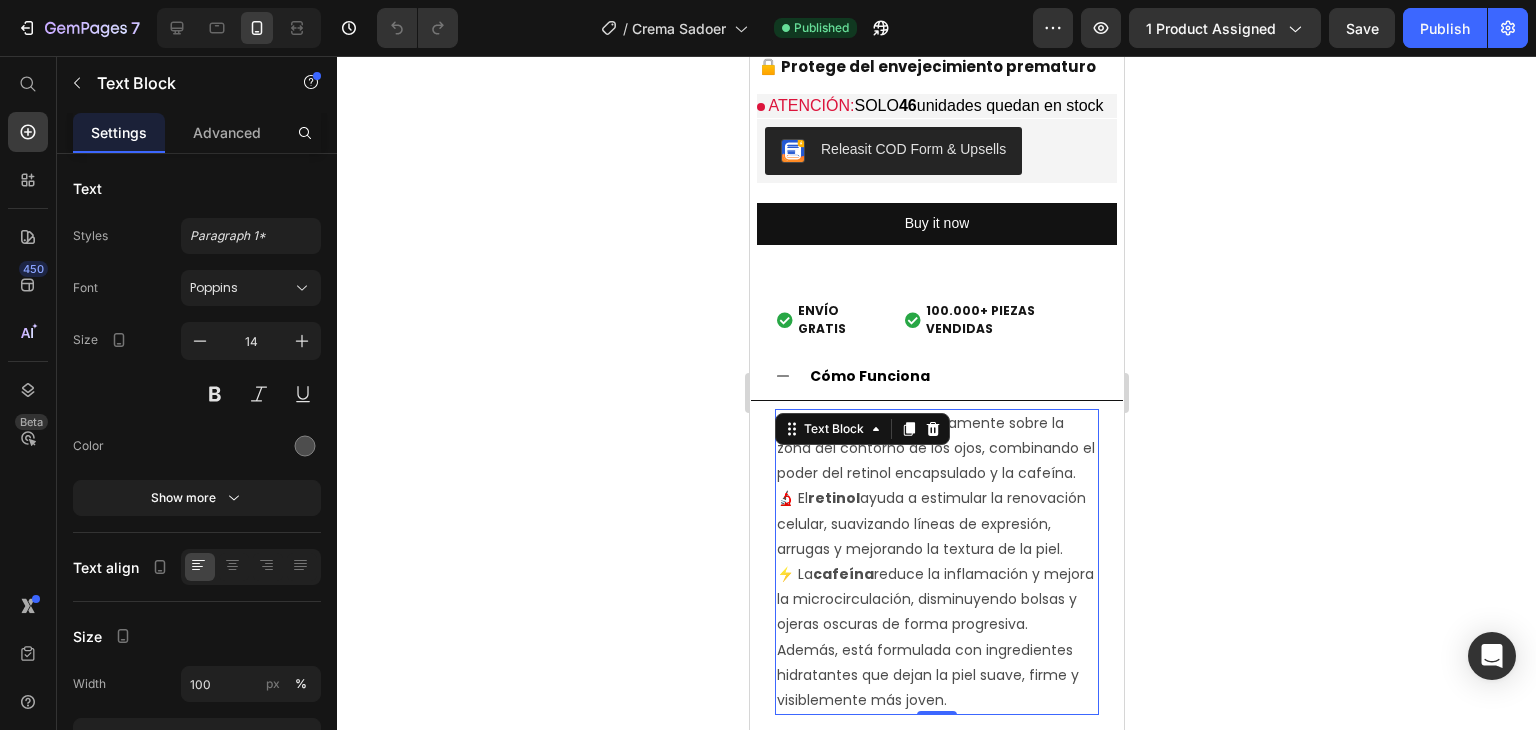click on "Esta crema actúa directamente sobre la zona del contorno de los ojos, combinando el poder del retinol encapsulado y la cafeína." at bounding box center (936, 449) 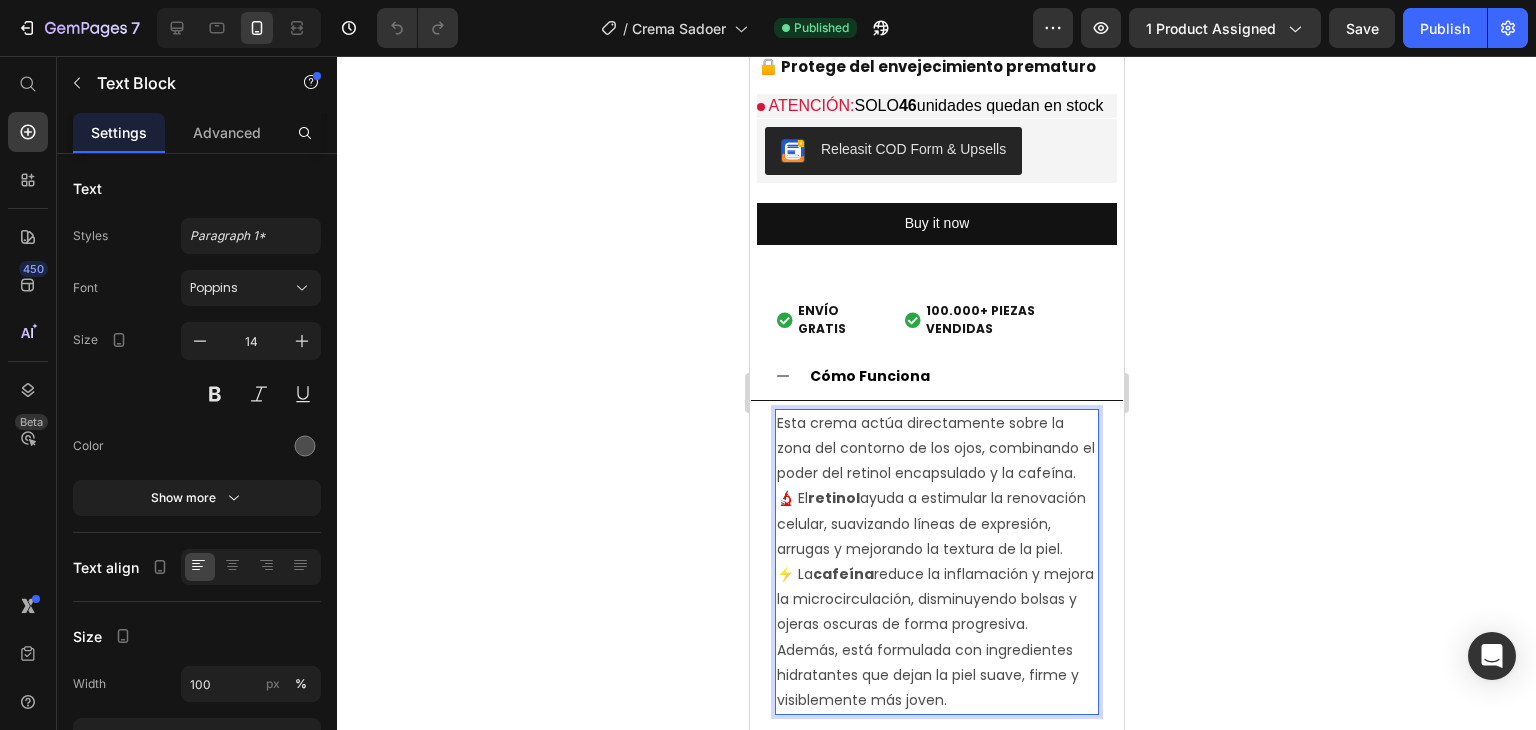 drag, startPoint x: 820, startPoint y: 456, endPoint x: 813, endPoint y: 470, distance: 15.652476 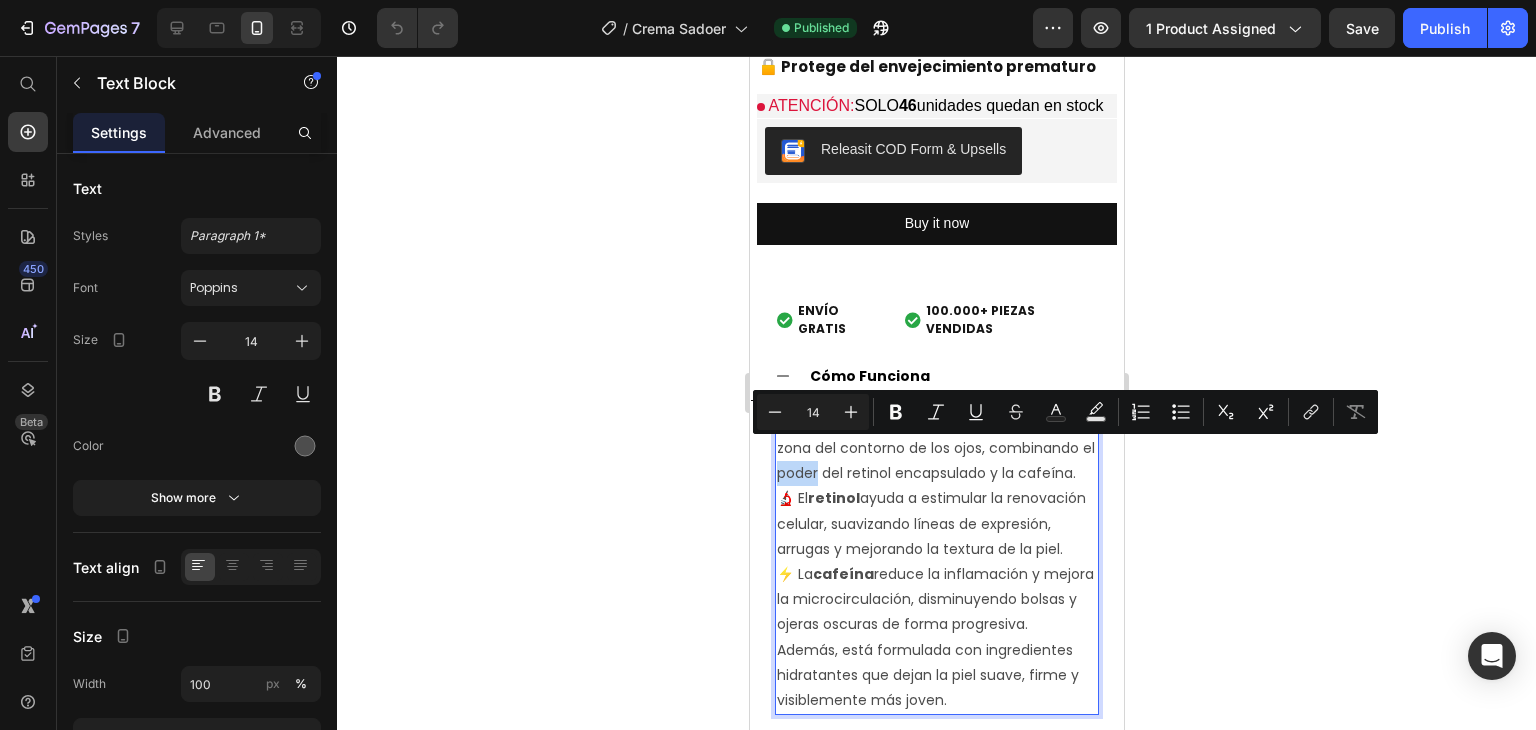 drag, startPoint x: 810, startPoint y: 451, endPoint x: 809, endPoint y: 464, distance: 13.038404 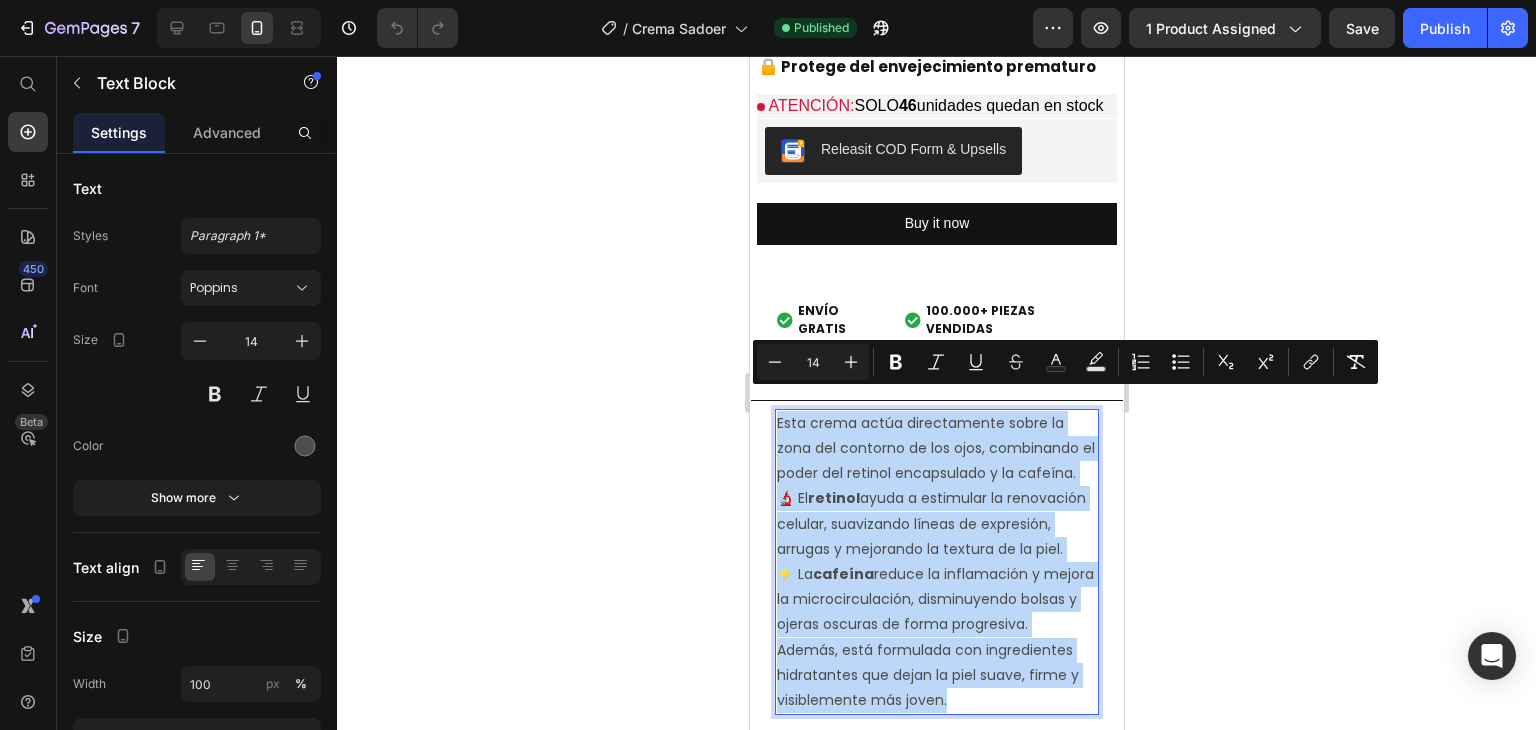 copy on "Esta crema actúa directamente sobre la zona del contorno de los ojos, combinando el poder del retinol encapsulado y la cafeína. 🔬 El  retinol  ayuda a estimular la renovación celular, suavizando líneas de expresión, arrugas y mejorando la textura de la piel. ⚡ La  cafeína  reduce la inflamación y mejora la microcirculación, disminuyendo bolsas y ojeras oscuras de forma progresiva. Además, está formulada con ingredientes hidratantes que dejan la piel suave, firme y visiblemente más joven." 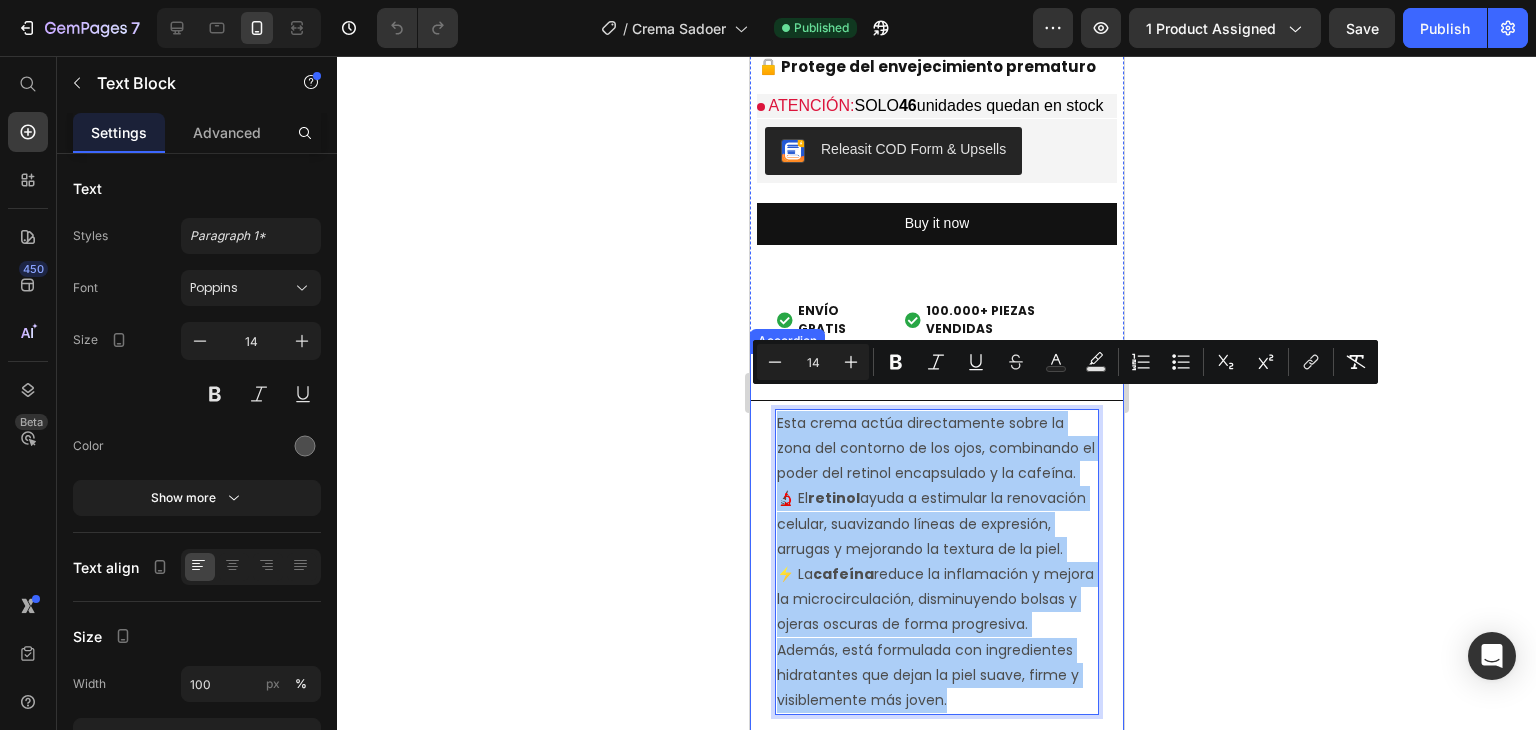 click 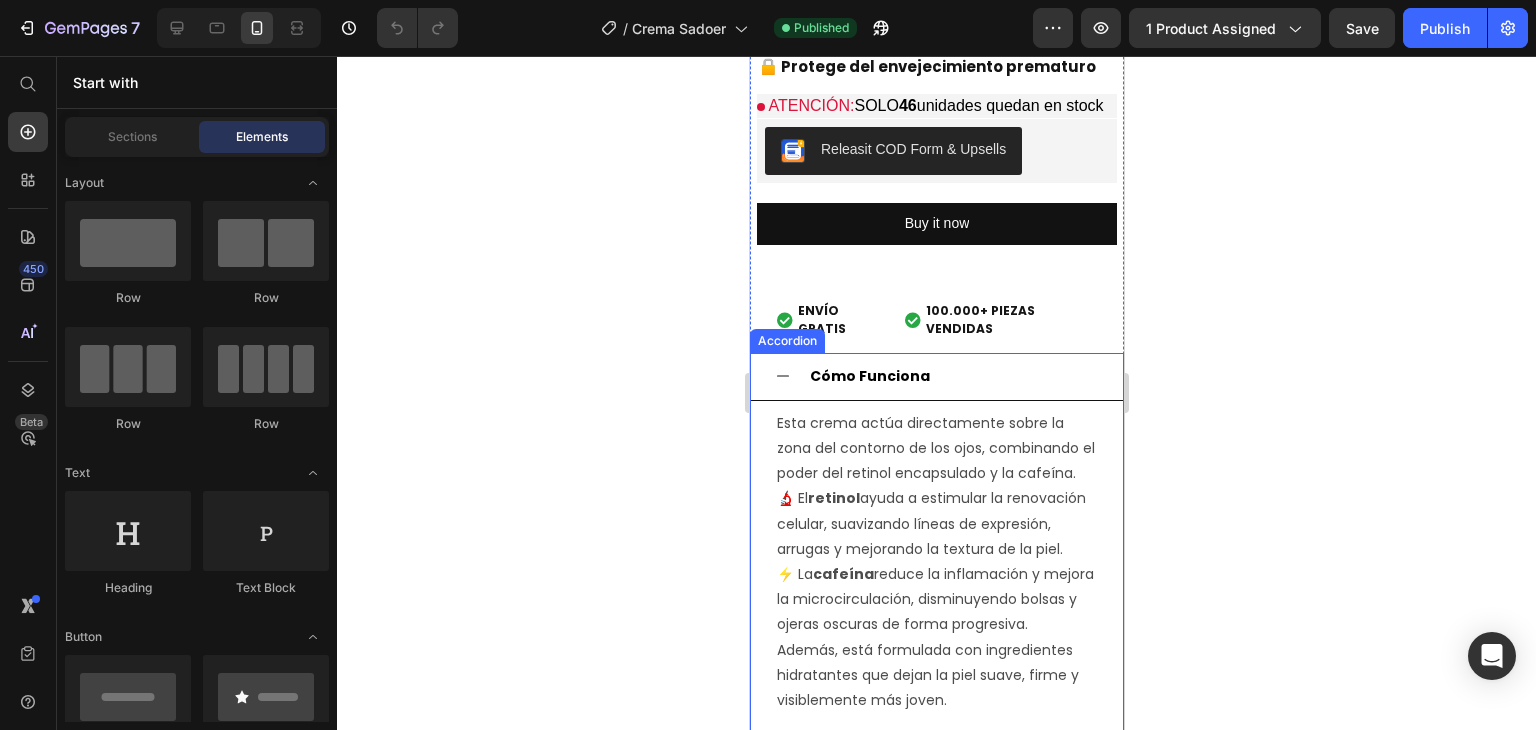 click on "Cómo Funciona" at bounding box center (952, 376) 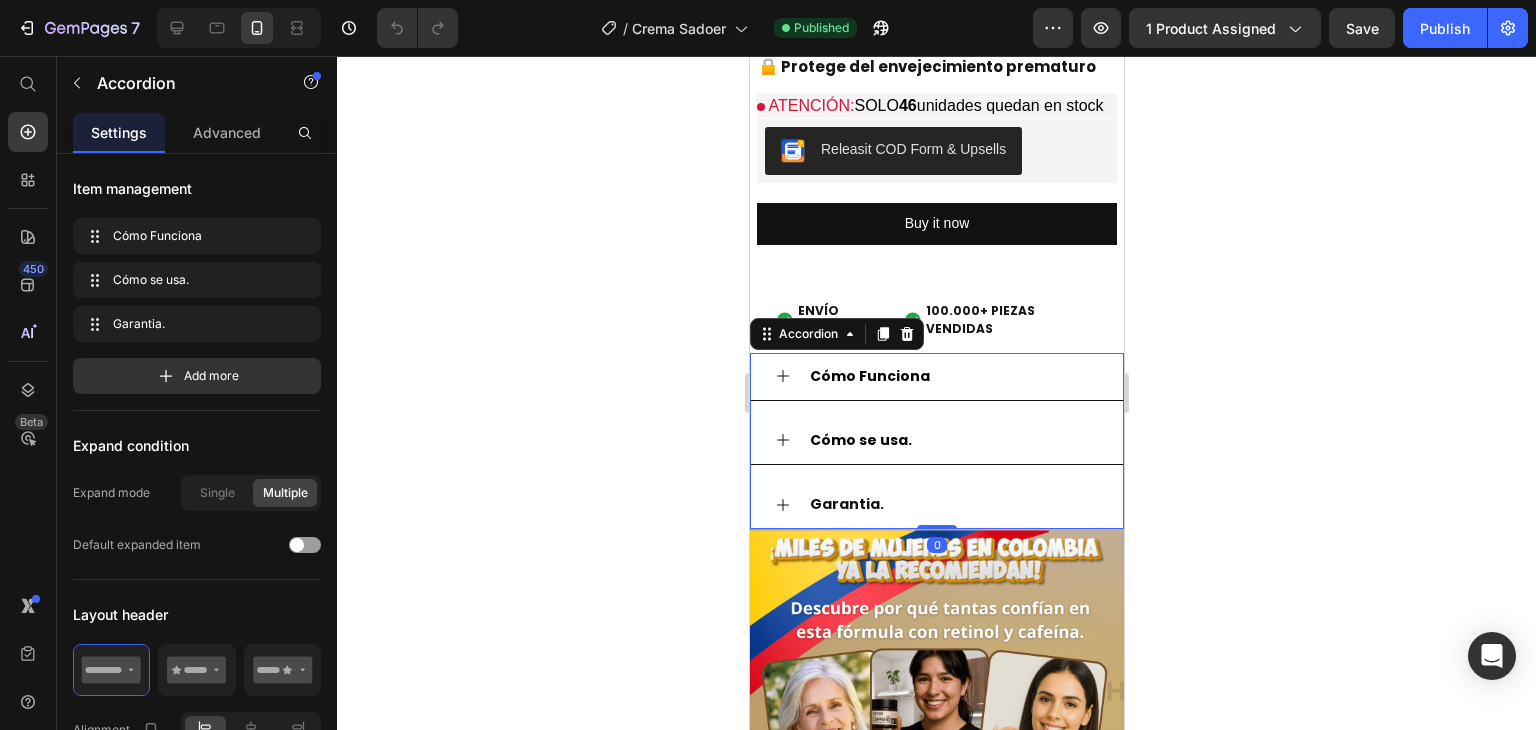 click on "Cómo se usa." at bounding box center [952, 440] 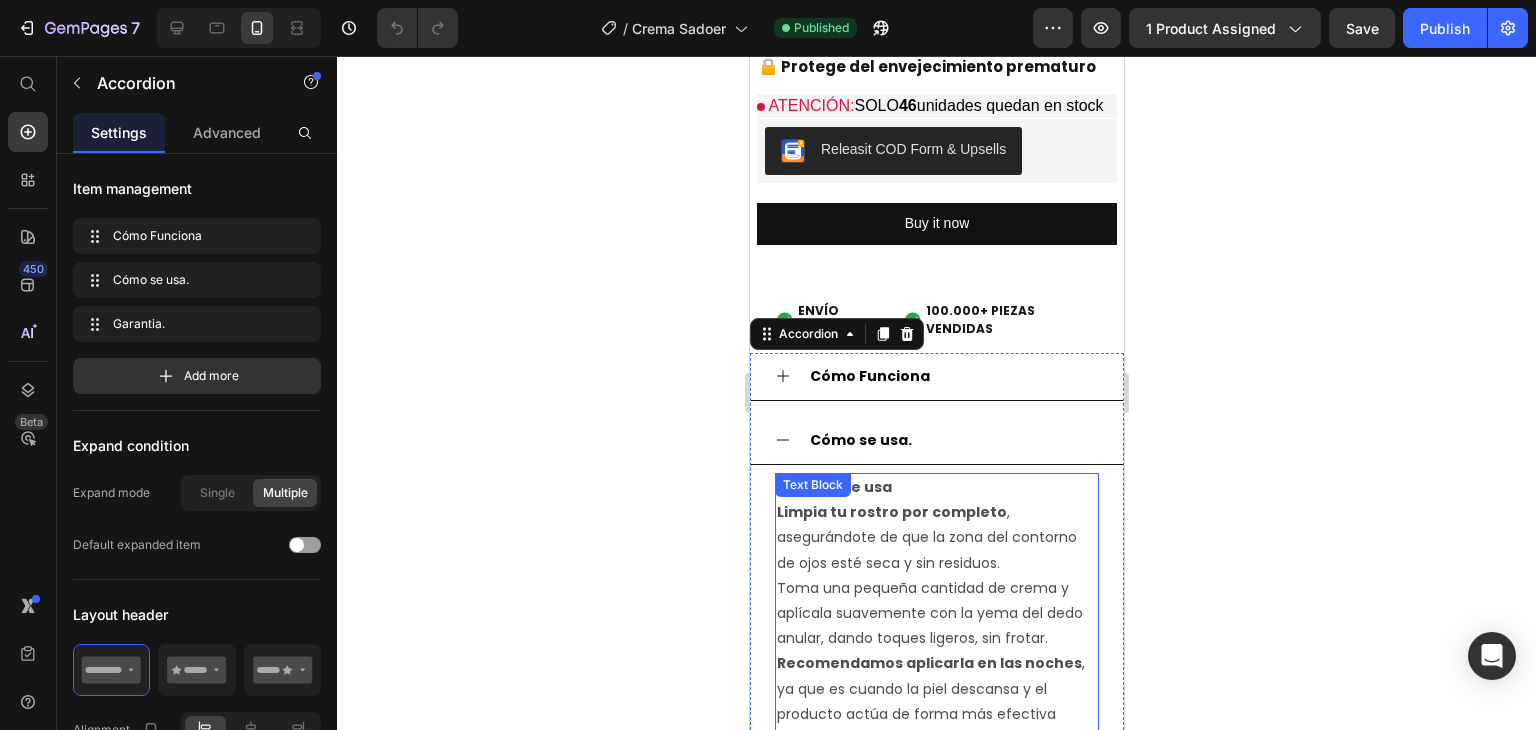 click on "Limpia tu rostro por completo" at bounding box center [891, 512] 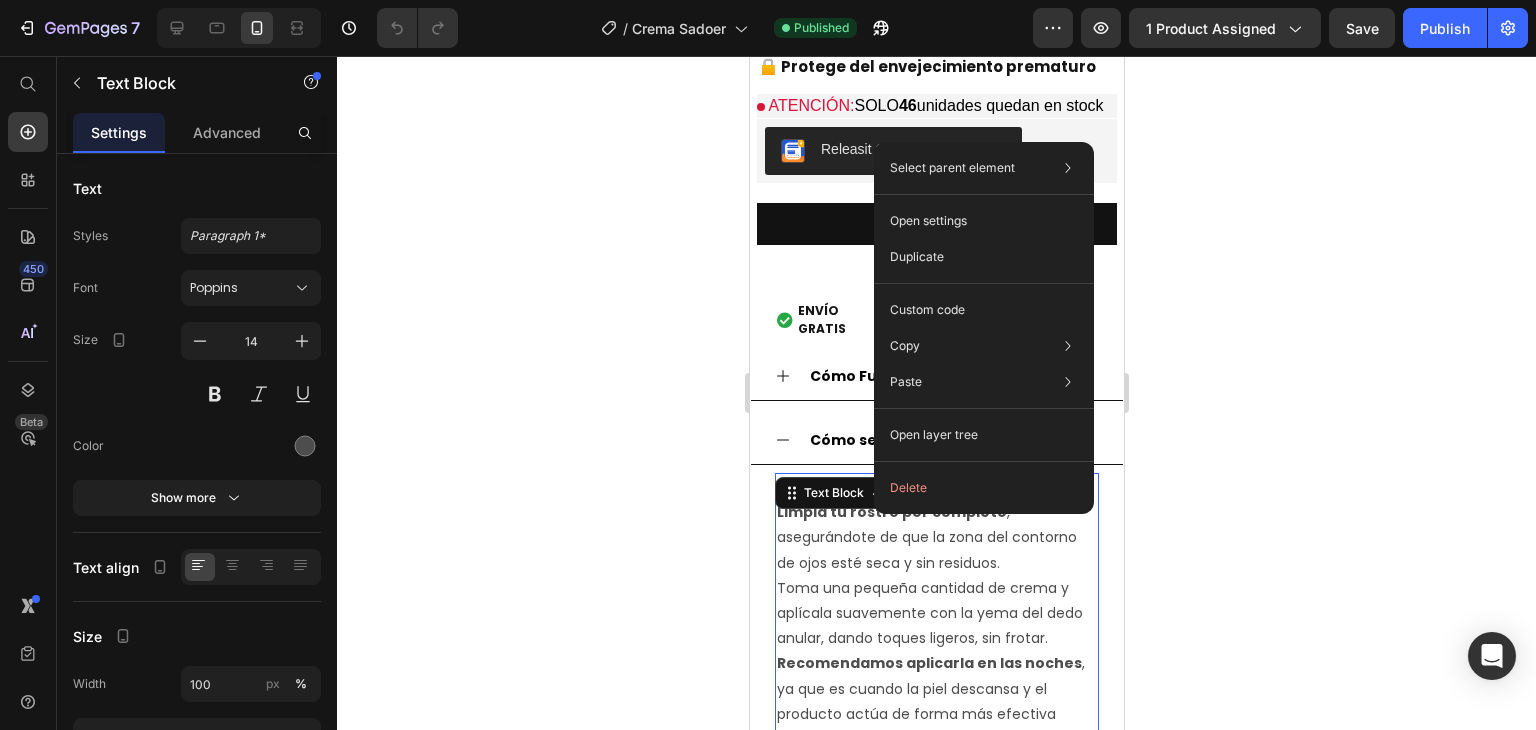 click on "Limpia tu rostro por completo , asegurándote de que la zona del contorno de ojos esté seca y sin residuos." at bounding box center [936, 538] 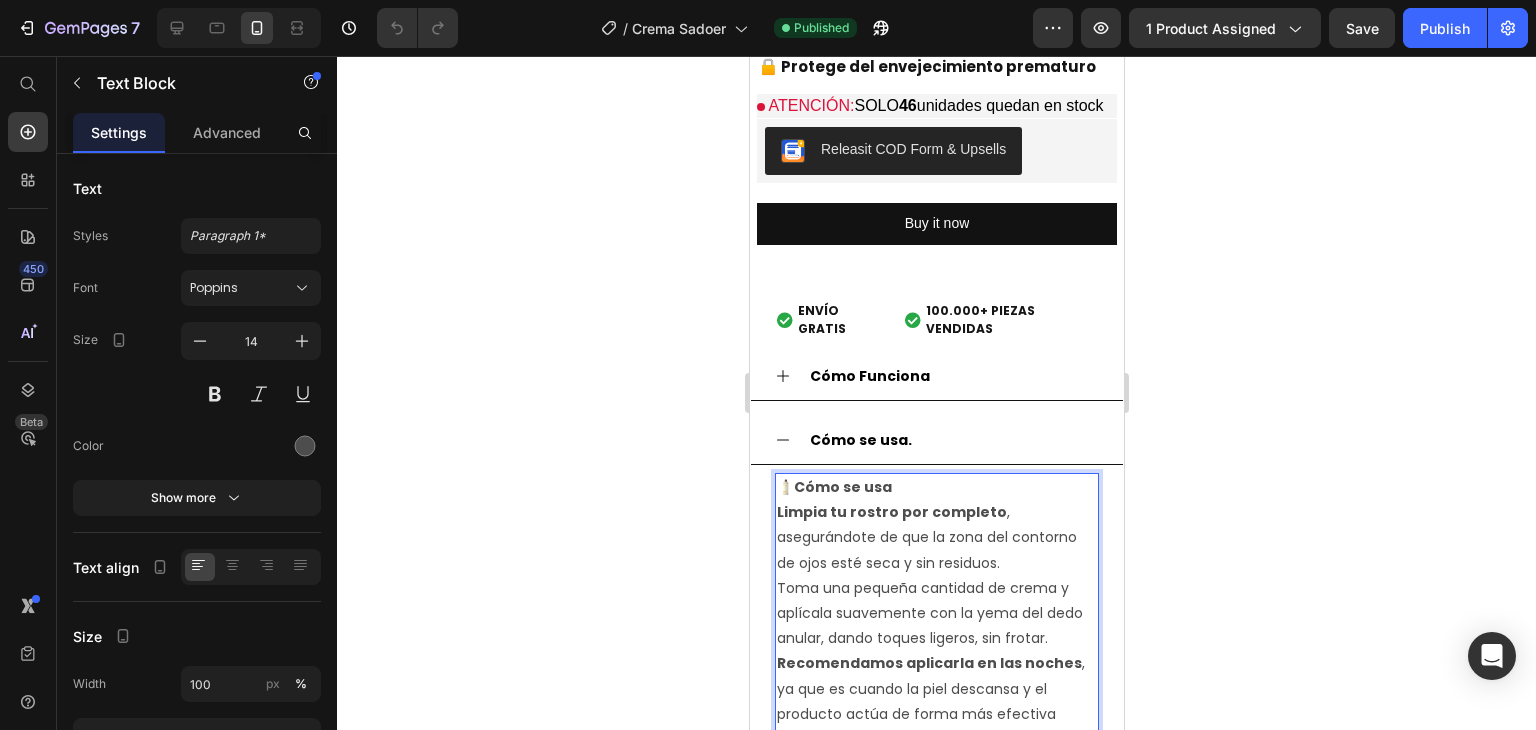 click on "Limpia tu rostro por completo , asegurándote de que la zona del contorno de ojos esté seca y sin residuos." at bounding box center (936, 538) 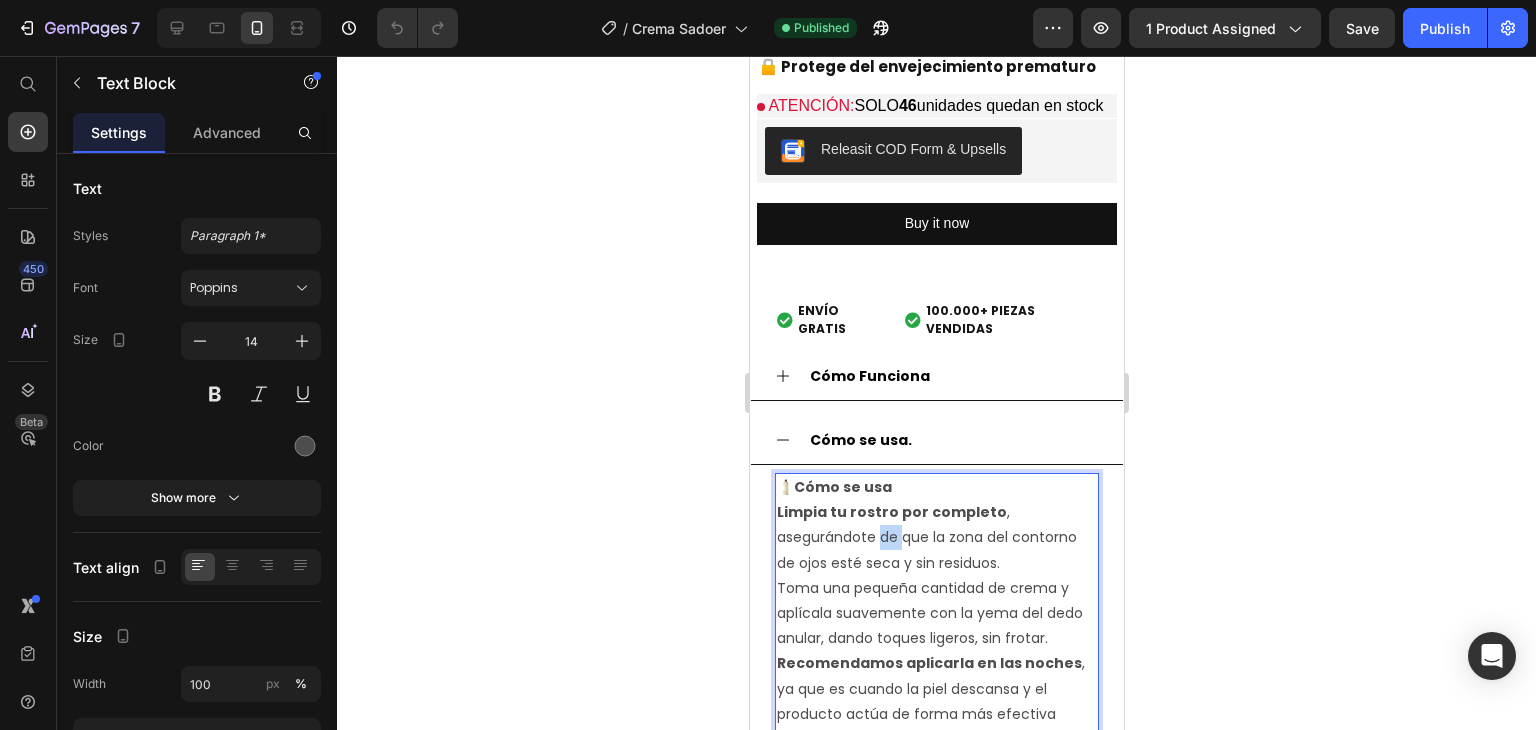 click on "Limpia tu rostro por completo , asegurándote de que la zona del contorno de ojos esté seca y sin residuos." at bounding box center (936, 538) 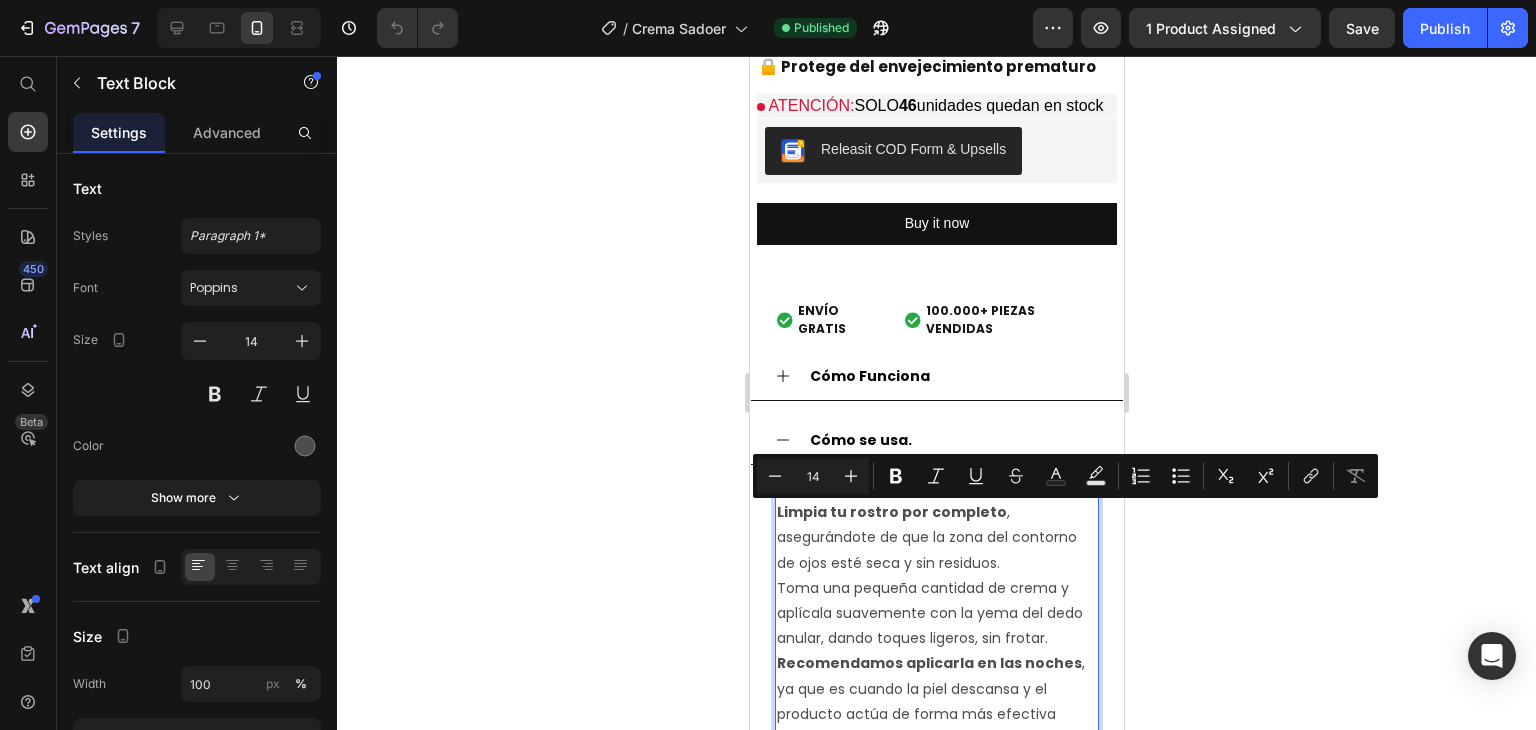 click on "Limpia tu rostro por completo , asegurándote de que la zona del contorno de ojos esté seca y sin residuos." at bounding box center (936, 538) 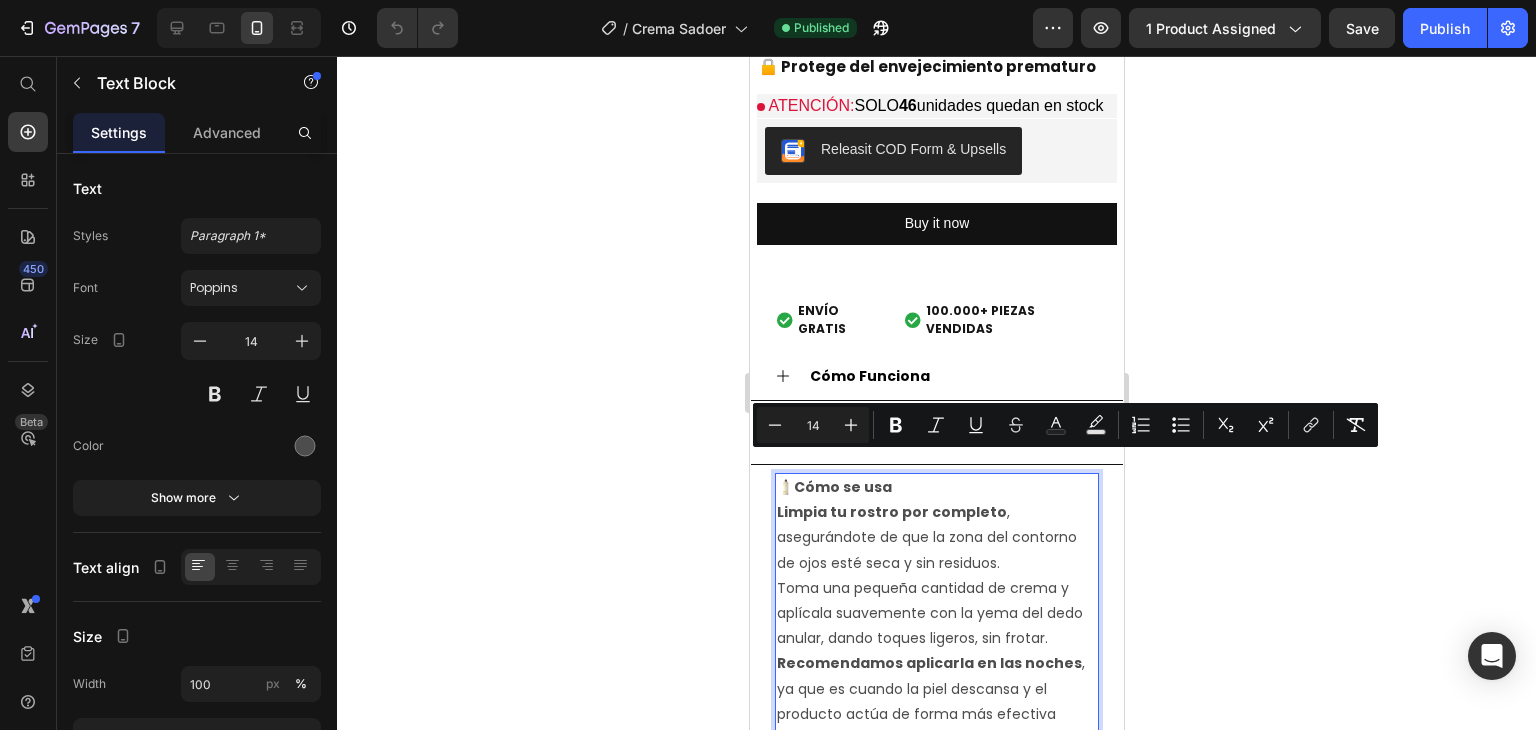 copy on "🧴  Cómo se usa Limpia tu rostro por completo , asegurándote de que la zona del contorno de ojos esté seca y sin residuos. Toma una pequeña cantidad de crema y aplícala suavemente con la yema del dedo anular, dando toques ligeros, sin frotar. Recomendamos aplicarla en las noches , ya que es cuando la piel descansa y el producto actúa de forma más efectiva mientras duermes. 📅  Si nunca has usado productos con retinol:  comienza aplicándola  noche por medio , para que tu piel se adapte naturalmente. ✅  Si ya estás acostumbrada:  puedes usarla  una vez al día , preferiblemente en tu rutina nocturna. 💡  Tip:  Úsala de forma constante y notarás resultados progresivos en firmeza, hidratación y apariencia del contorno de tus ojos." 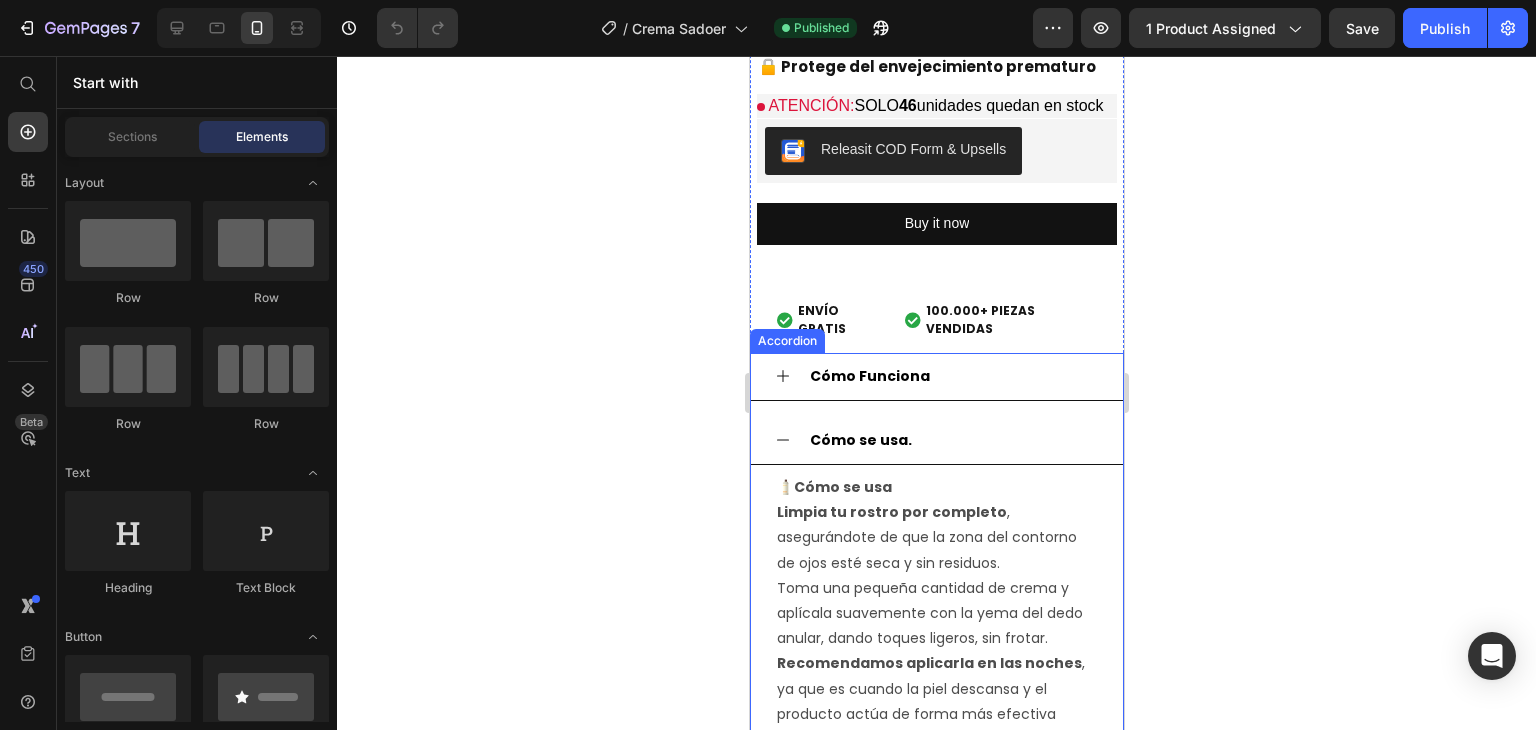 click on "Cómo se usa." at bounding box center (952, 440) 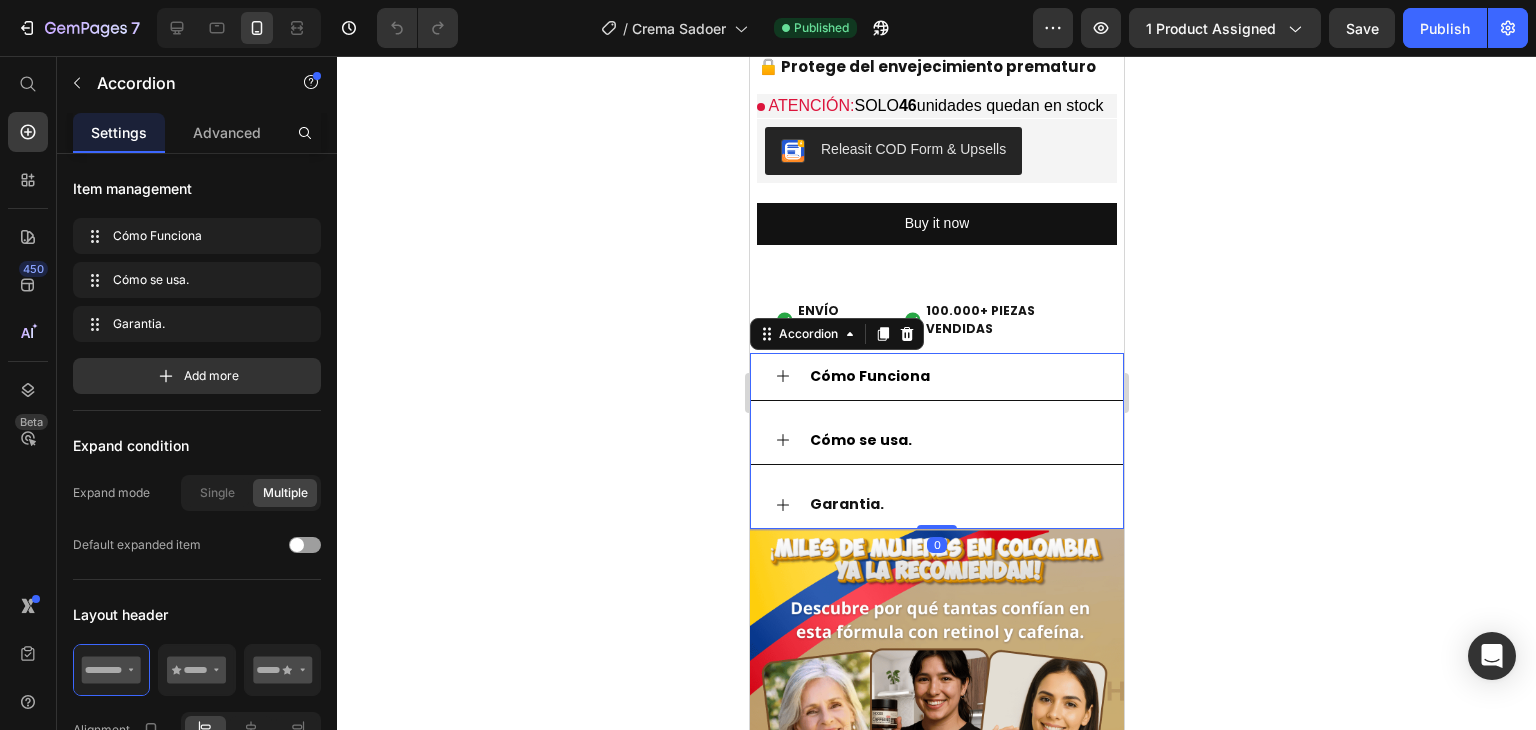 click on "Garantia." at bounding box center (952, 504) 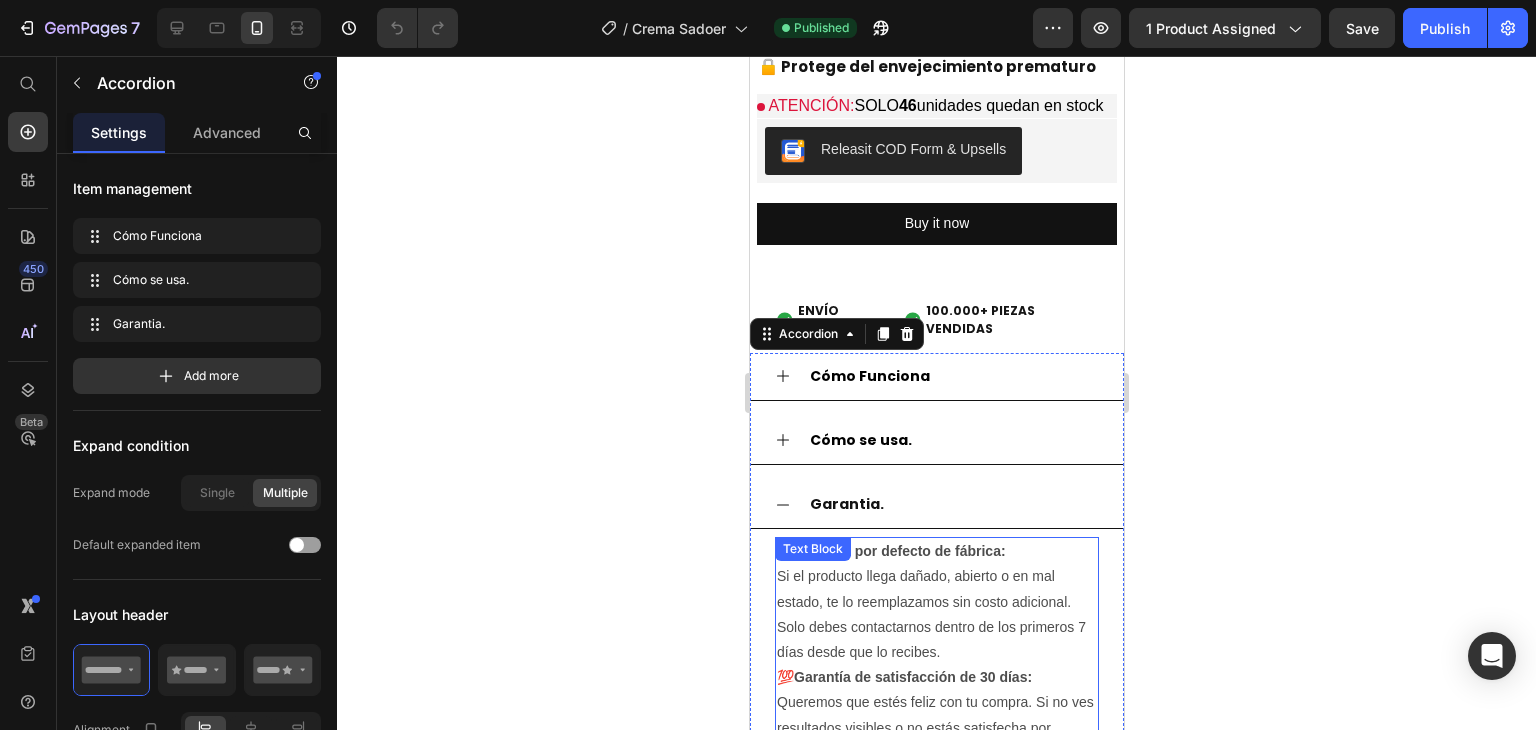 click on "🔒  Garantía por defecto de fábrica: Si el producto llega dañado, abierto o en mal estado, te lo reemplazamos sin costo adicional. Solo debes contactarnos dentro de los primeros 7 días desde que lo recibes." at bounding box center (936, 602) 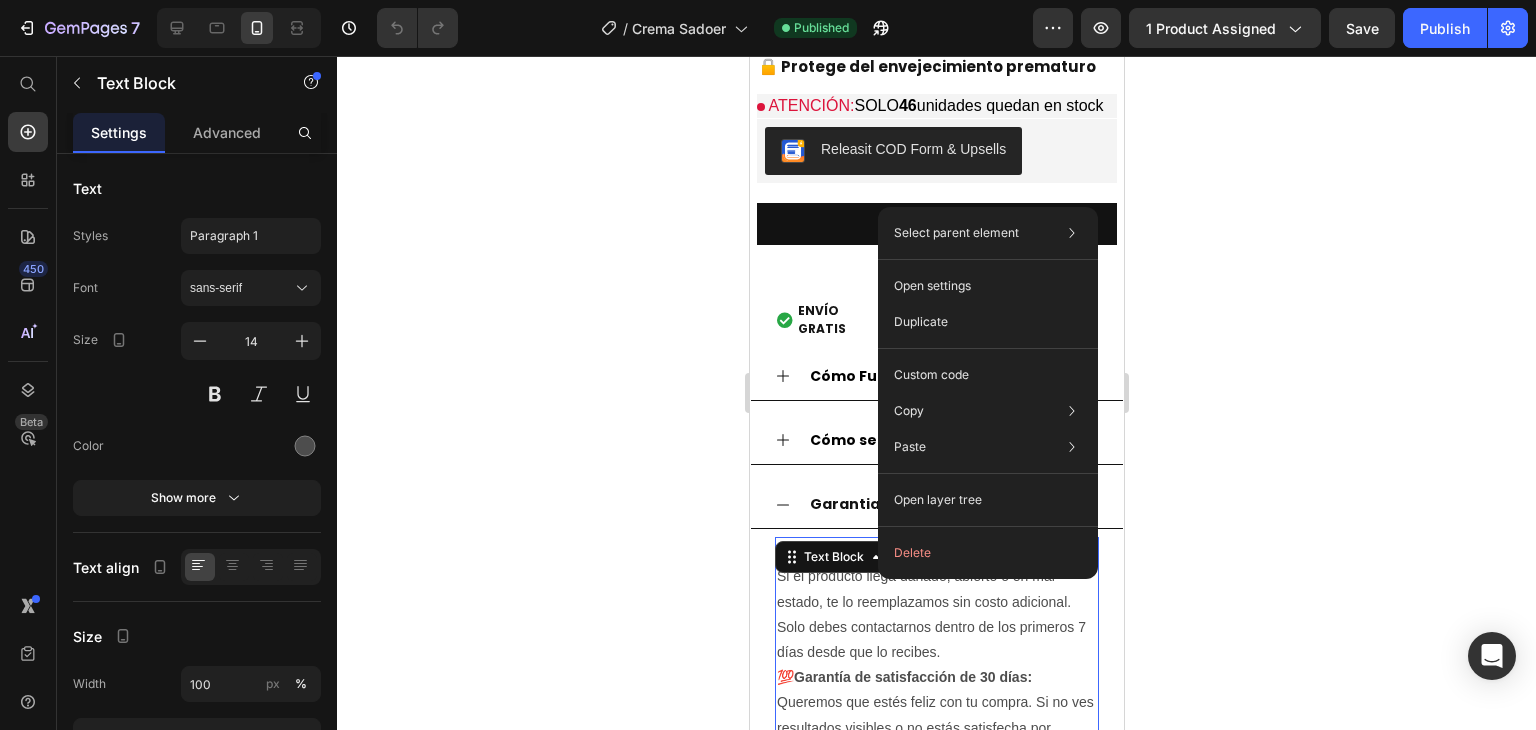click on "🔒  Garantía por defecto de fábrica: Si el producto llega dañado, abierto o en mal estado, te lo reemplazamos sin costo adicional. Solo debes contactarnos dentro de los primeros 7 días desde que lo recibes." at bounding box center [936, 602] 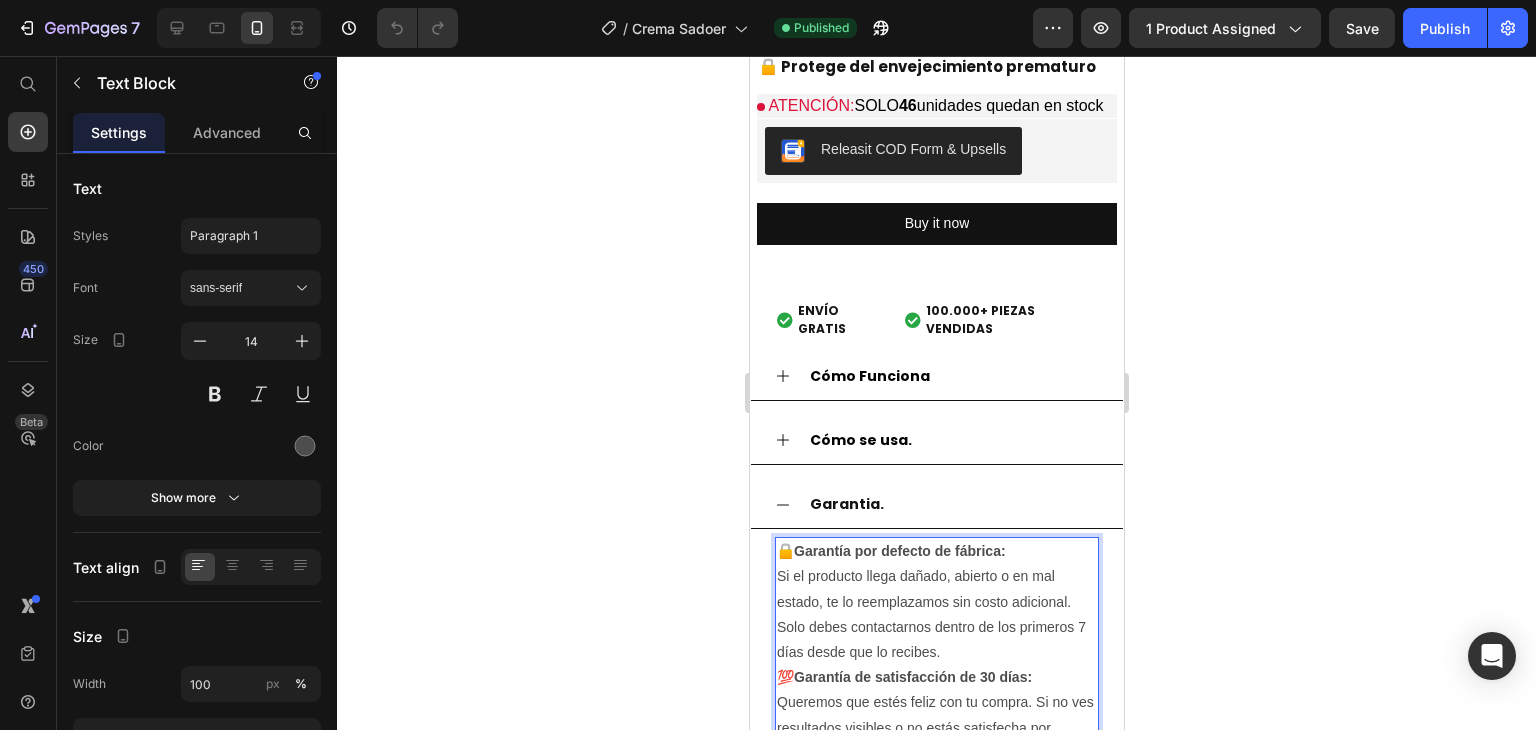 click on "🔒  Garantía por defecto de fábrica: Si el producto llega dañado, abierto o en mal estado, te lo reemplazamos sin costo adicional. Solo debes contactarnos dentro de los primeros 7 días desde que lo recibes." at bounding box center [936, 602] 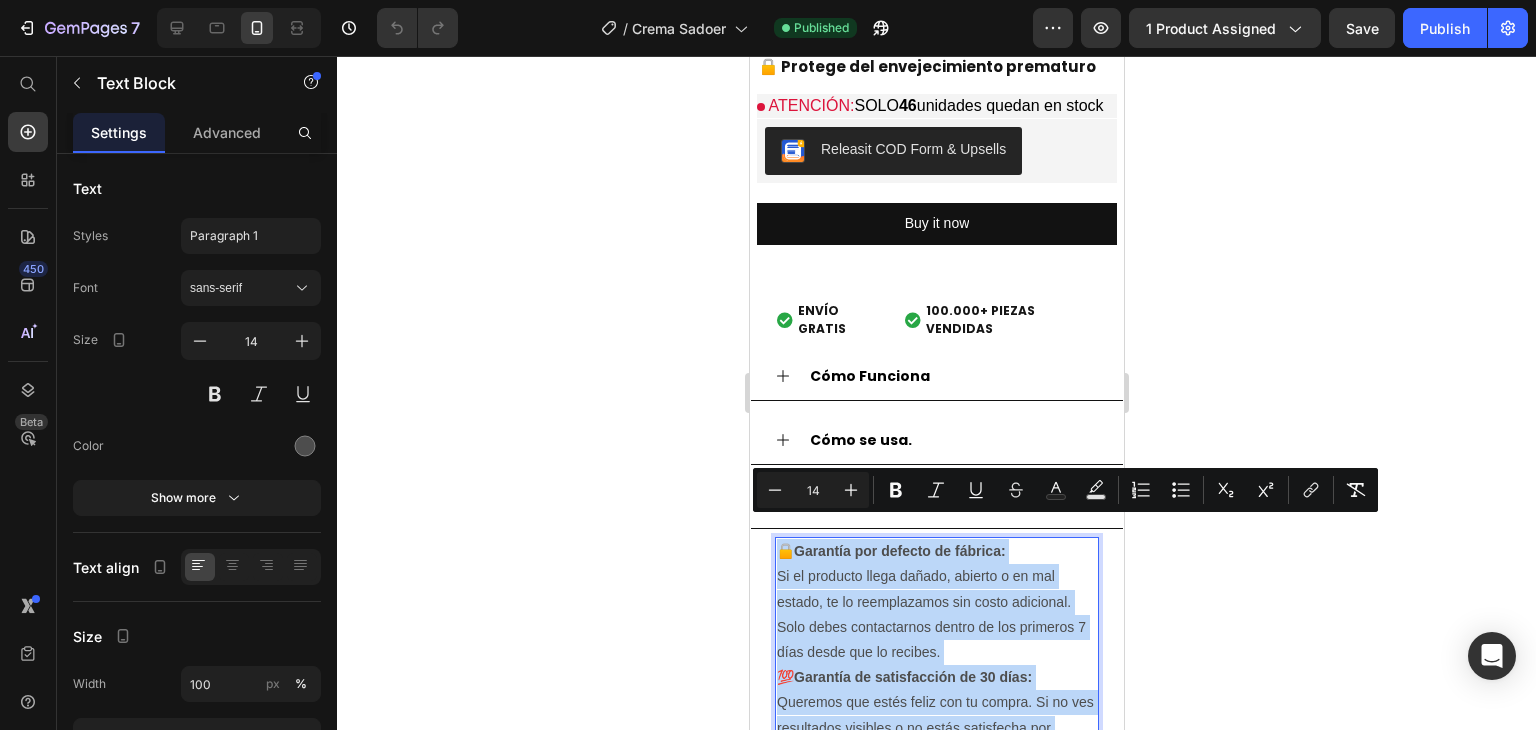 copy on "🔒  Garantía por defecto de fábrica: Si el producto llega dañado, abierto o en mal estado, te lo reemplazamos sin costo adicional. Solo debes contactarnos dentro de los primeros 7 días desde que lo recibes. 💯  Garantía de satisfacción de 30 días: Queremos que estés feliz con tu compra. Si no ves resultados visibles o no estás satisfecha por cualquier motivo, puedes solicitar un cambio o la devolución de tu dinero dentro de los 30 días posteriores a la entrega." 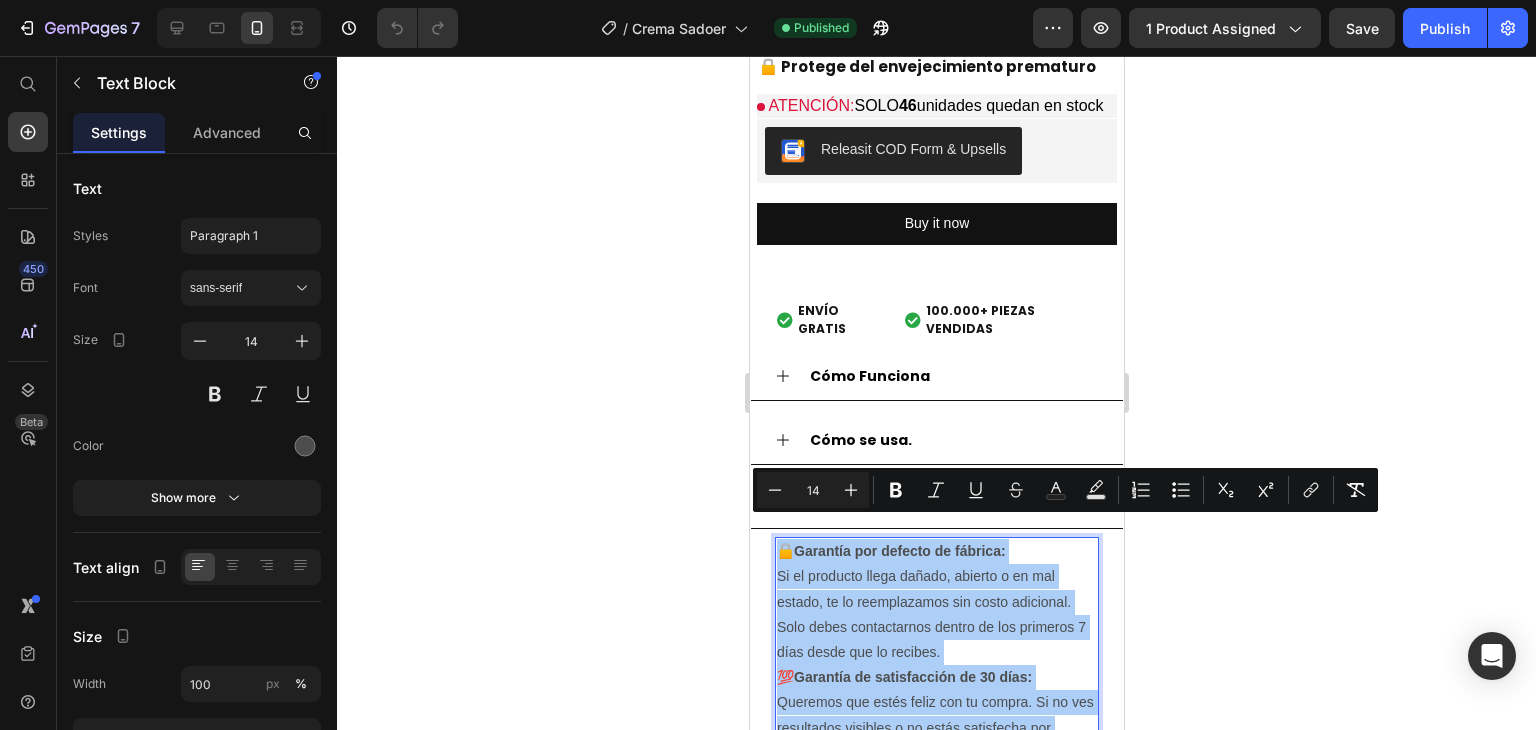 click 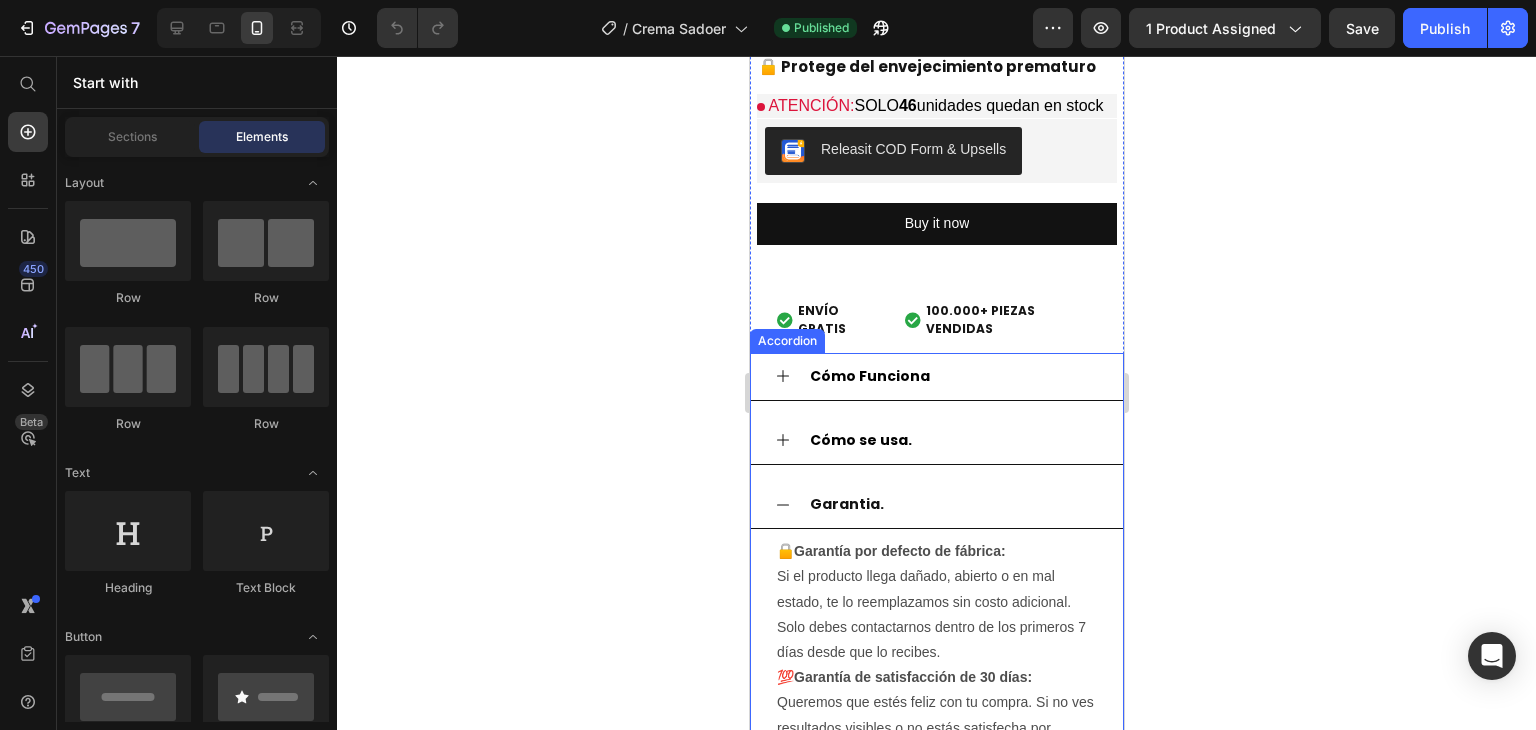 click on "Garantia." at bounding box center [952, 504] 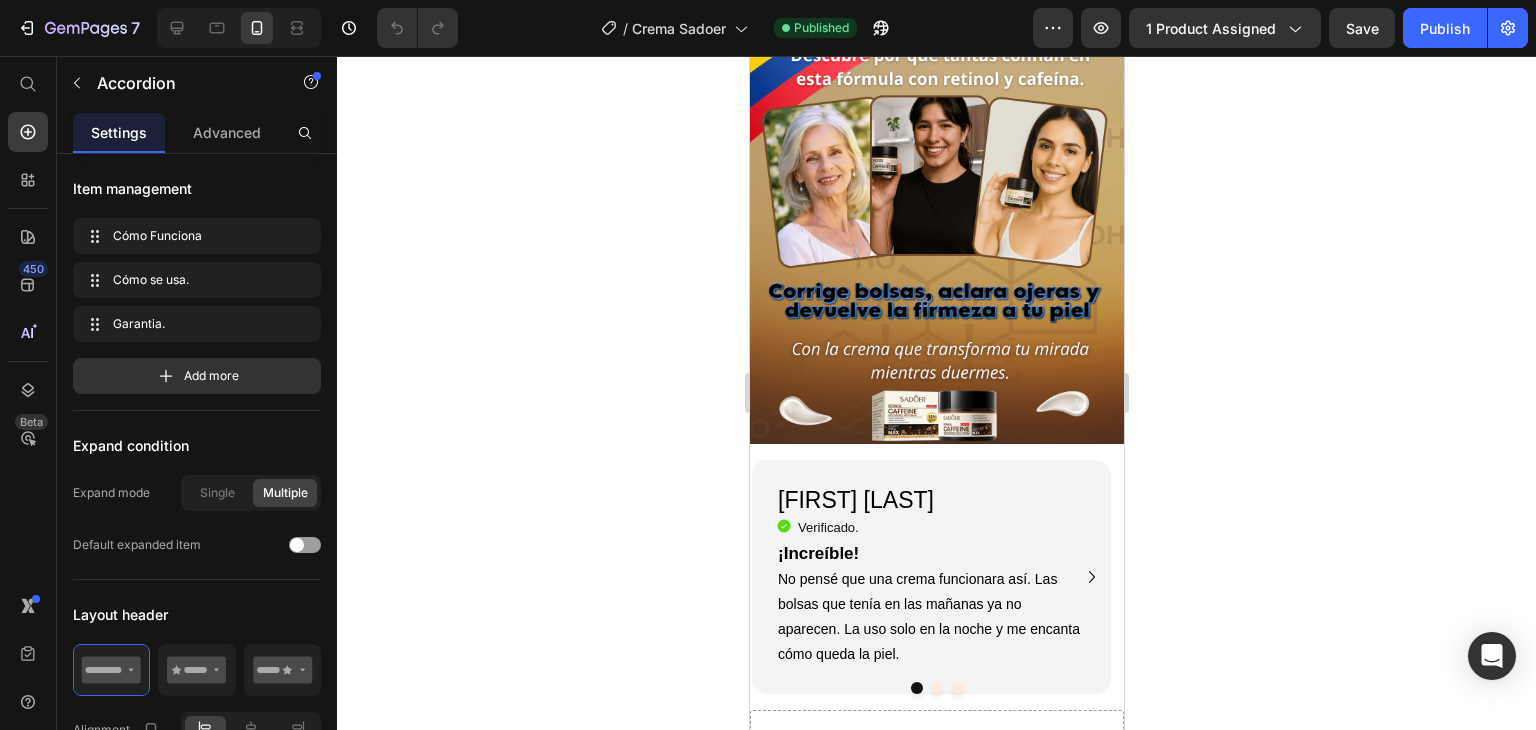 scroll, scrollTop: 3000, scrollLeft: 0, axis: vertical 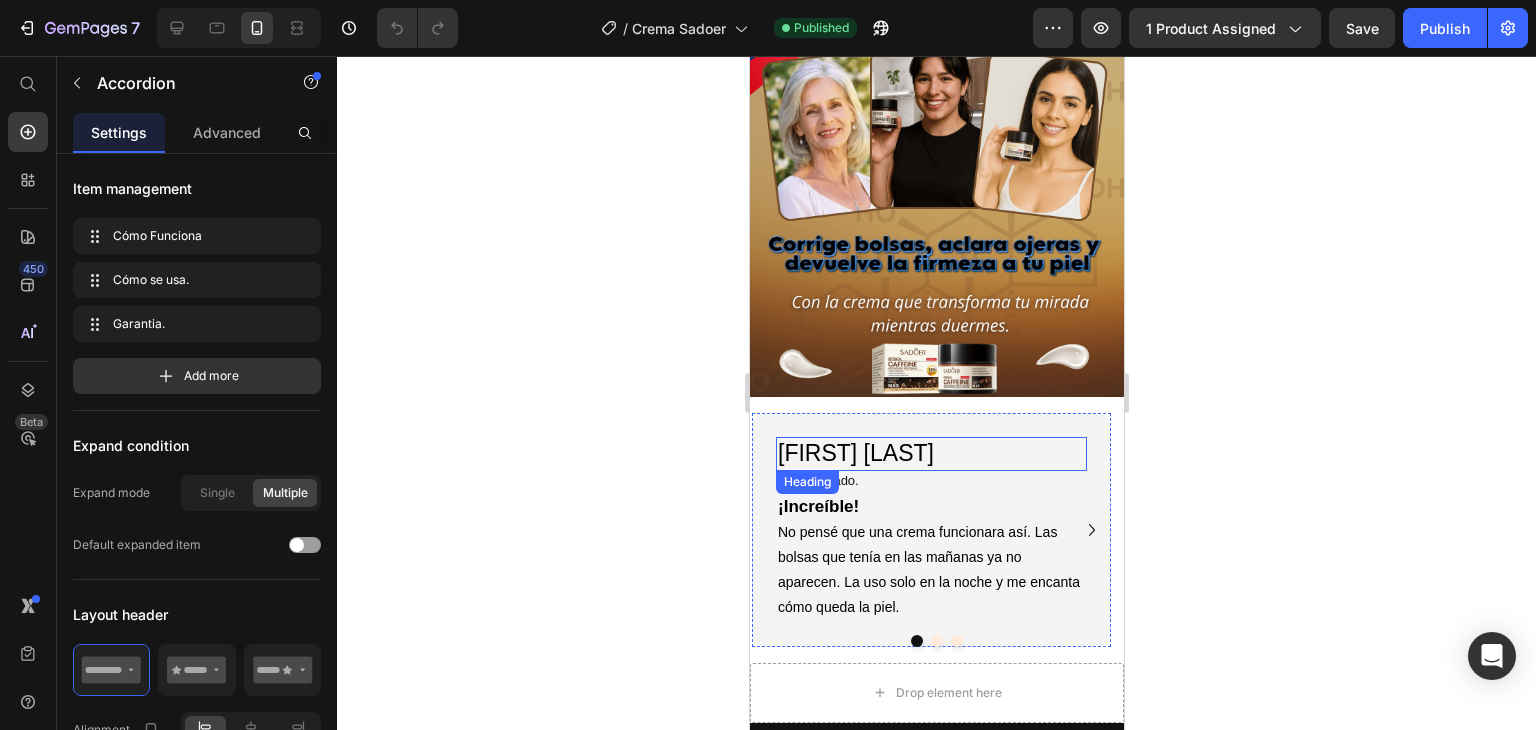 click on "[FIRST] [LAST]" at bounding box center (930, 454) 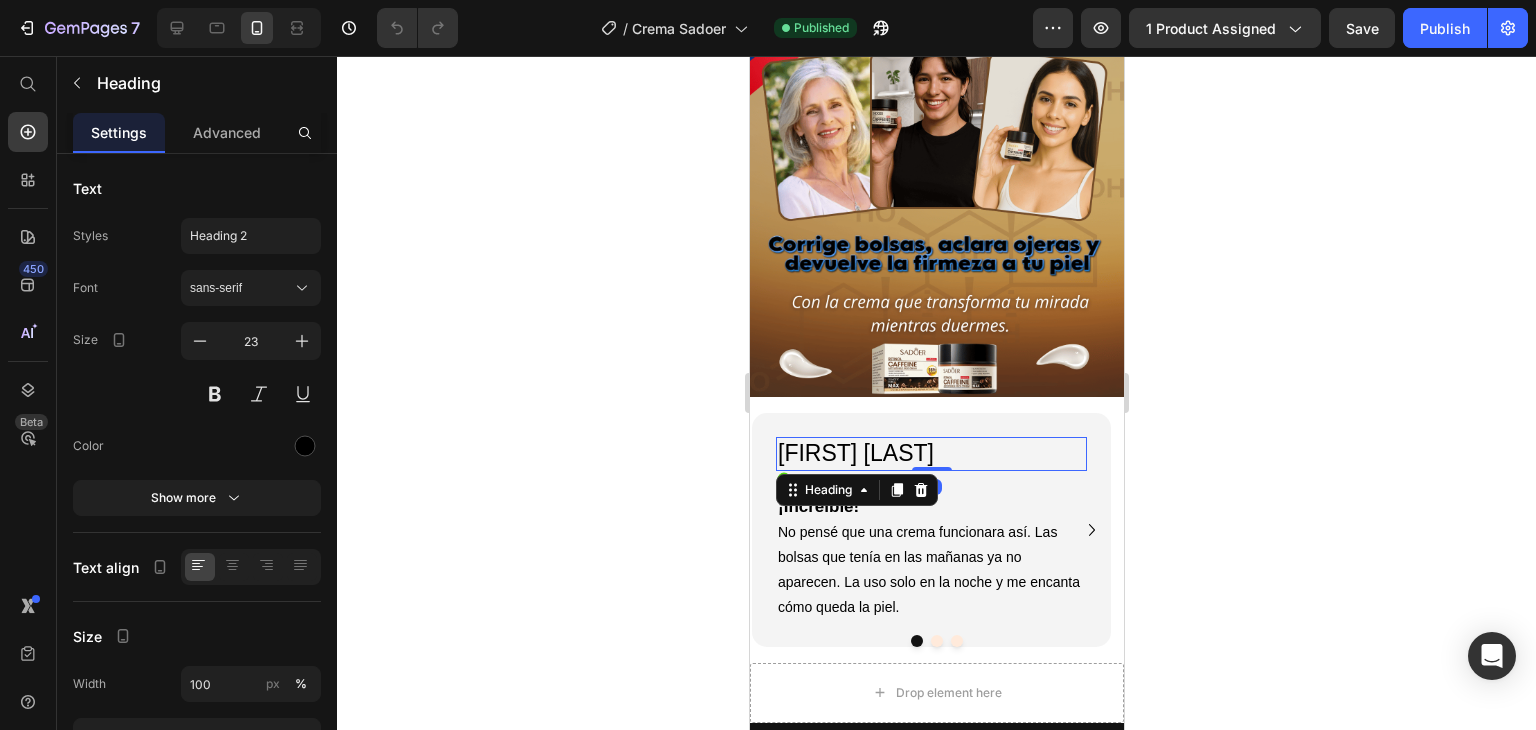 click on "[FIRST] [LAST]" at bounding box center [930, 454] 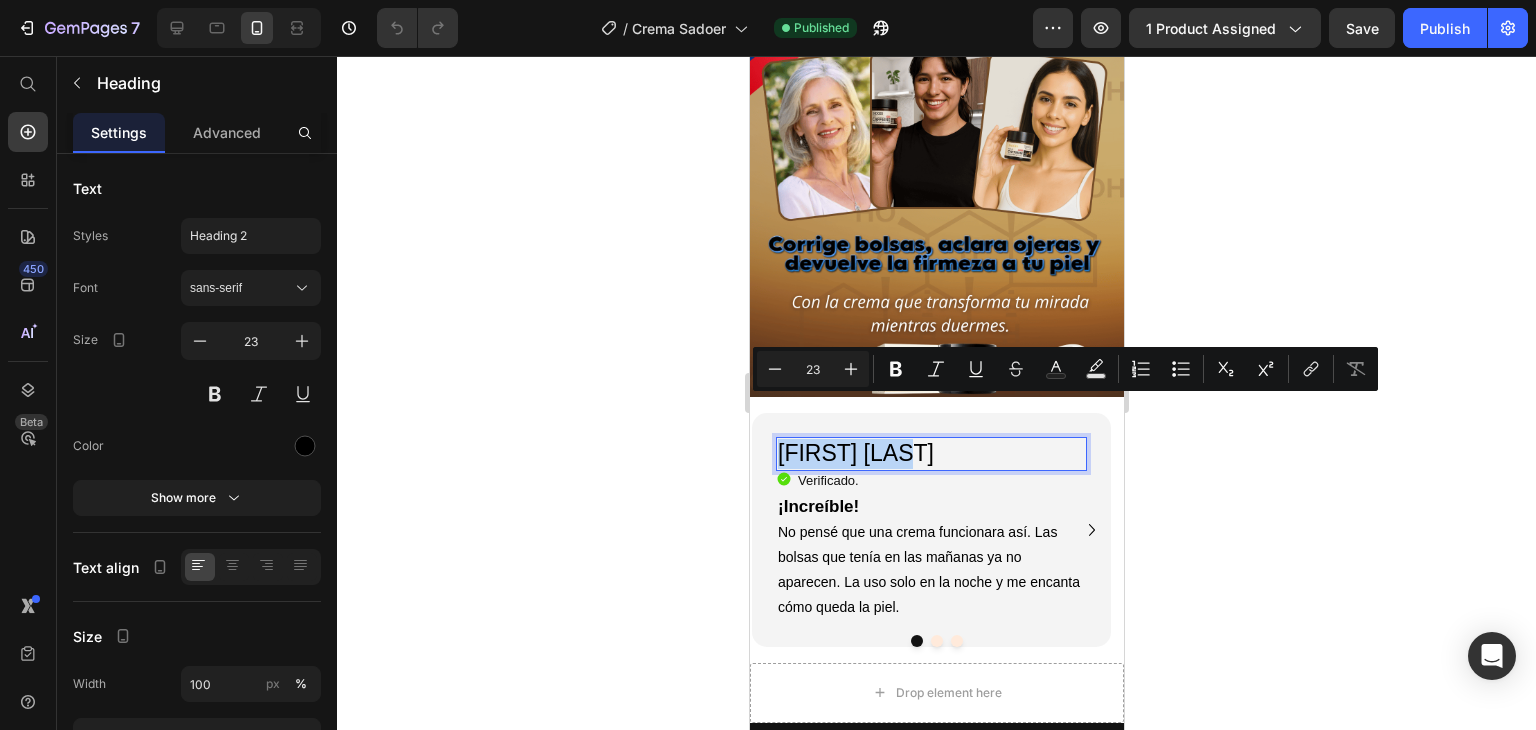 copy on "[FIRST] [LAST]" 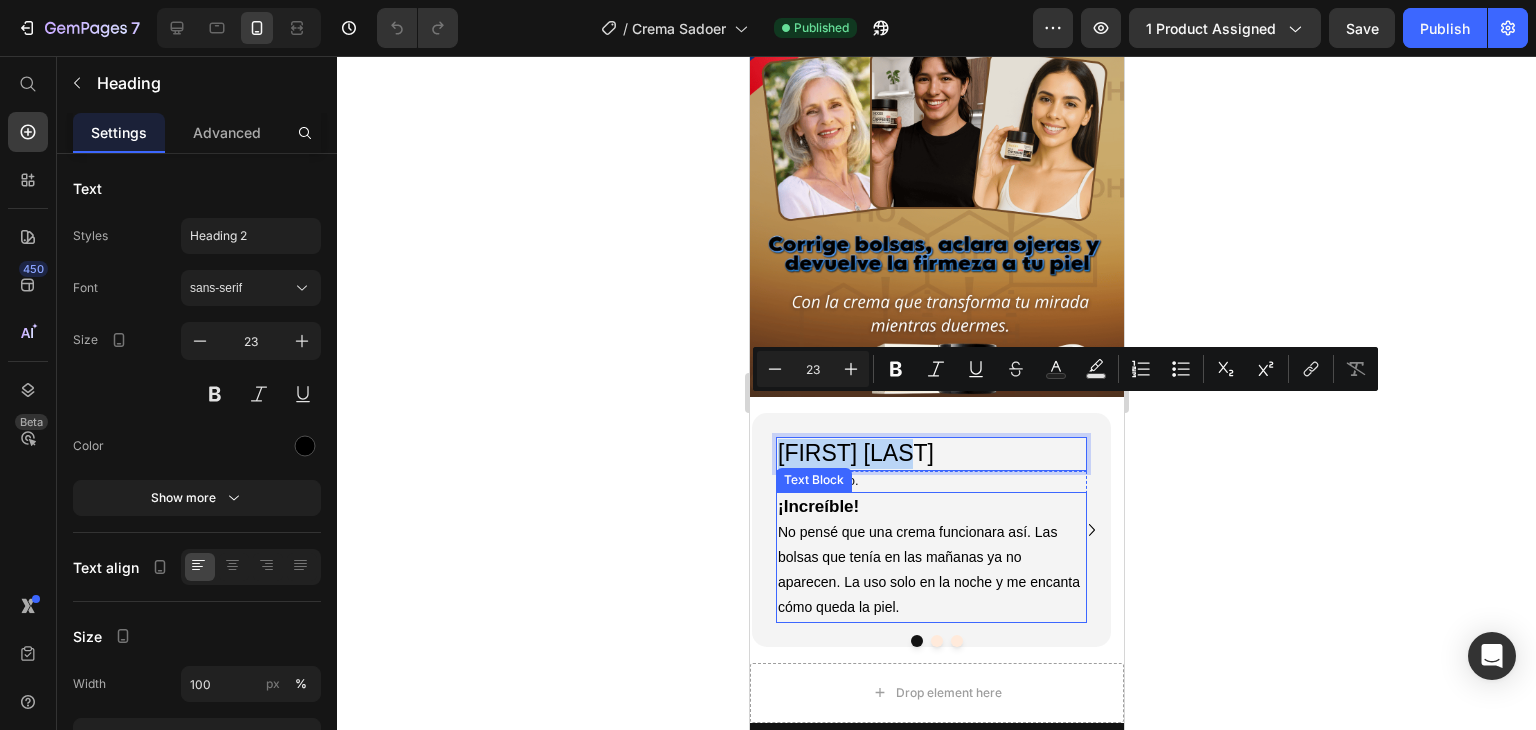 click on "No pensé que una crema funcionara así. Las bolsas que tenía en las mañanas ya no aparecen. La uso solo en la noche y me encanta cómo queda la piel." at bounding box center [930, 570] 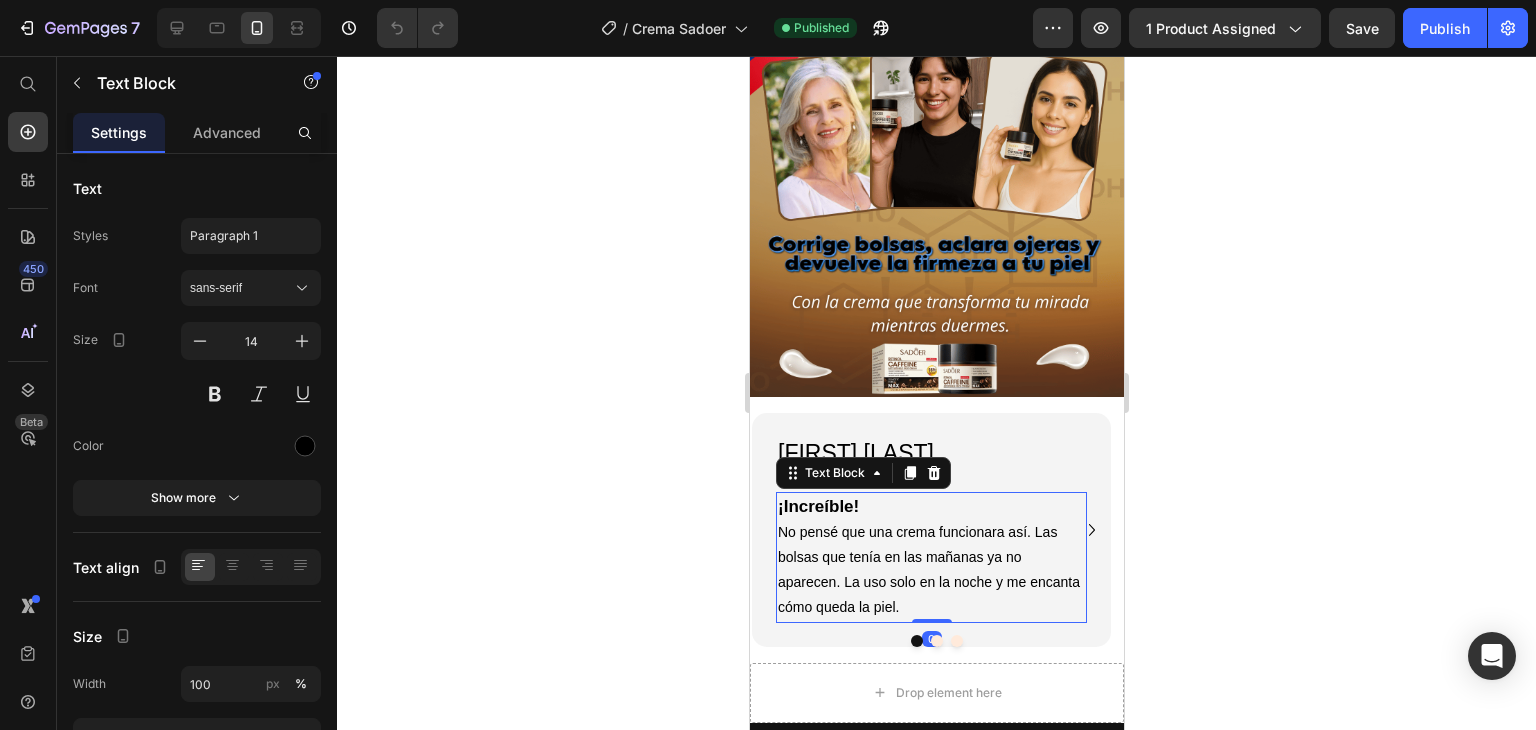 click on "No pensé que una crema funcionara así. Las bolsas que tenía en las mañanas ya no aparecen. La uso solo en la noche y me encanta cómo queda la piel." at bounding box center (930, 570) 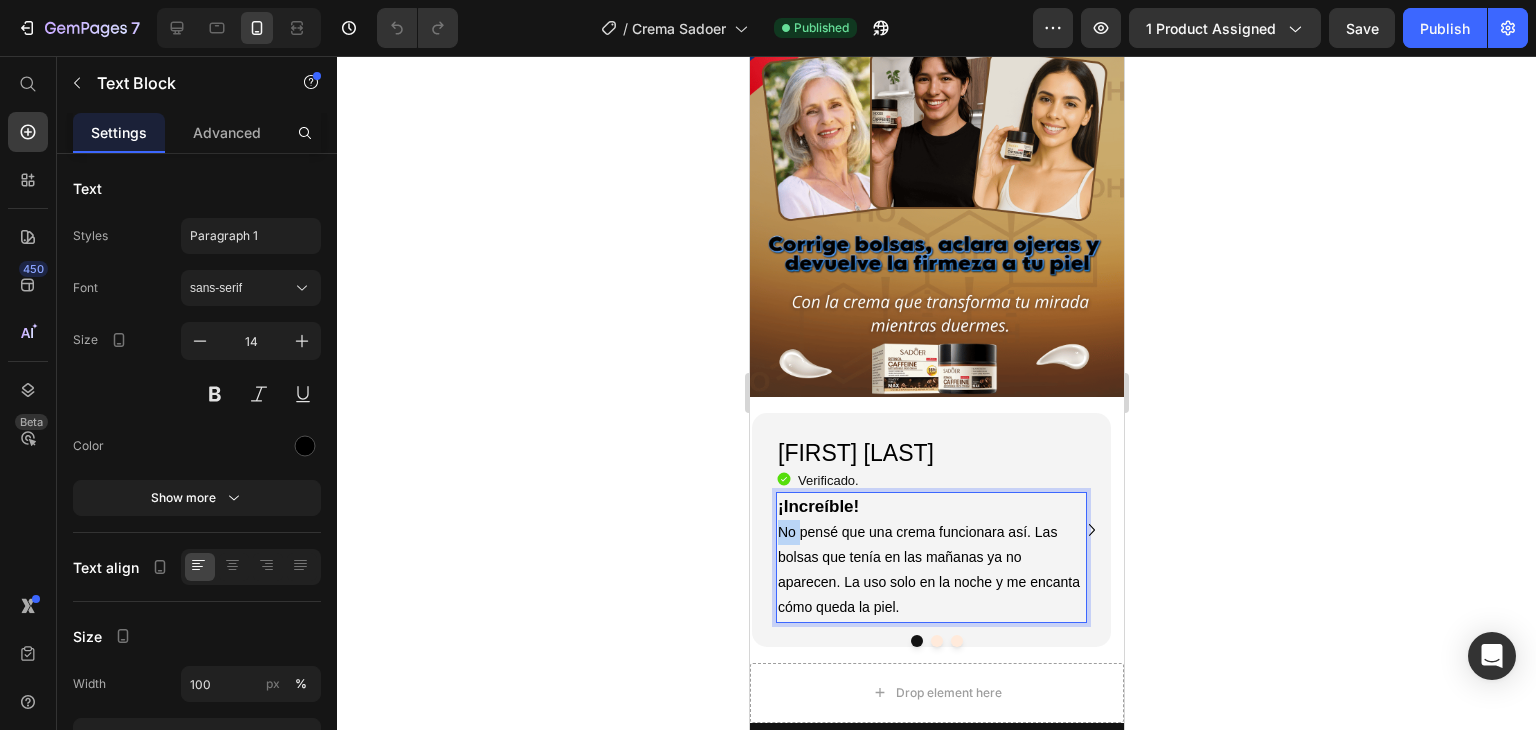 click on "No pensé que una crema funcionara así. Las bolsas que tenía en las mañanas ya no aparecen. La uso solo en la noche y me encanta cómo queda la piel." at bounding box center [930, 570] 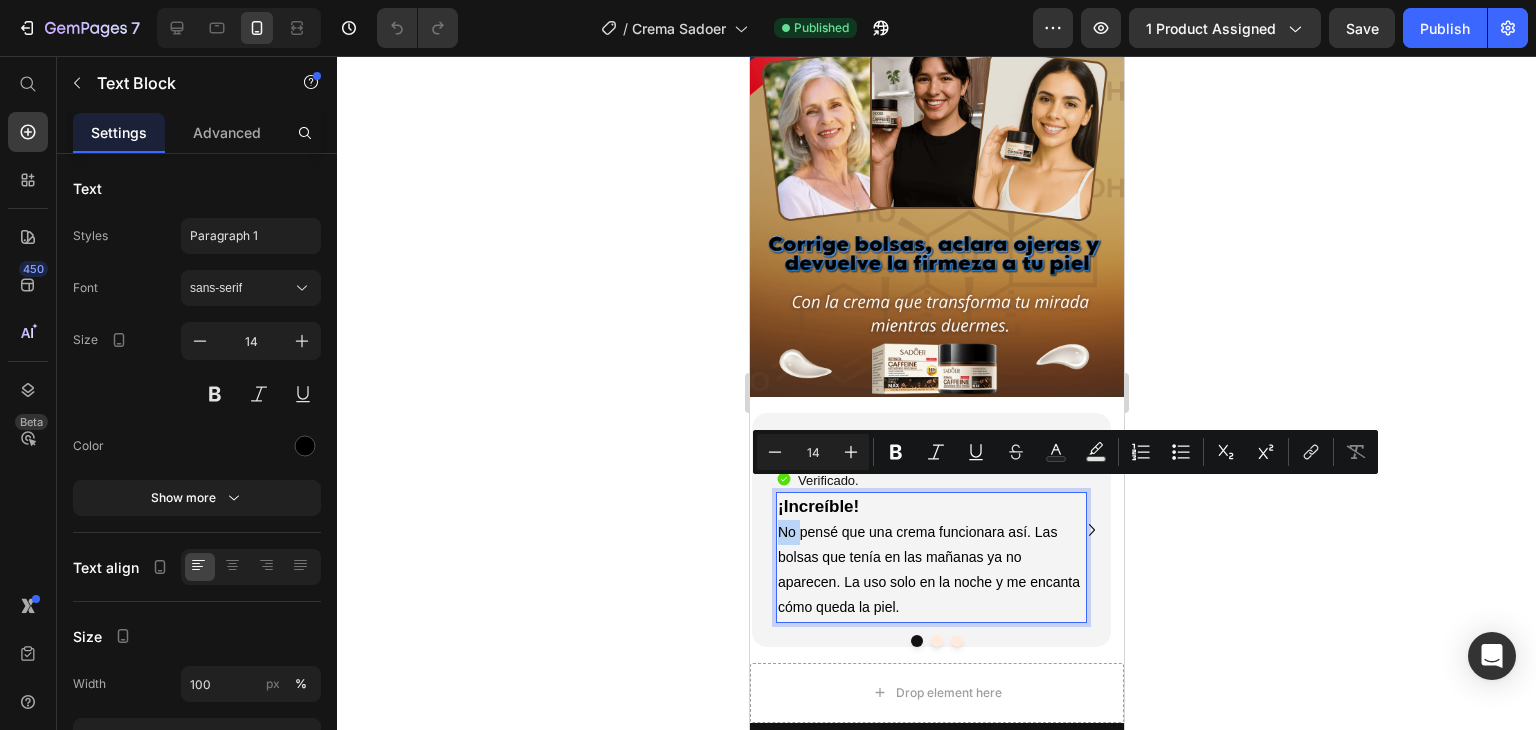 click on "No pensé que una crema funcionara así. Las bolsas que tenía en las mañanas ya no aparecen. La uso solo en la noche y me encanta cómo queda la piel." at bounding box center [930, 570] 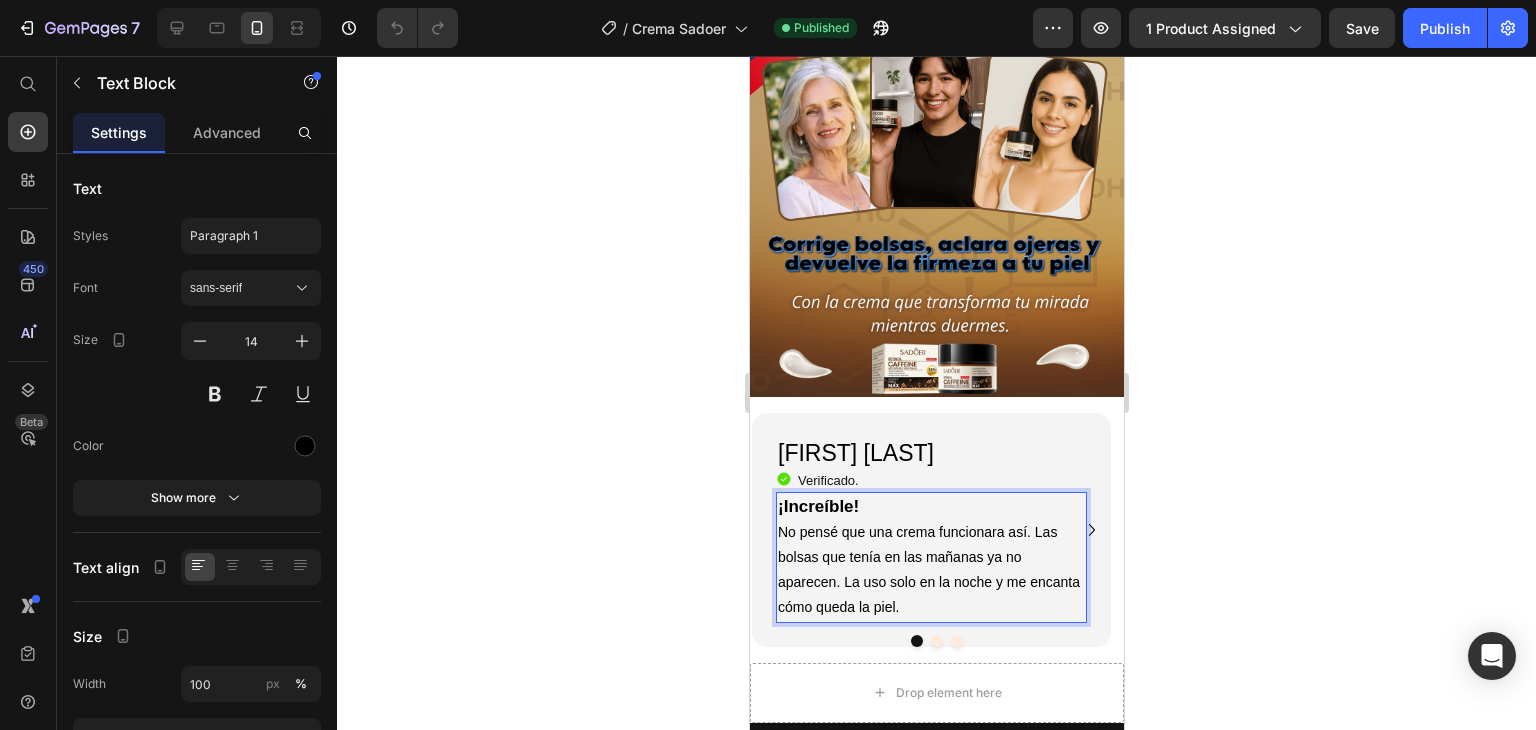 click on "No pensé que una crema funcionara así. Las bolsas que tenía en las mañanas ya no aparecen. La uso solo en la noche y me encanta cómo queda la piel." at bounding box center [930, 570] 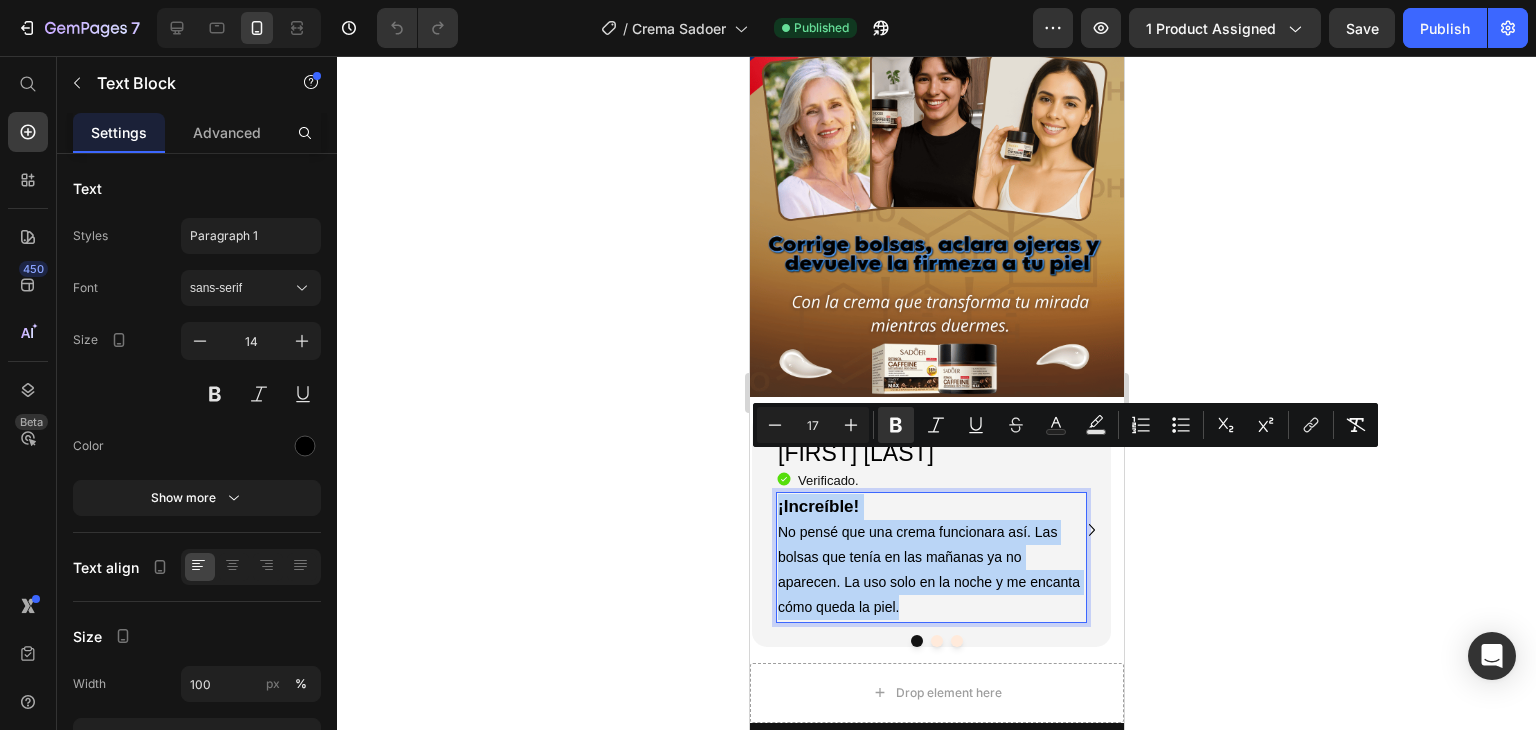 copy on "¡Increíble! No pensé que una crema funcionara así. Las bolsas que tenía en las mañanas ya no aparecen. La uso solo en la noche y me encanta cómo queda la piel." 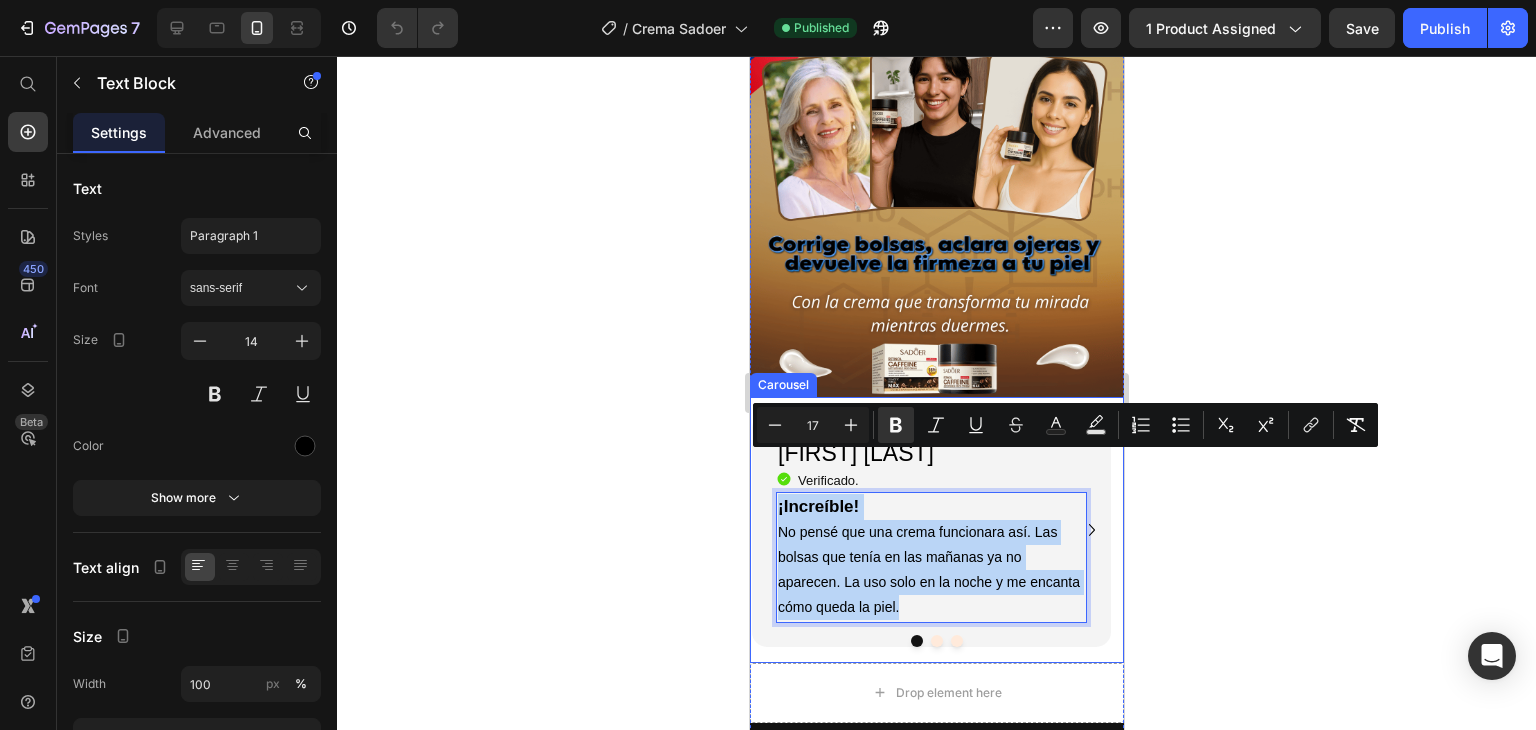 click 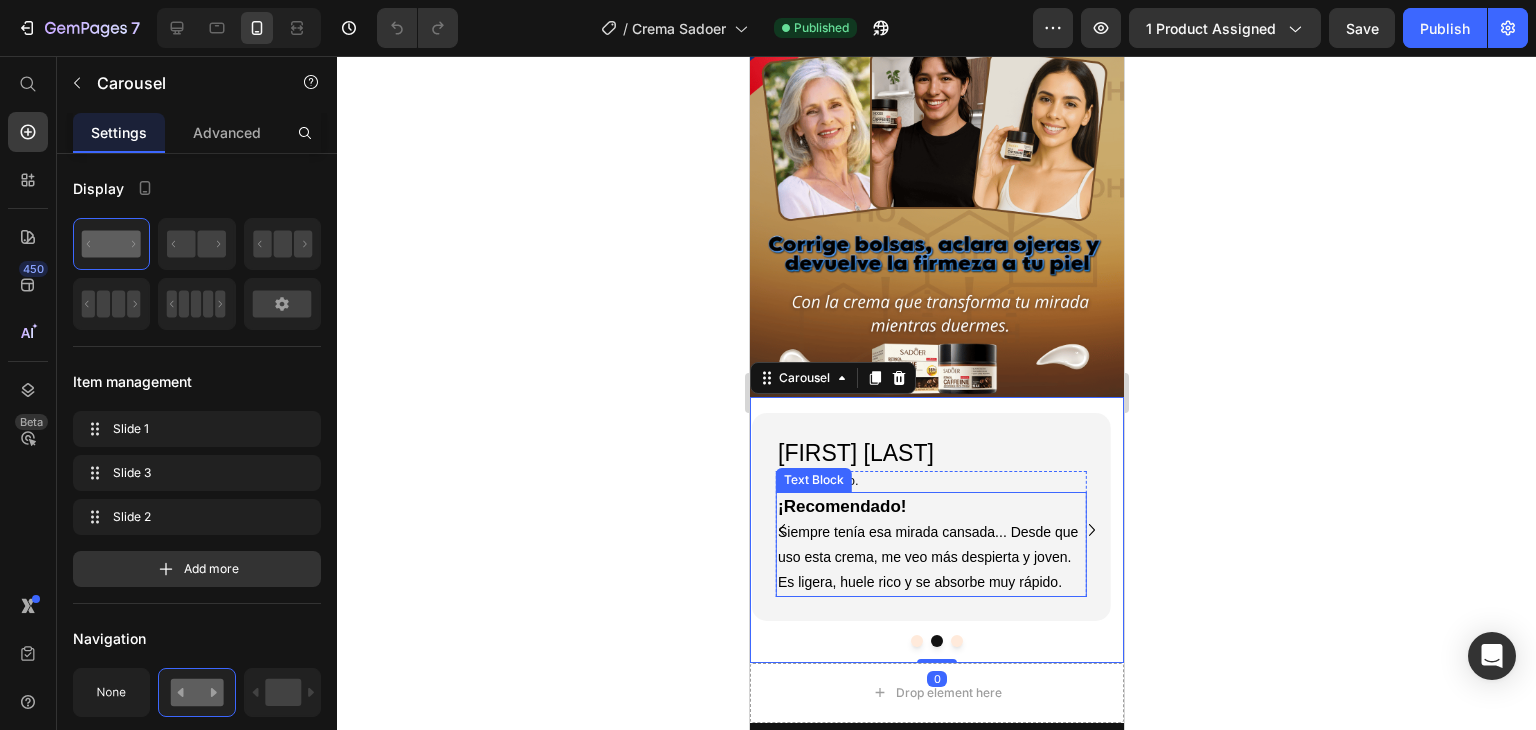 click on "Siempre tenía esa mirada cansada... Desde que uso esta crema, me veo más despierta y joven. Es ligera, huele rico y se absorbe muy rápido." at bounding box center (930, 558) 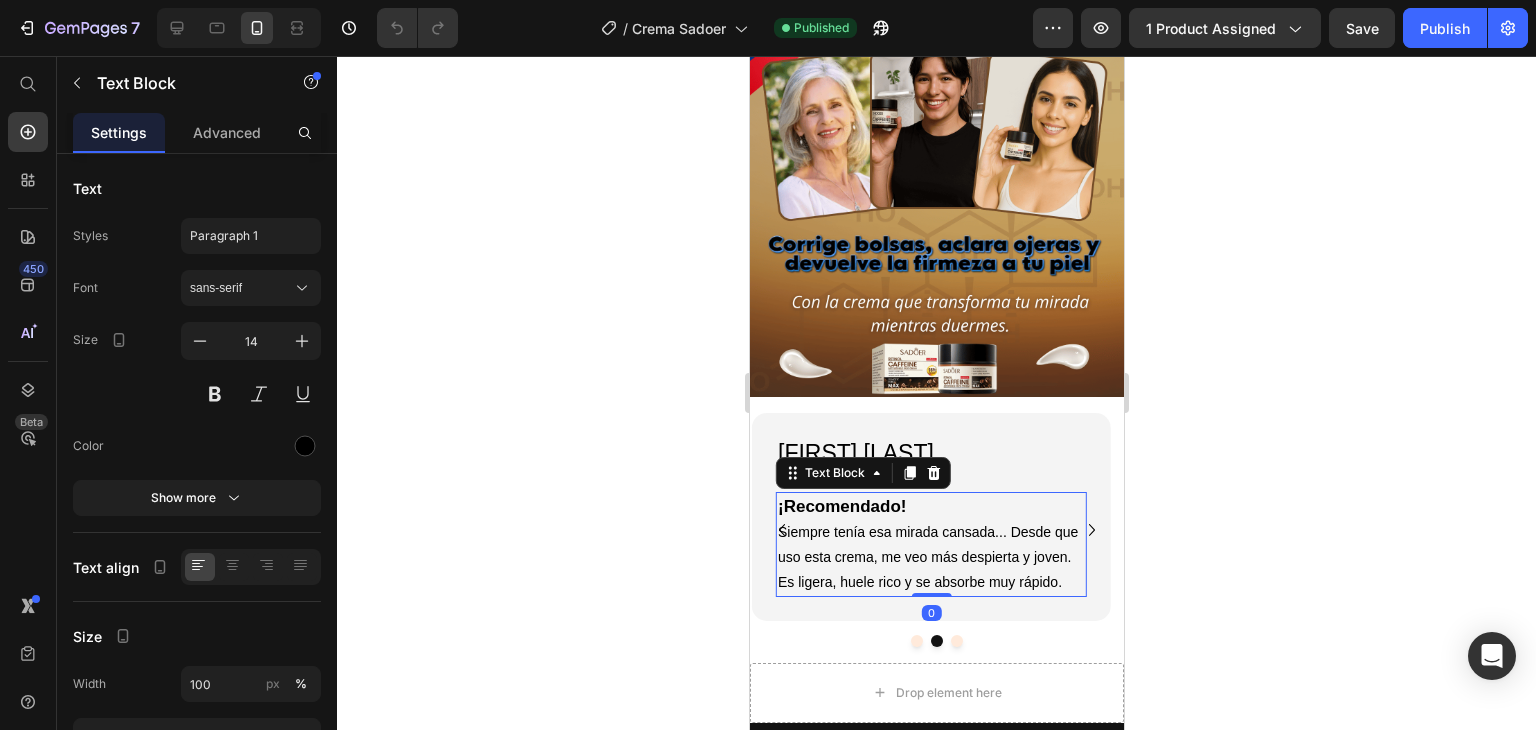 click on "Siempre tenía esa mirada cansada... Desde que uso esta crema, me veo más despierta y joven. Es ligera, huele rico y se absorbe muy rápido." at bounding box center [930, 558] 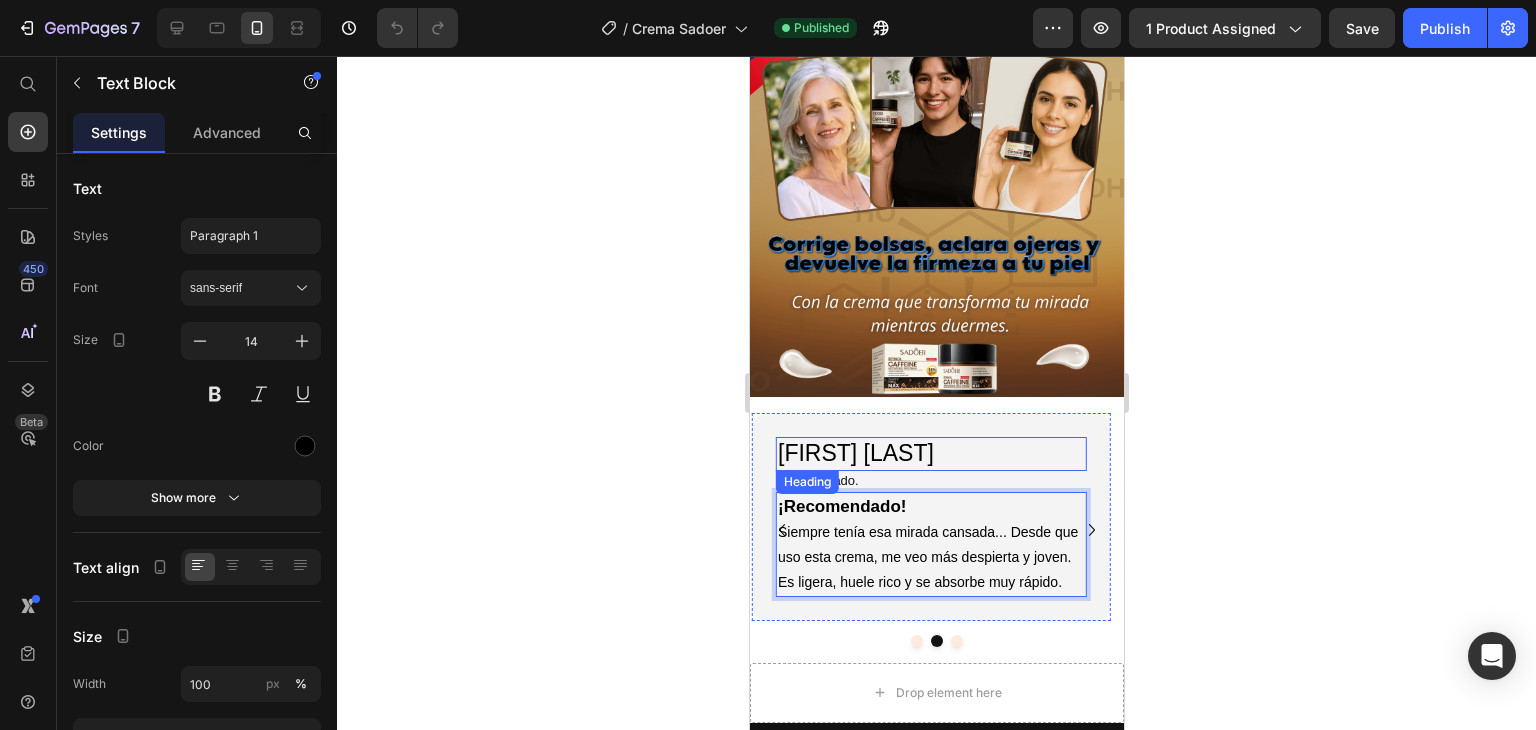 click on "[FIRST] [LAST]" at bounding box center (930, 454) 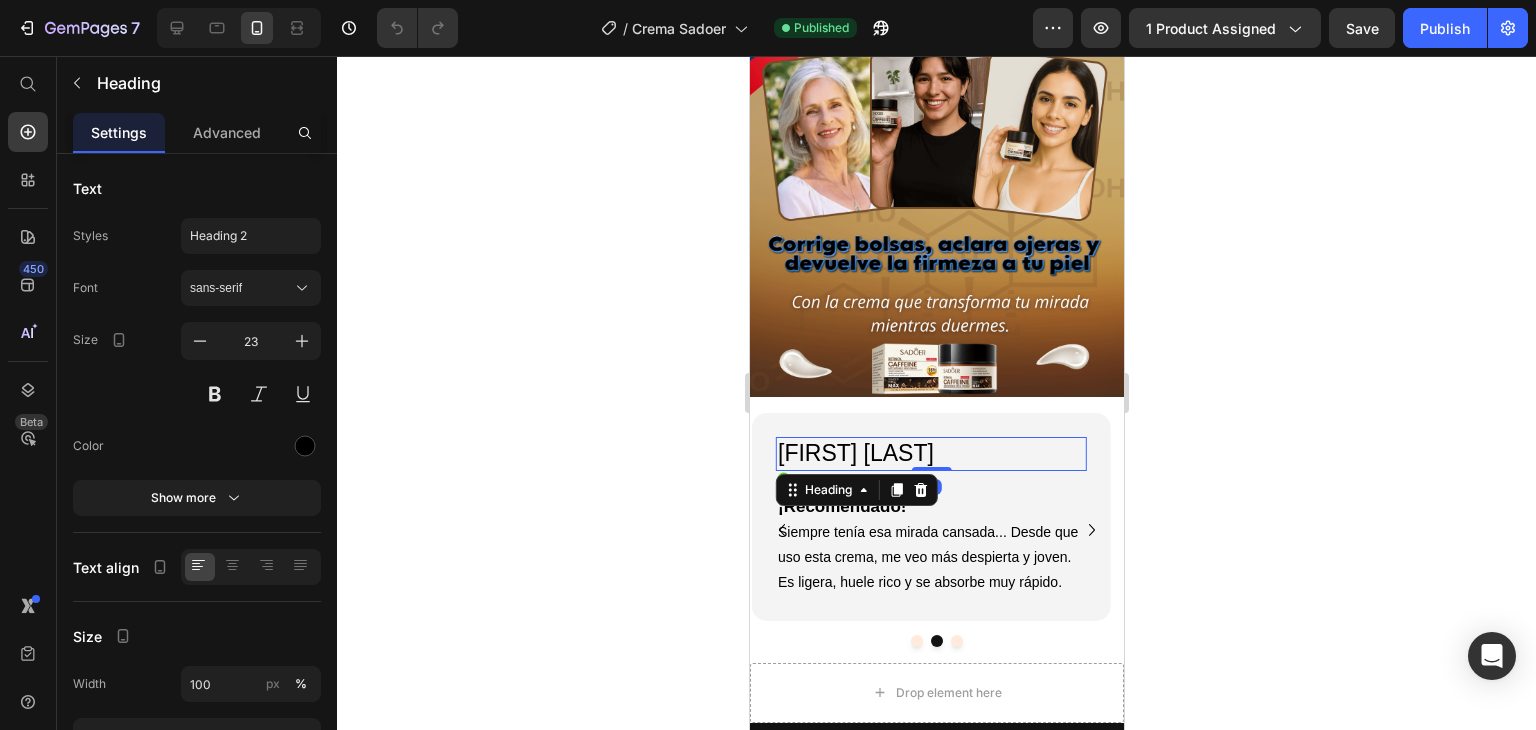 click on "[FIRST] [LAST]" at bounding box center [930, 454] 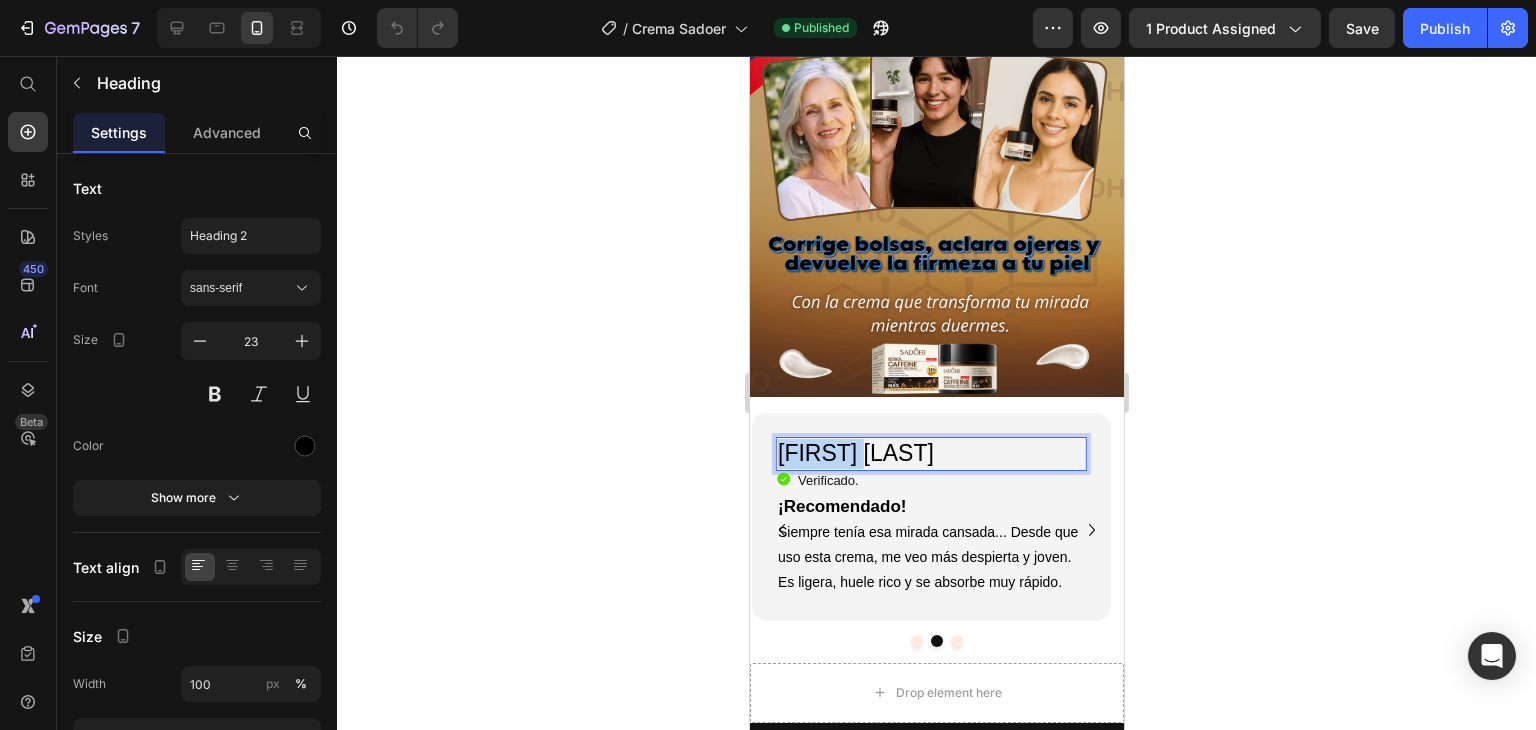 drag, startPoint x: 872, startPoint y: 410, endPoint x: 780, endPoint y: 410, distance: 92 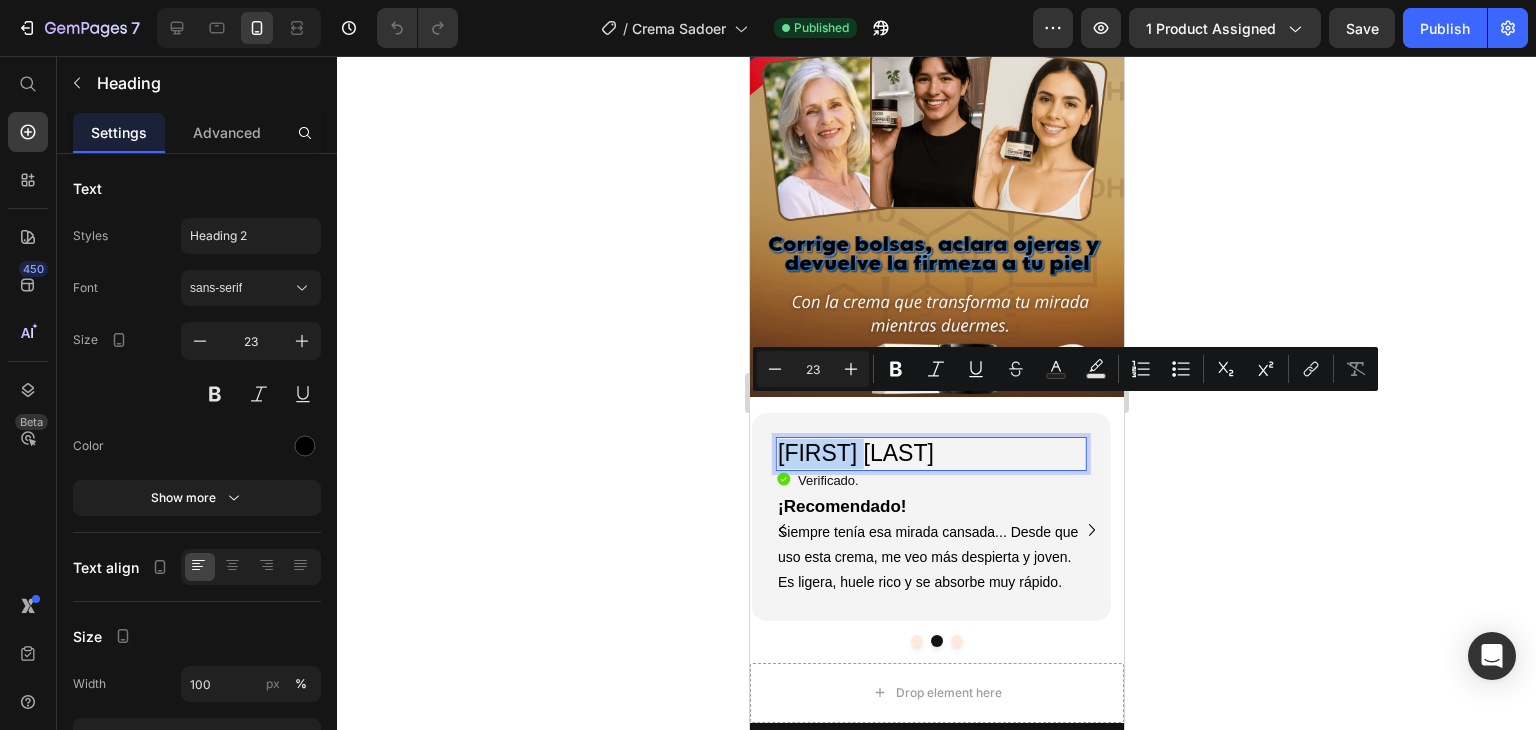 copy on "[FIRST] [LAST]" 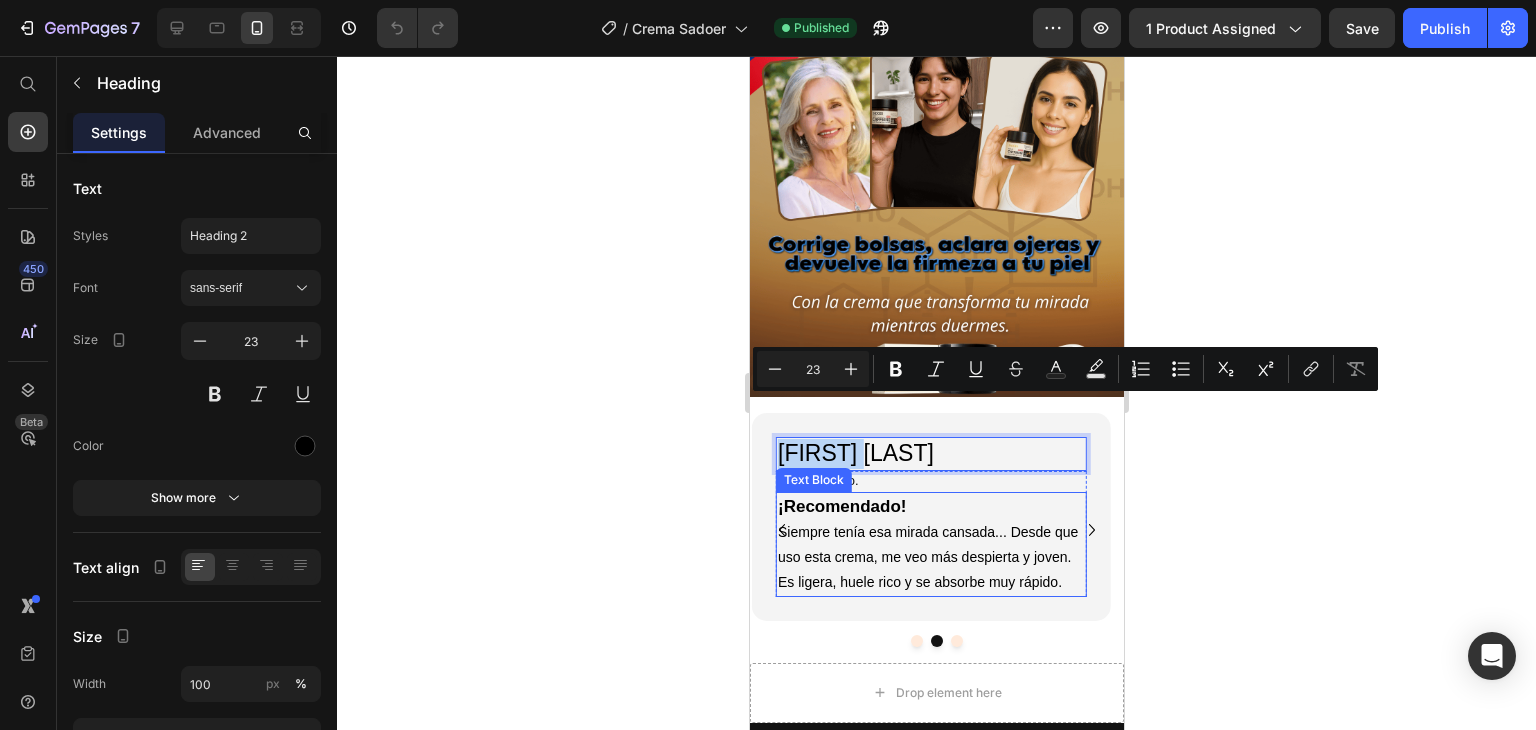 click on "Siempre tenía esa mirada cansada... Desde que uso esta crema, me veo más despierta y joven. Es ligera, huele rico y se absorbe muy rápido." at bounding box center (930, 558) 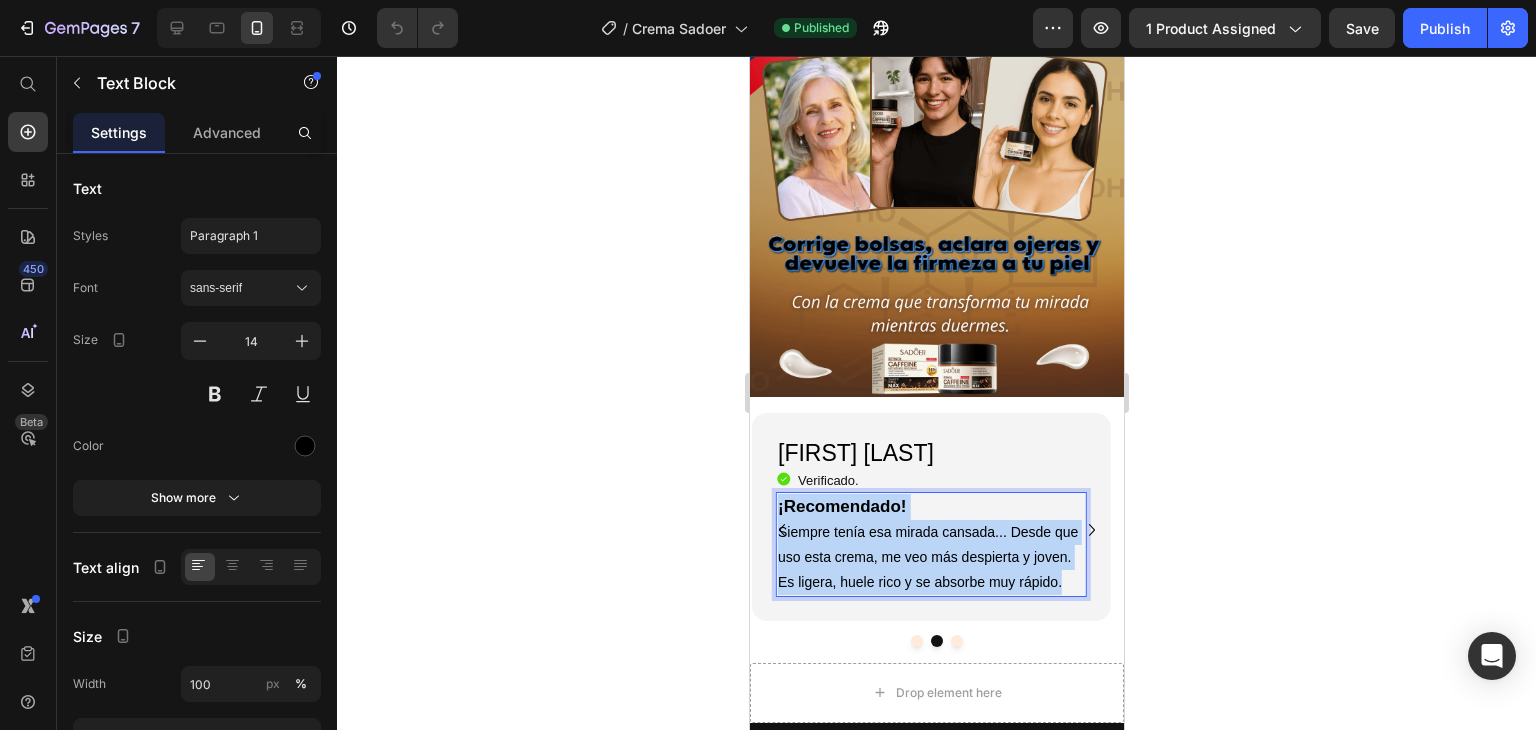 drag, startPoint x: 778, startPoint y: 465, endPoint x: 1061, endPoint y: 545, distance: 294.09012 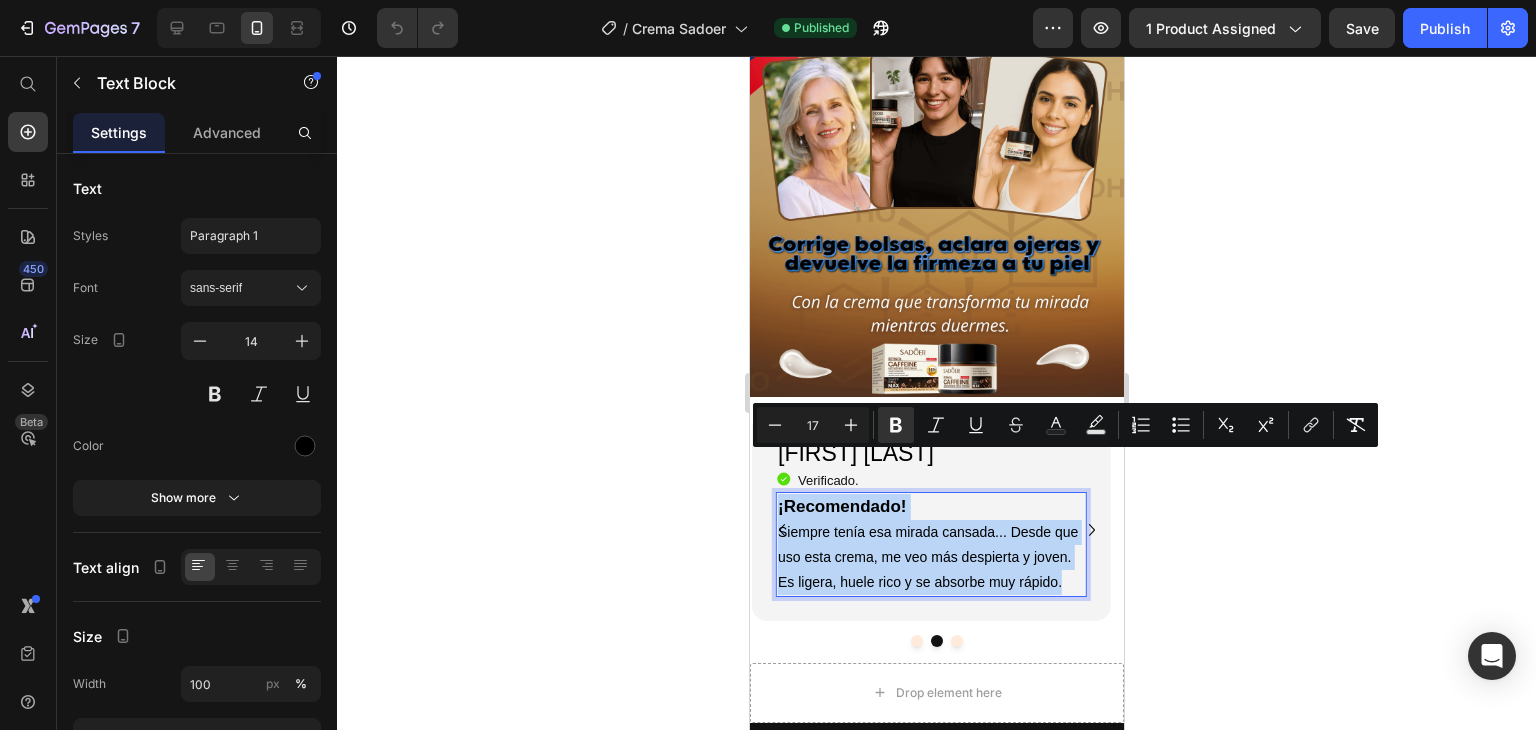 copy on "¡Recomendado! Siempre tenía esa mirada cansada... Desde que uso esta crema, me veo más despierta y joven. Es ligera, huele rico y se absorbe muy rápido." 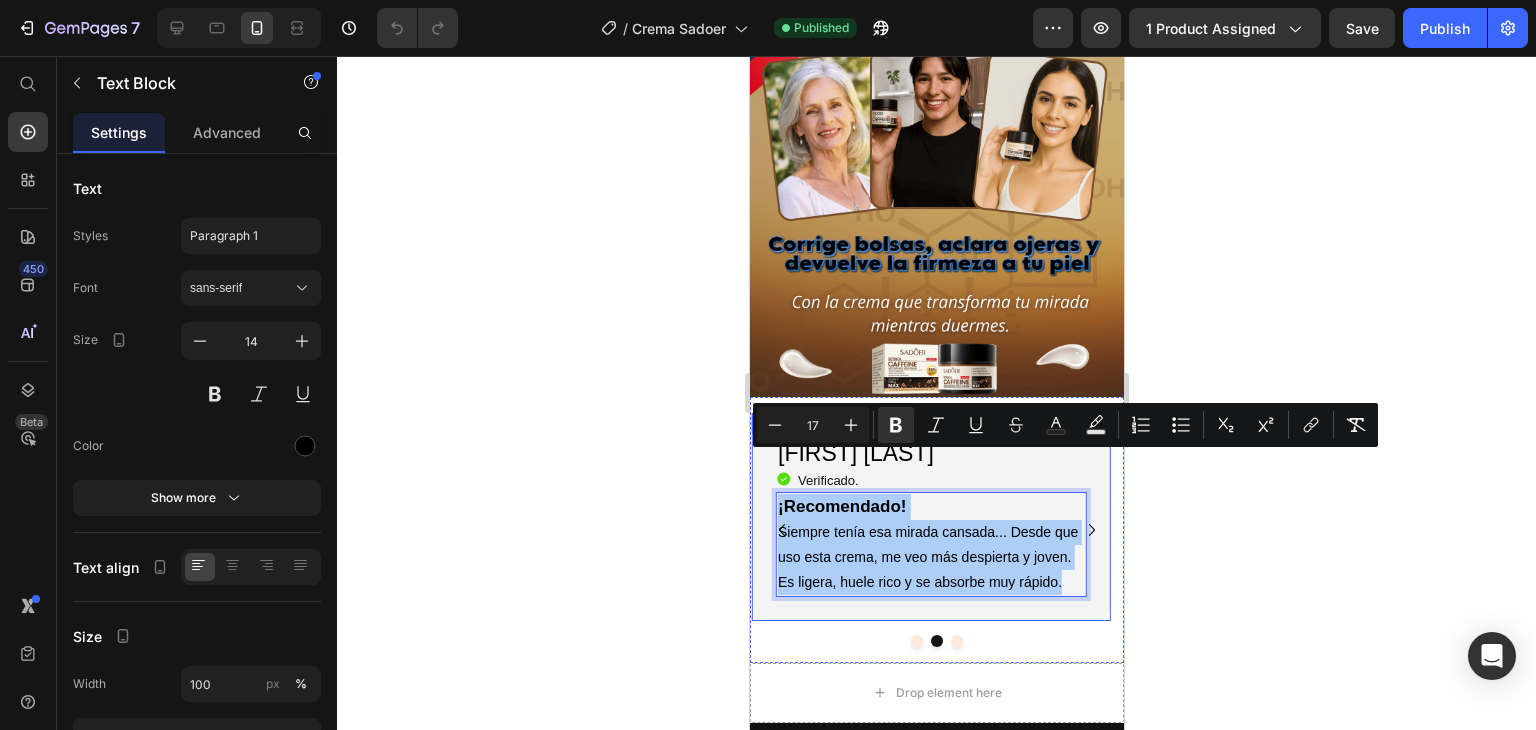 click 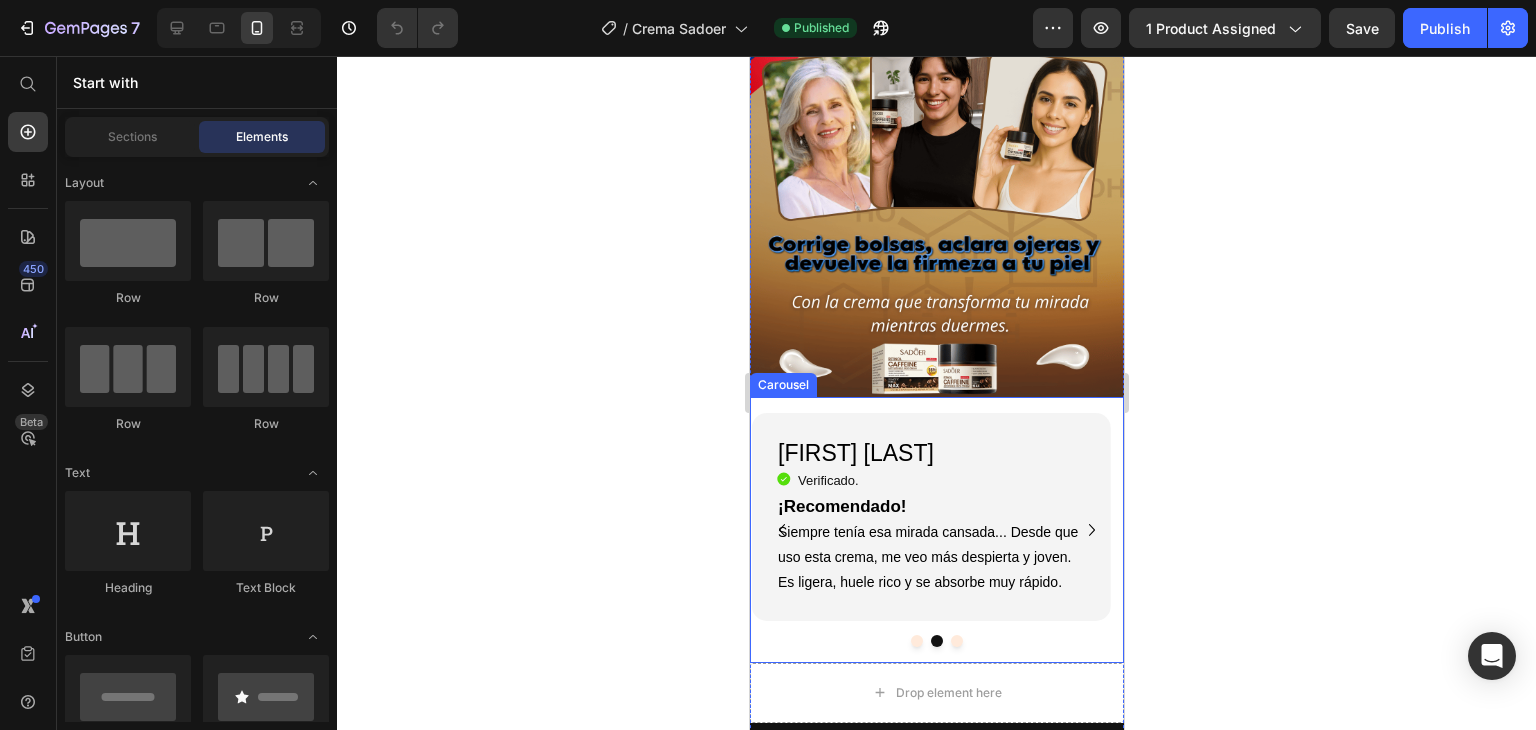 click 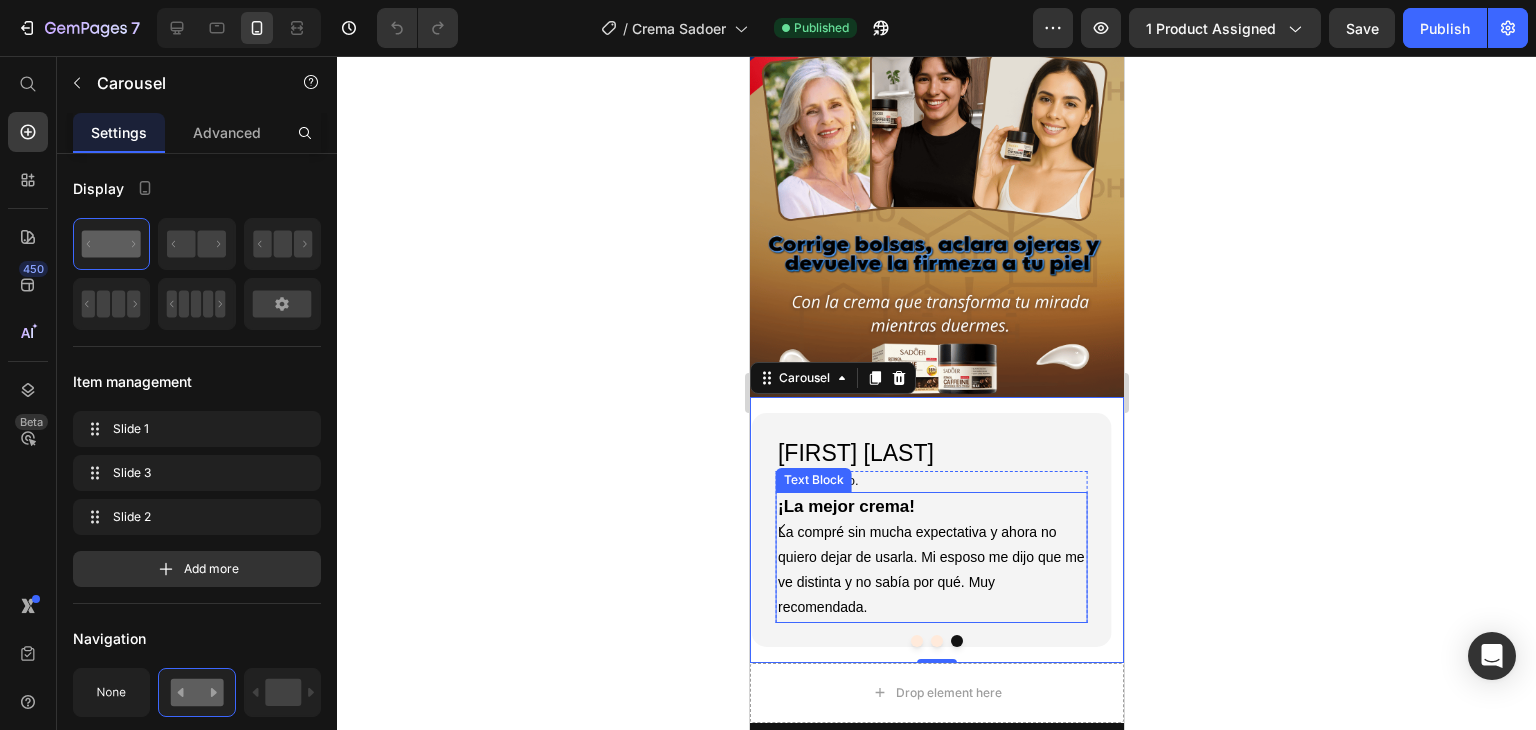 click on "¡La mejor crema!" at bounding box center (845, 506) 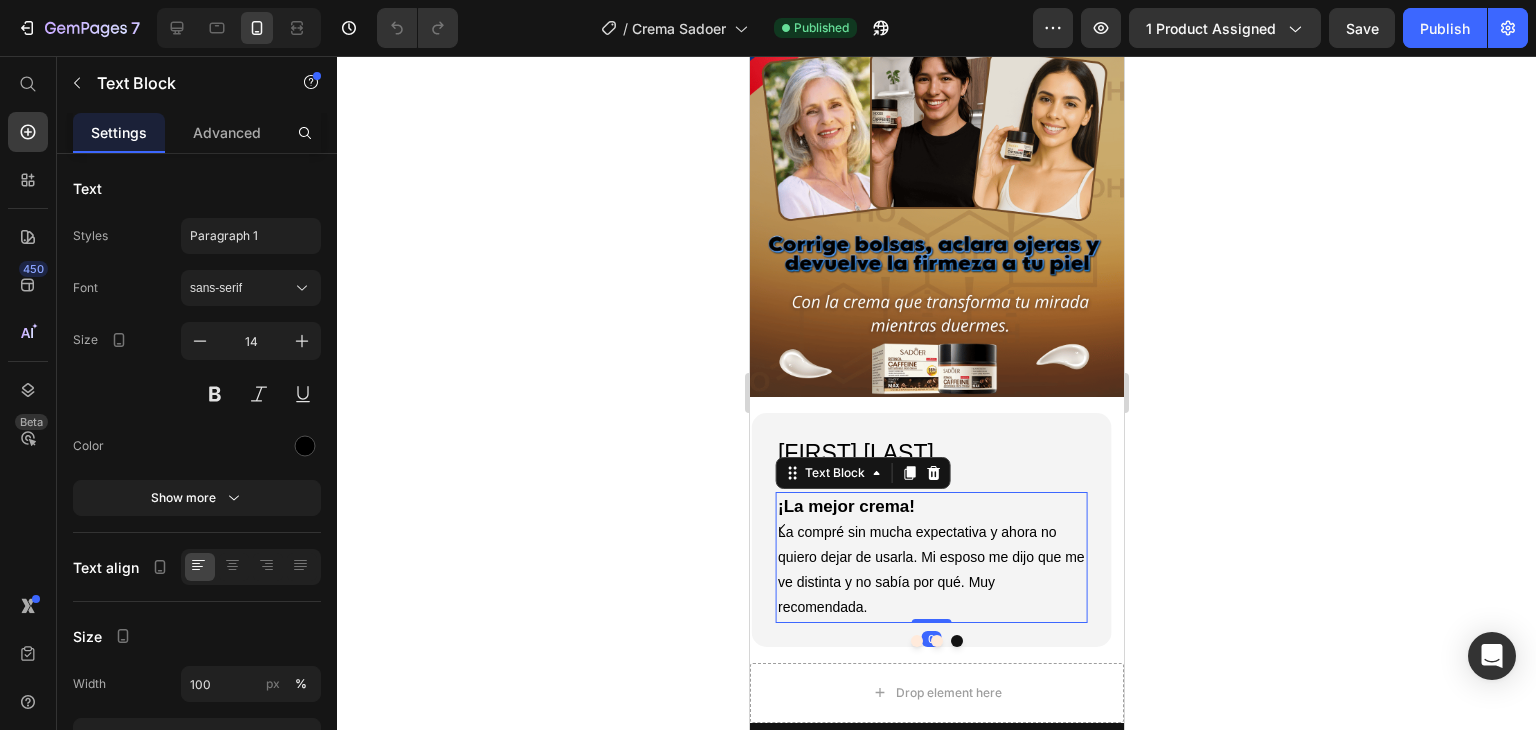 click on "¡La mejor crema!" at bounding box center [845, 506] 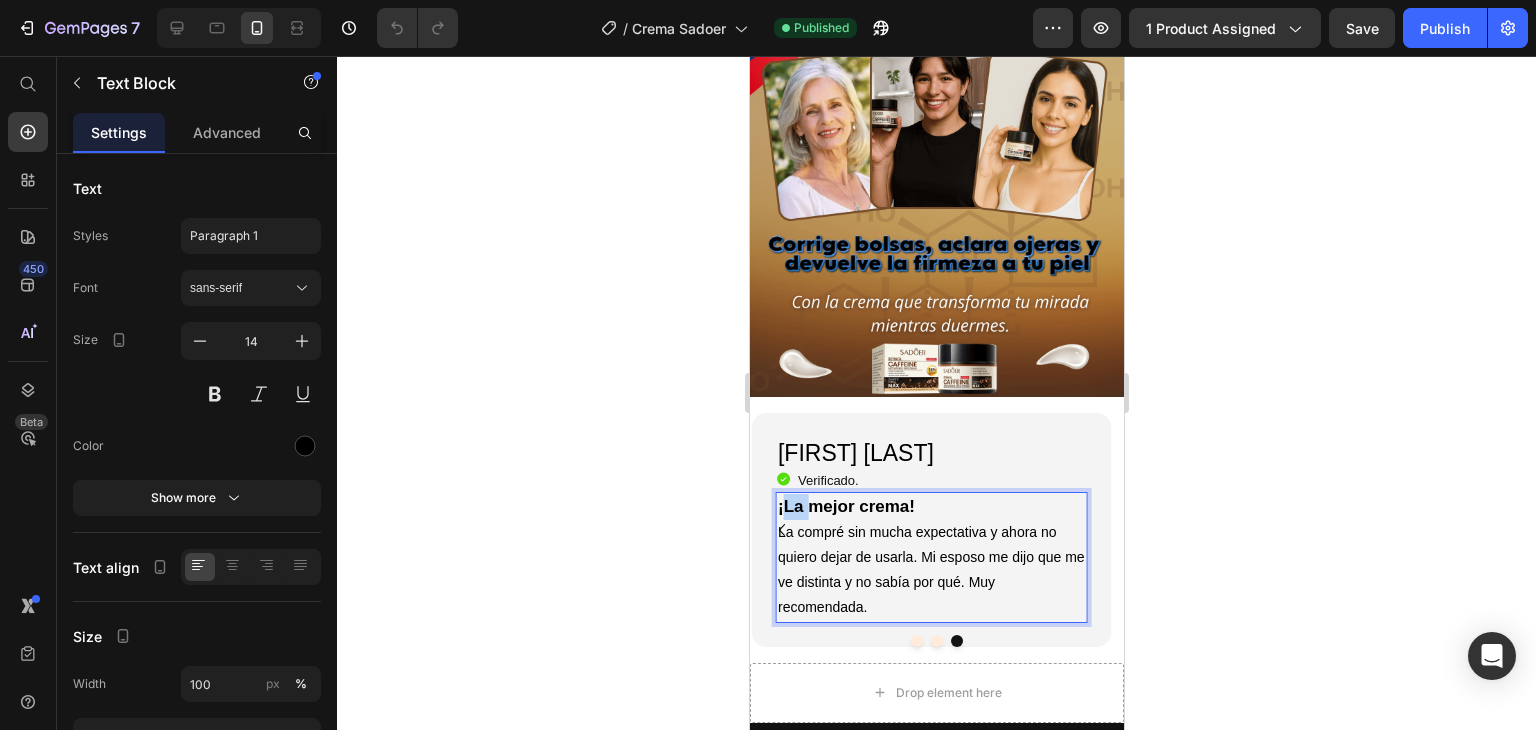 click on "¡La mejor crema!" at bounding box center [845, 506] 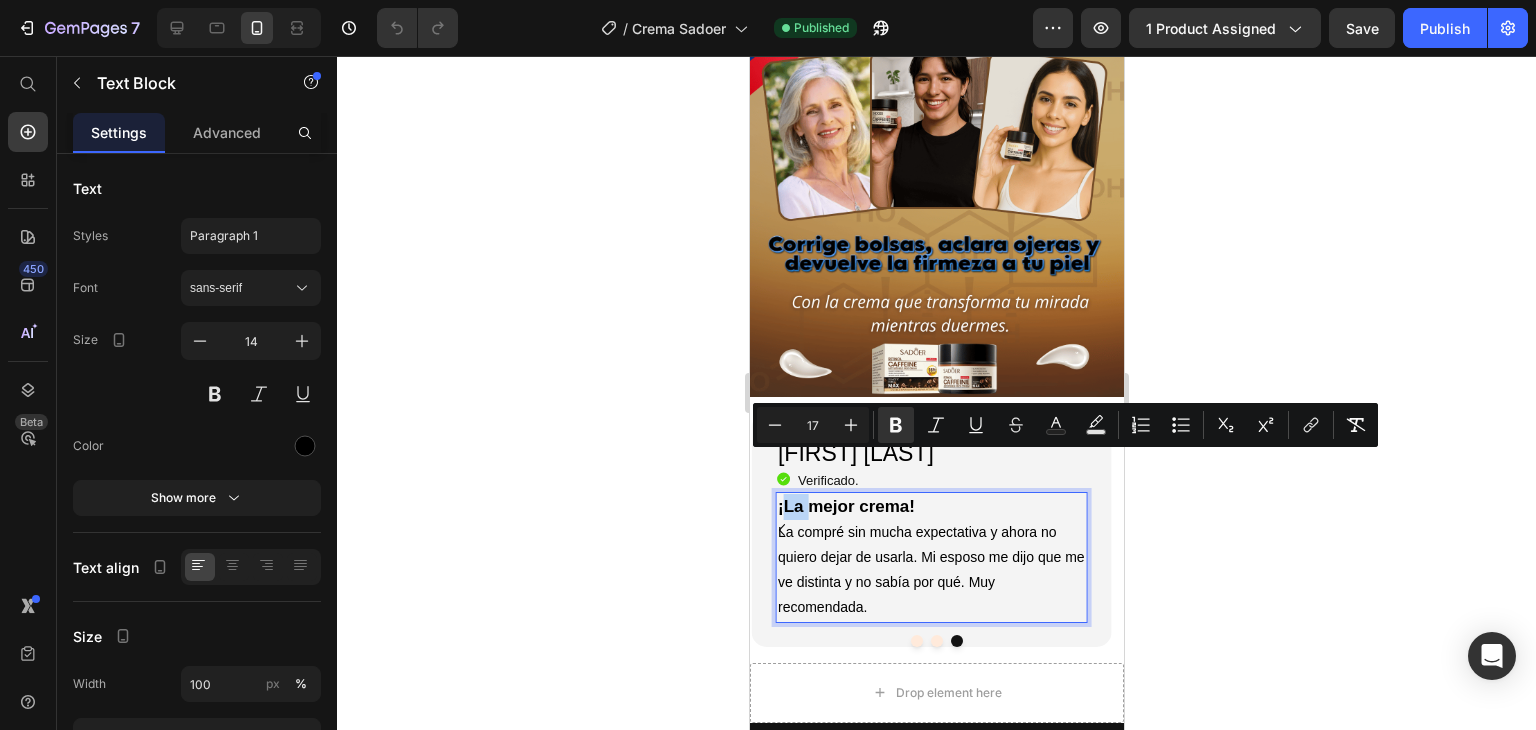 click on "¡La mejor crema!" at bounding box center [845, 506] 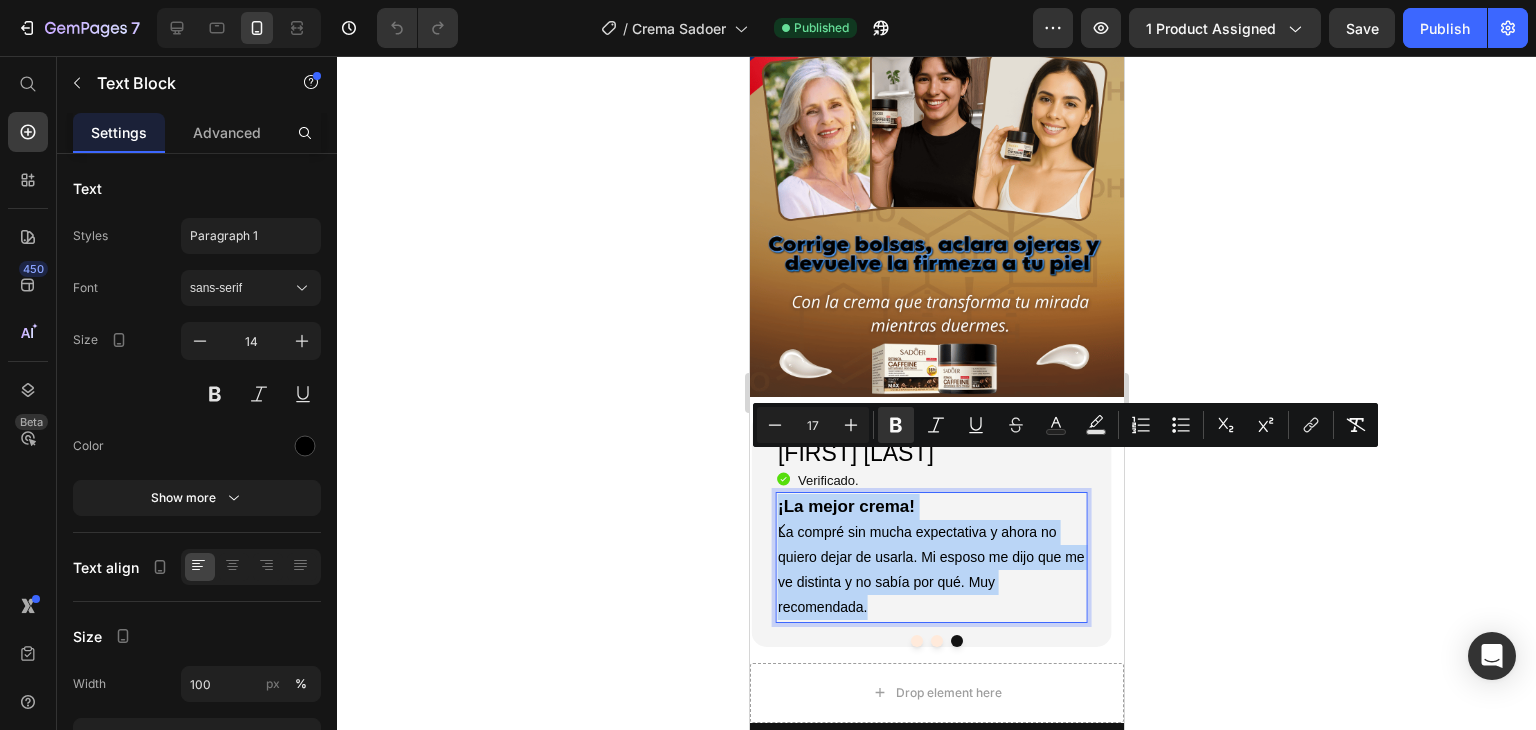 copy on "¡La mejor crema! La compré sin mucha expectativa y ahora no quiero dejar de usarla. Mi esposo me dijo que me ve distinta y no sabía por qué. Muy recomendada." 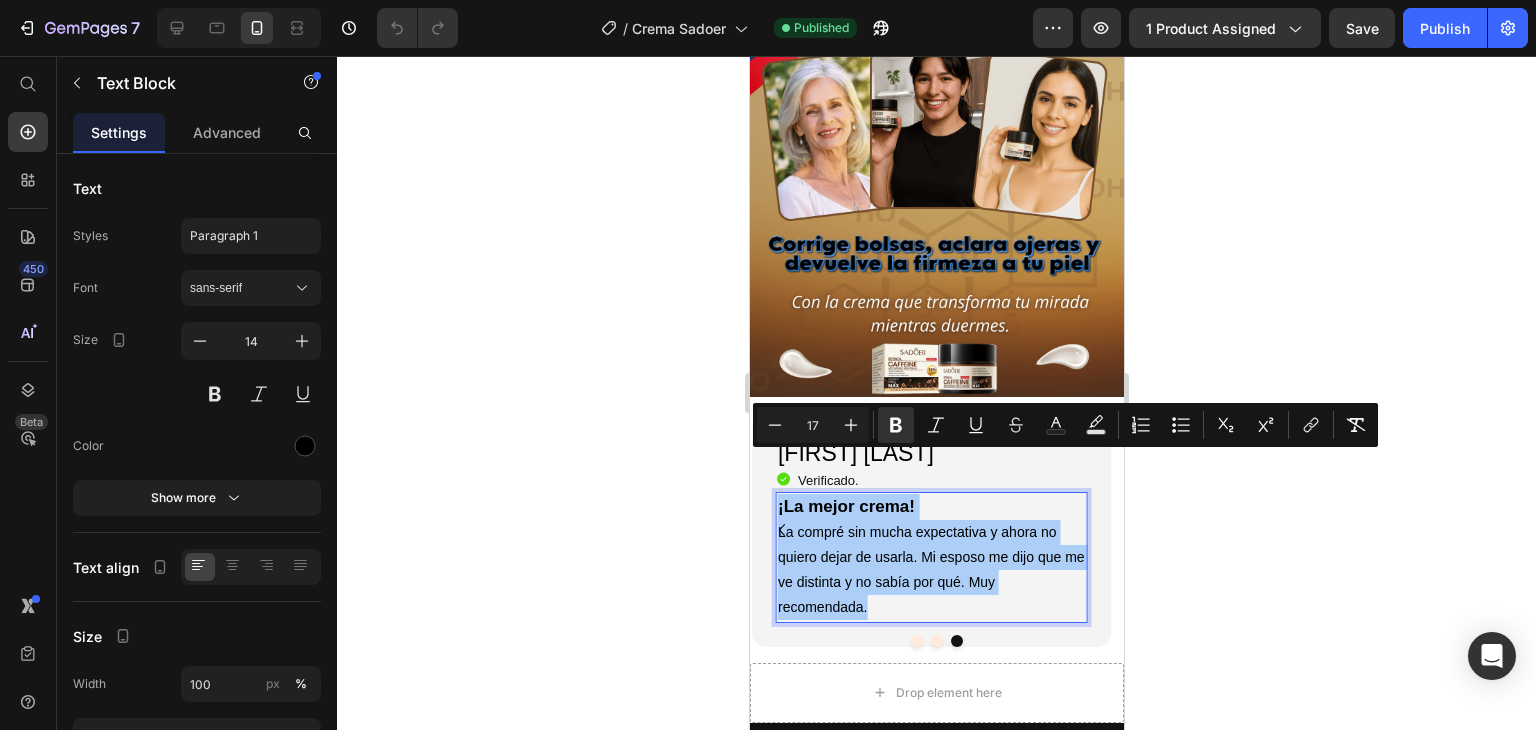 click 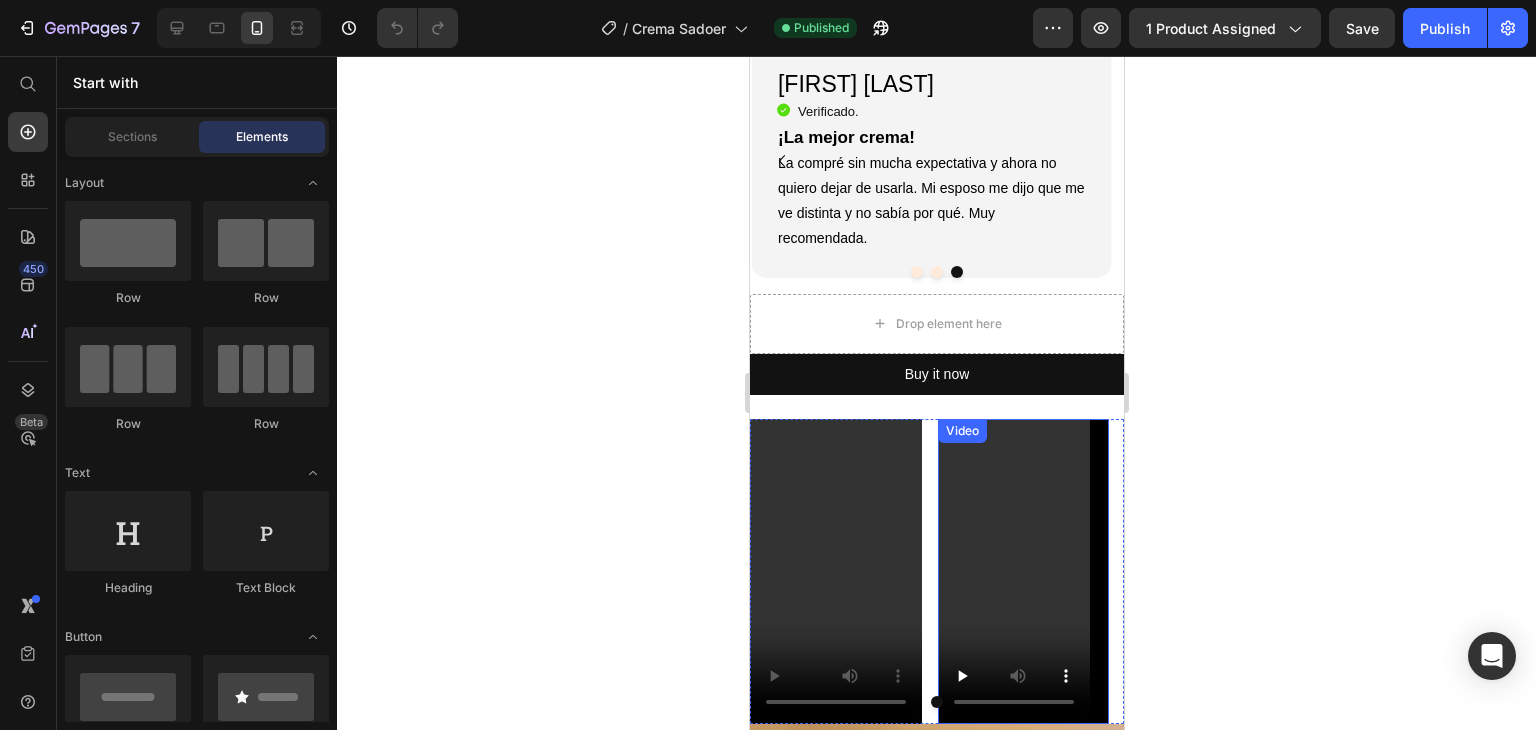 scroll, scrollTop: 3500, scrollLeft: 0, axis: vertical 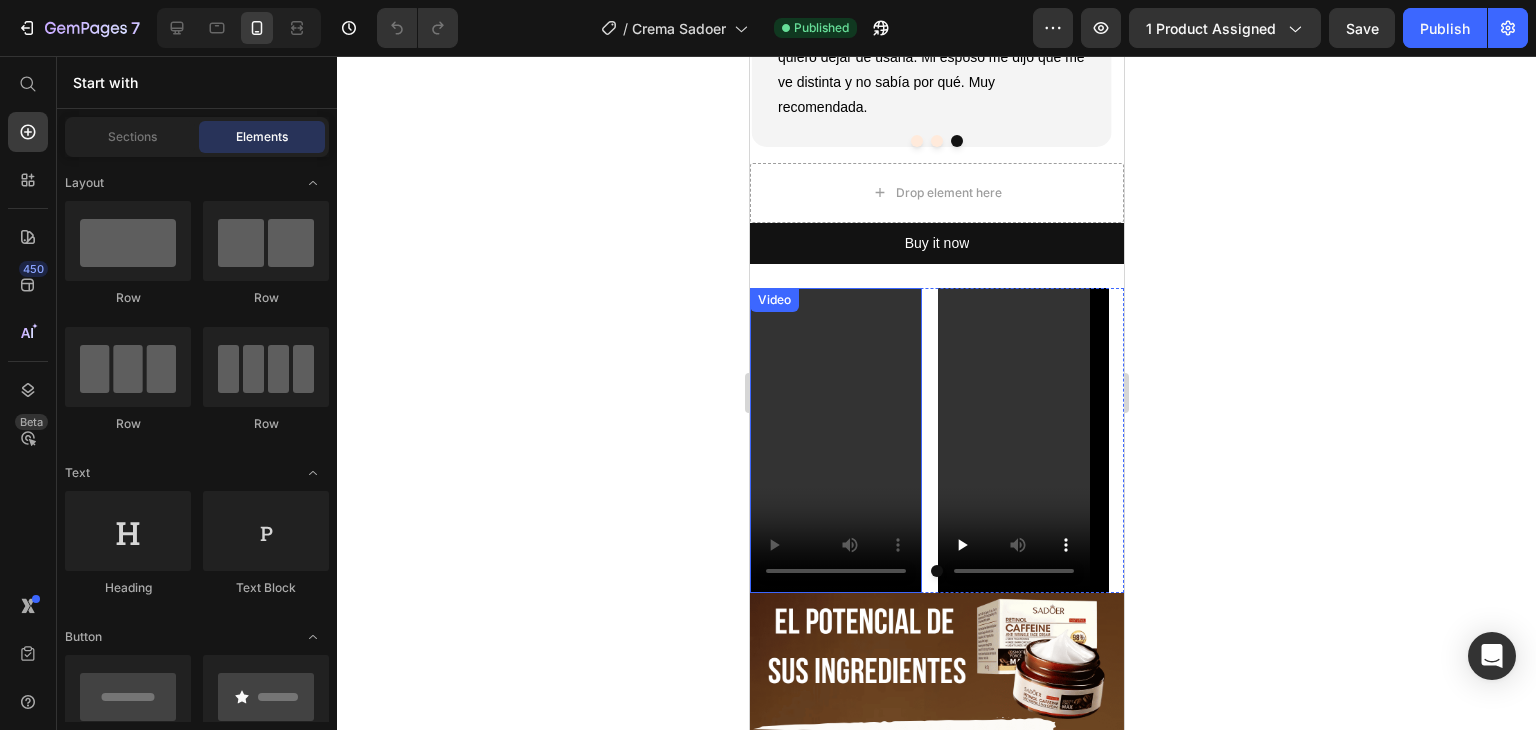 click at bounding box center (835, 440) 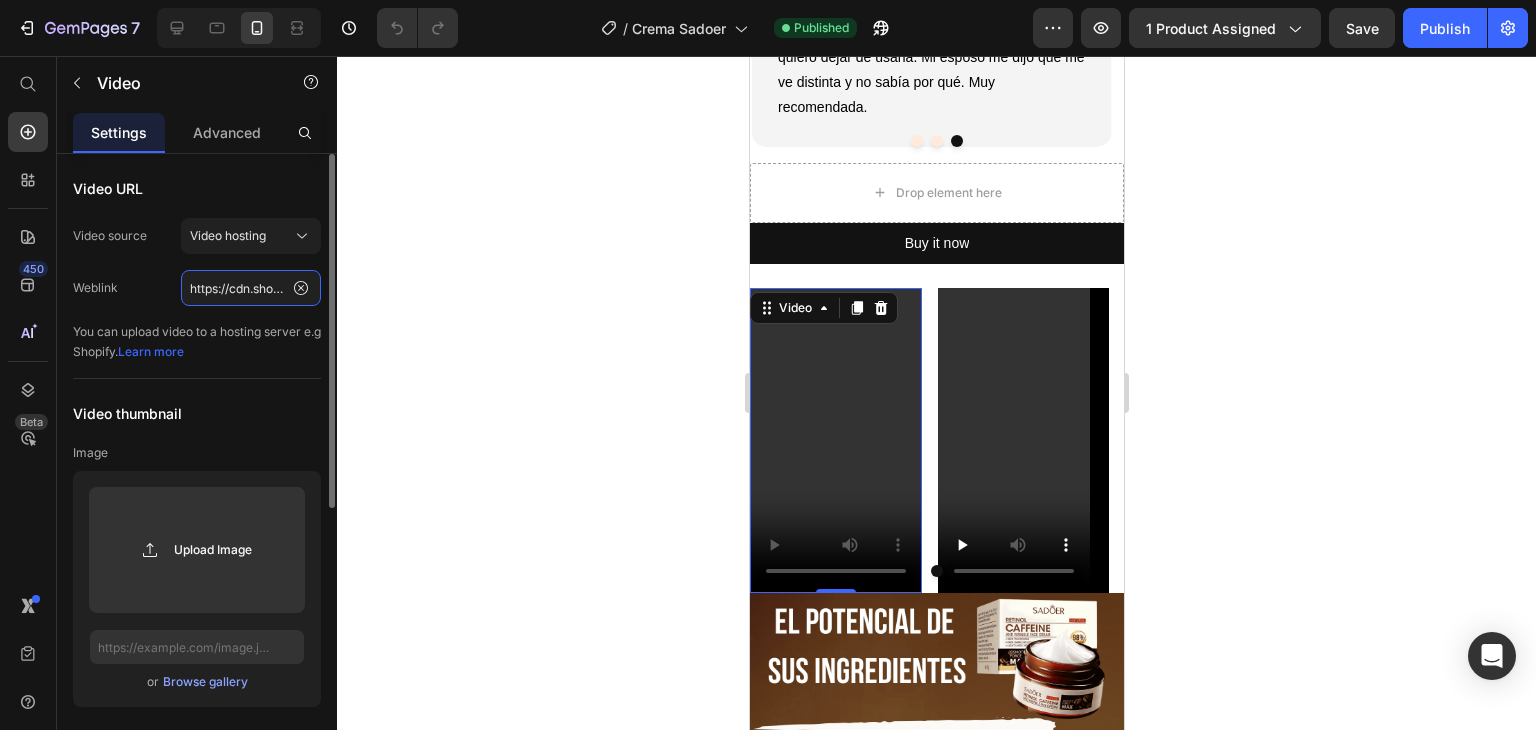 click on "https://cdn.shopify.com/videos/c/o/v/a4520e9725e9400c84b504c0588277fe.mp4" 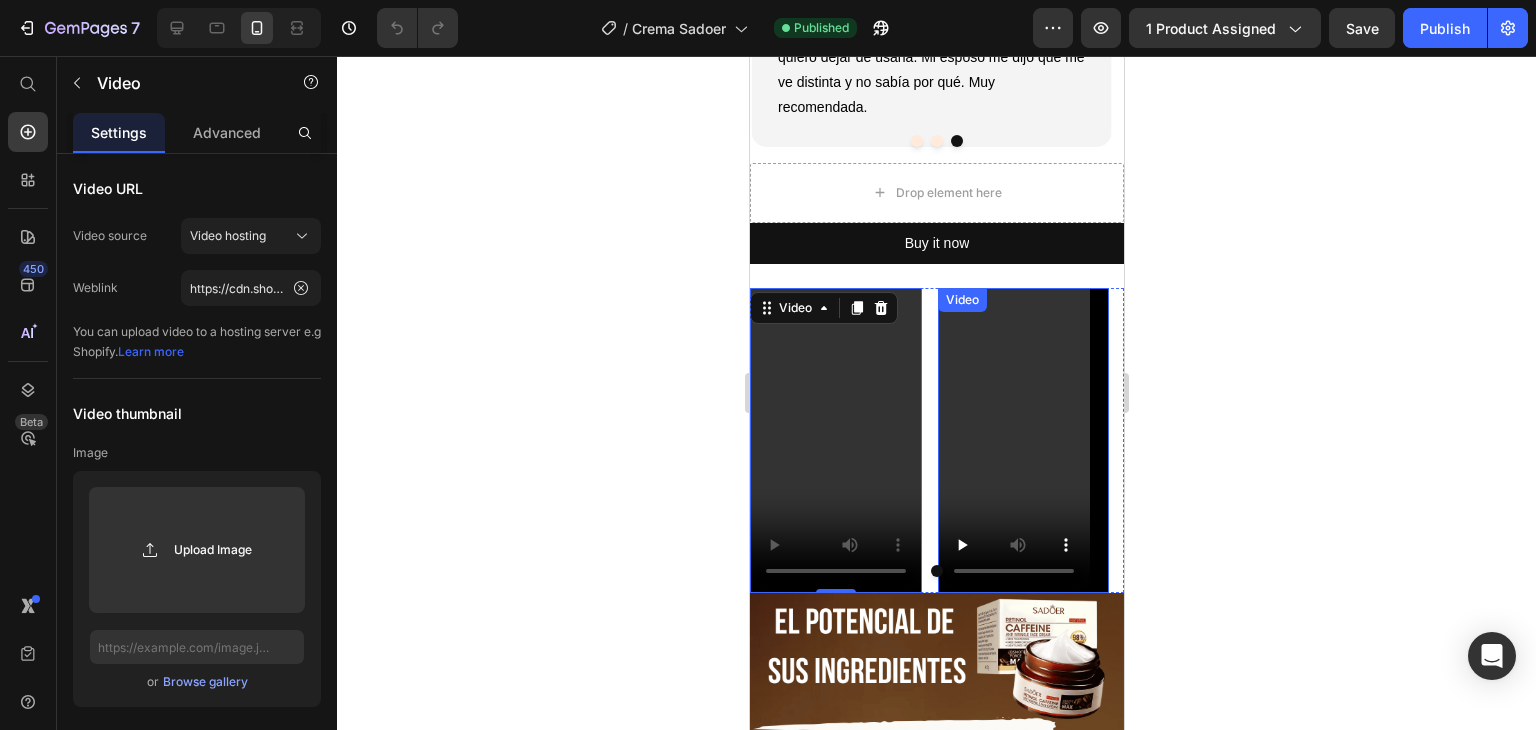 click at bounding box center [1023, 440] 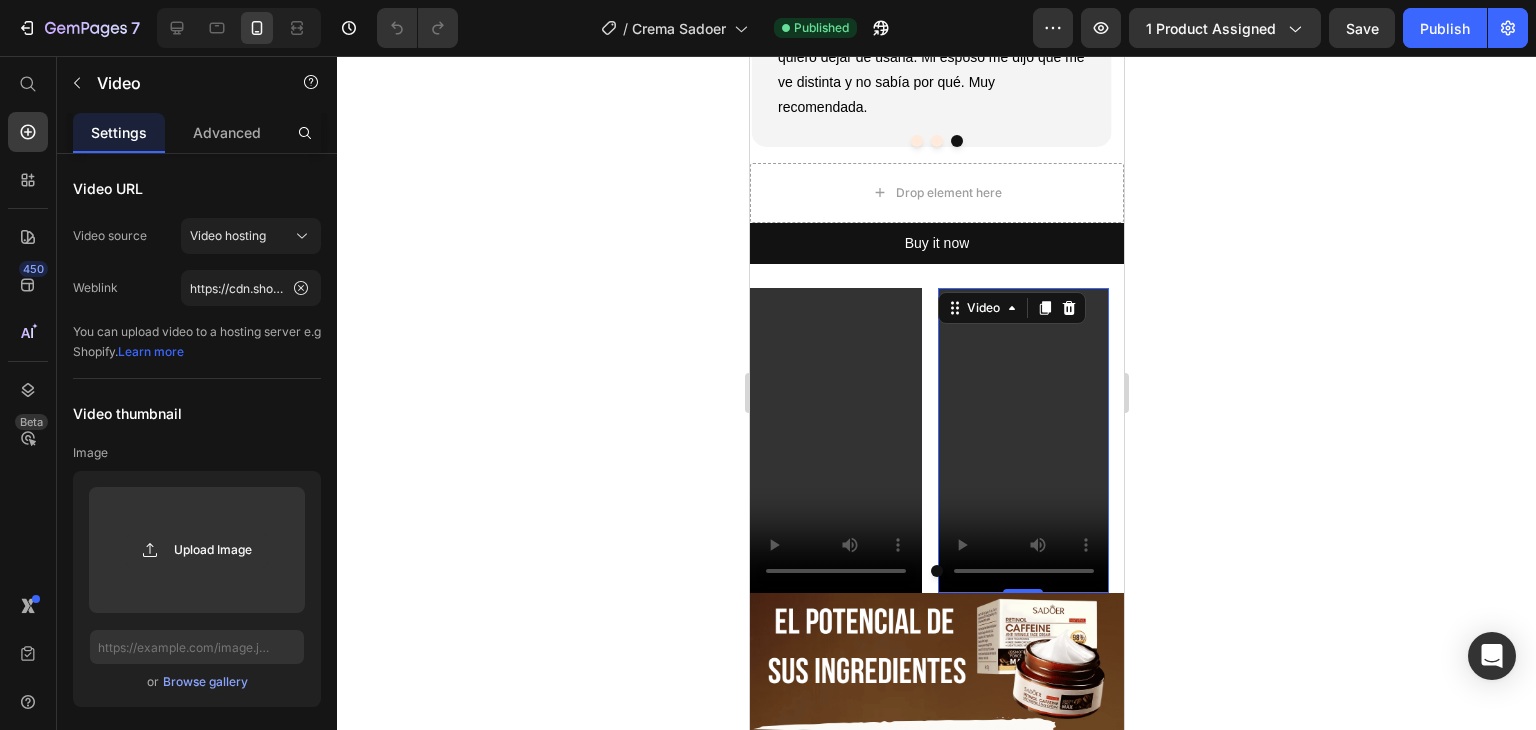 click at bounding box center (1023, 440) 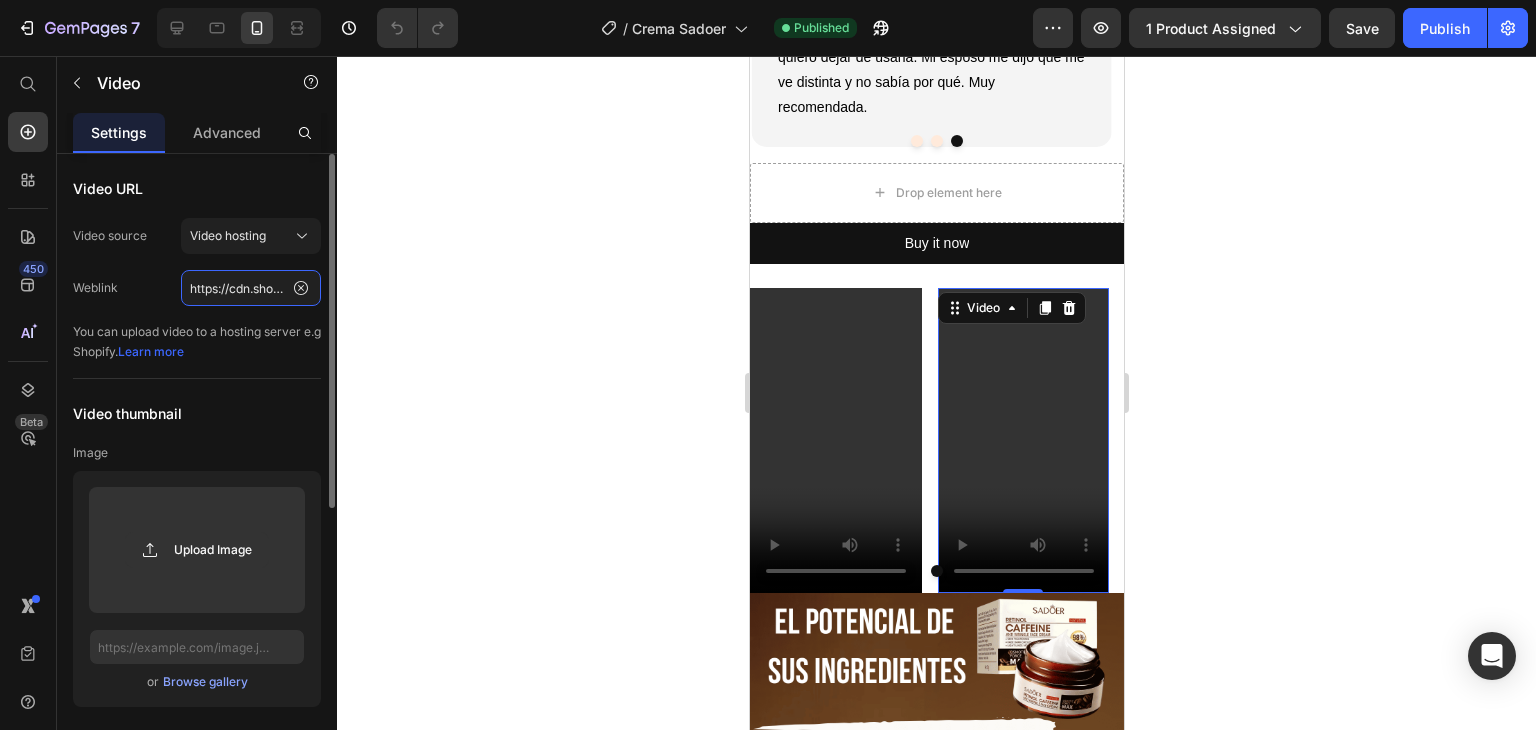 click on "https://cdn.shopify.com/videos/c/o/v/c6c74c429aae4b1e8f57282ed0e87016.mp4" 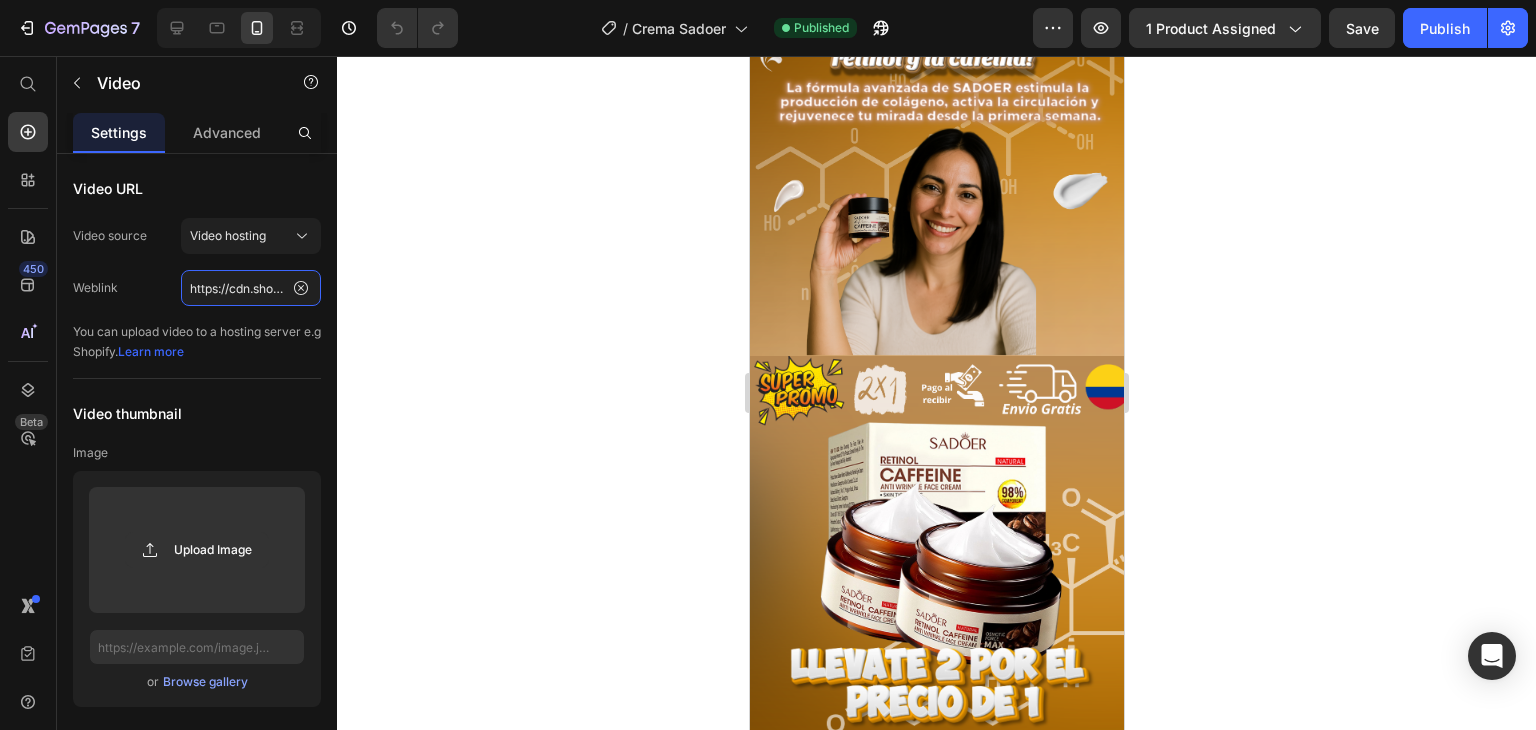 scroll, scrollTop: 452, scrollLeft: 0, axis: vertical 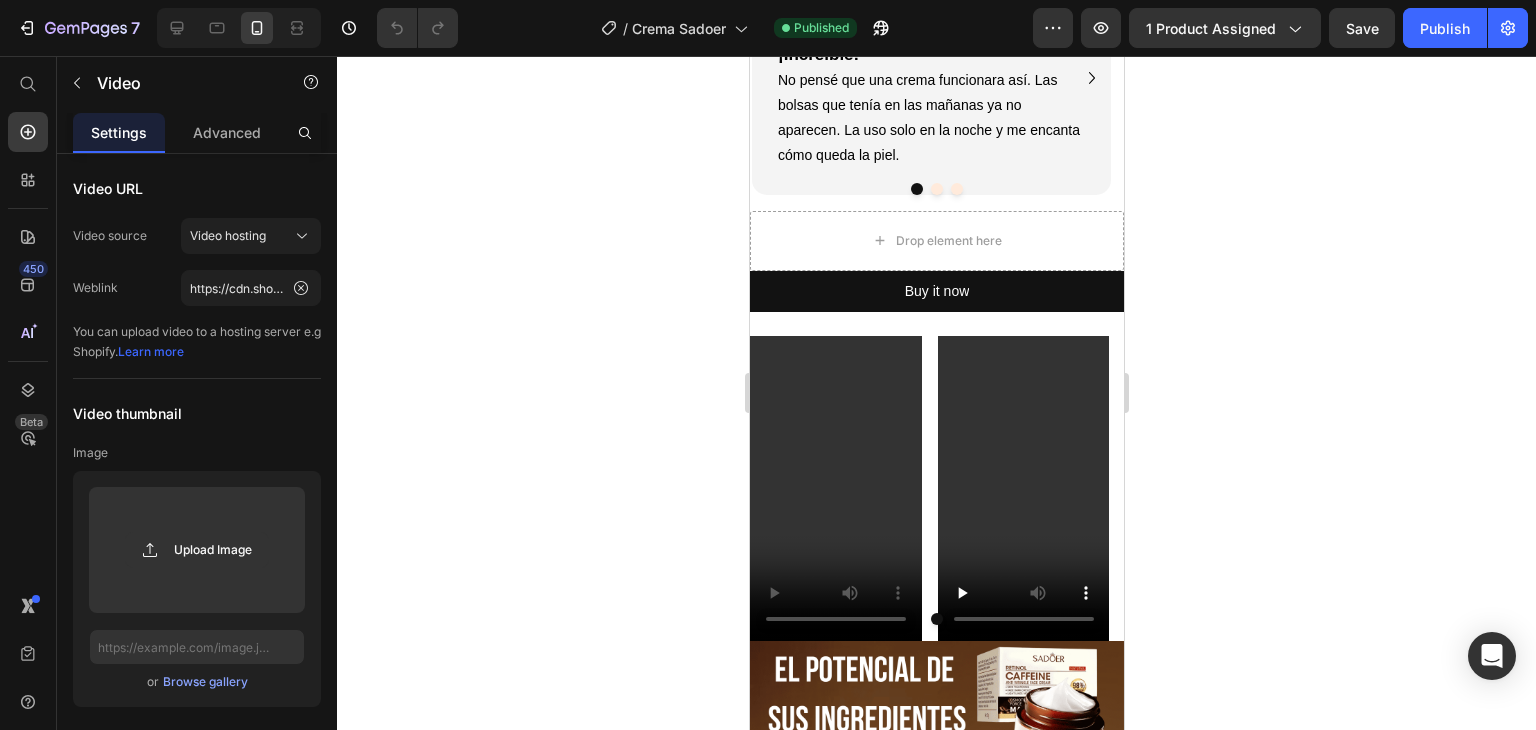 click 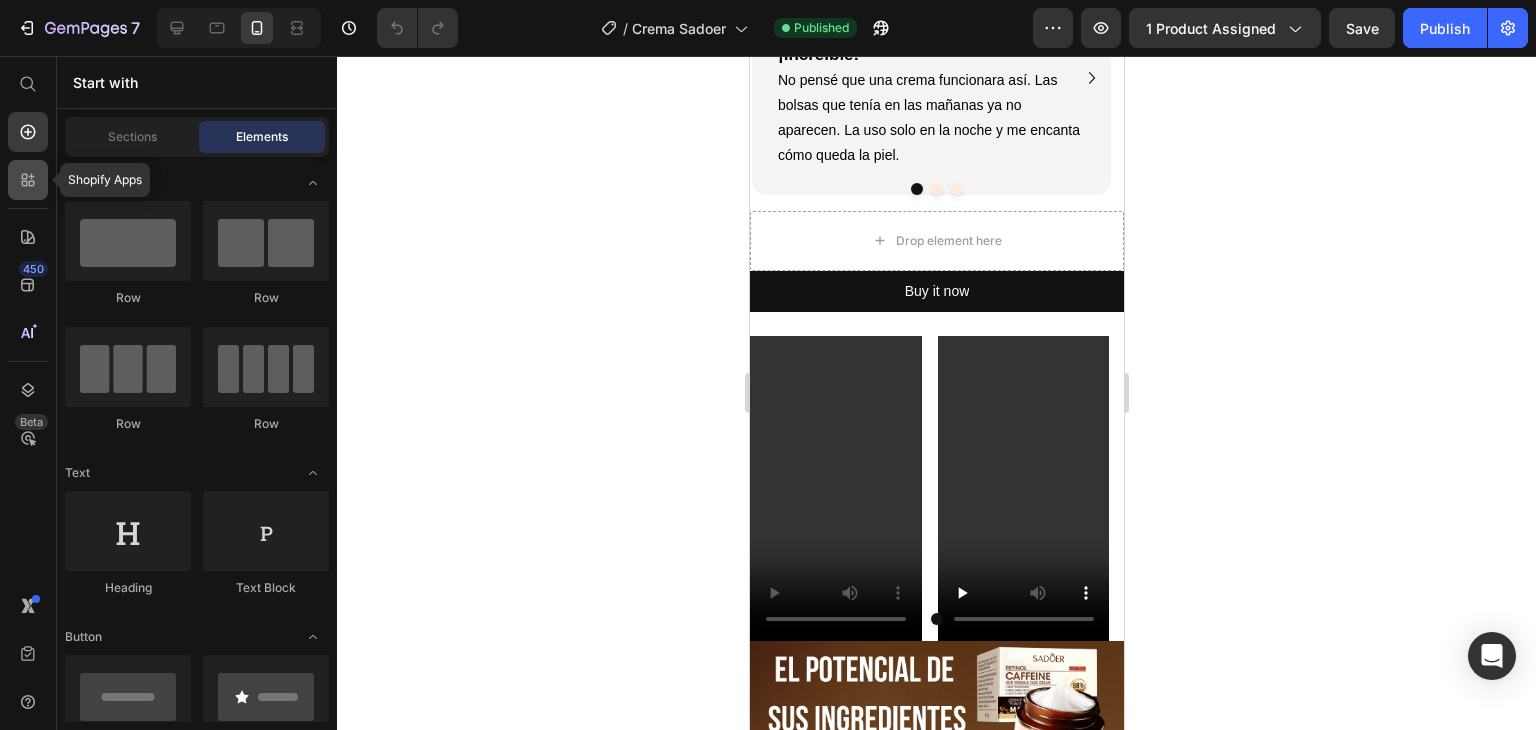 click 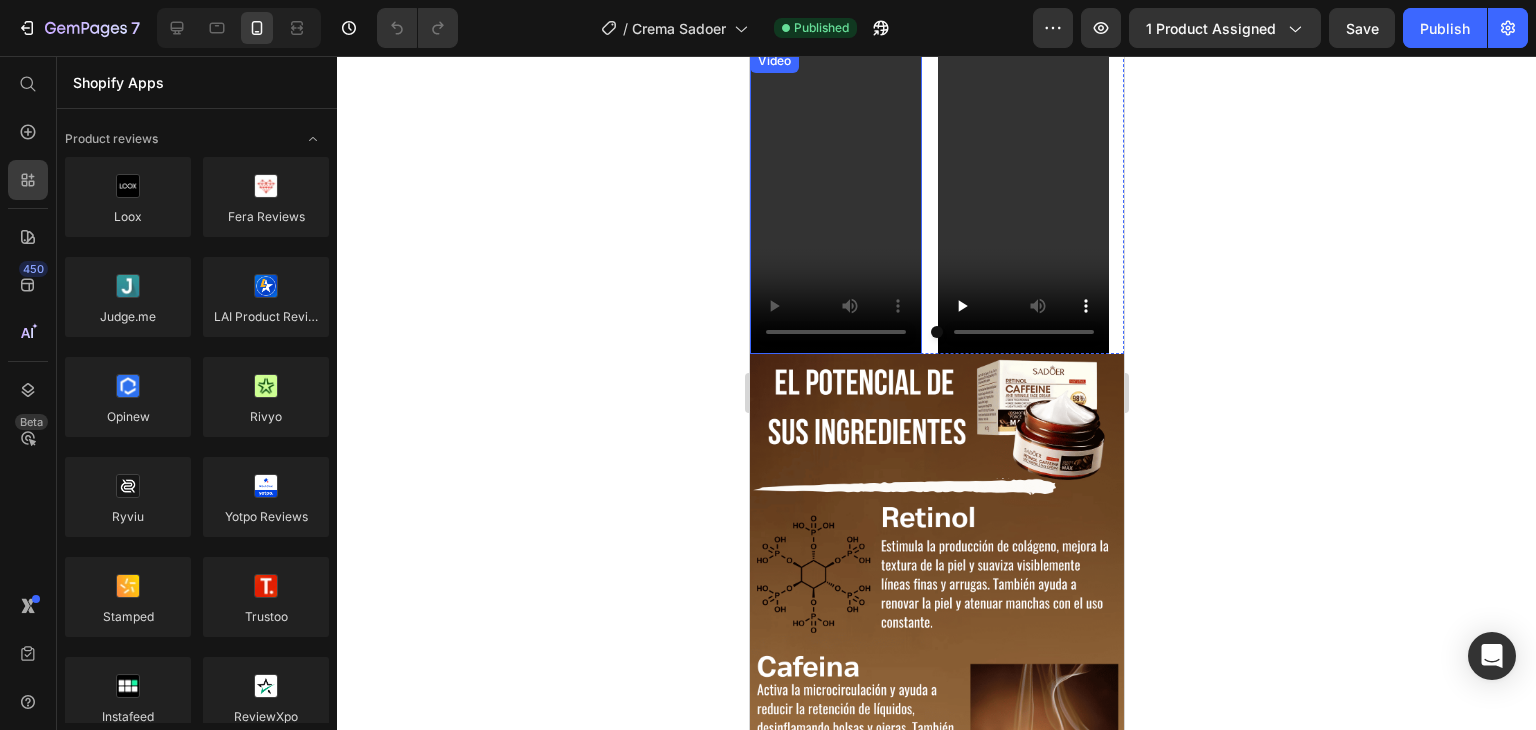 scroll, scrollTop: 3752, scrollLeft: 0, axis: vertical 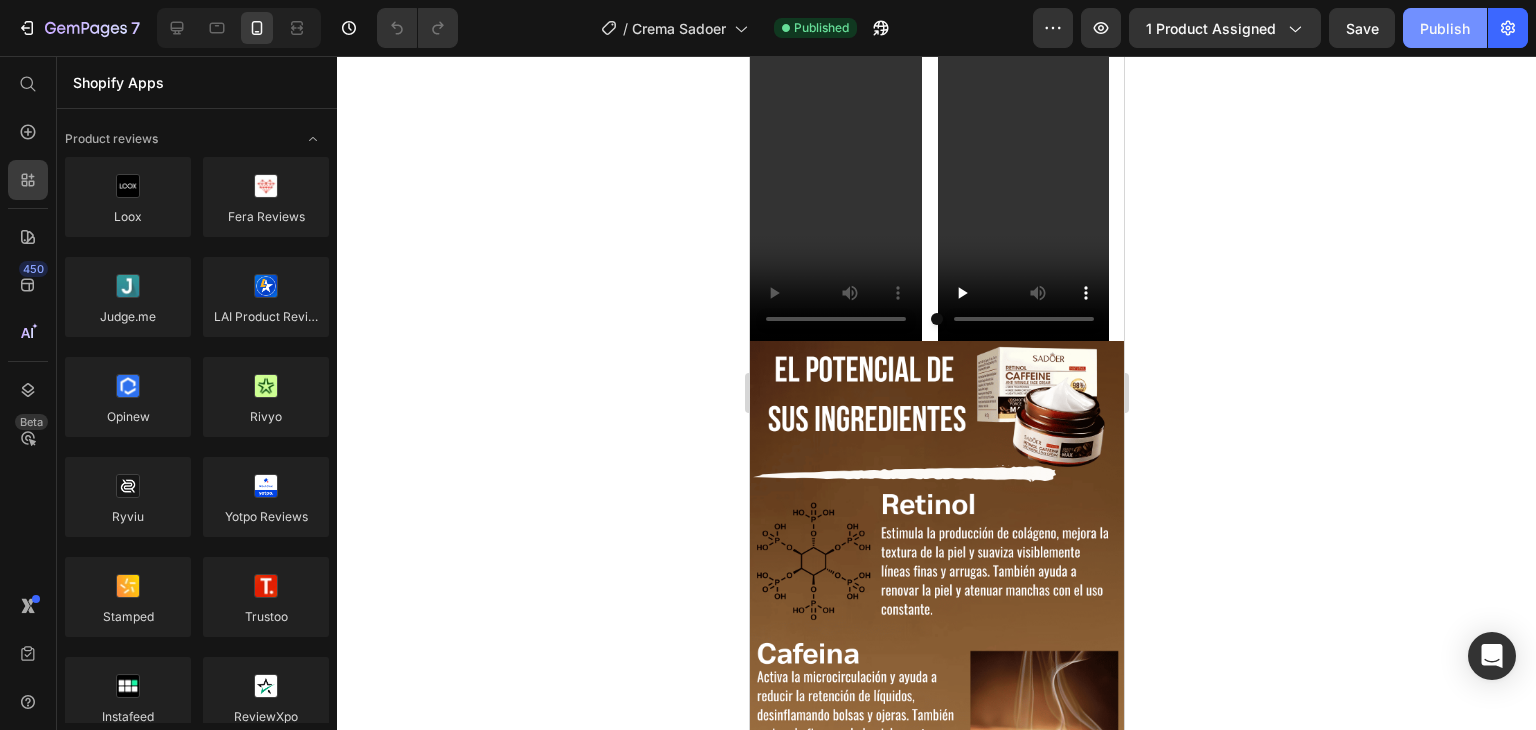 click on "Publish" at bounding box center [1445, 28] 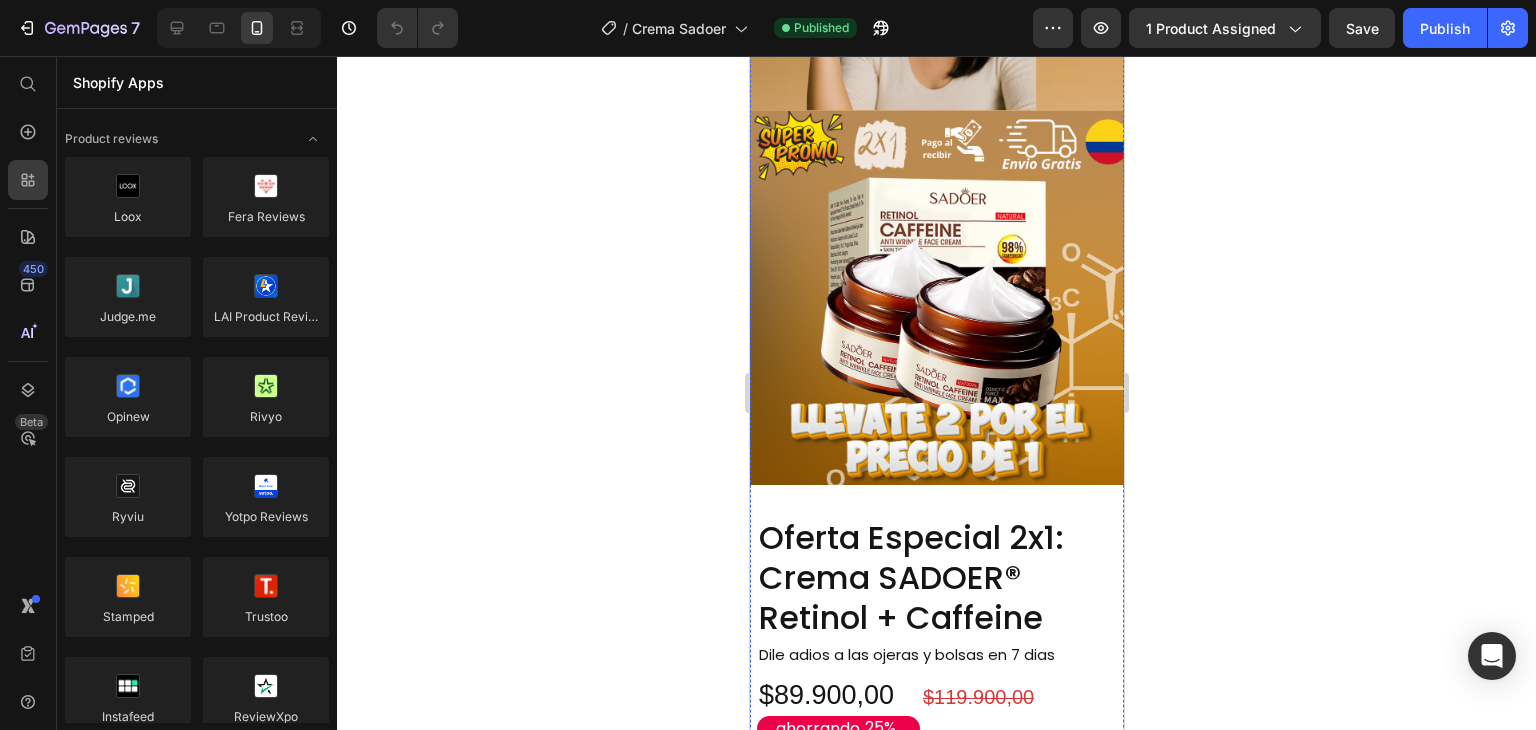 scroll, scrollTop: 1752, scrollLeft: 0, axis: vertical 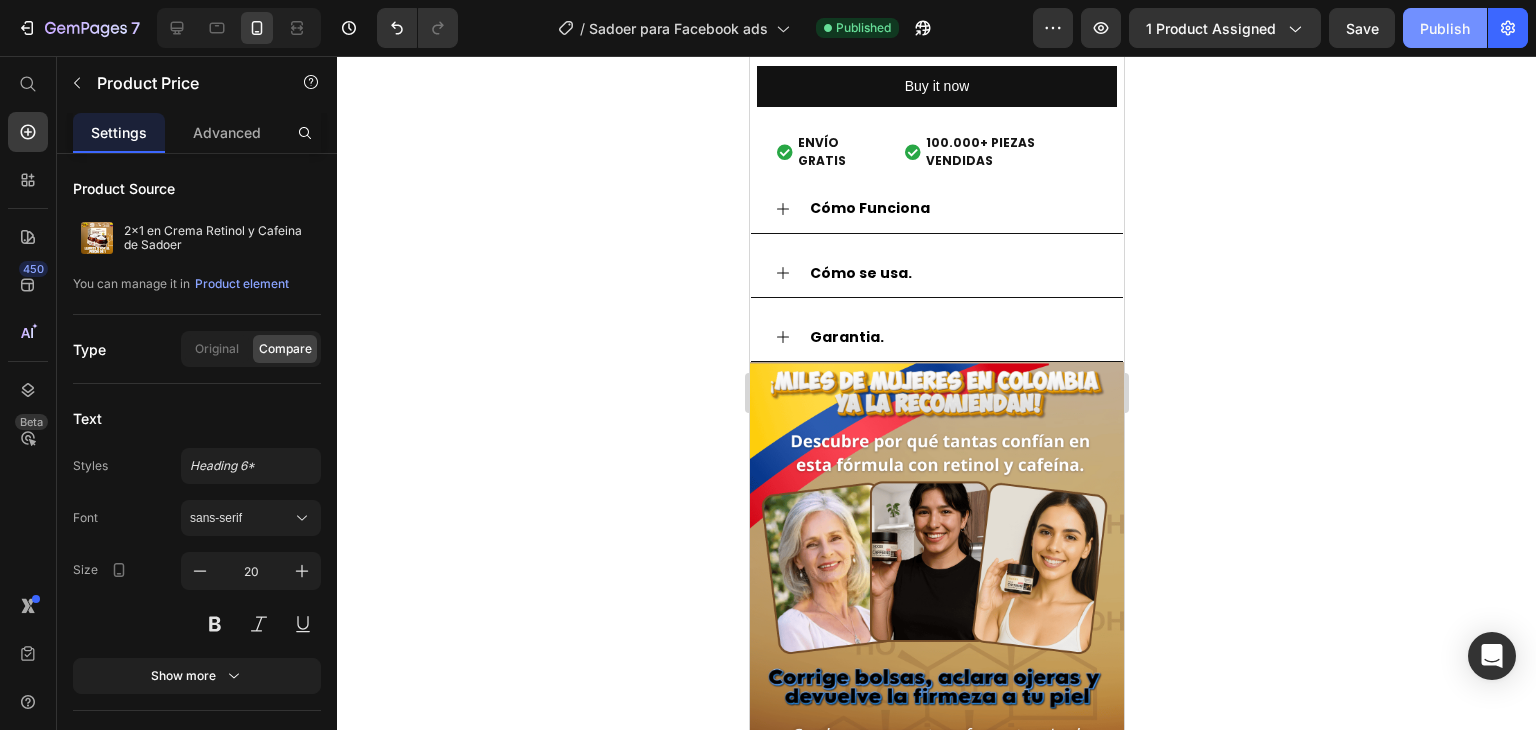 click on "Publish" at bounding box center [1445, 28] 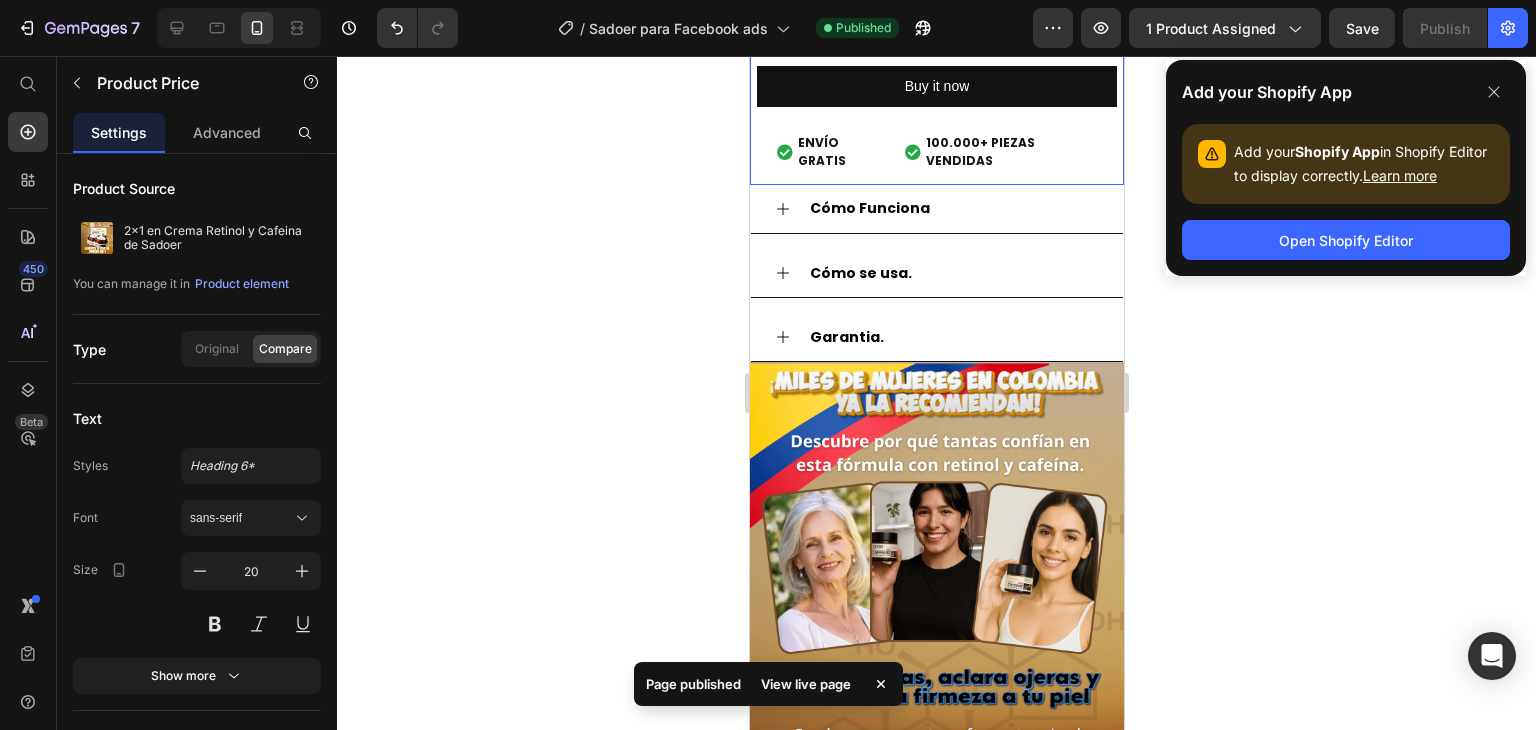 click 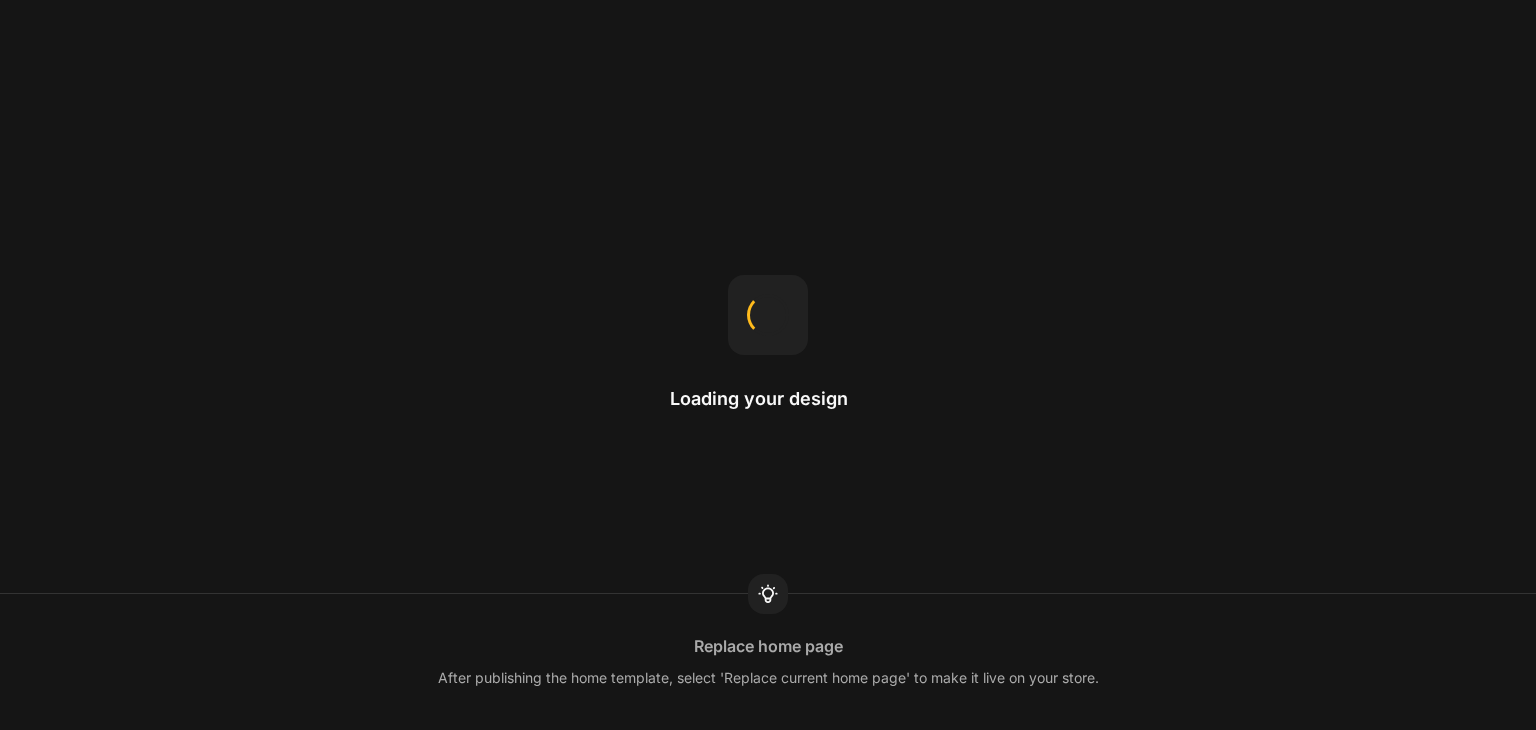 scroll, scrollTop: 0, scrollLeft: 0, axis: both 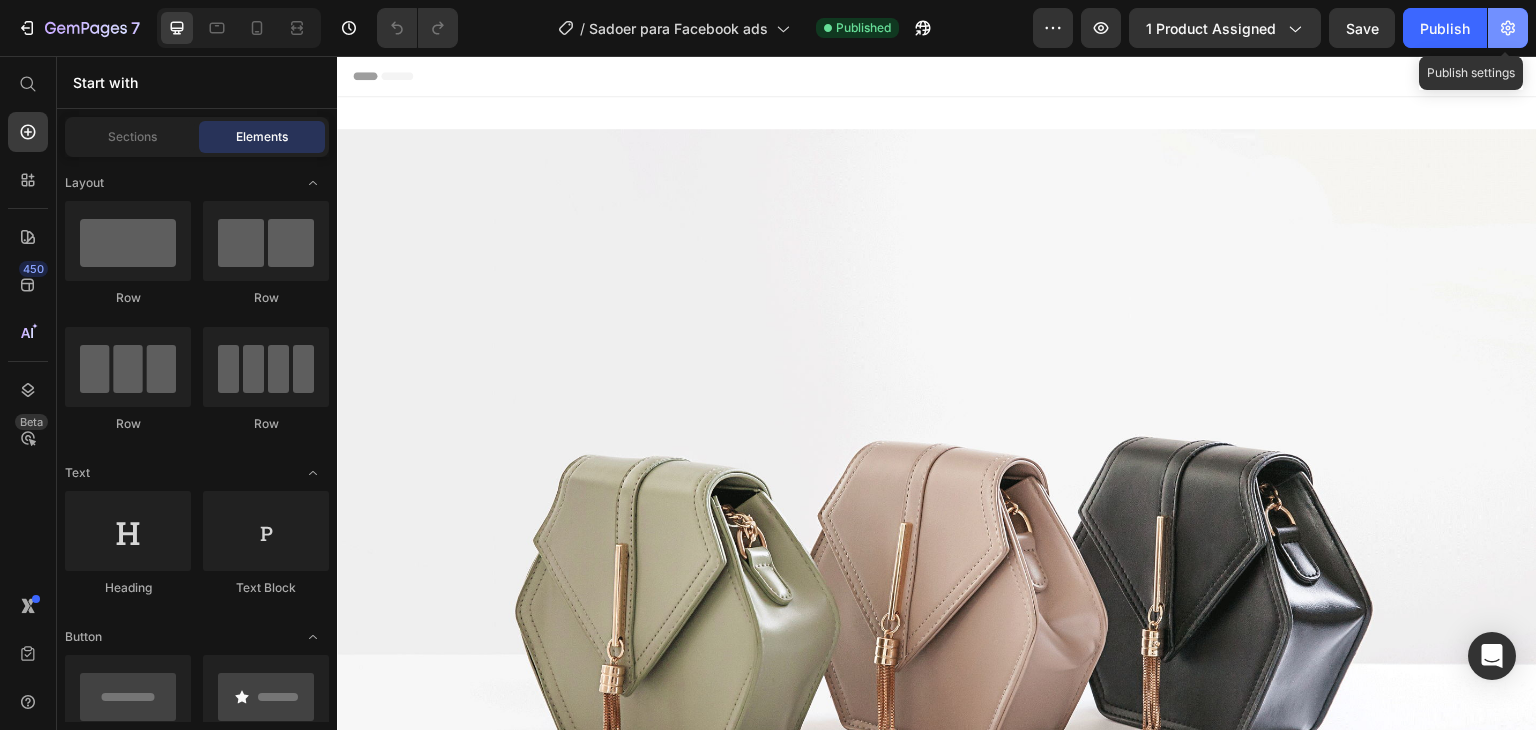 click 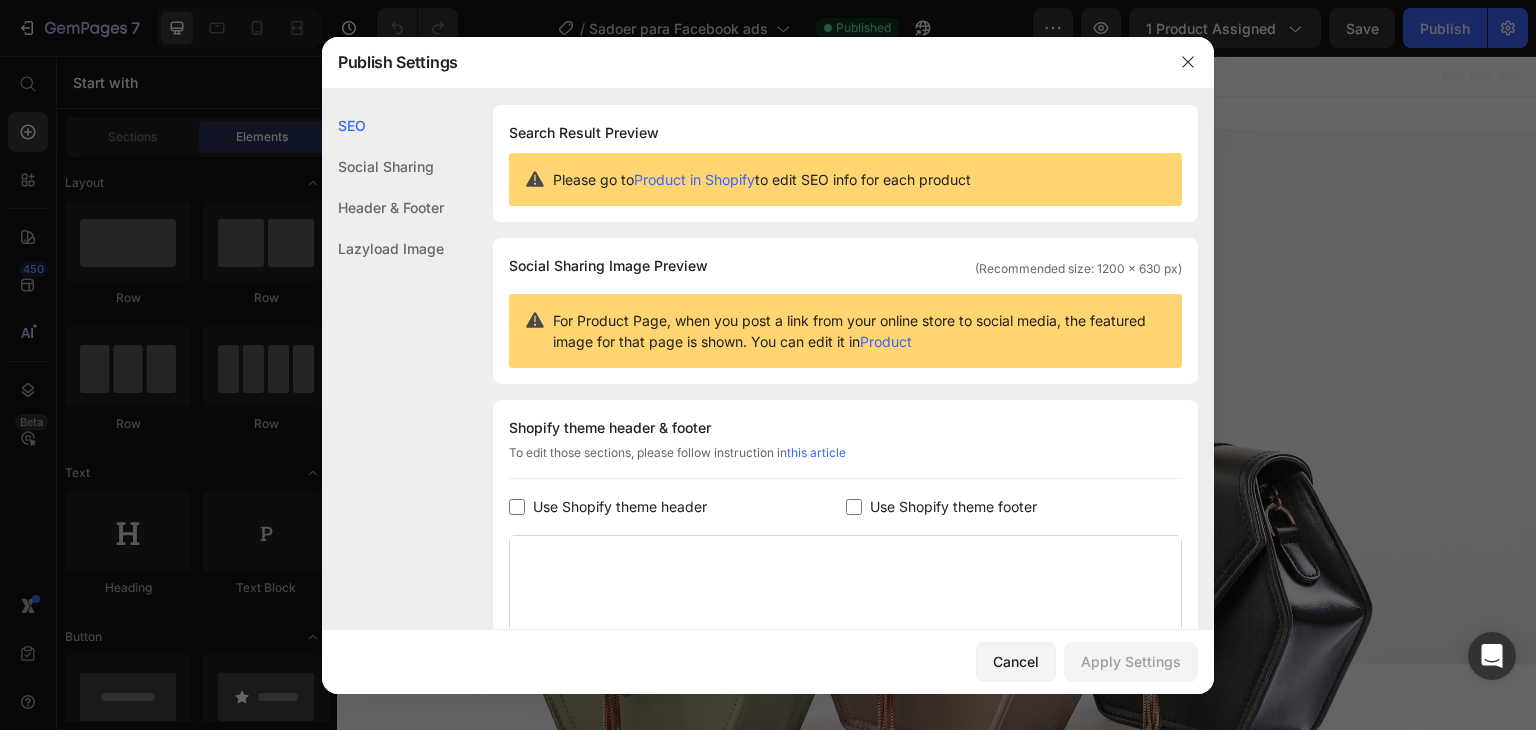 click at bounding box center (854, 507) 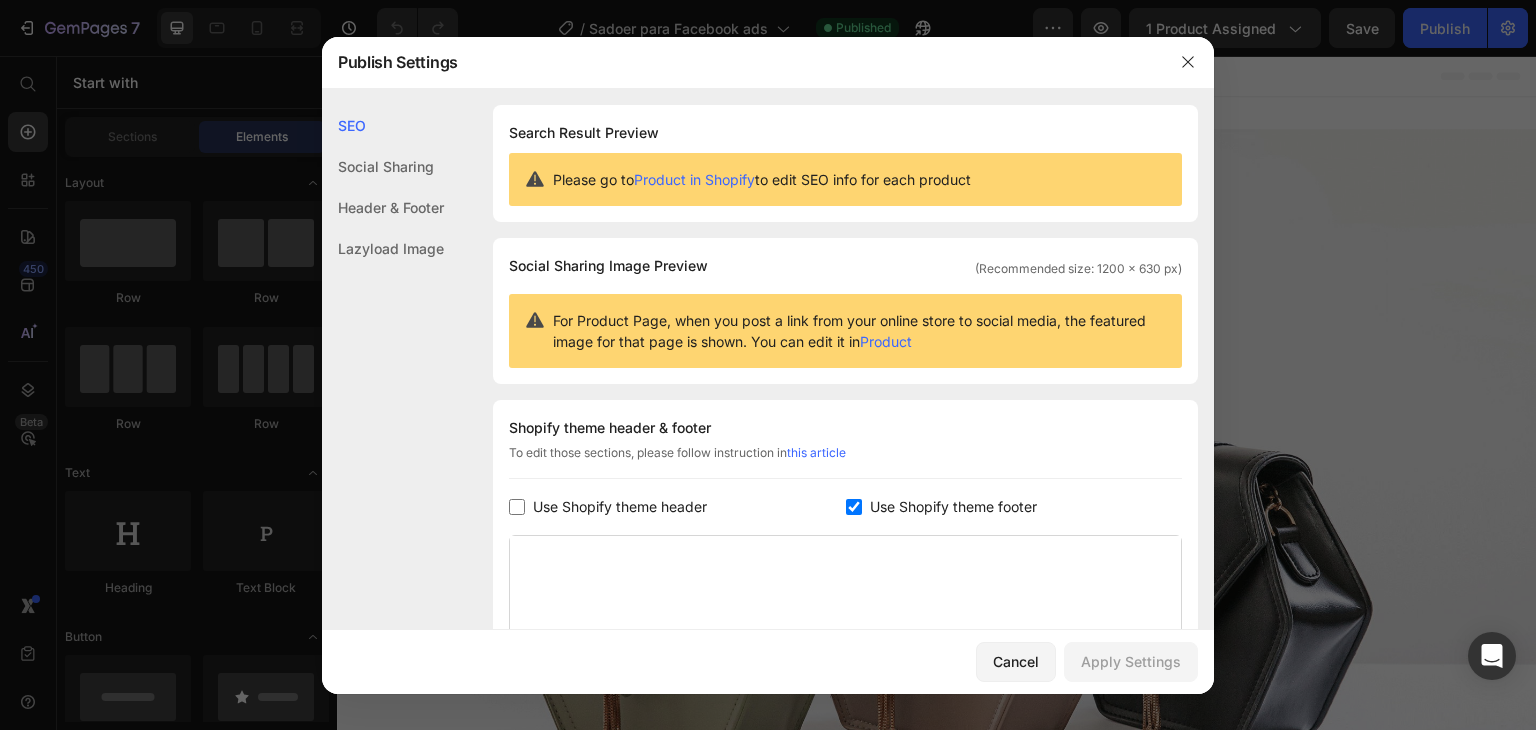 checkbox on "true" 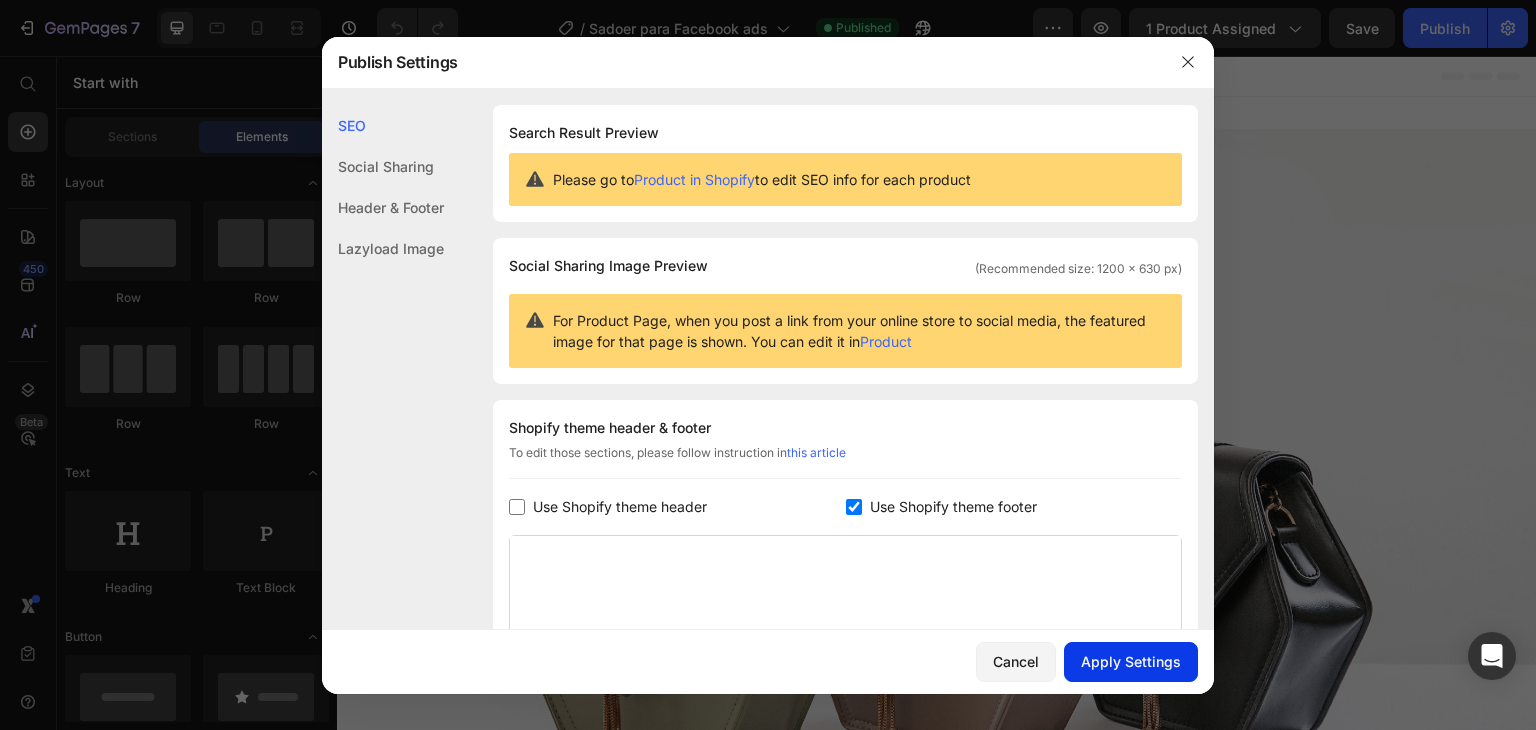 click on "Apply Settings" at bounding box center (1131, 661) 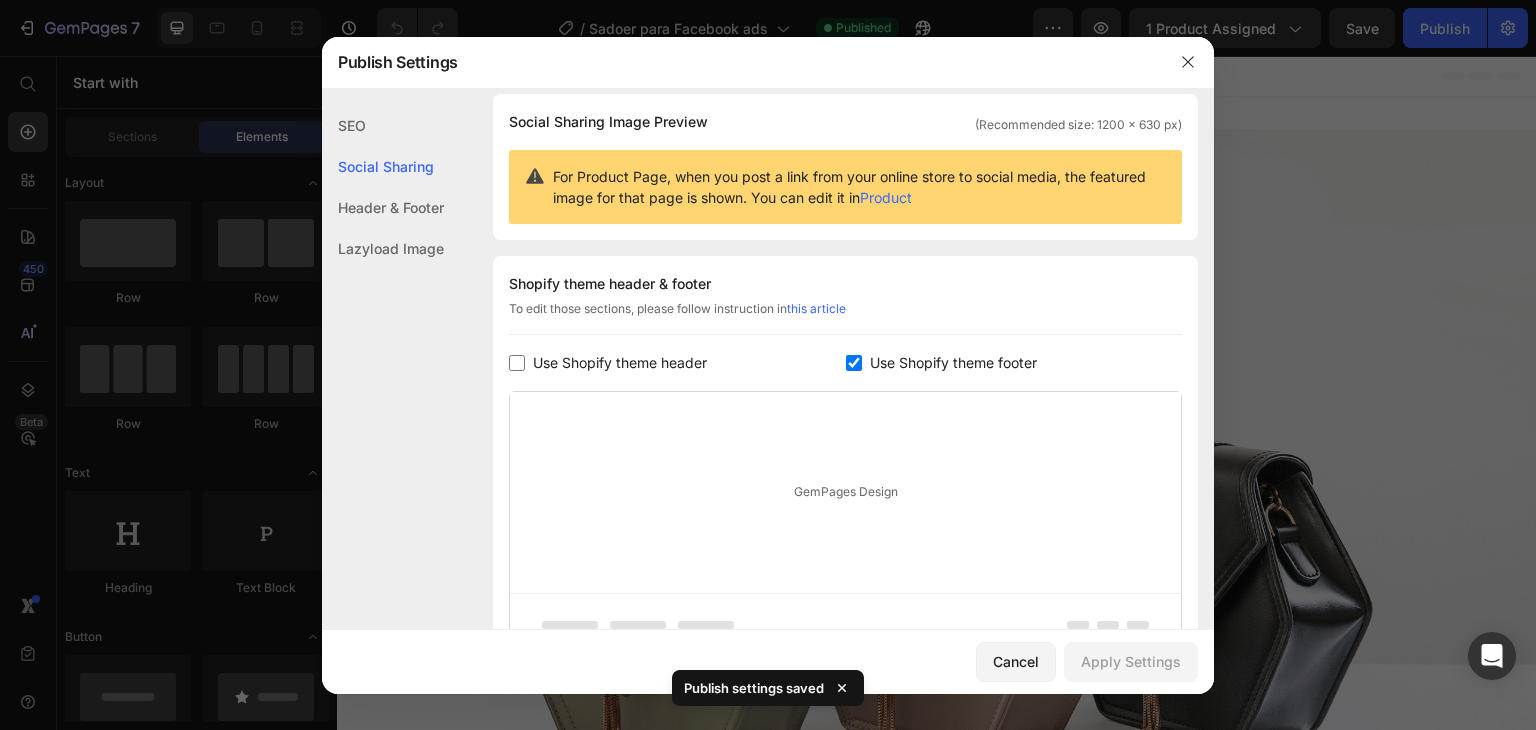 scroll, scrollTop: 36, scrollLeft: 0, axis: vertical 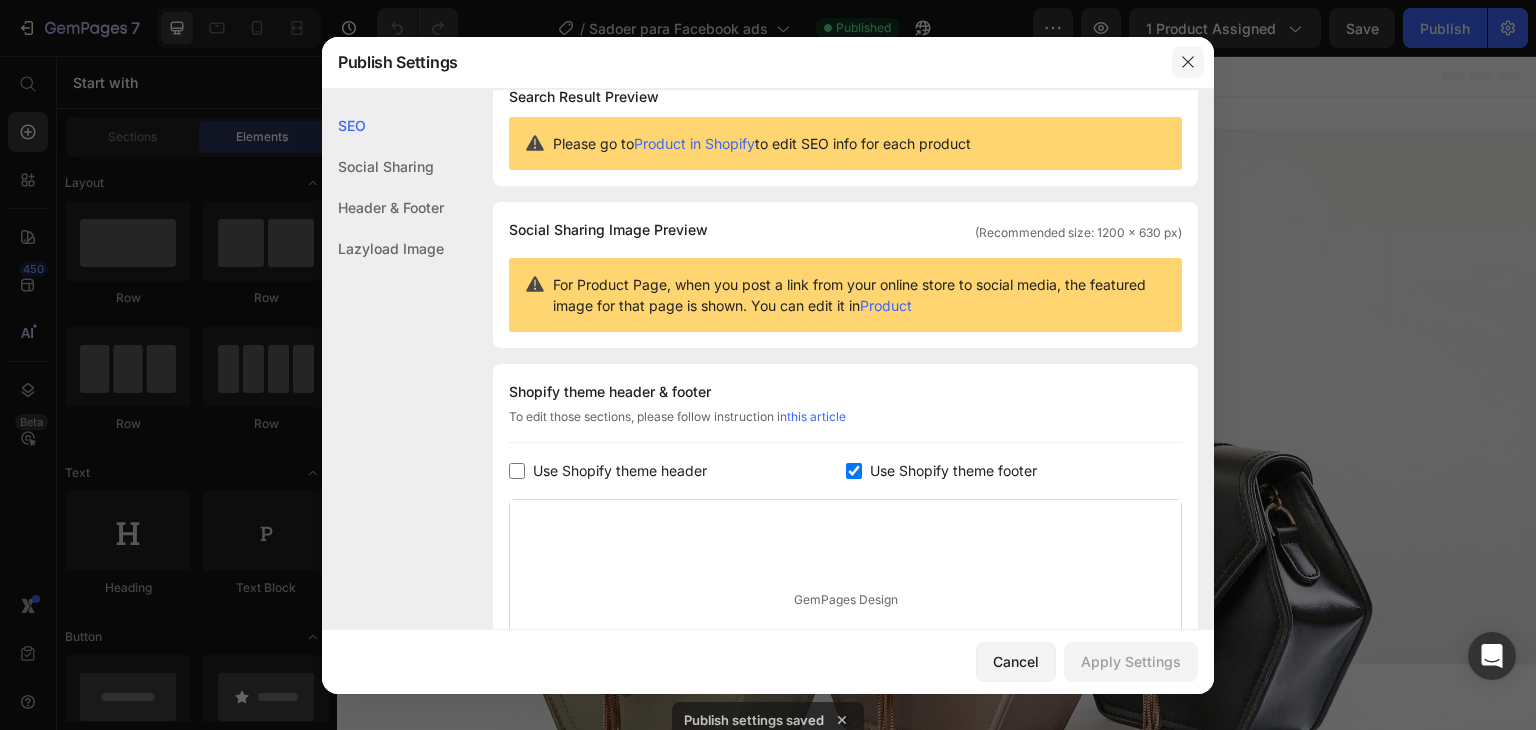 click 